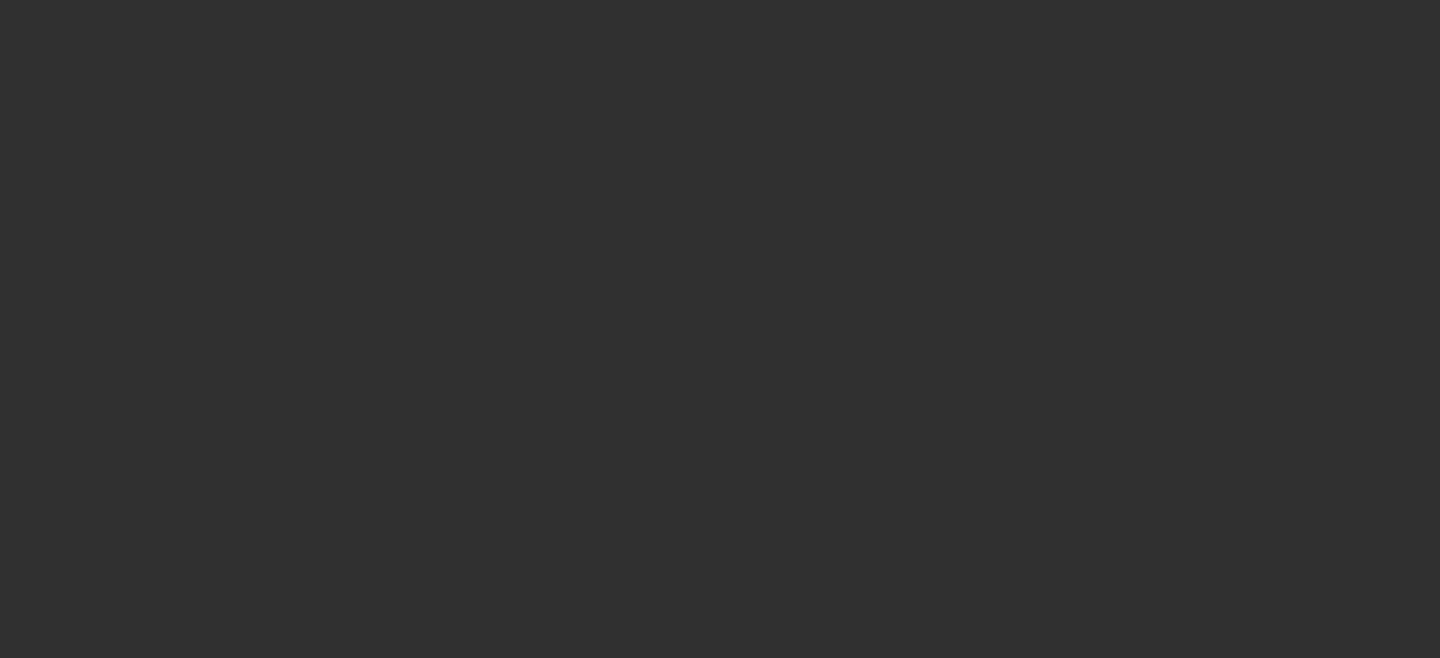 scroll, scrollTop: 0, scrollLeft: 0, axis: both 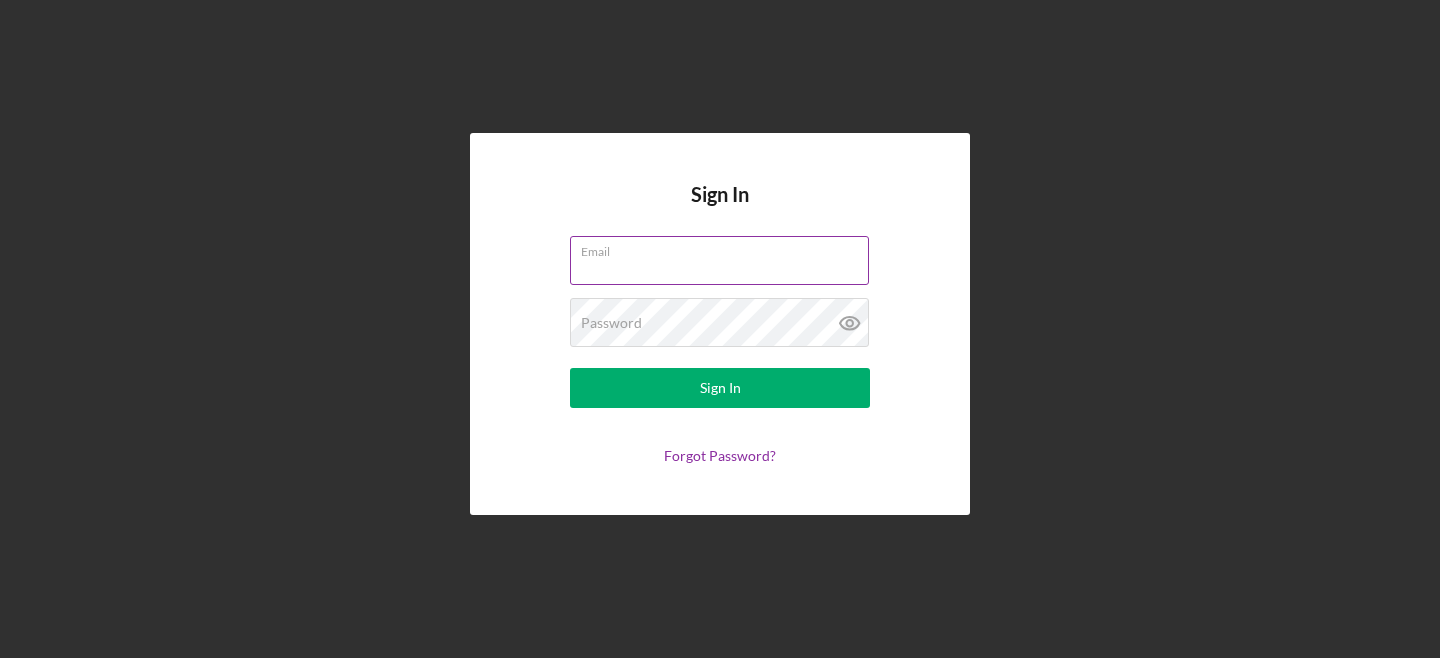 click on "Email" at bounding box center [719, 260] 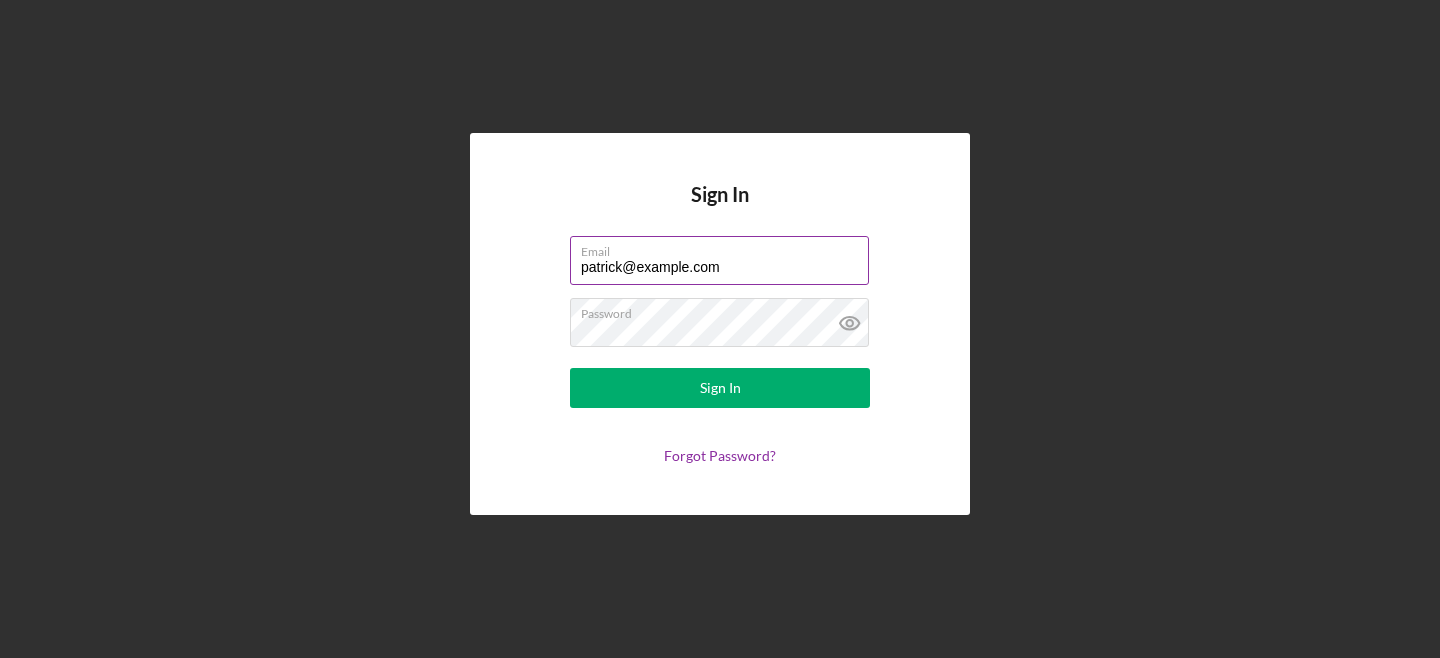 click on "Sign In" at bounding box center (720, 388) 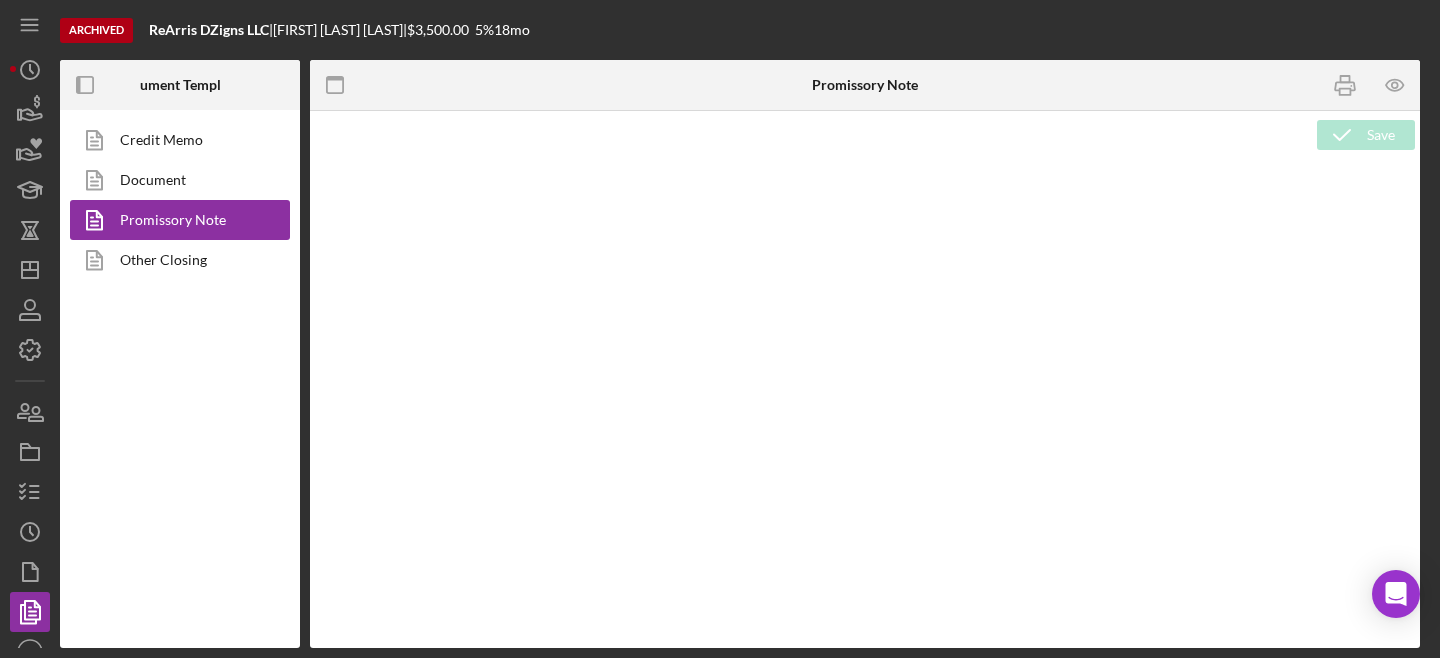 type on "<div>
<p style="text-align: center" align="center">&nbsp;</p>
<p style="text-align: center"><span style="font-size: 14pt"><strong><span style="line-height: 115%; font-family: Arial, sans-serif">Rocky Mountain MicroFinance Institute</span></strong></span></p>
<p style="text-align: center"><span style="font-size: 14pt"><strong><span style="line-height: 115%; font-family: Arial, sans-serif">LLC BORROWING RESOLUTION</span></strong></span></p>
<table style="width: 869px; margin-left: 5.4pt; border-collapse: collapse; border: none" border="1" width="636" cellspacing="0" cellpadding="0">
<tbody>
<tr style="height: 24.05pt">
<td style="width: 157.652px; border: 1pt solid rgba(0, 0, 0, 1); background: rgba(217, 217, 217, 1); padding: 0 5.4pt; height: 24.05pt" valign="top" width="131">
<p style="margin-bottom: 0; text-align: center" align="center"><span style="font-size: 10pt"><strong><span style="line-height: 115%; font-family: Arial, sans-serif; color: rgba(0, 0, 0, 1)">Principal</span></strong></span></p>
<p styl..." 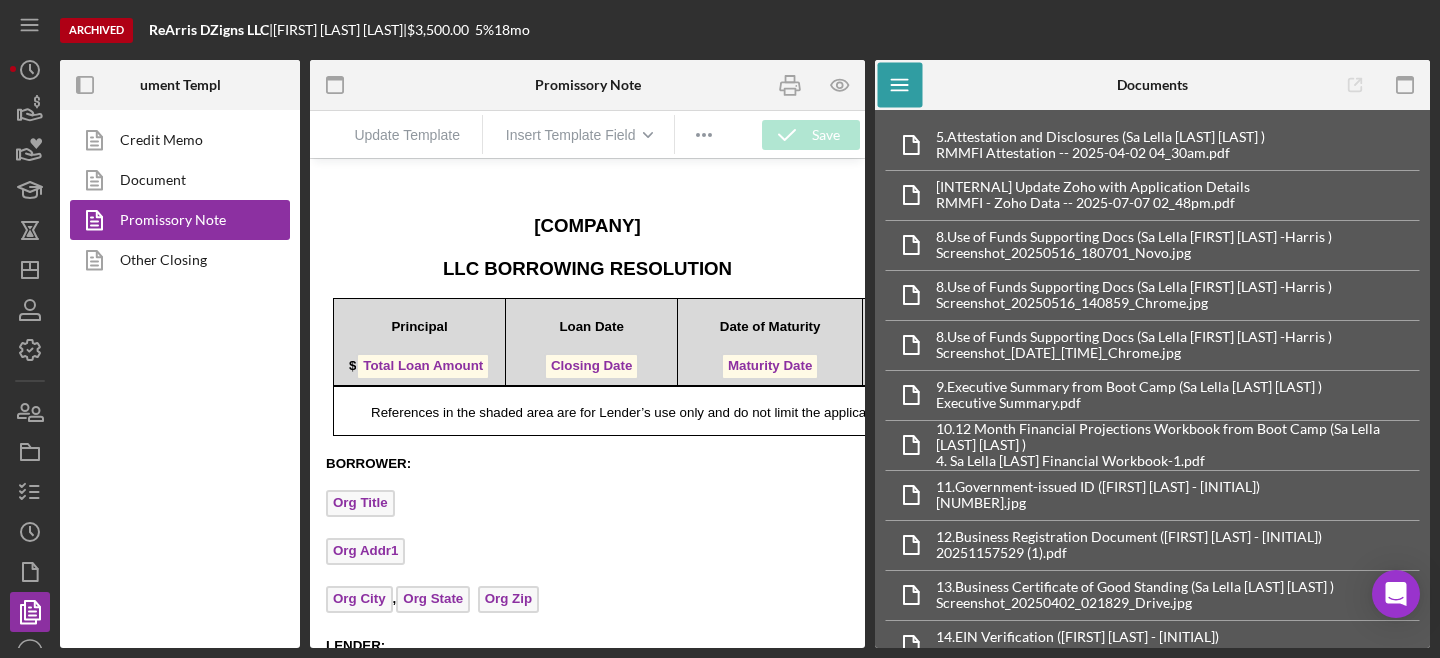 scroll, scrollTop: 0, scrollLeft: 0, axis: both 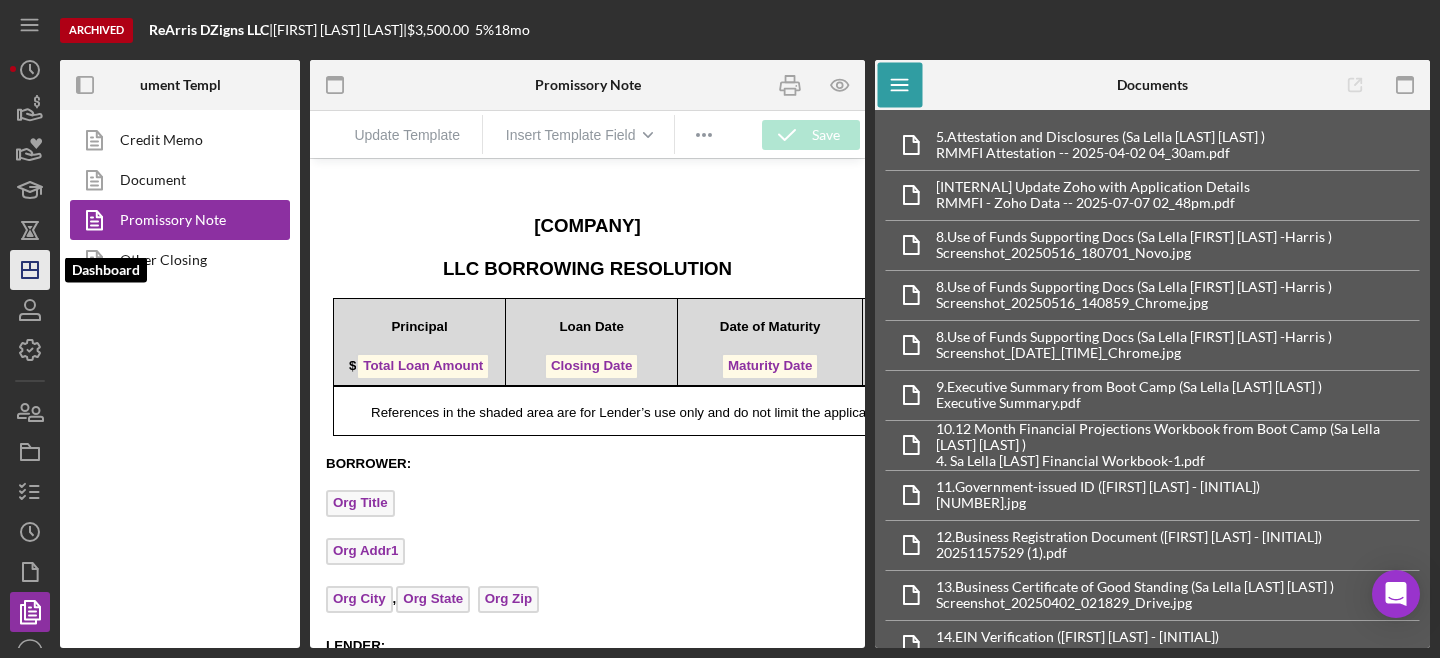 click on "Icon/Dashboard" 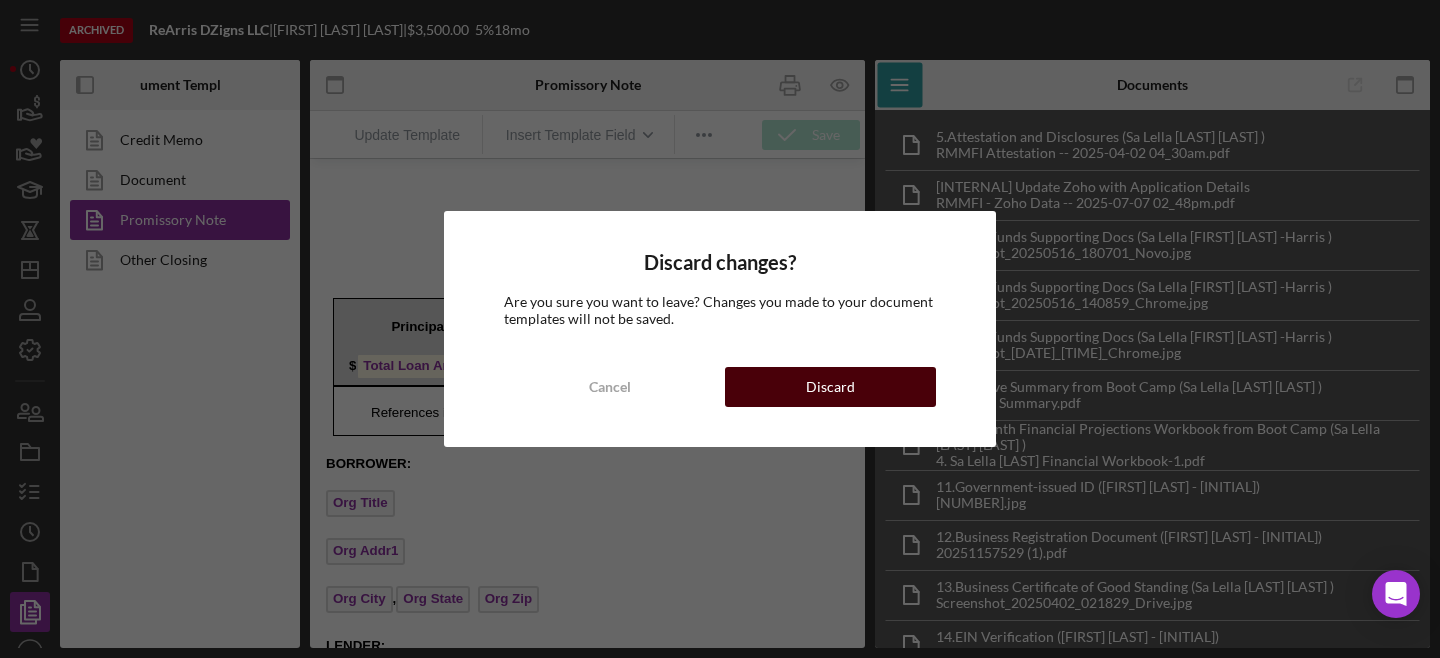 click on "Discard" at bounding box center [830, 387] 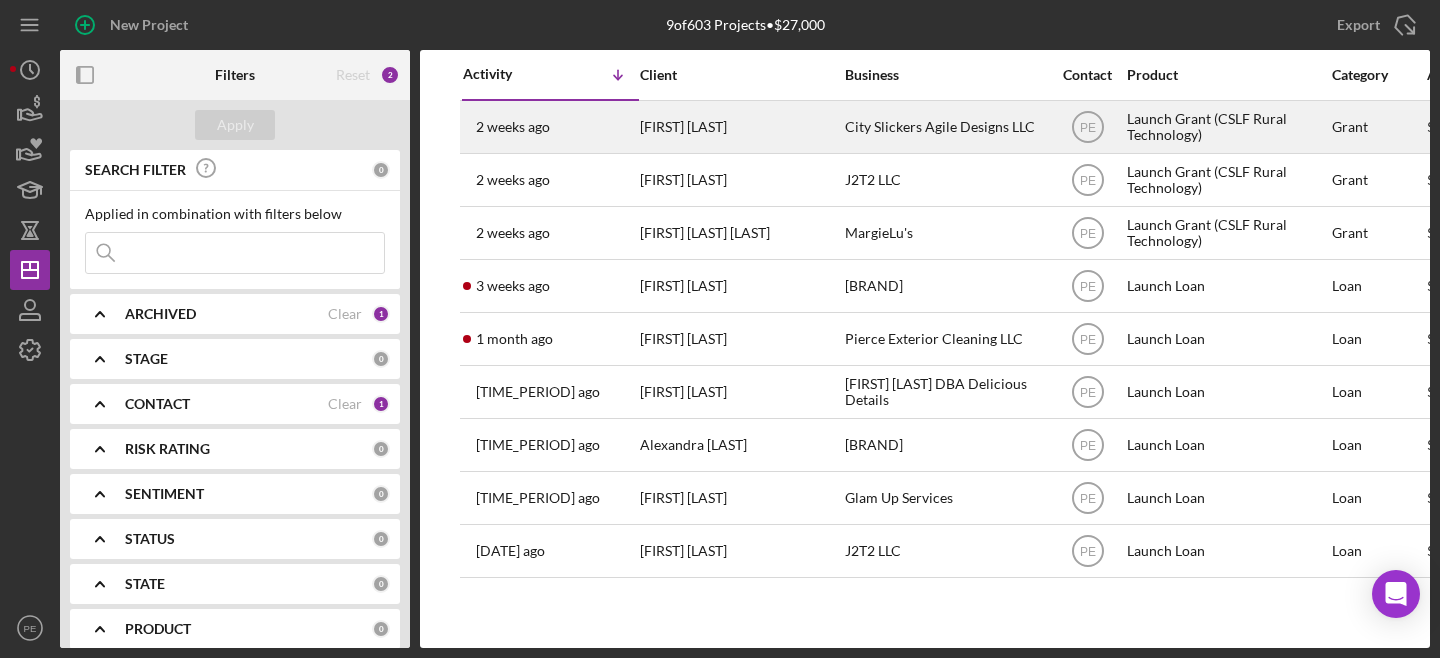 click on "[FIRST] [LAST]" at bounding box center [740, 127] 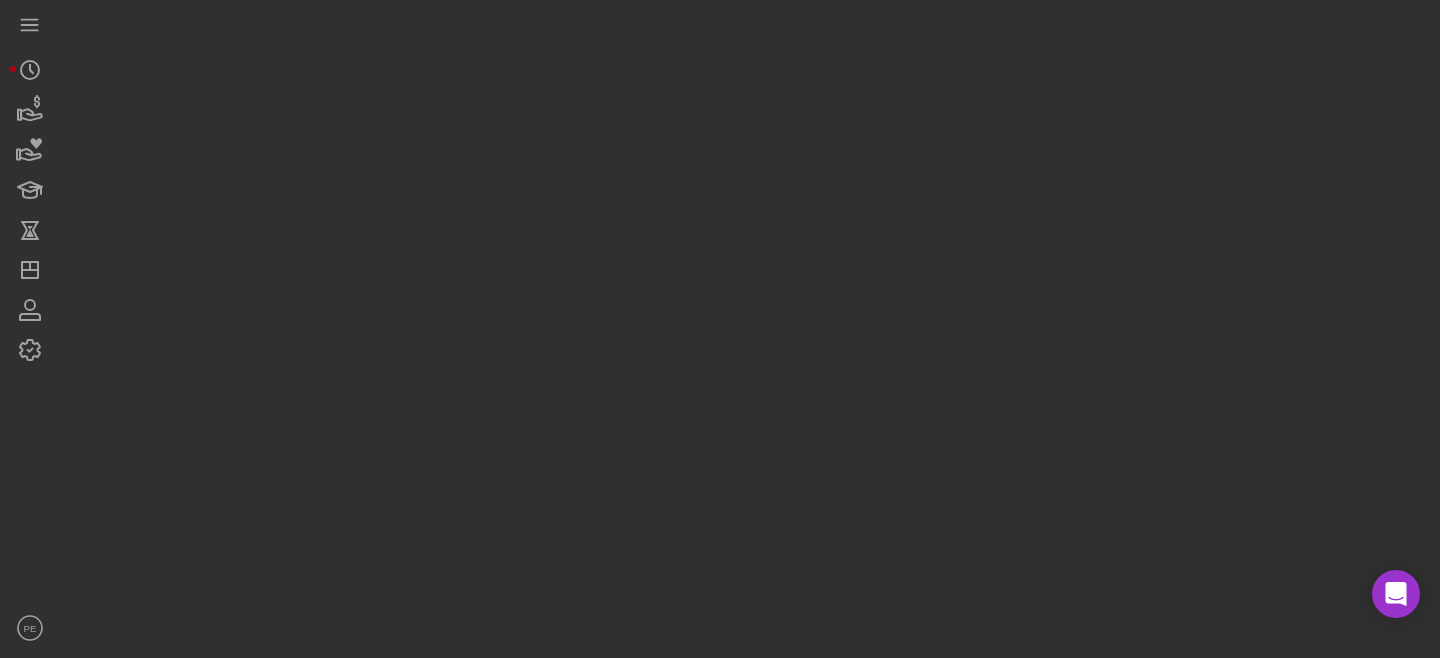 click at bounding box center [745, 324] 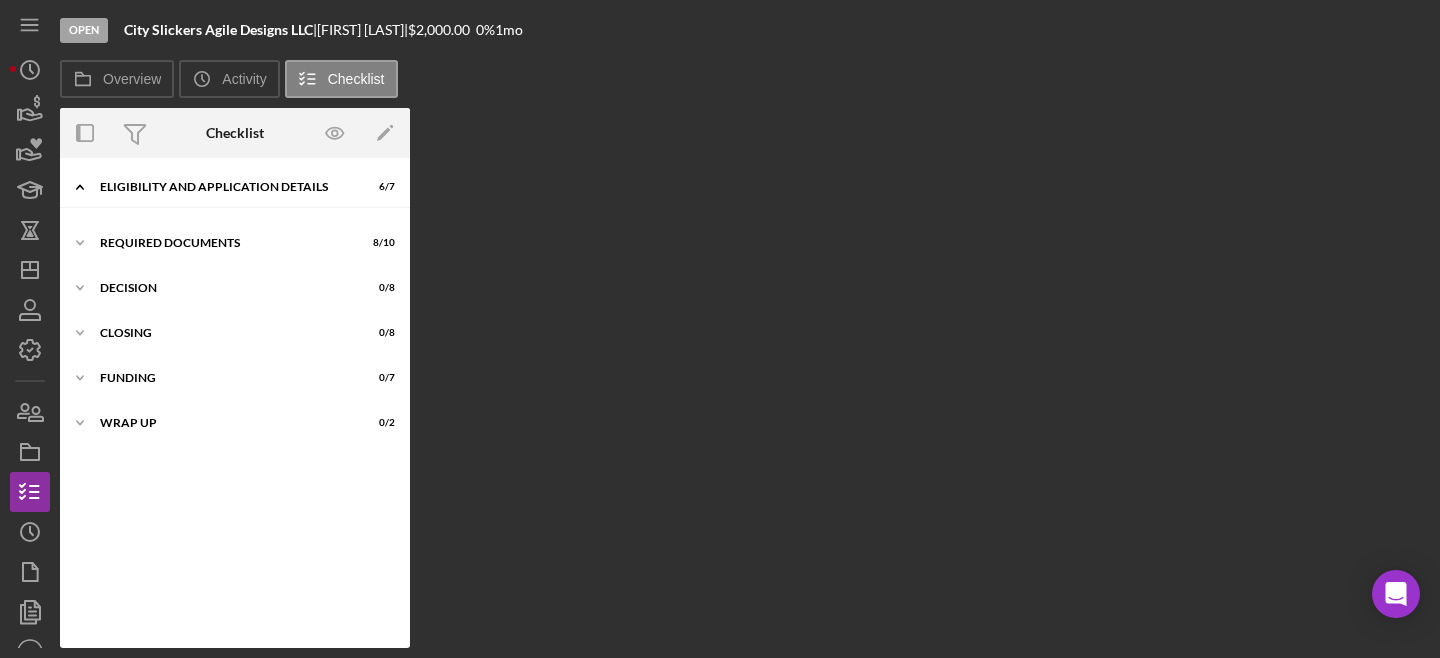 scroll, scrollTop: 66, scrollLeft: 0, axis: vertical 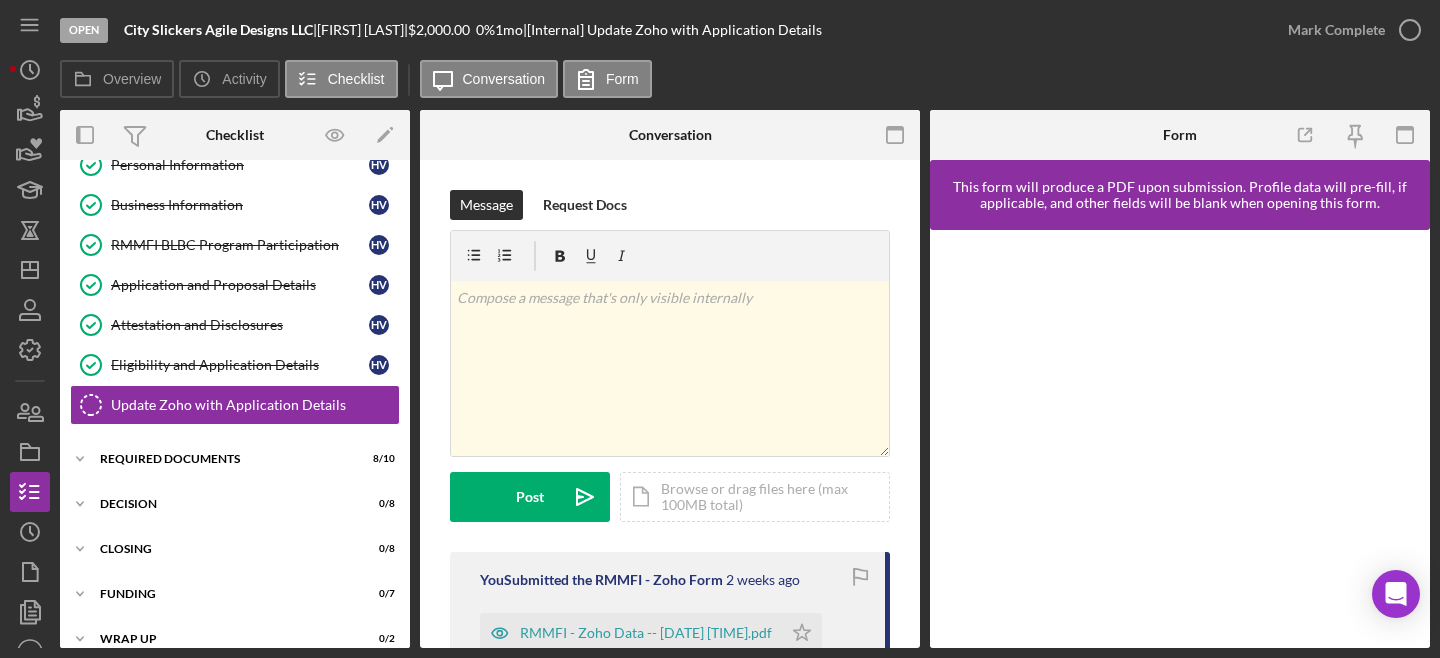 click on "Overview Overview Edit Icon/Edit Status Ongoing Risk Rating Sentiment Rating 5 Product Launch Grant (CSLF Rural Technology) Created Date 11/8/2024 Started Date 11/23/2024 Closing Goal Amount $2,000.00 Contact Icon/User Photo PE Patrick   Efferson Account Executive Stage Open Weekly Status Update No Inactivity Alerts No Key Ratios Edit Icon/Edit DSCR Collateral Coverage DTI LTV Global DSCR Global Collateral Coverage Global DTI NOI Recommendation Edit Icon/Edit Payment Type Amount Down Payment Closing Fee Include closing fee in amount financed? No Origination Fee Include origination fee in amount financed? No Amount Financed Closing Date First Payment Date Maturity Date Resolution Edit Icon/Edit Resolved On Resolution New Activity No new activity. Checklist Icon/Edit Icon/Expander Eligibility and Application Details 6 / 7 Personal Information Personal Information H V Business Information Business Information H V RMMFI  BLBC Program Participation RMMFI  BLBC Program Participation H V H V H V H V Icon/Expander 8" at bounding box center [745, 379] 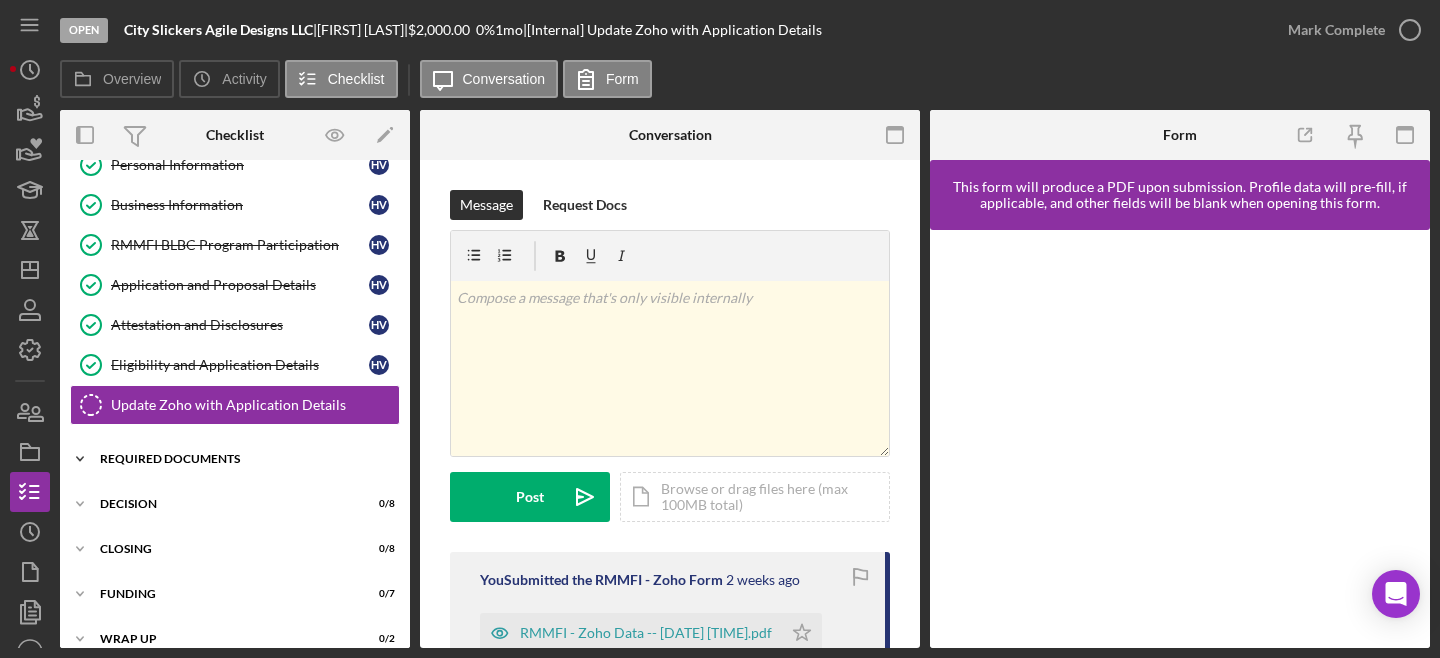 click on "Icon/Expander Required Documents 8 / 10" at bounding box center (235, 459) 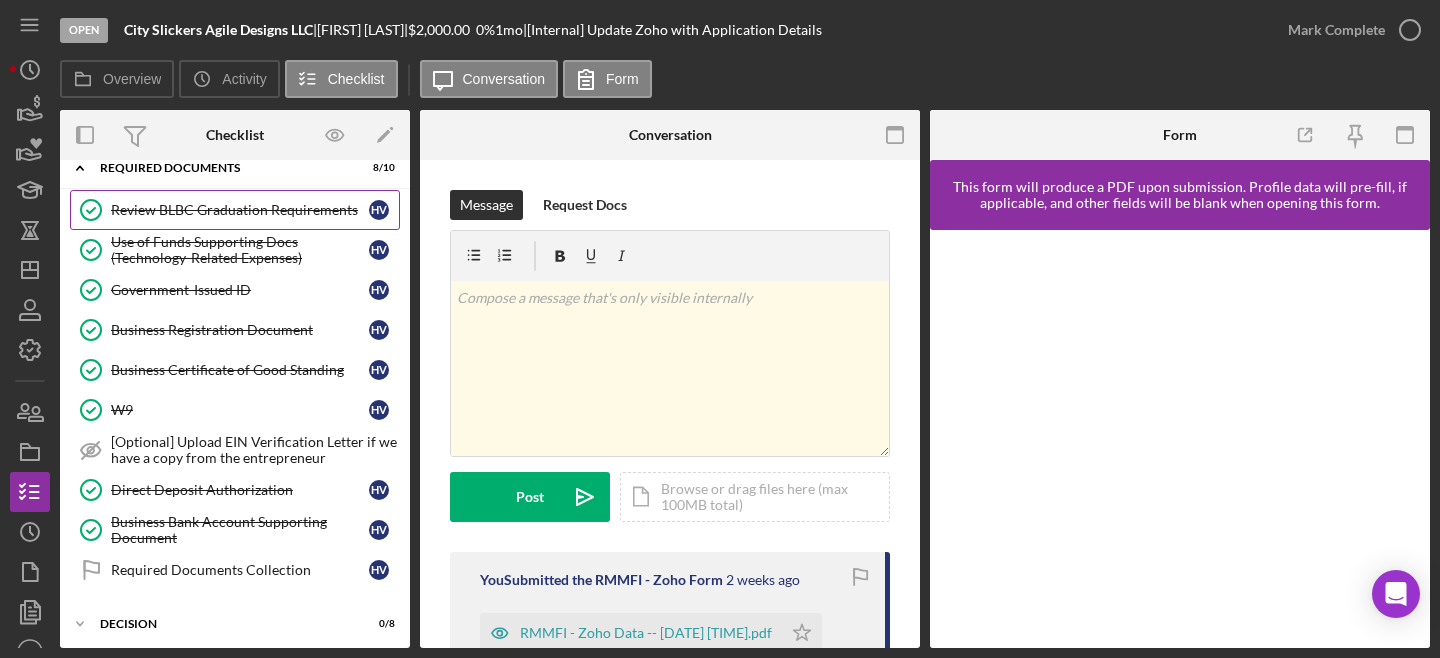 scroll, scrollTop: 499, scrollLeft: 0, axis: vertical 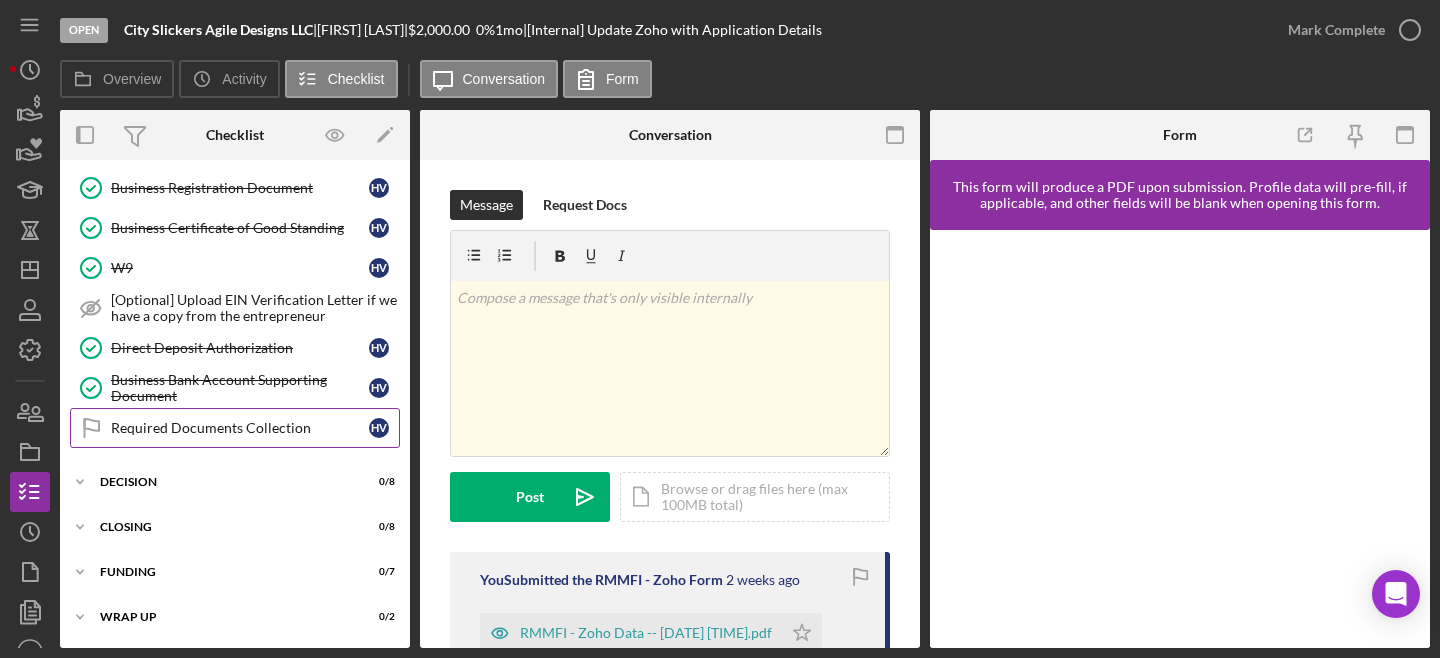 click on "Required Documents Collection Required Documents Collection H V" at bounding box center (235, 428) 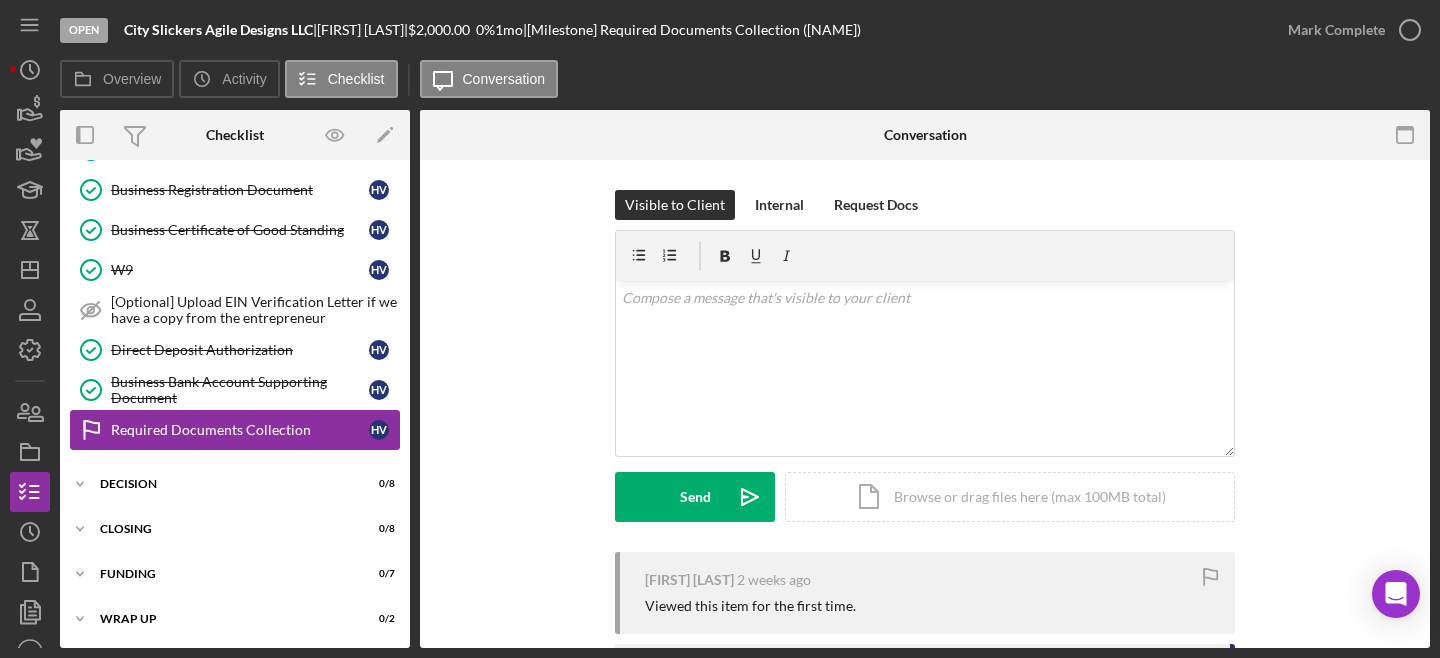 scroll, scrollTop: 499, scrollLeft: 0, axis: vertical 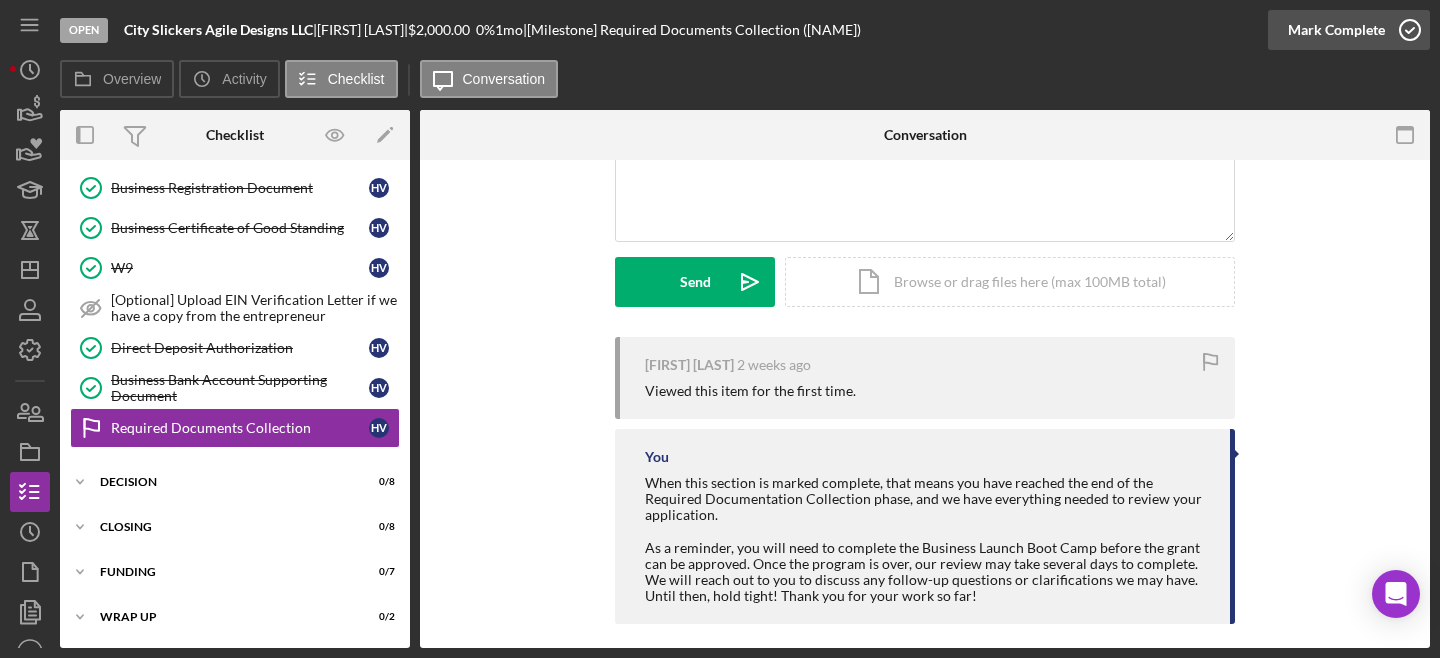 click on "Mark Complete" at bounding box center (1336, 30) 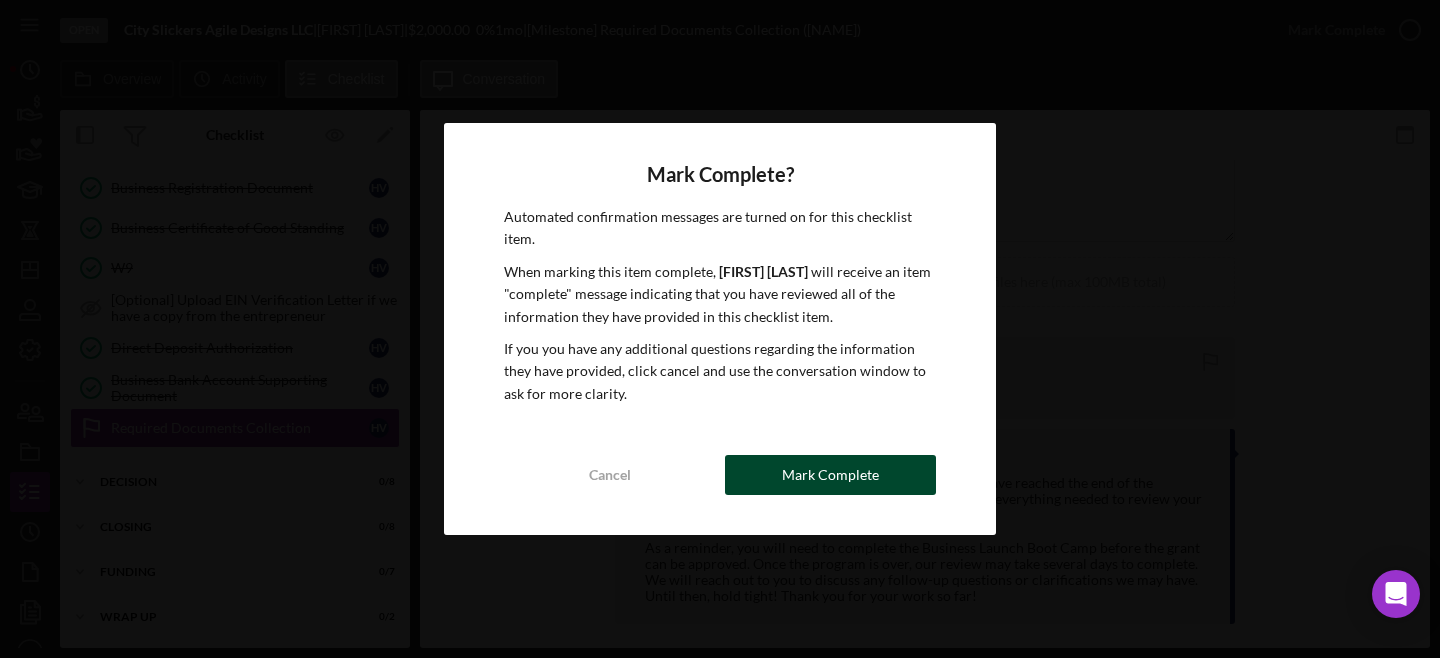 click on "Mark Complete" at bounding box center (830, 475) 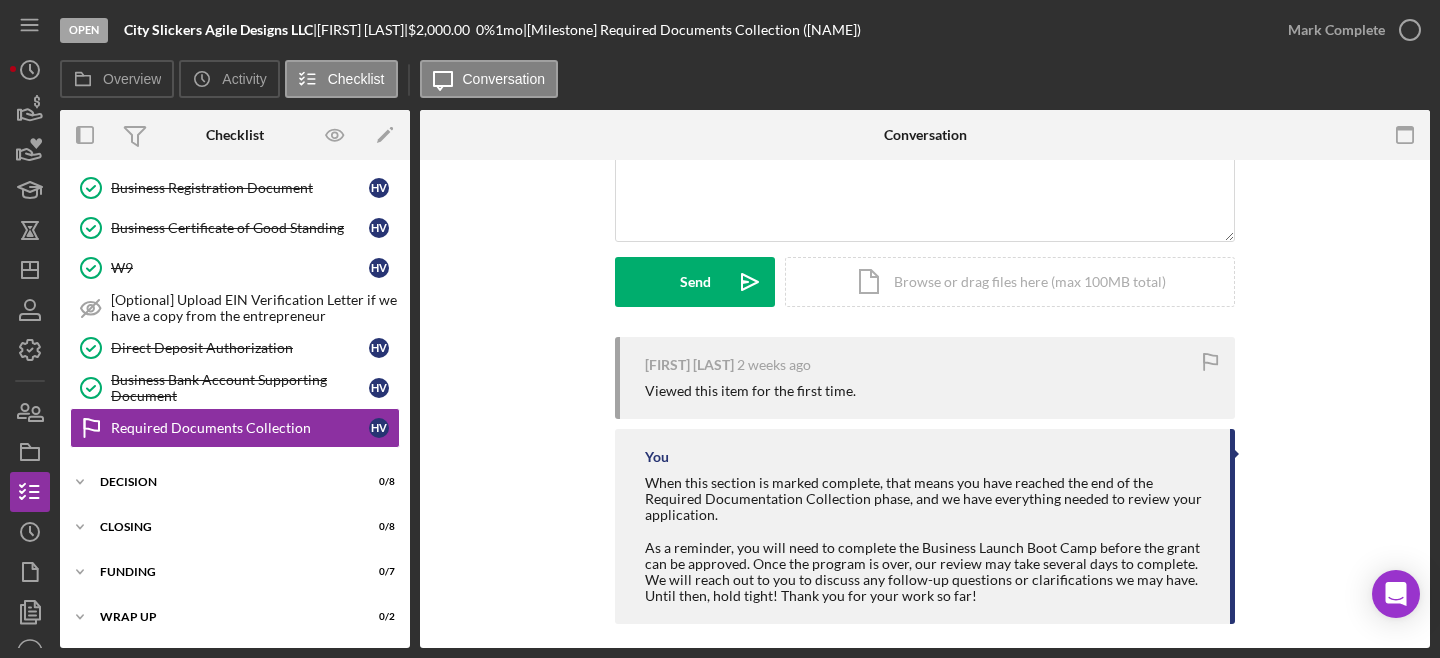 scroll, scrollTop: 490, scrollLeft: 0, axis: vertical 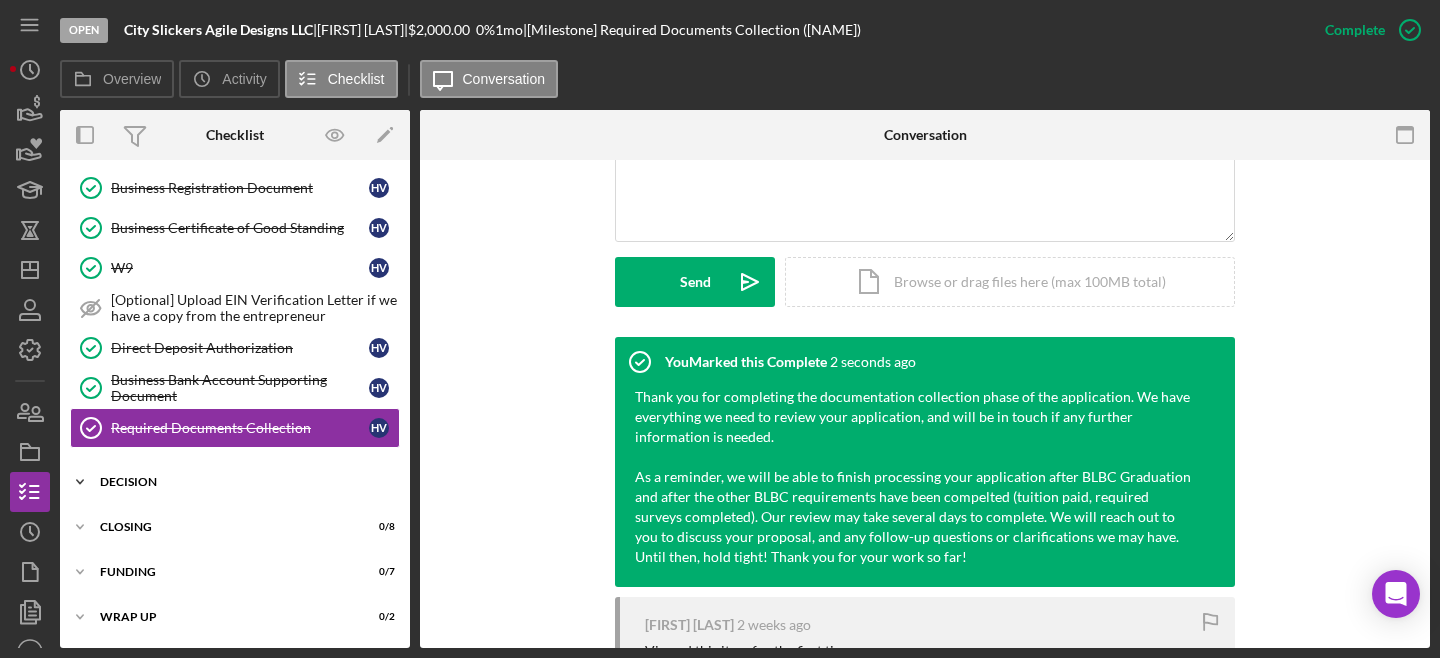 click on "Decision" at bounding box center (242, 482) 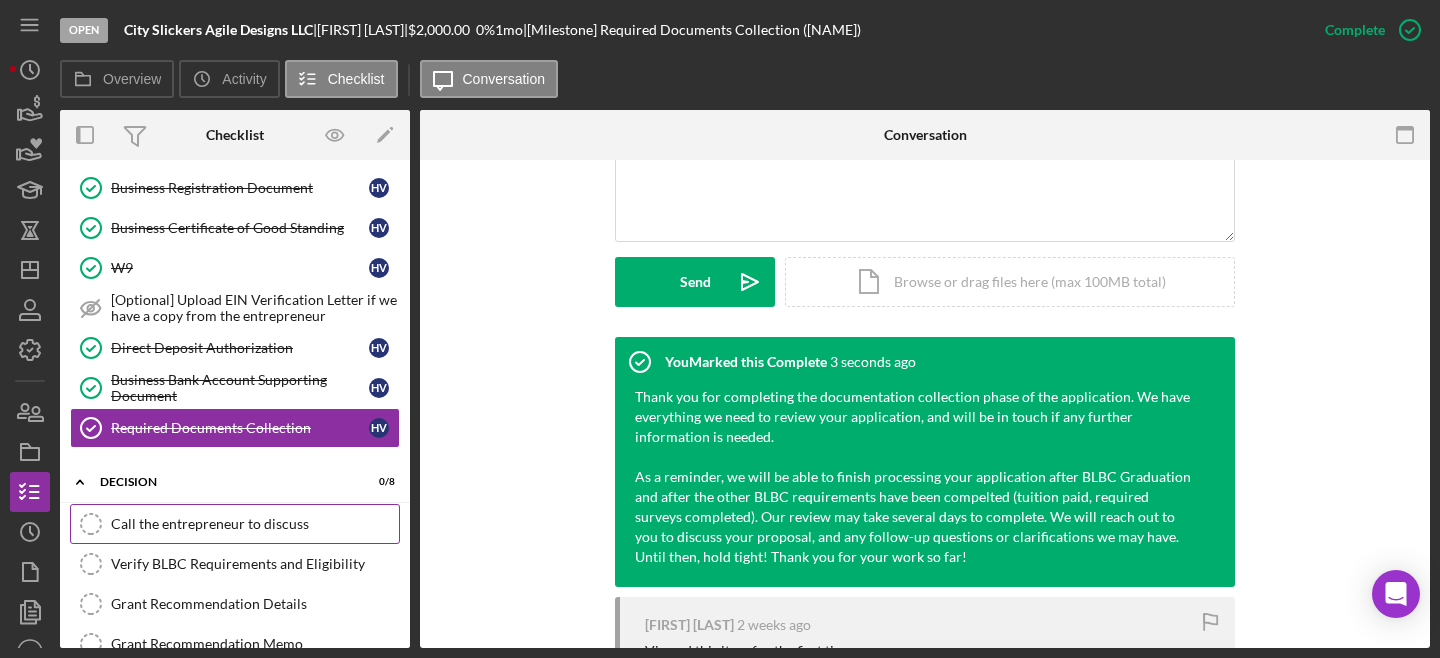 click on "Call the entrepreneur to discuss" at bounding box center (255, 524) 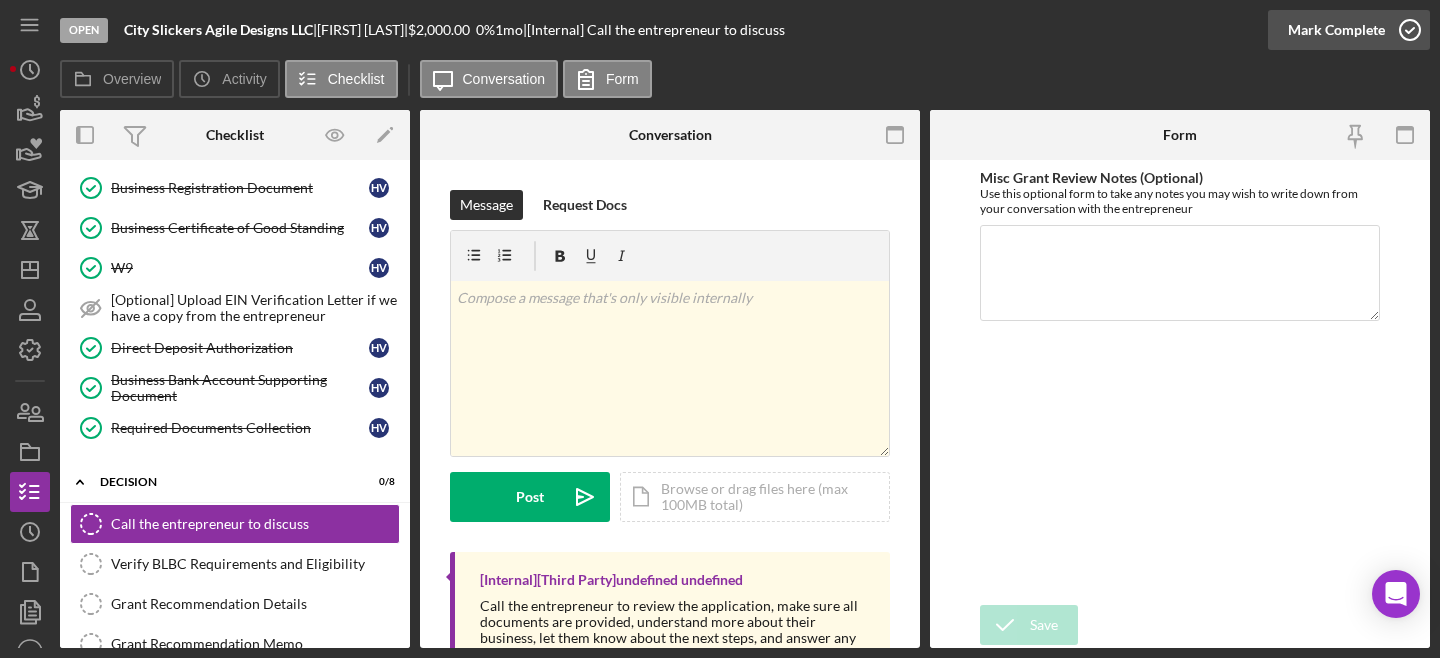 click on "Mark Complete" at bounding box center (1336, 30) 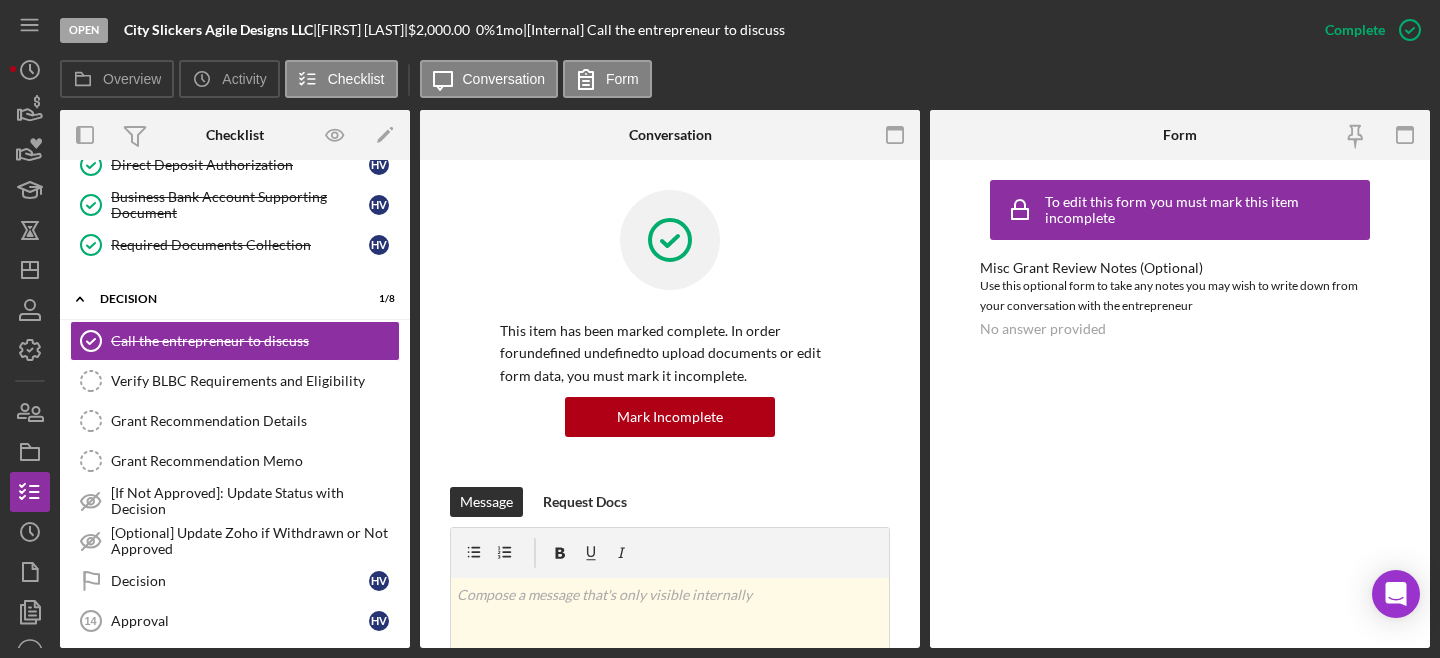 scroll, scrollTop: 684, scrollLeft: 0, axis: vertical 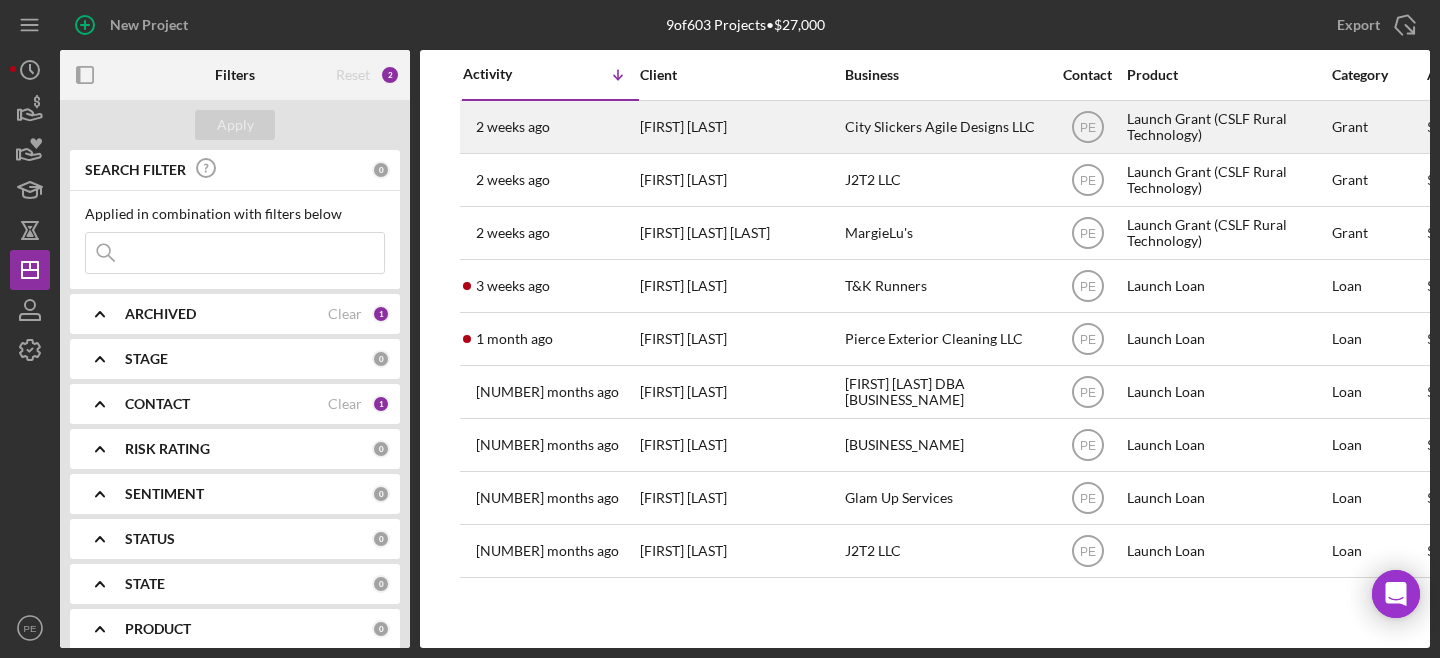 click on "[FIRST] [LAST]" at bounding box center (740, 127) 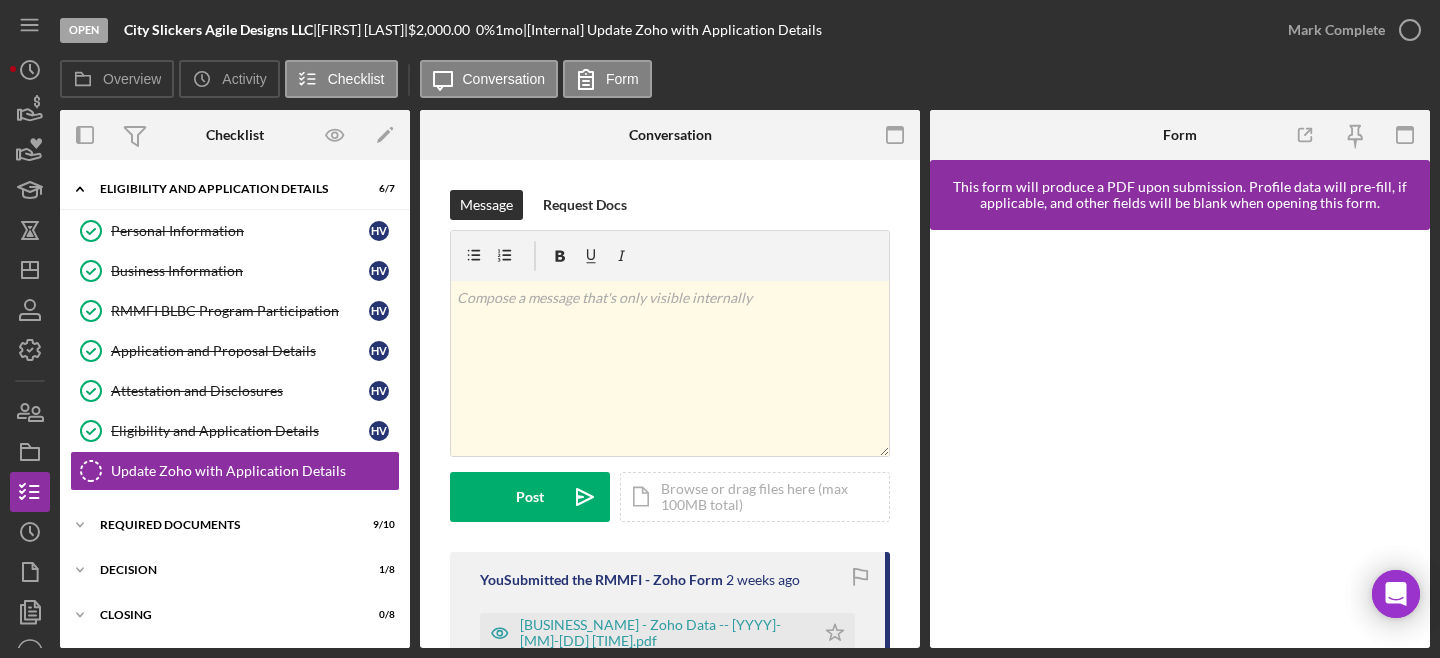 scroll, scrollTop: 66, scrollLeft: 0, axis: vertical 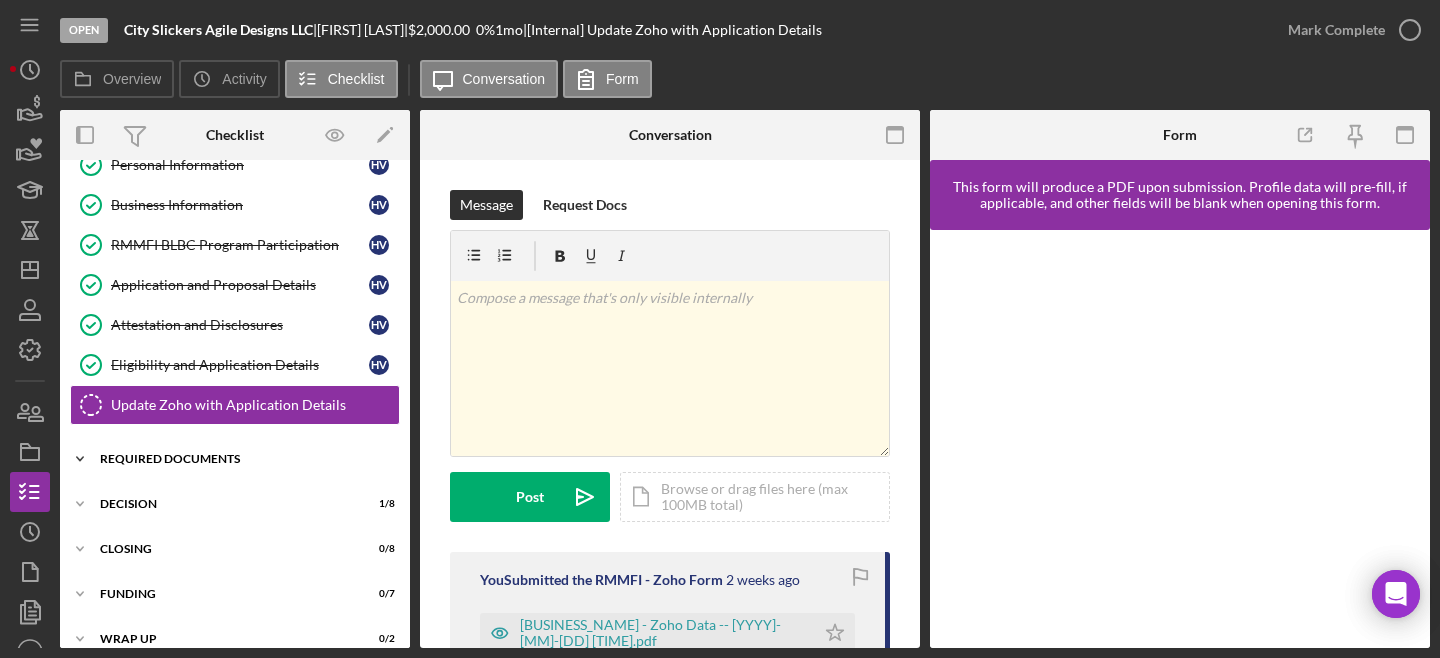 click on "Required Documents" at bounding box center [242, 459] 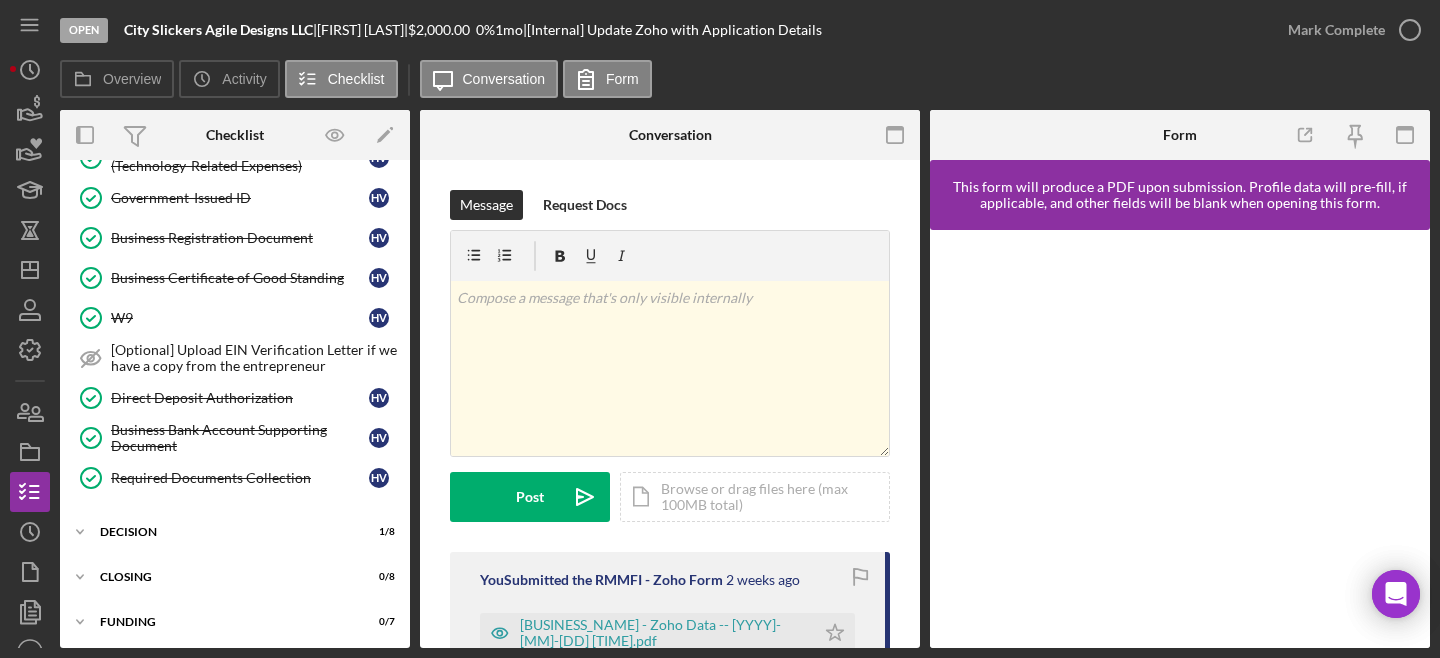 scroll, scrollTop: 482, scrollLeft: 0, axis: vertical 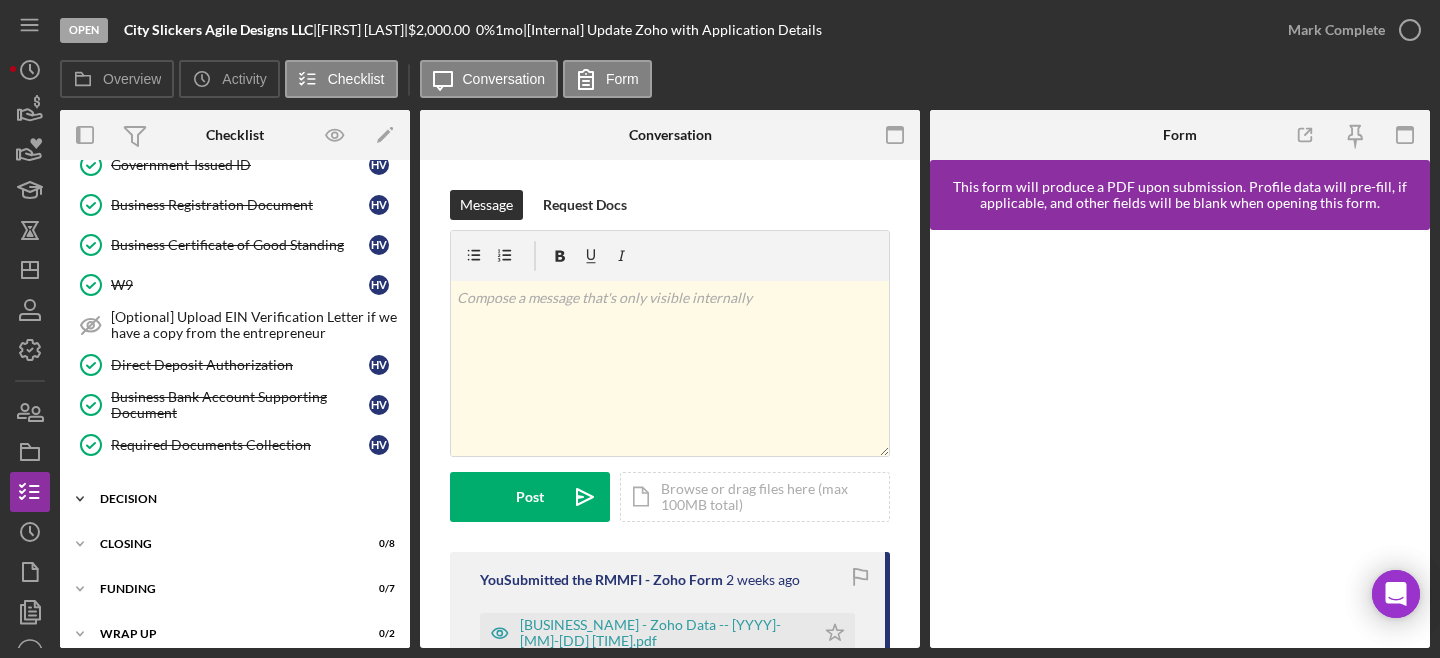 click on "Decision" at bounding box center [242, 499] 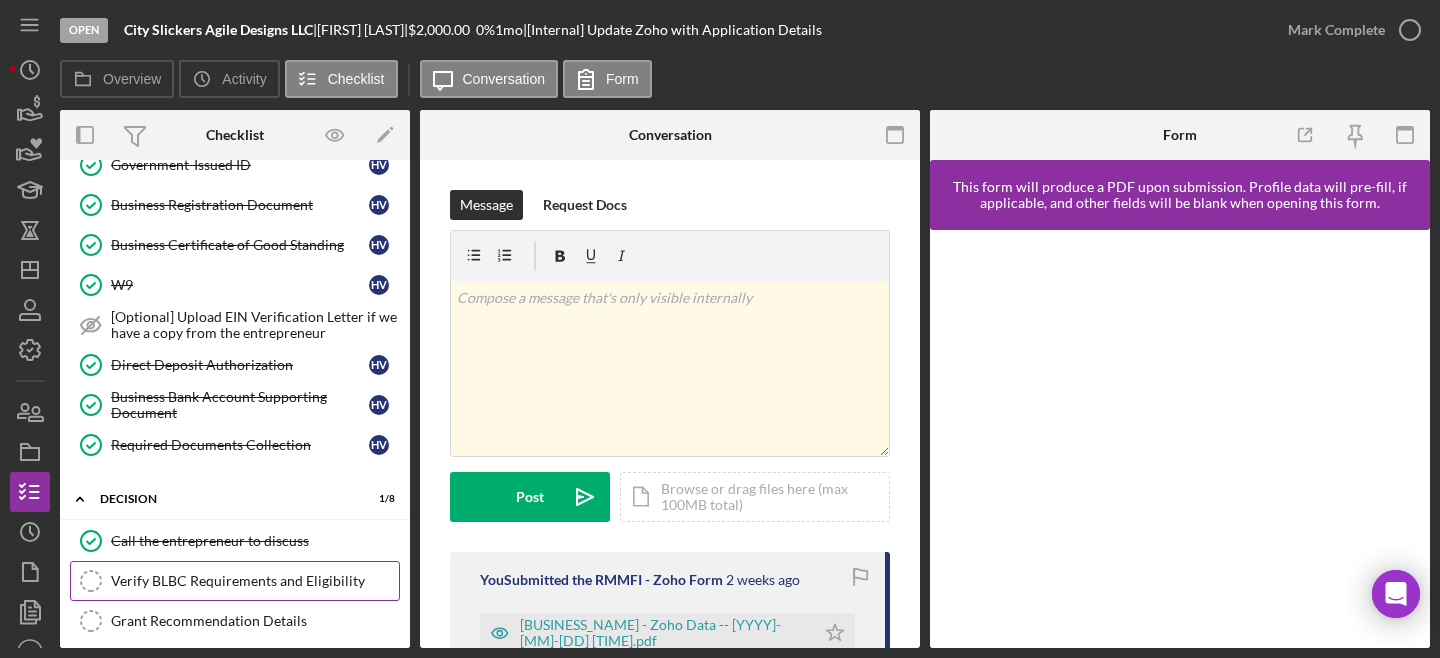 click on "Verify BLBC Requirements and Eligibility  Verify BLBC Requirements and Eligibility" at bounding box center [235, 581] 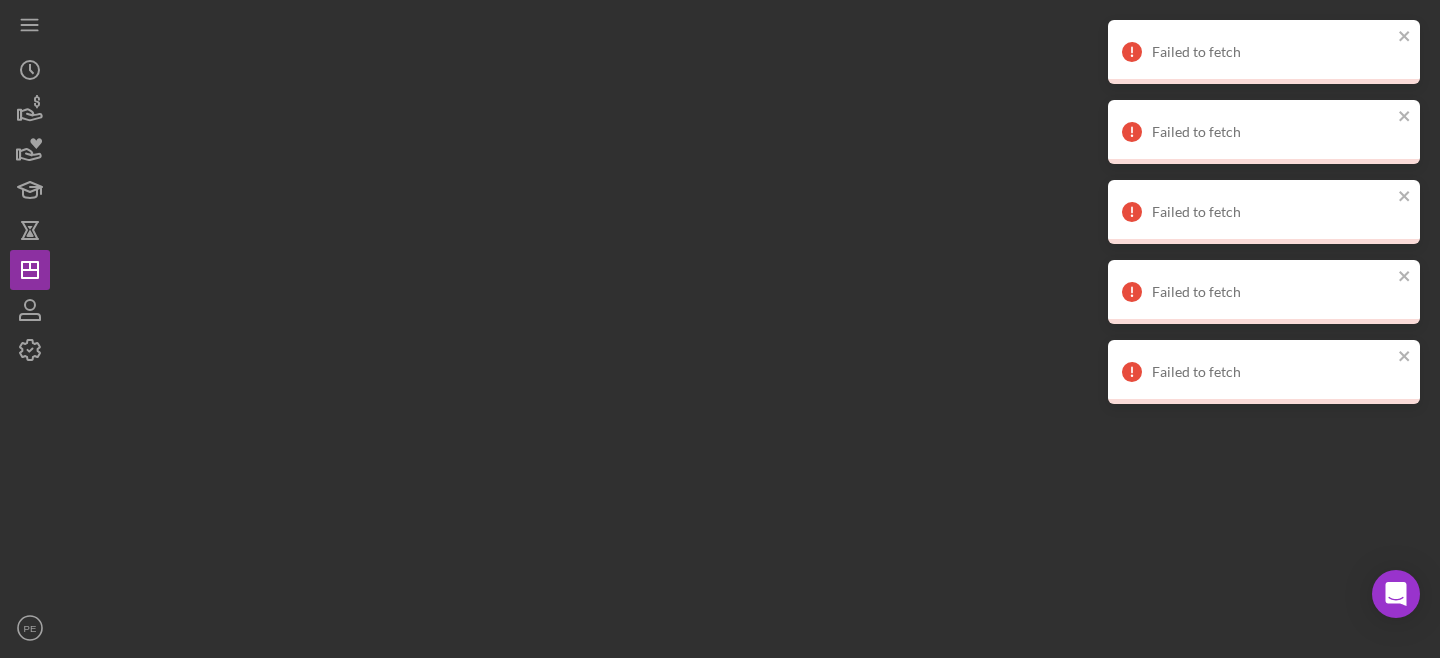 scroll, scrollTop: 0, scrollLeft: 0, axis: both 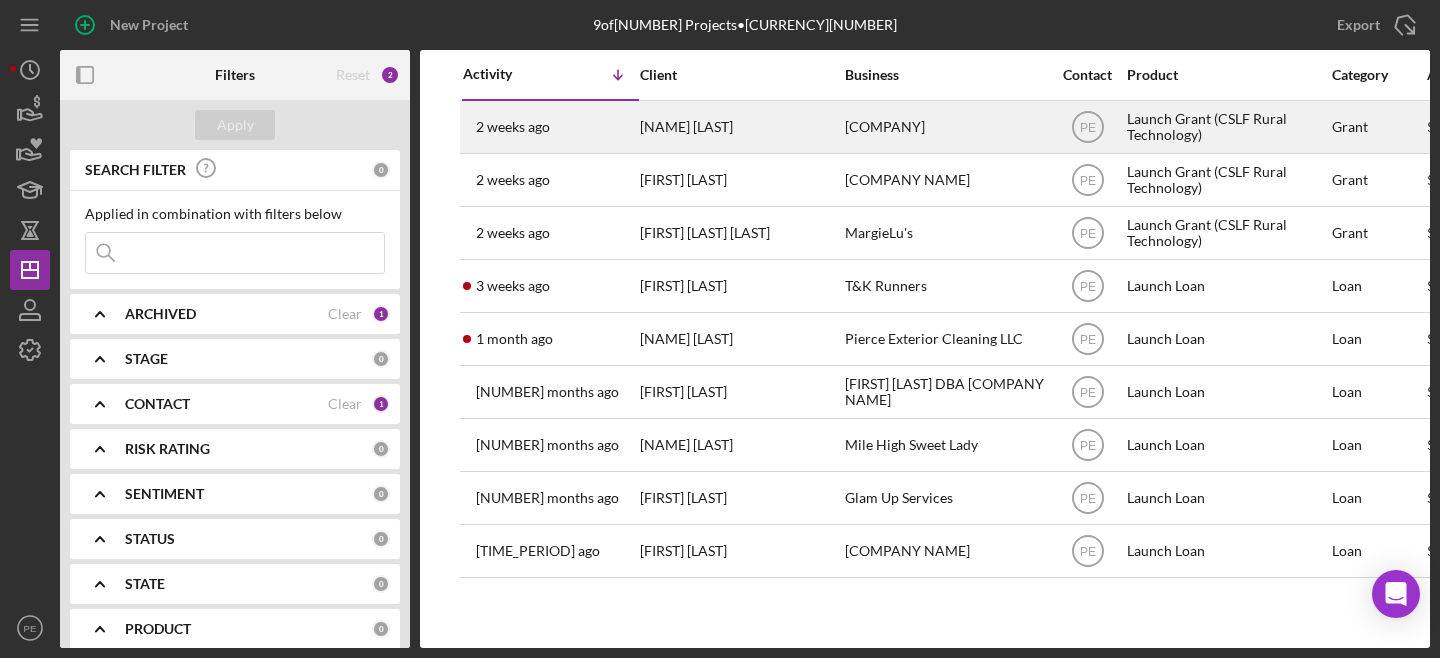 click on "[NAME] [LAST]" at bounding box center [740, 127] 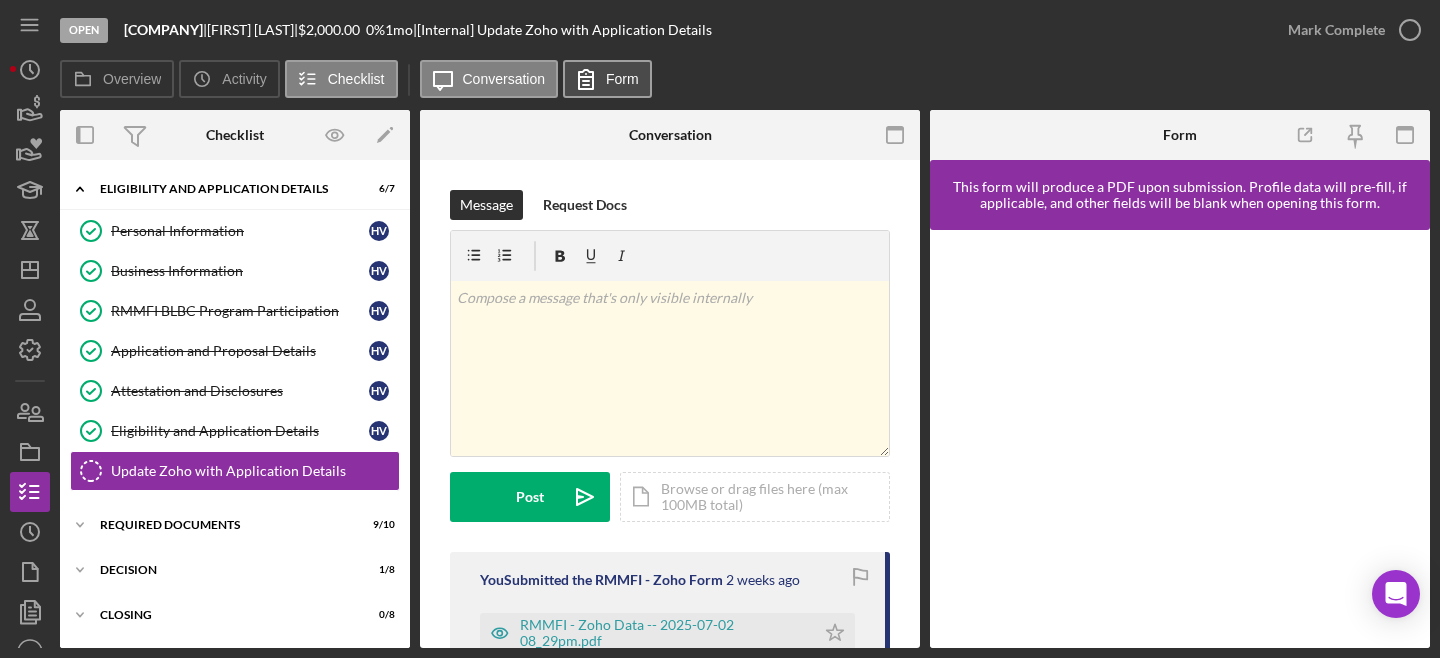 scroll, scrollTop: 66, scrollLeft: 0, axis: vertical 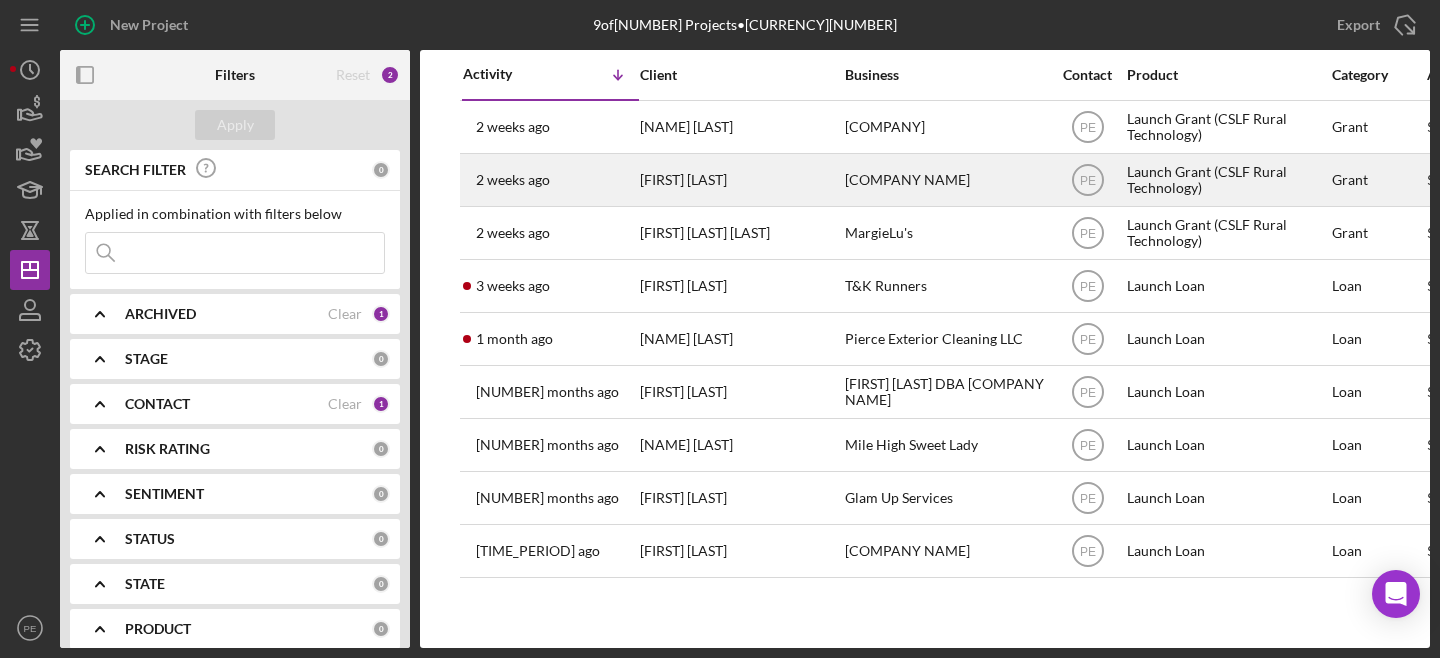 click on "[FIRST] [LAST]" at bounding box center [740, 180] 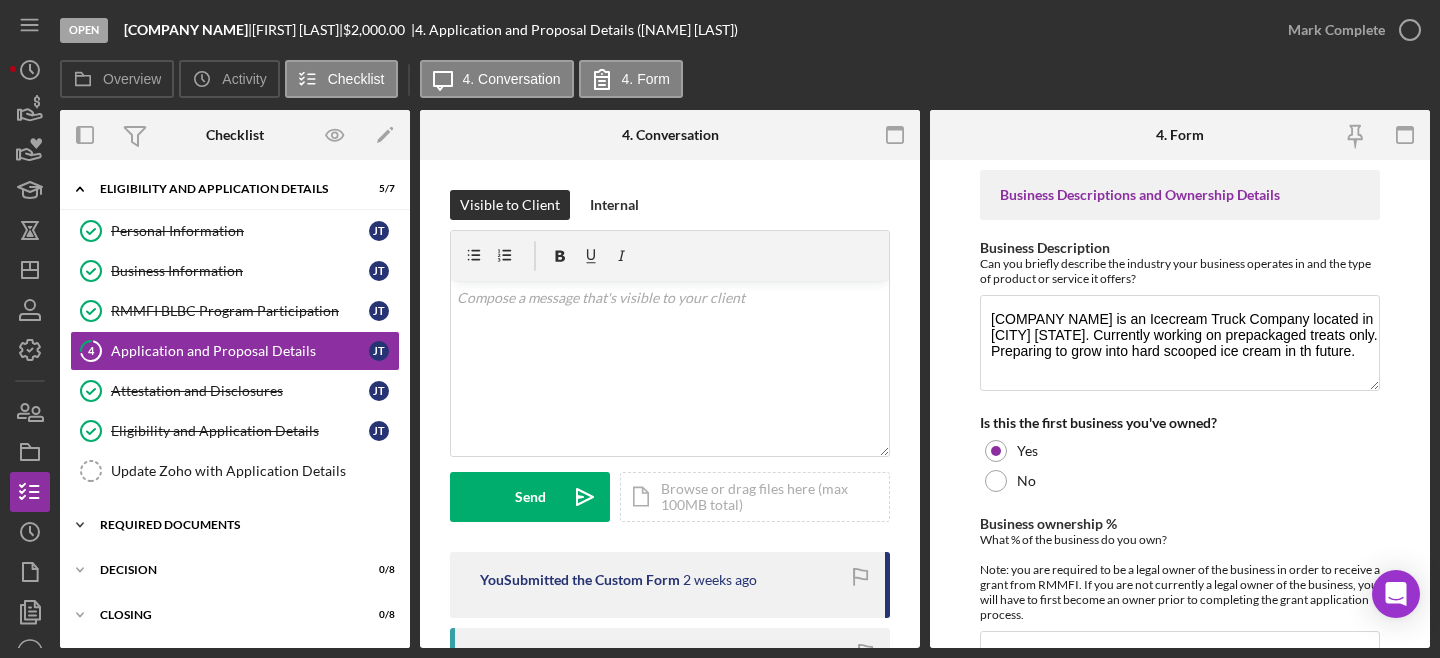 click on "Required Documents" at bounding box center [242, 525] 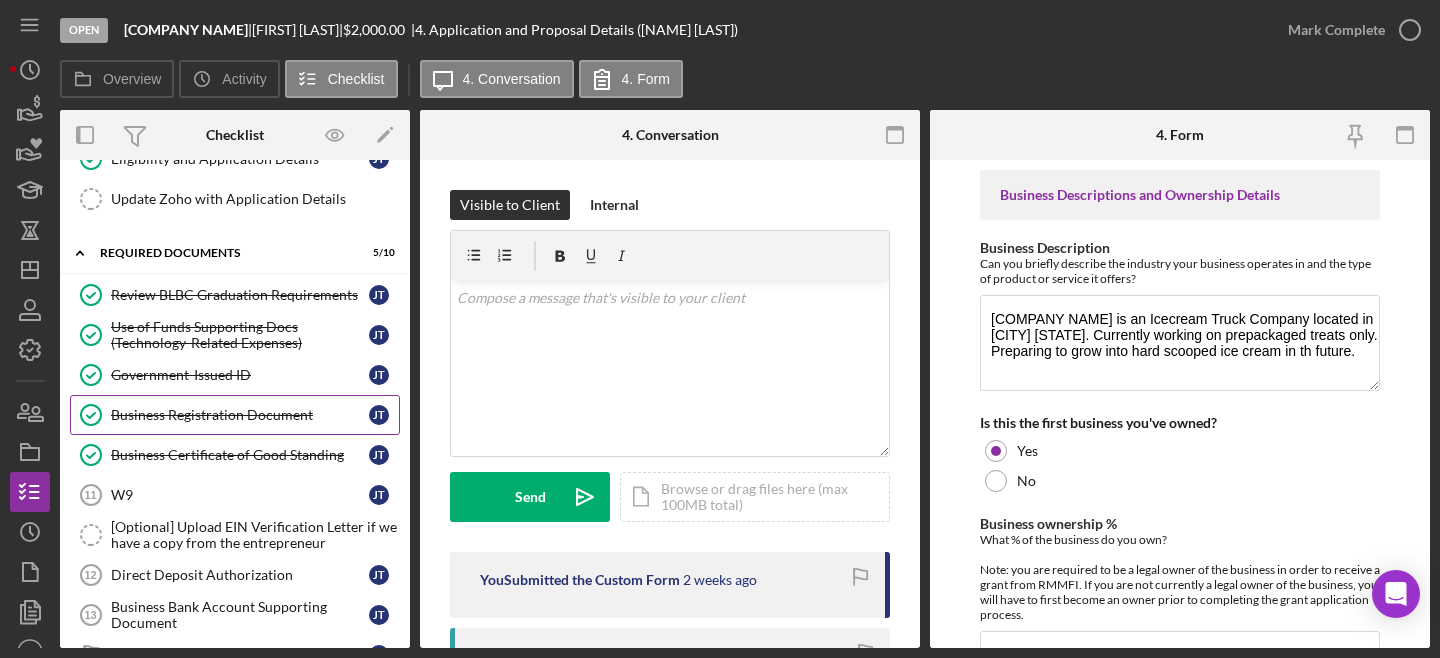 scroll, scrollTop: 275, scrollLeft: 0, axis: vertical 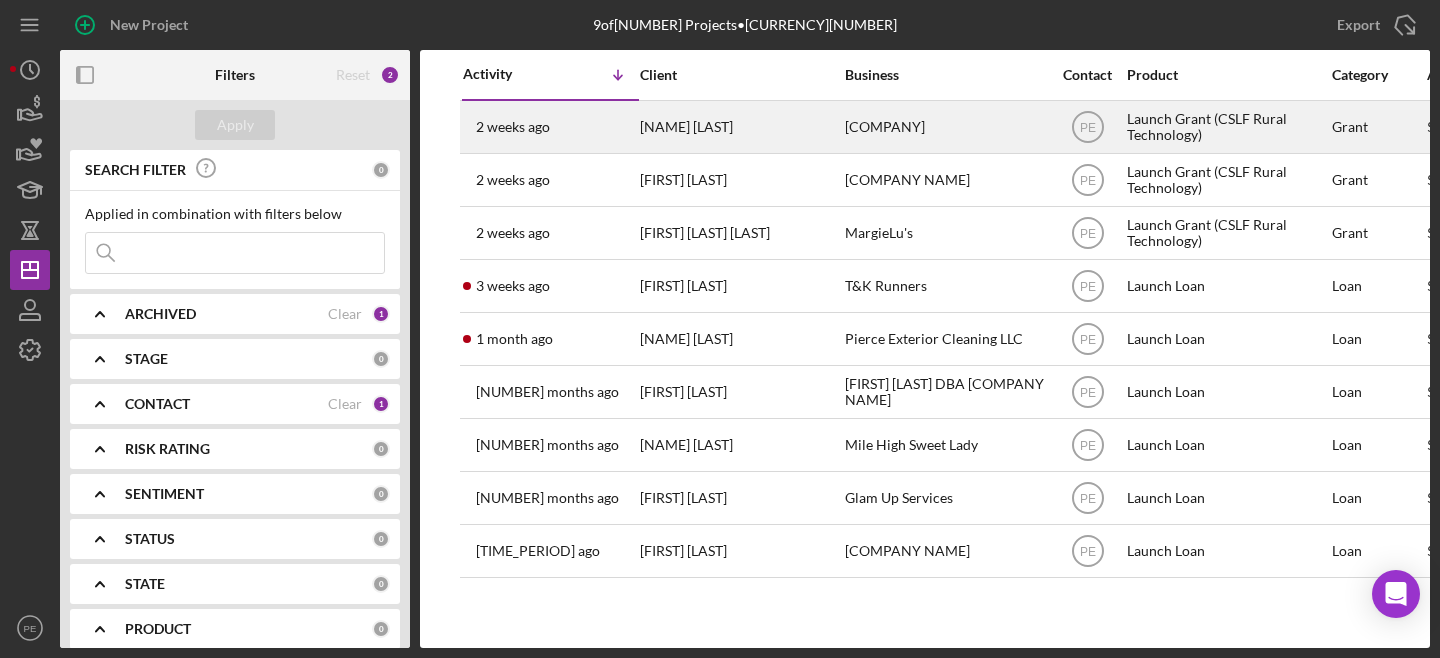 click on "[FIRST] [LAST]" at bounding box center [740, 127] 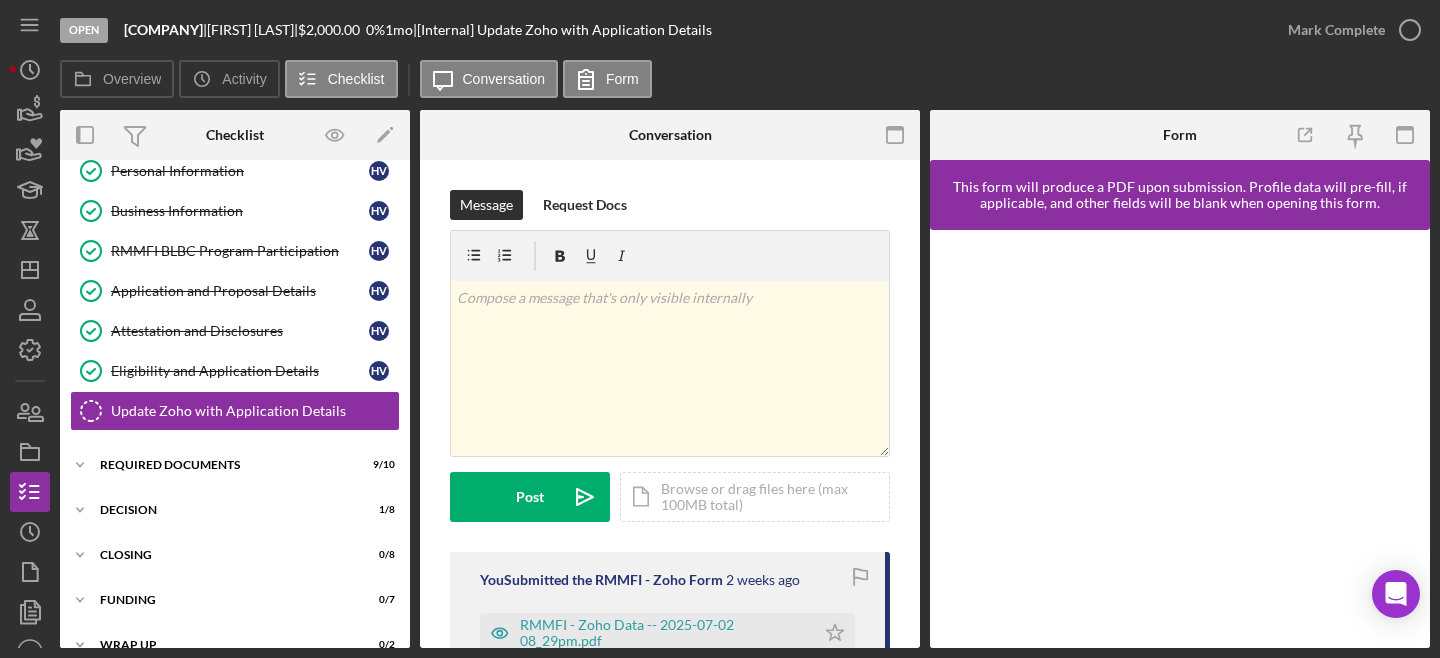 scroll, scrollTop: 67, scrollLeft: 0, axis: vertical 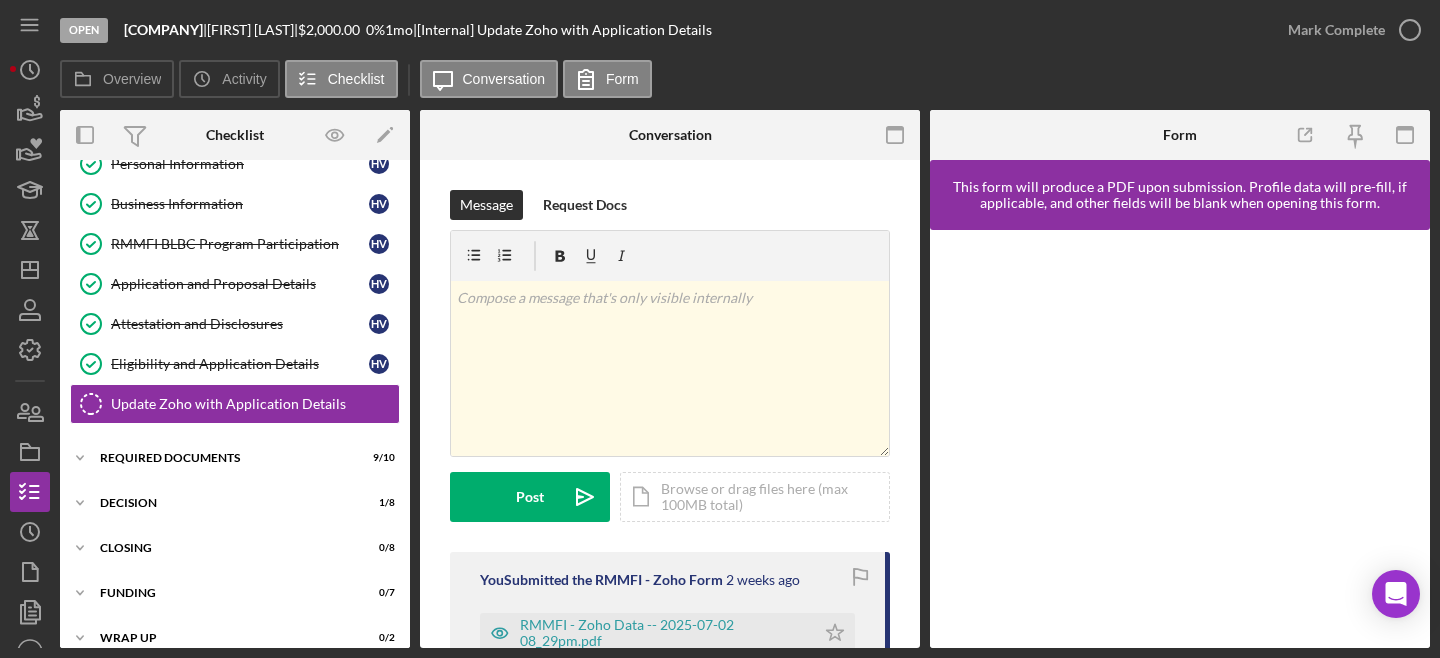 click on "Overview Overview Edit Icon/Edit Status Ongoing Risk Rating Sentiment Rating 5 Product Launch Grant (CSLF Rural Technology) Created Date 11/8/2024 Started Date 11/23/2024 Closing Goal Amount $2,000.00 Contact Icon/User Photo PE Patrick   Efferson Account Executive Stage Open Weekly Status Update No Inactivity Alerts No Key Ratios Edit Icon/Edit DSCR Collateral Coverage DTI LTV Global DSCR Global Collateral Coverage Global DTI NOI Recommendation Edit Icon/Edit Payment Type Amount Down Payment Closing Fee Include closing fee in amount financed? No Origination Fee Include origination fee in amount financed? No Amount Financed Closing Date First Payment Date Maturity Date Resolution Edit Icon/Edit Resolved On Resolution New Activity No new activity. Checklist Icon/Edit Icon/Expander Eligibility and Application Details 6 / 7 Personal Information Personal Information H V Business Information Business Information H V RMMFI  BLBC Program Participation RMMFI  BLBC Program Participation H V H V H V H V Icon/Expander 9" at bounding box center (745, 379) 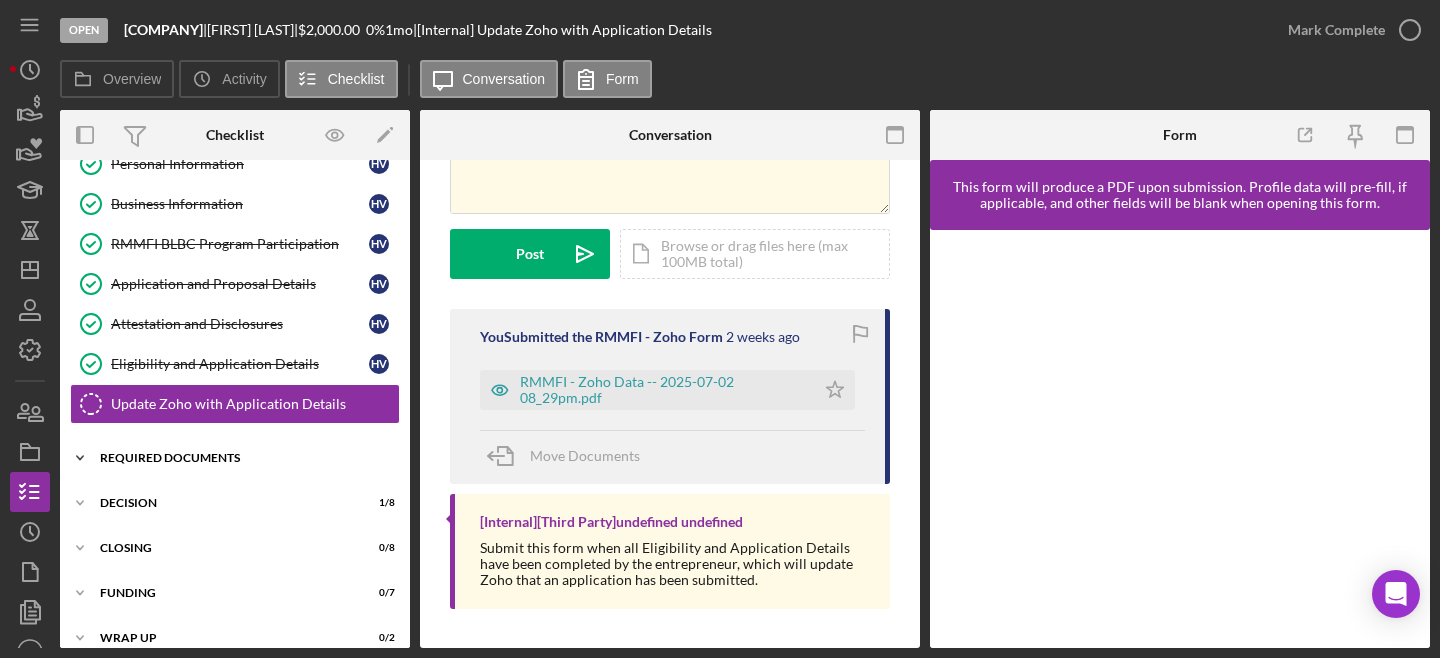 click on "Required Documents" at bounding box center (242, 458) 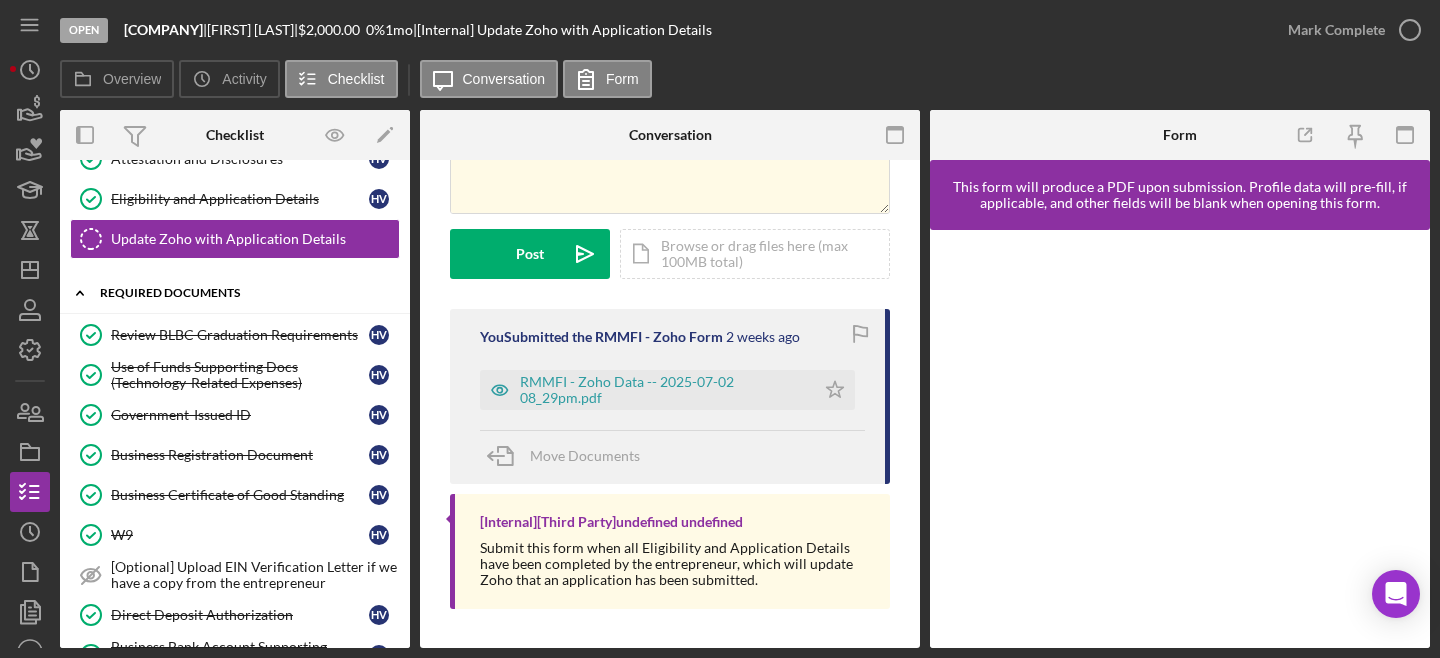 scroll, scrollTop: 499, scrollLeft: 0, axis: vertical 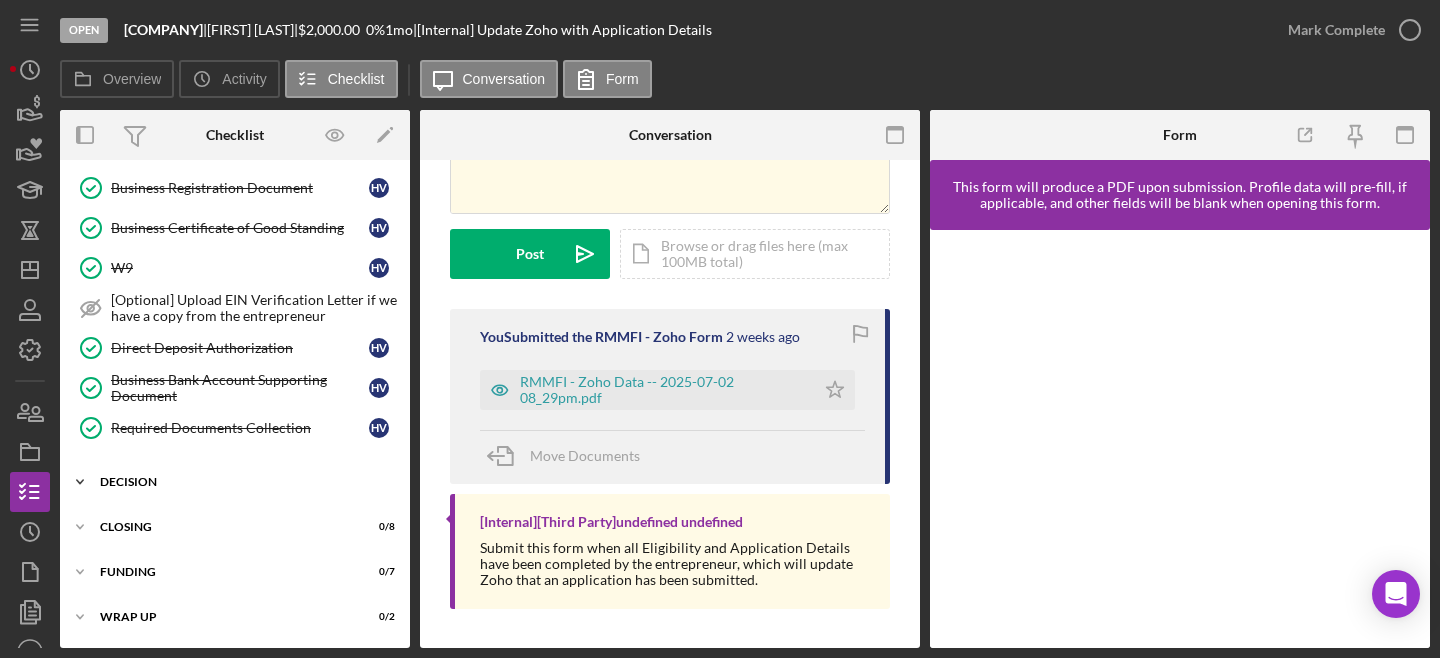 click on "Decision" at bounding box center [242, 482] 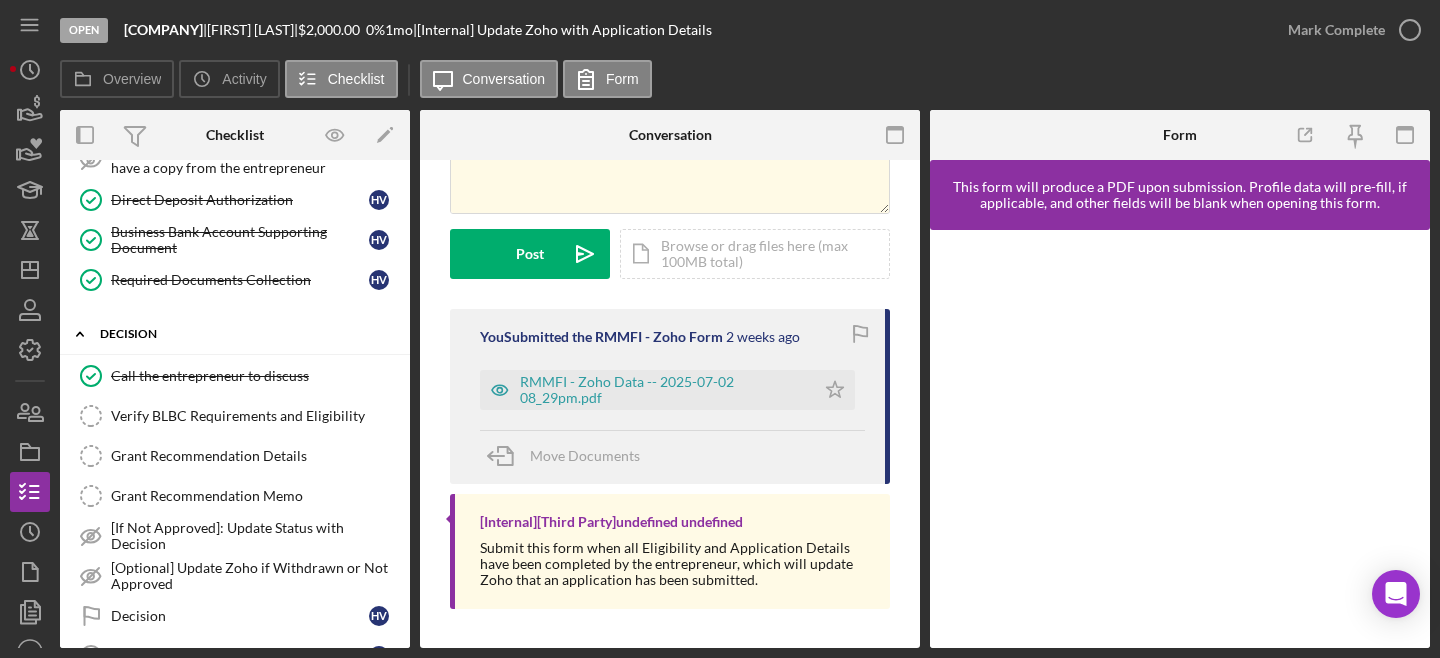 scroll, scrollTop: 699, scrollLeft: 0, axis: vertical 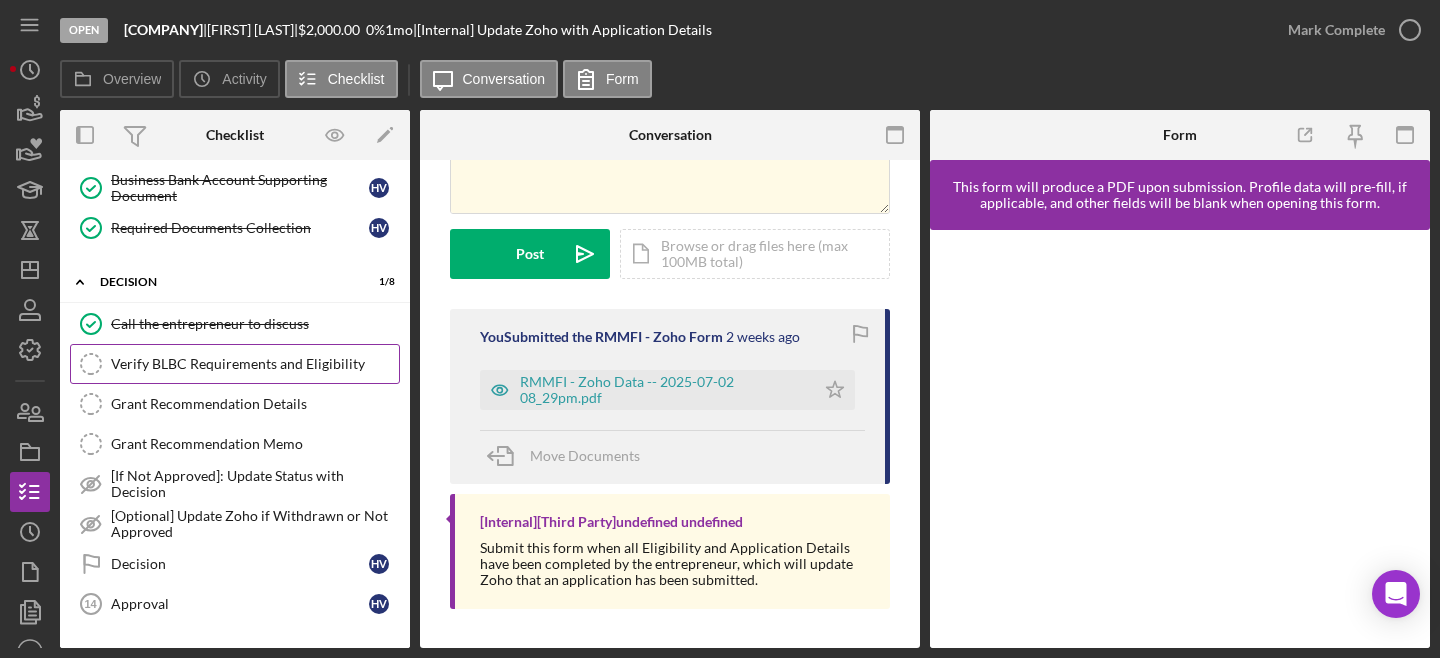 click on "Verify BLBC Requirements and Eligibility" at bounding box center [255, 364] 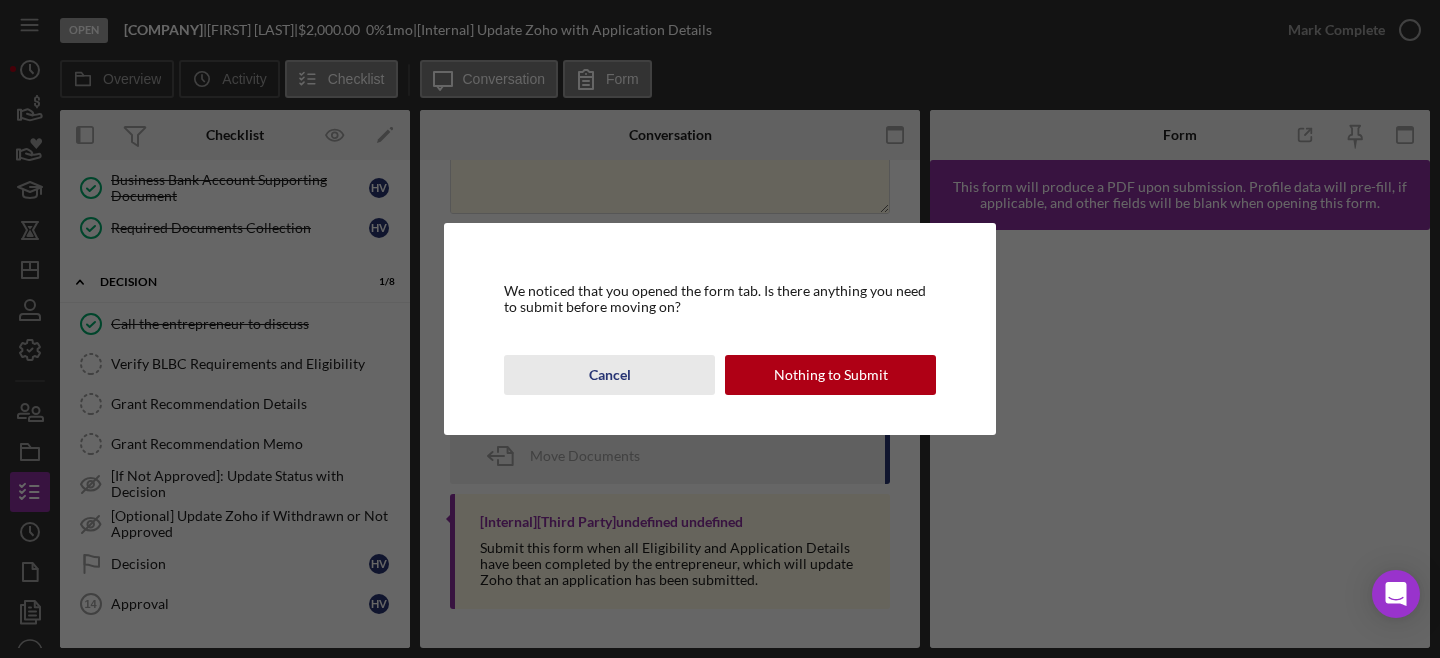 click on "Cancel" at bounding box center [610, 375] 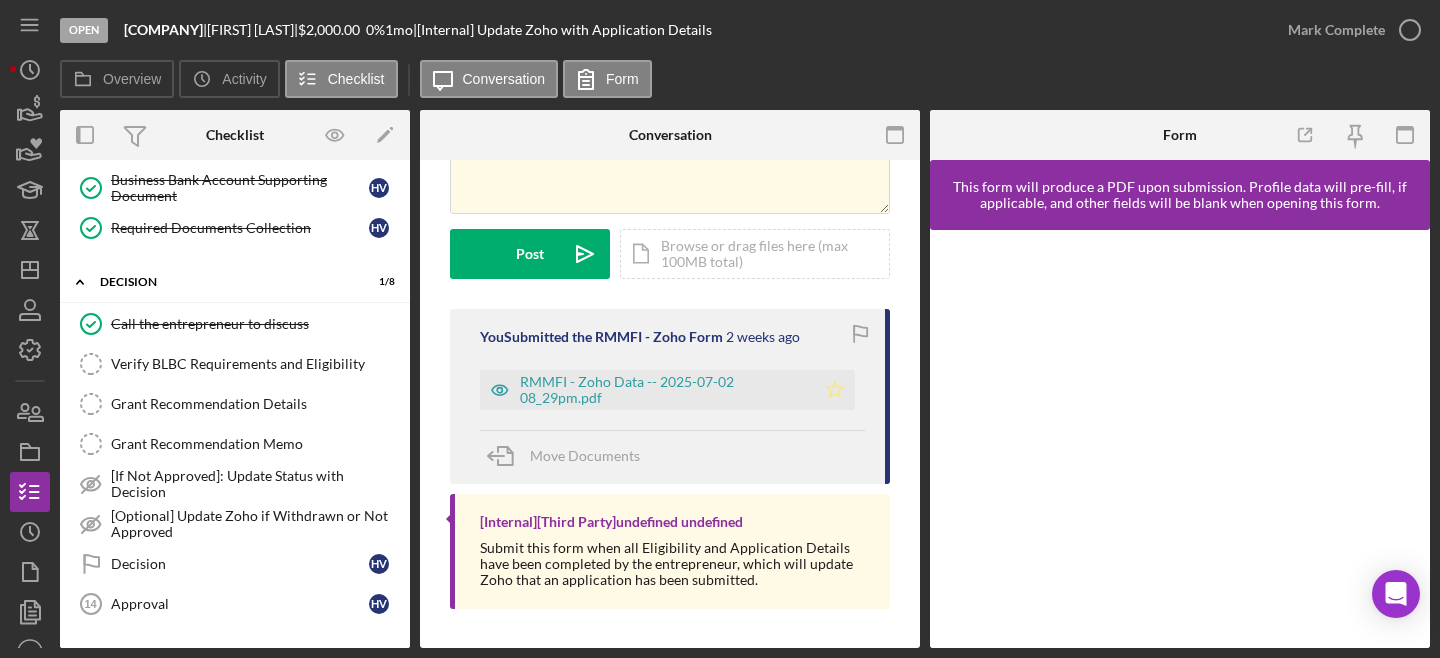 click on "Icon/Star" 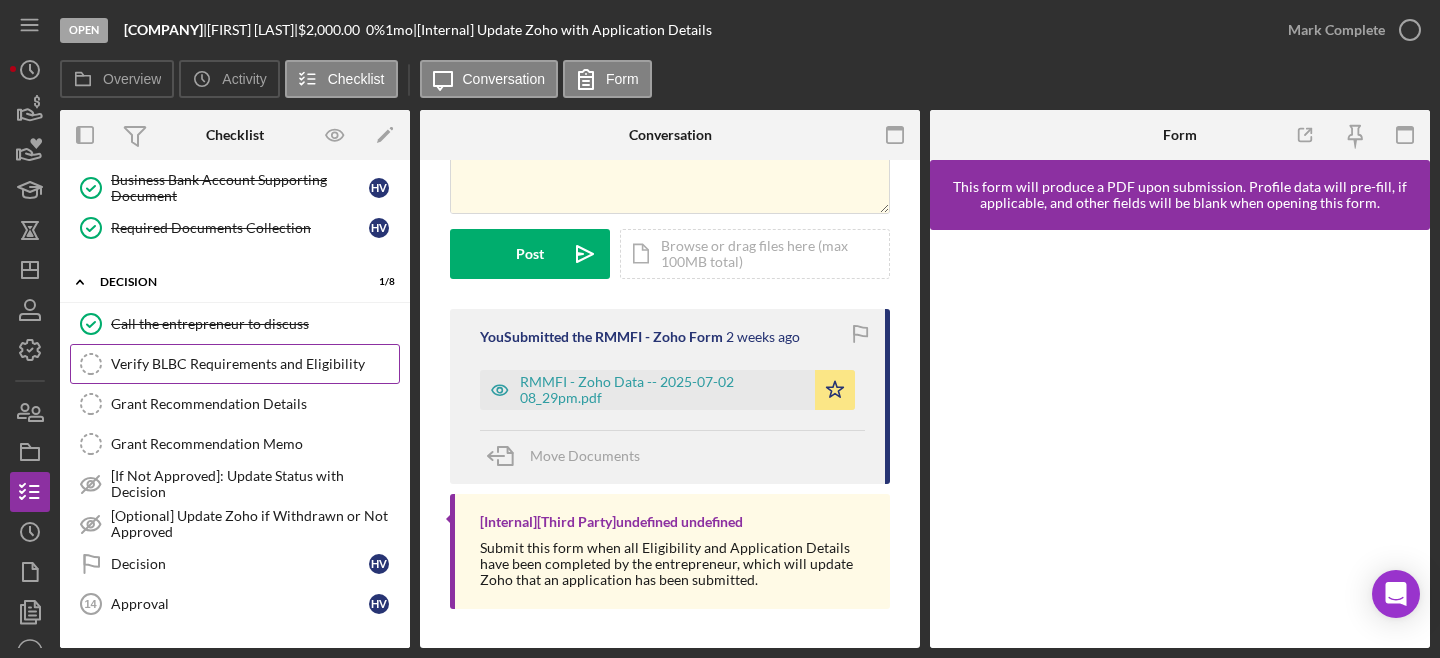 click on "Verify BLBC Requirements and Eligibility  Verify BLBC Requirements and Eligibility" at bounding box center [235, 364] 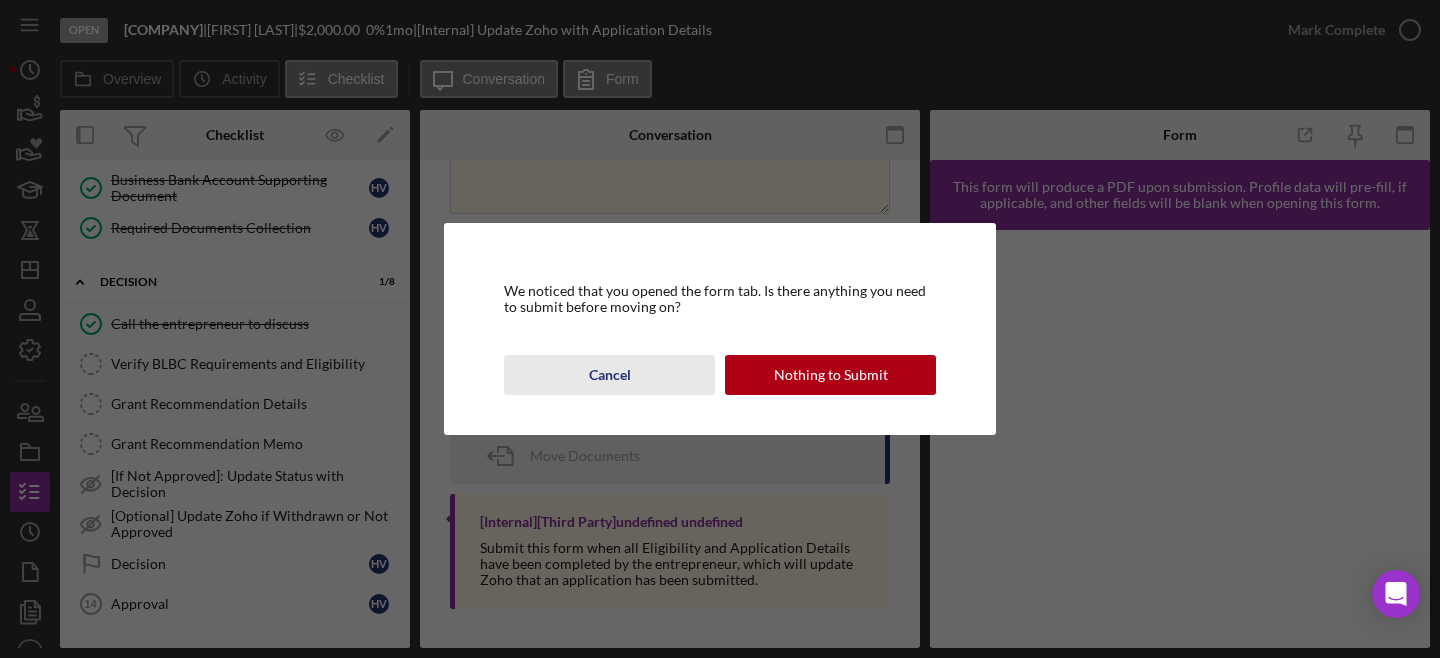 click on "Cancel" at bounding box center [610, 375] 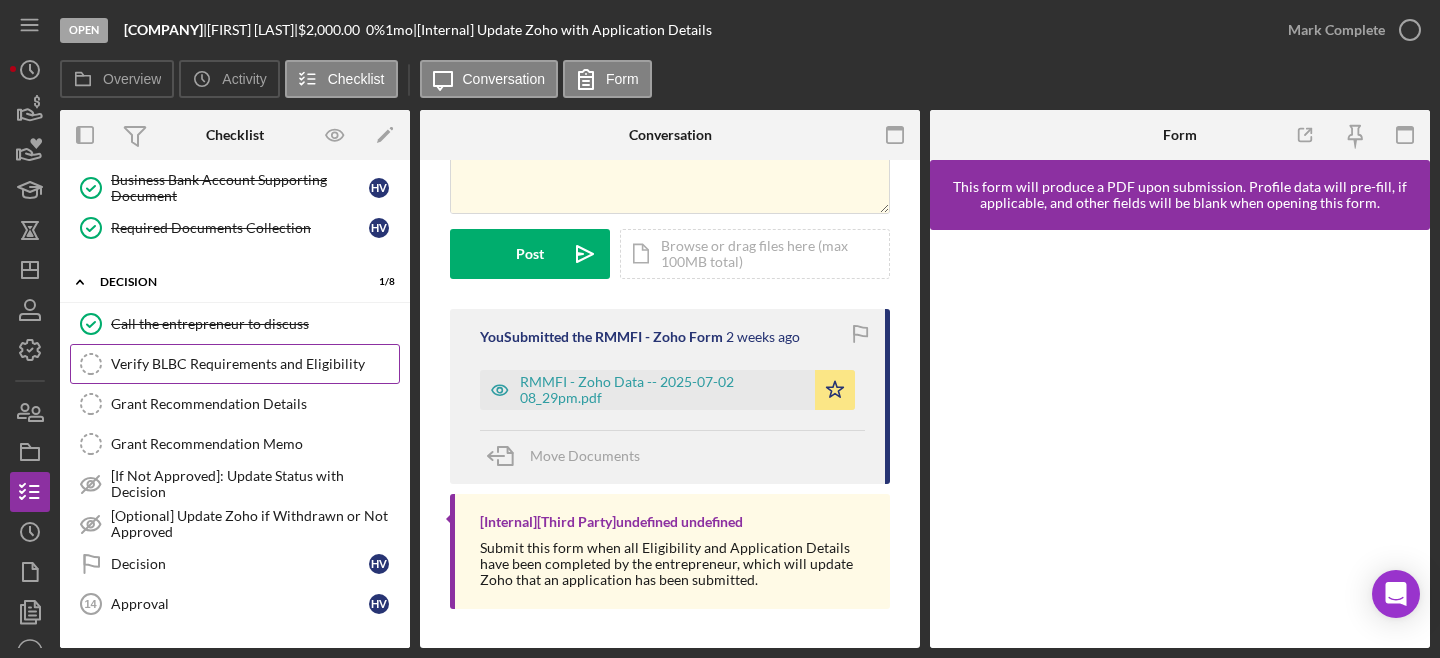 click on "Verify BLBC Requirements and Eligibility" at bounding box center (255, 364) 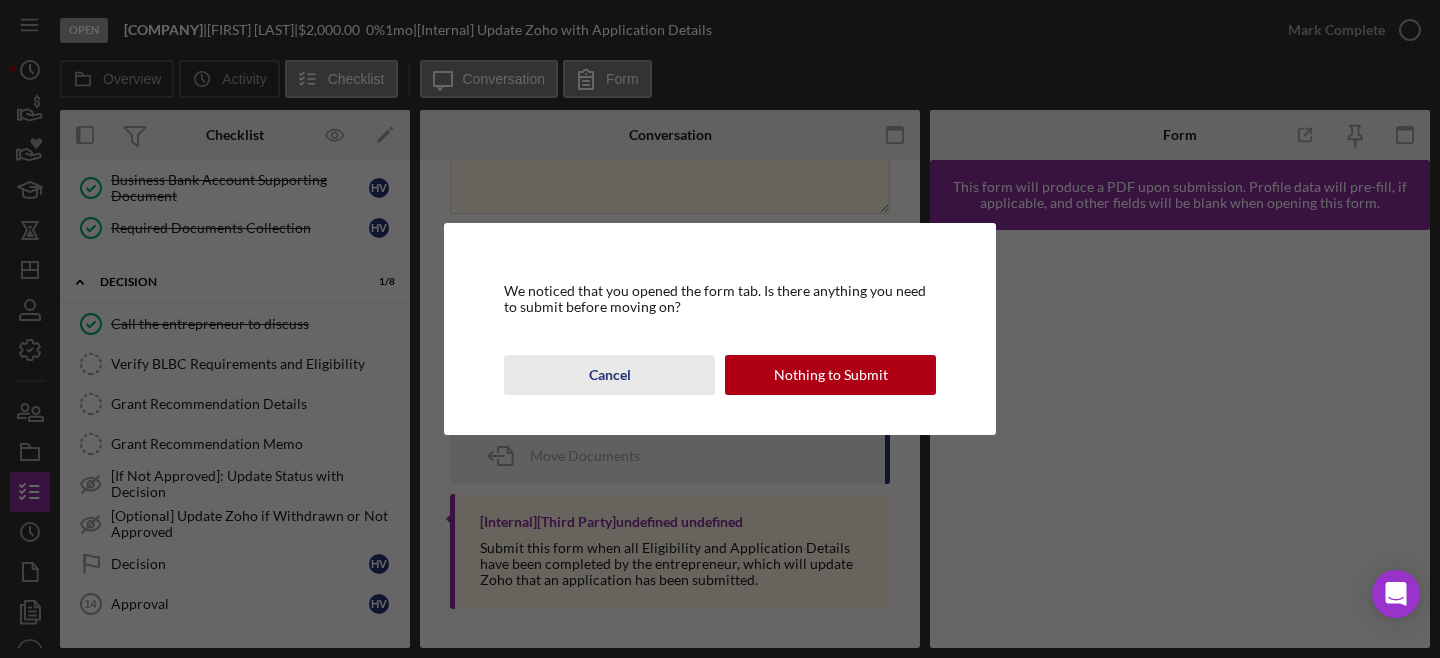 click on "Cancel" at bounding box center [609, 375] 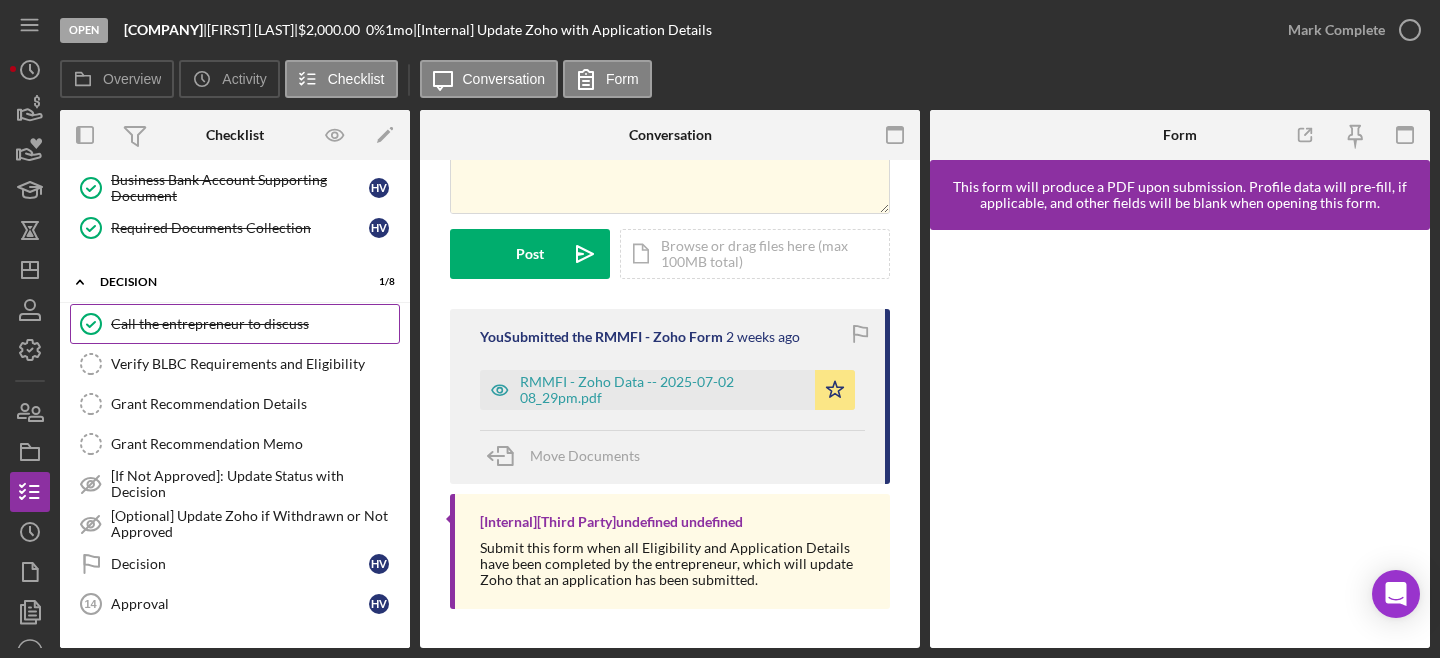 click on "Call the entrepreneur to discuss" at bounding box center [255, 324] 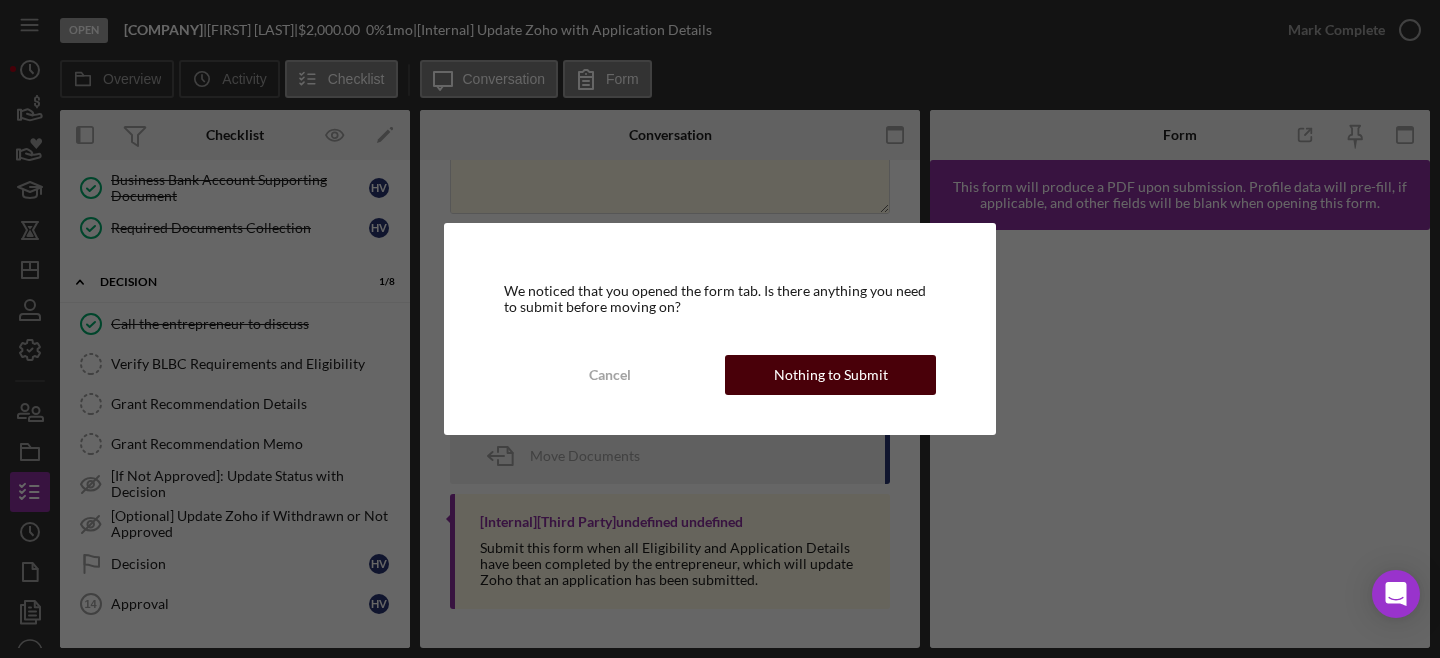 click on "Nothing to Submit" at bounding box center (831, 375) 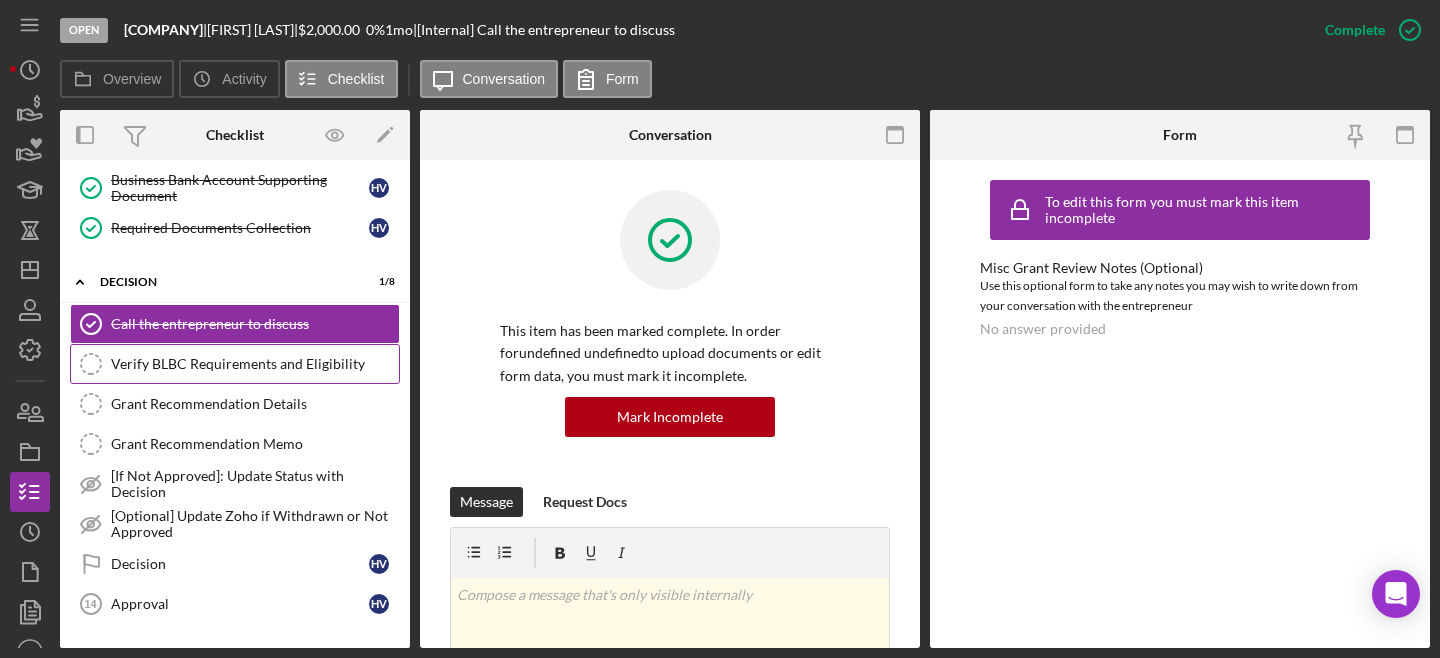 click on "Verify BLBC Requirements and Eligibility" at bounding box center (255, 364) 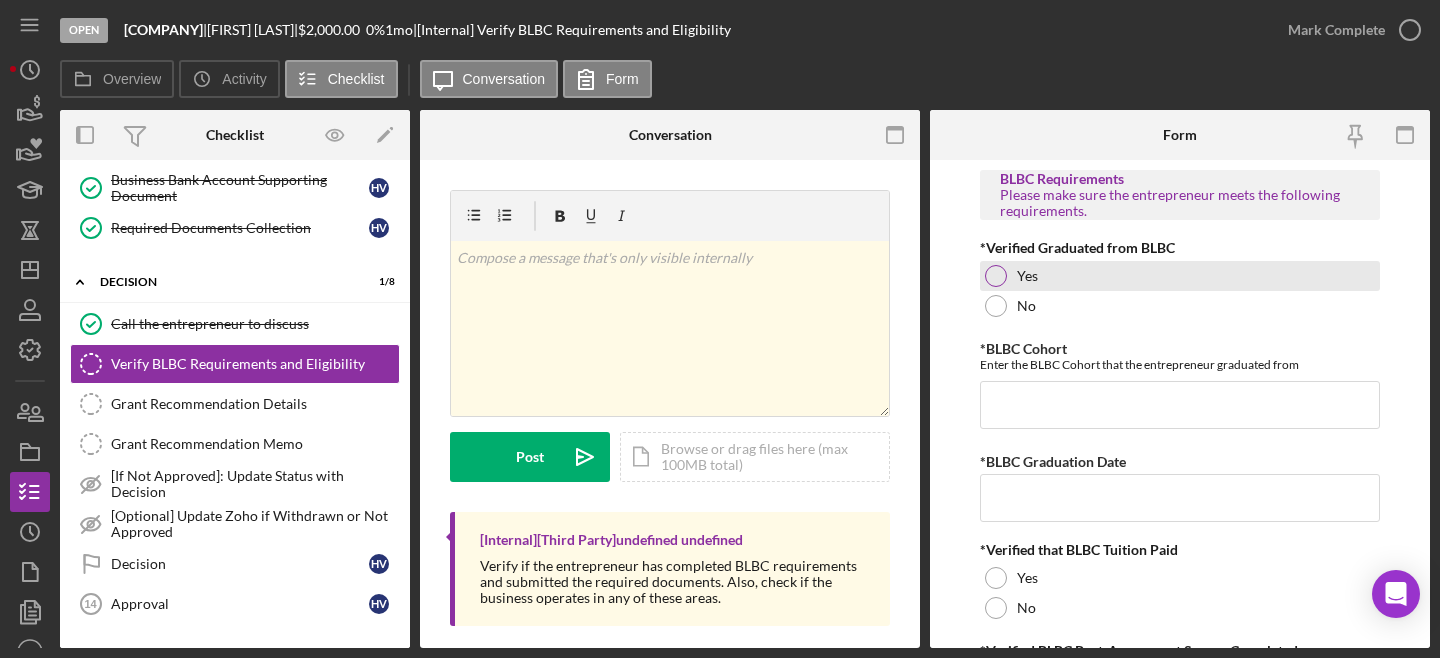 click at bounding box center (996, 276) 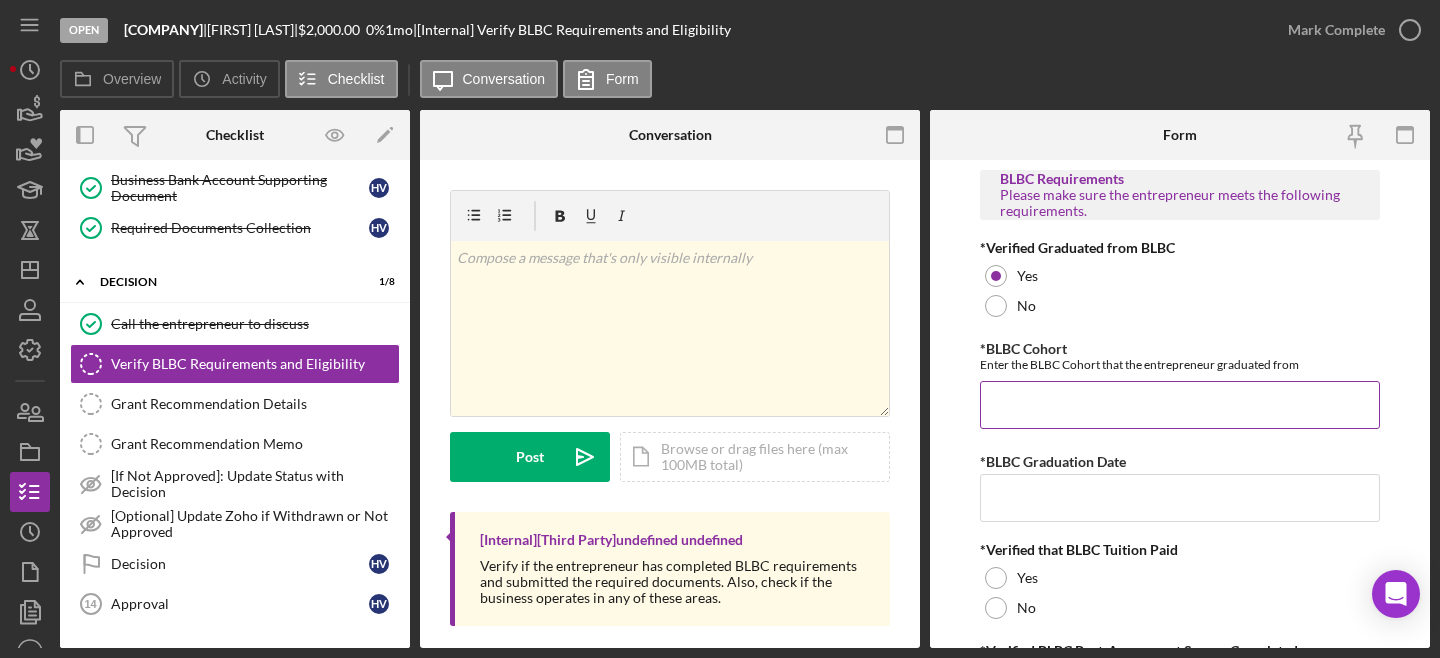 click on "*BLBC Cohort" at bounding box center (1180, 405) 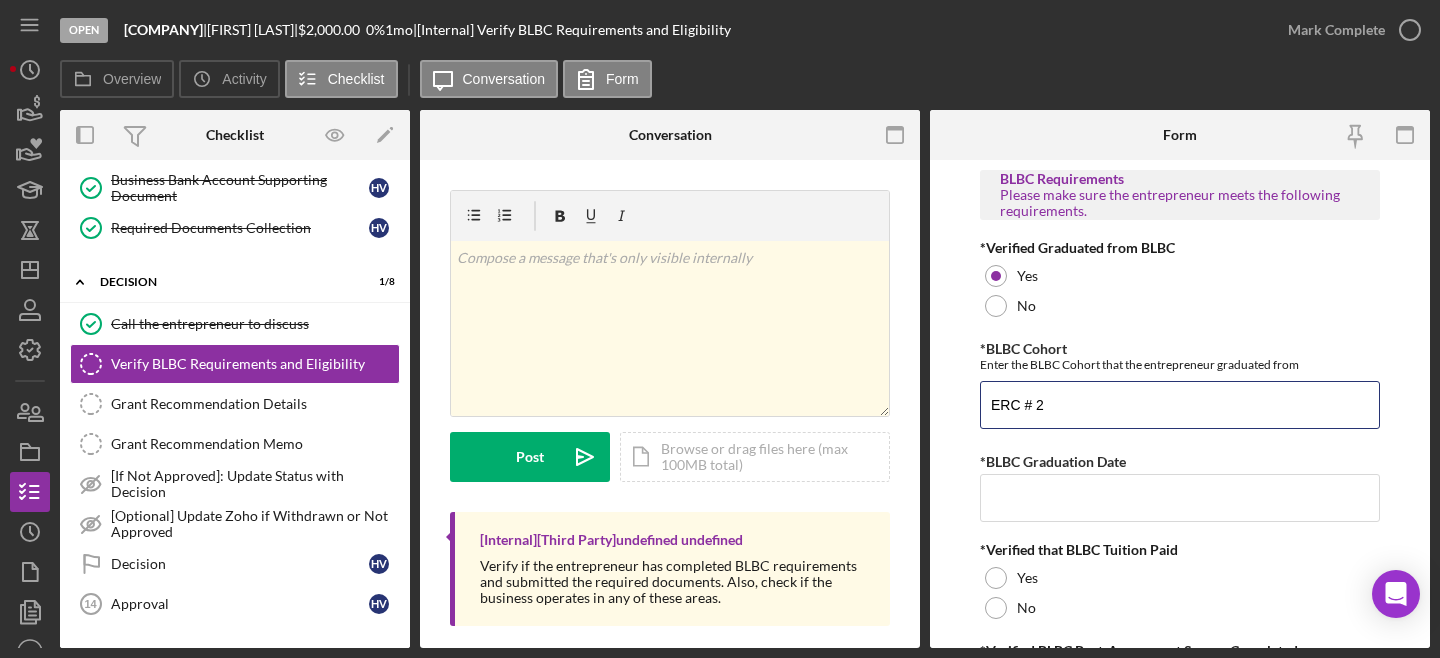 type on "ERC # 2" 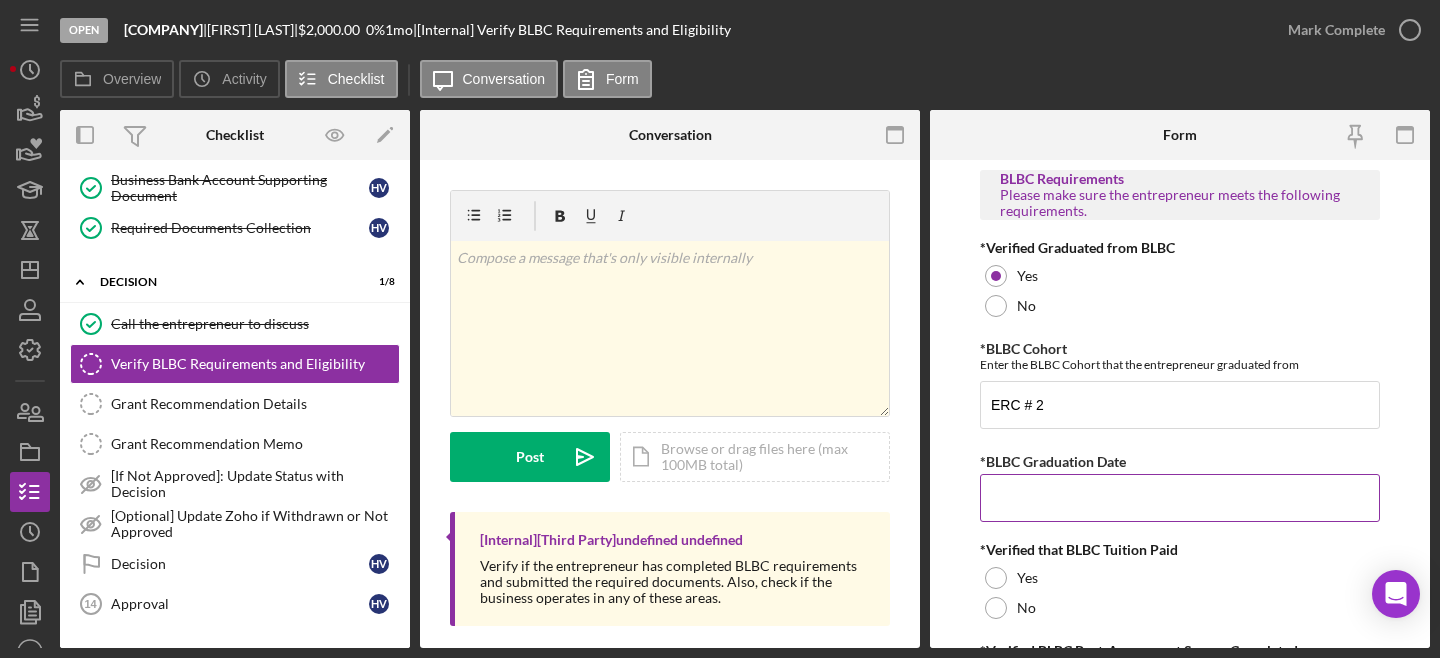 click on "*BLBC Graduation Date" at bounding box center (1180, 498) 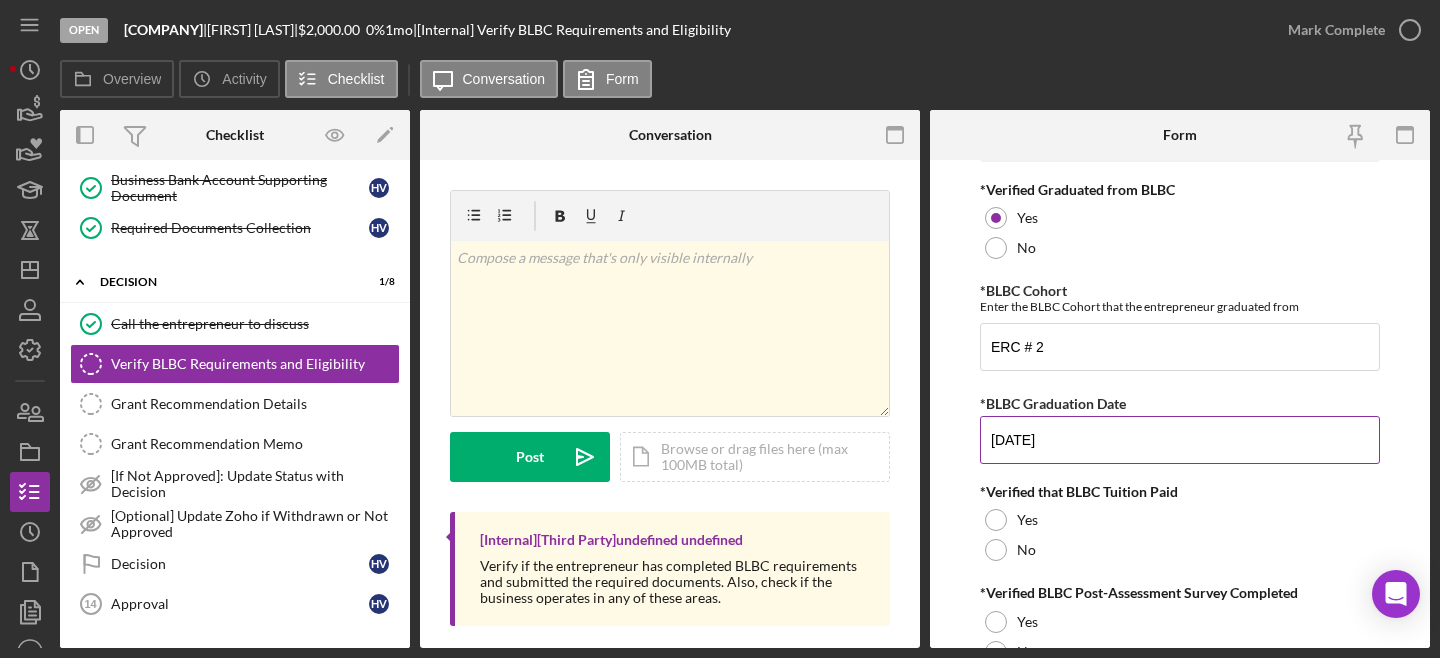 scroll, scrollTop: 62, scrollLeft: 0, axis: vertical 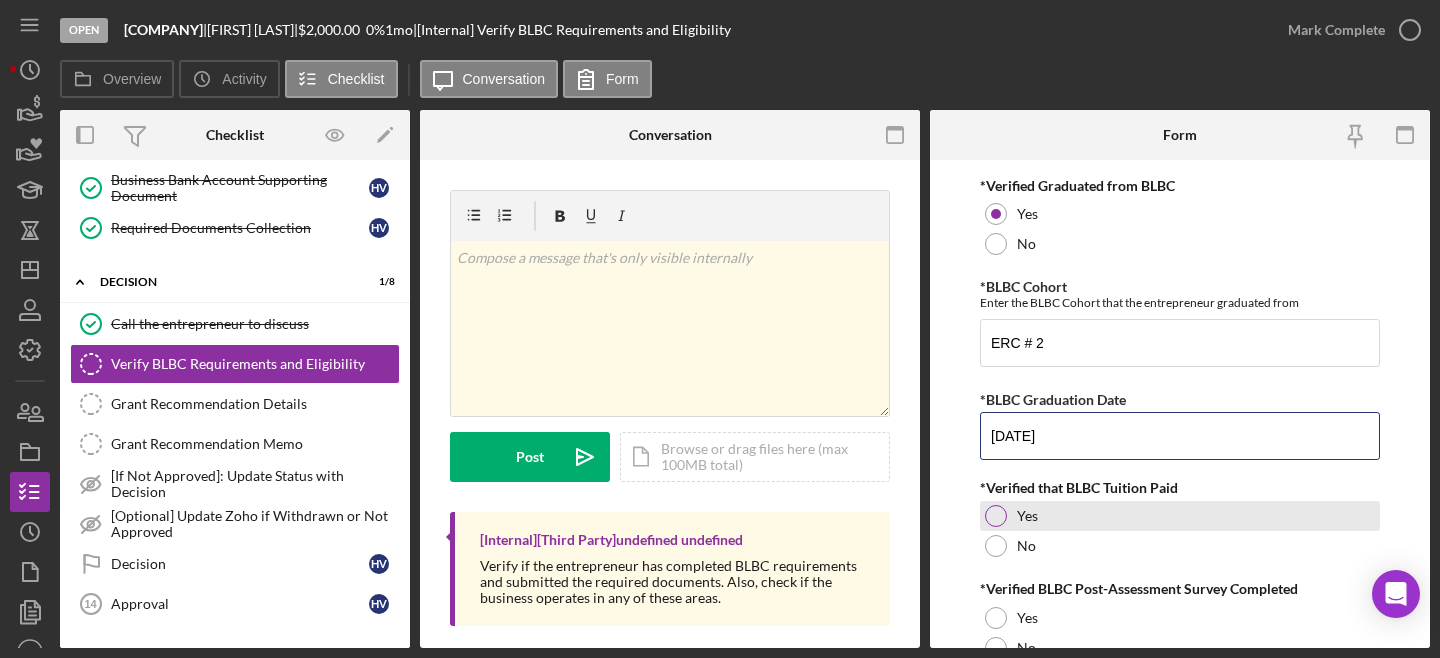 type on "[DATE]" 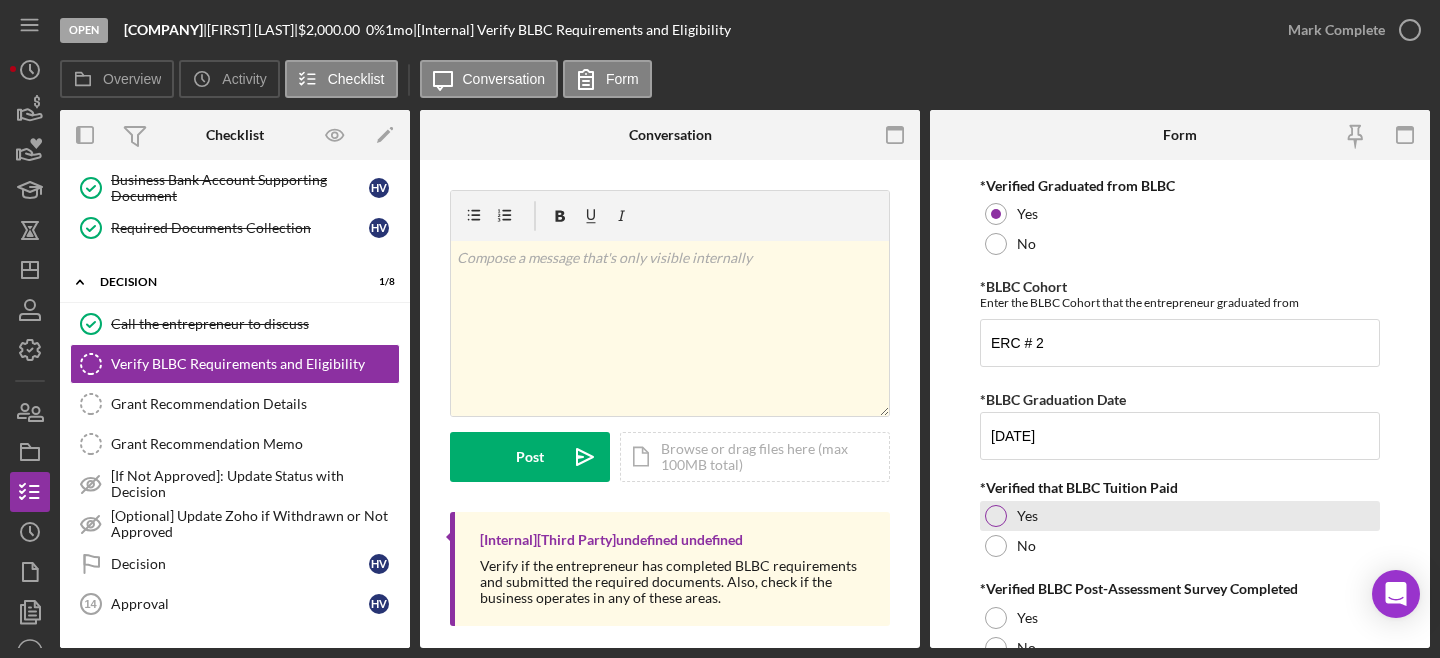click at bounding box center [996, 516] 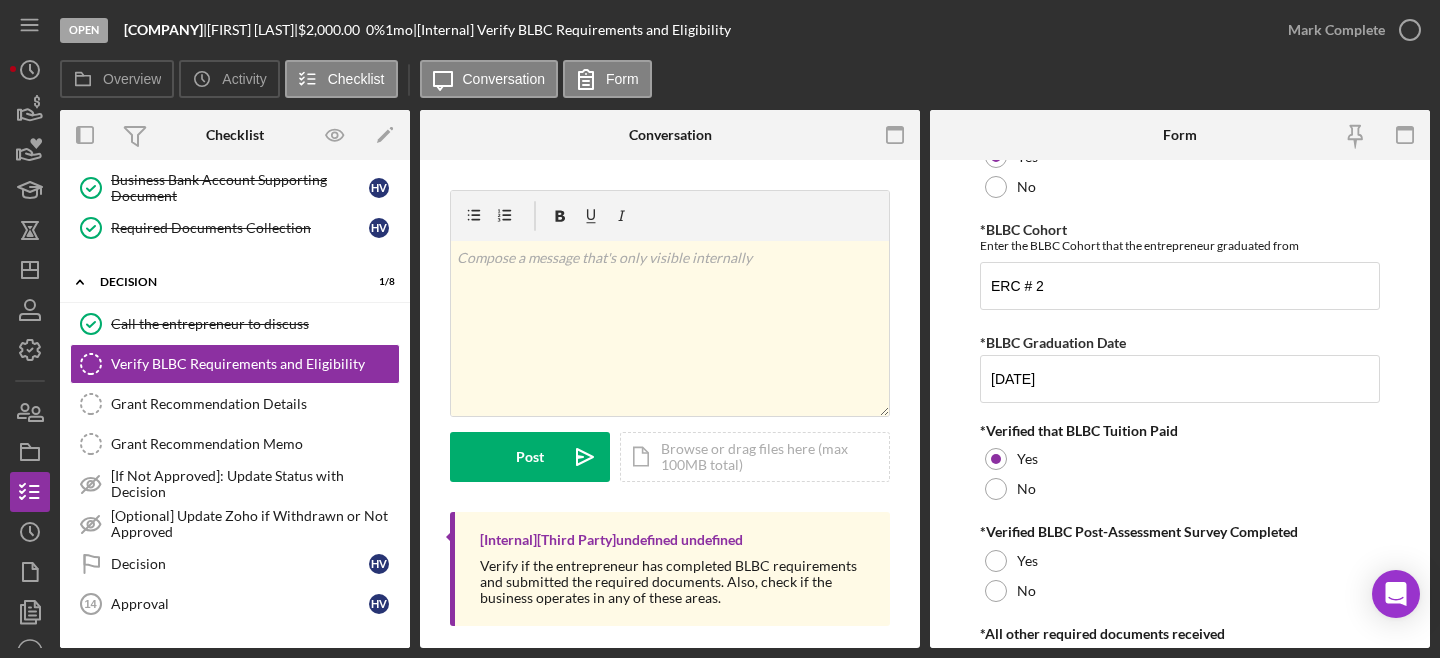 scroll, scrollTop: 125, scrollLeft: 0, axis: vertical 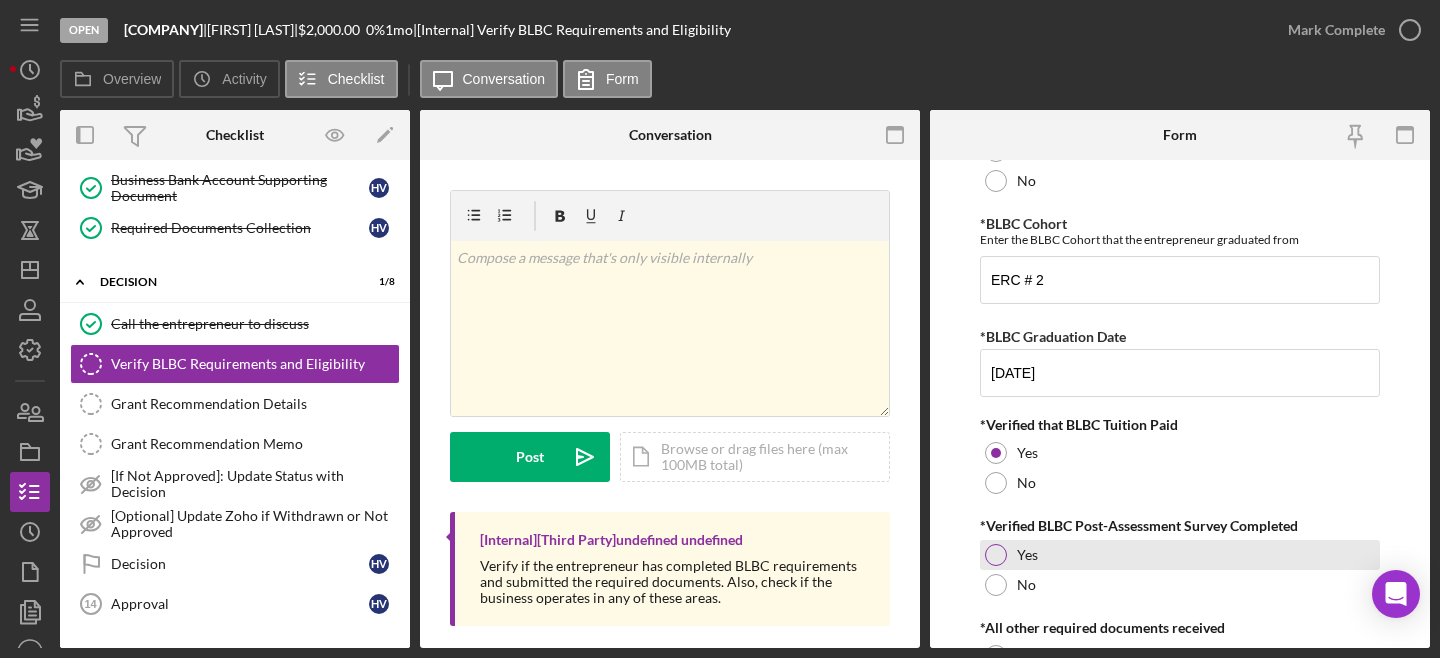 click at bounding box center [996, 555] 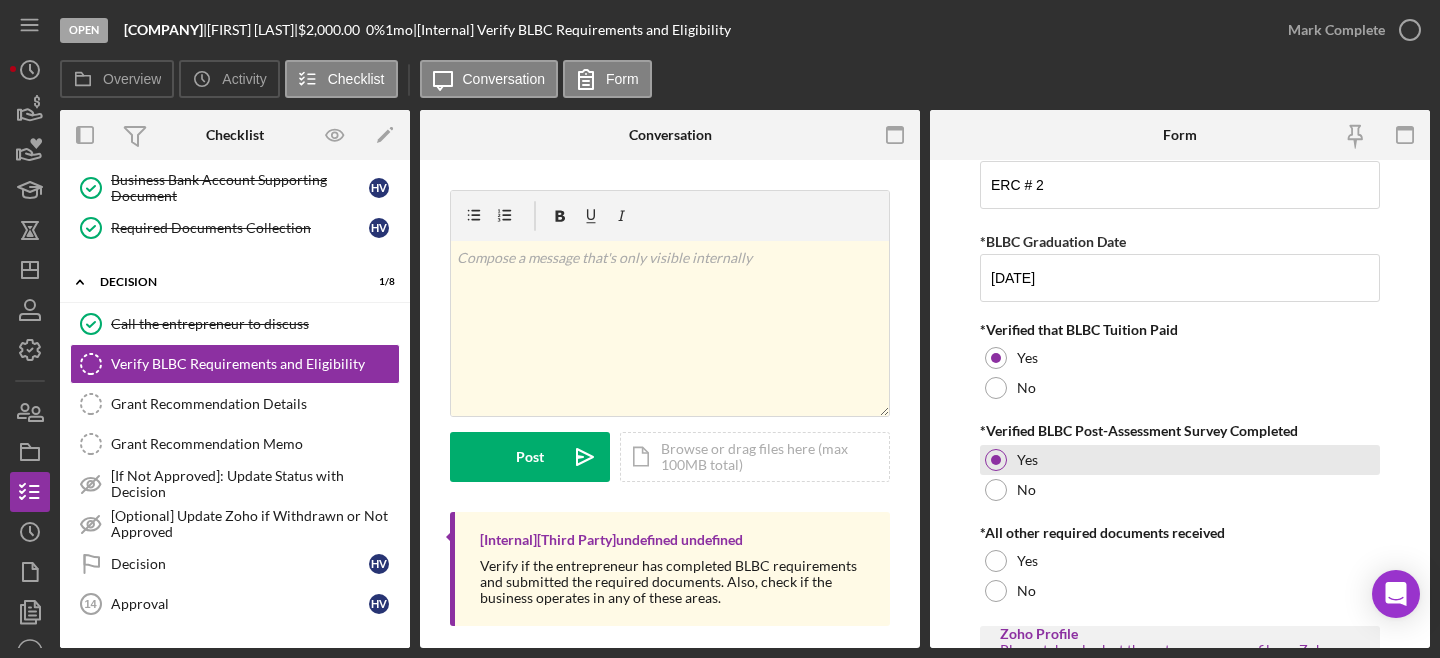 scroll, scrollTop: 259, scrollLeft: 0, axis: vertical 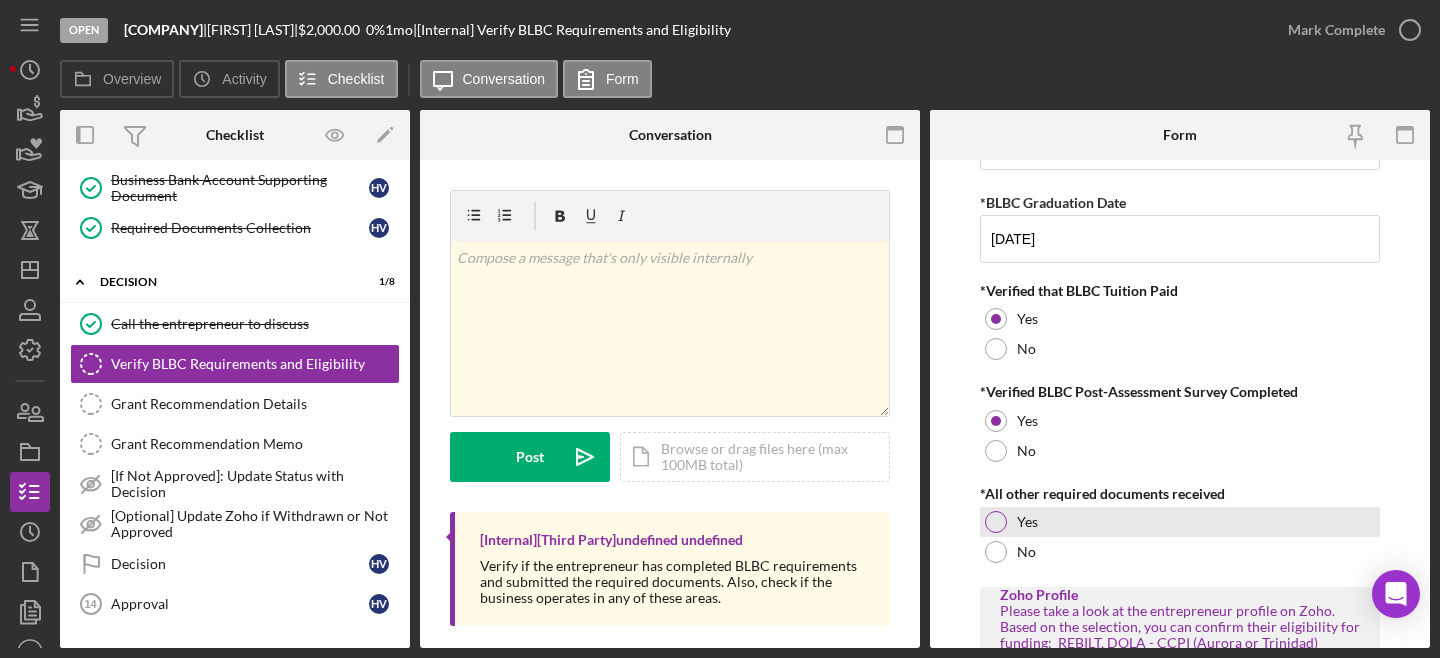 click at bounding box center [996, 522] 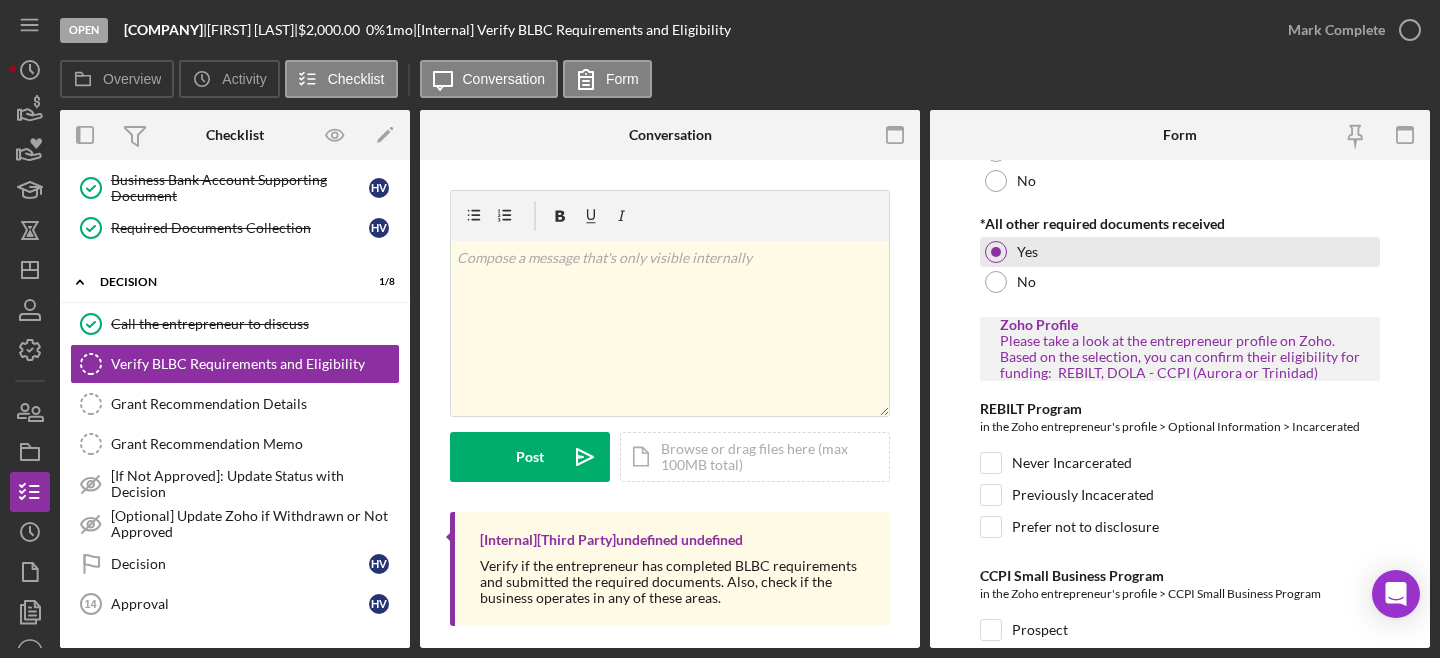 scroll, scrollTop: 530, scrollLeft: 0, axis: vertical 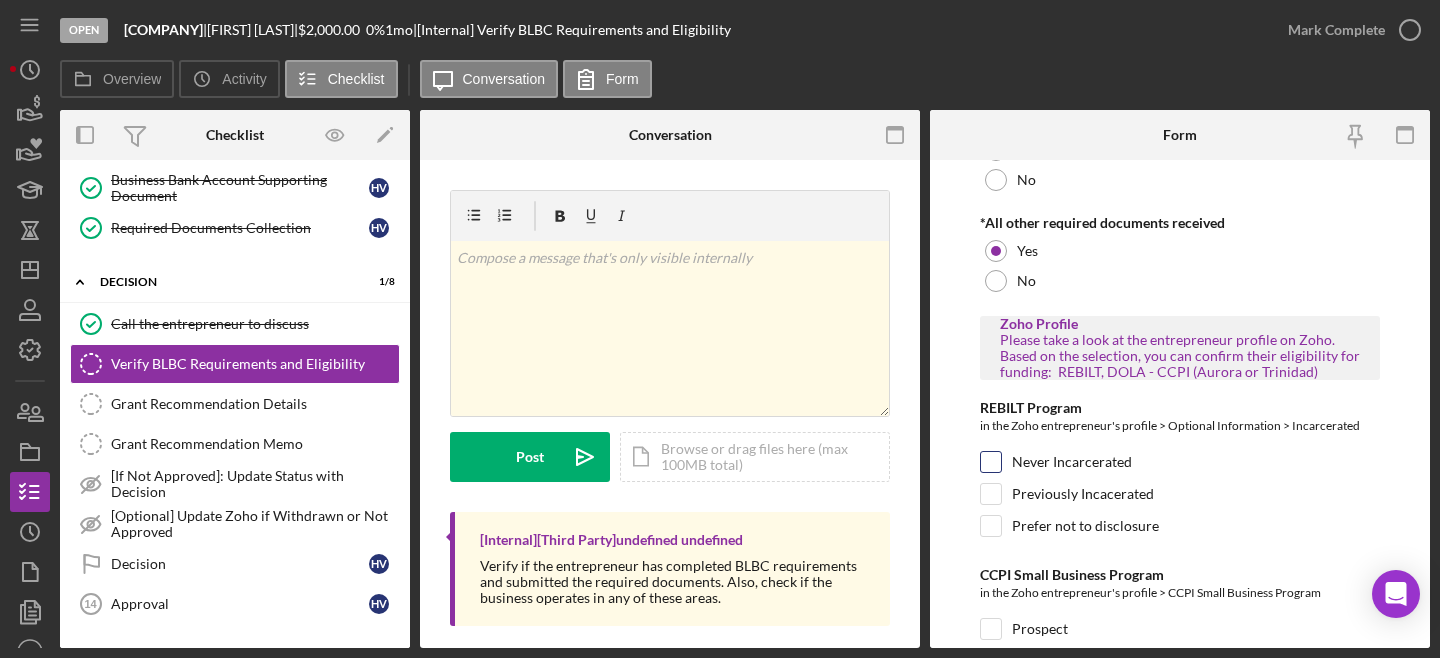 click on "Never Incarcerated" at bounding box center (991, 462) 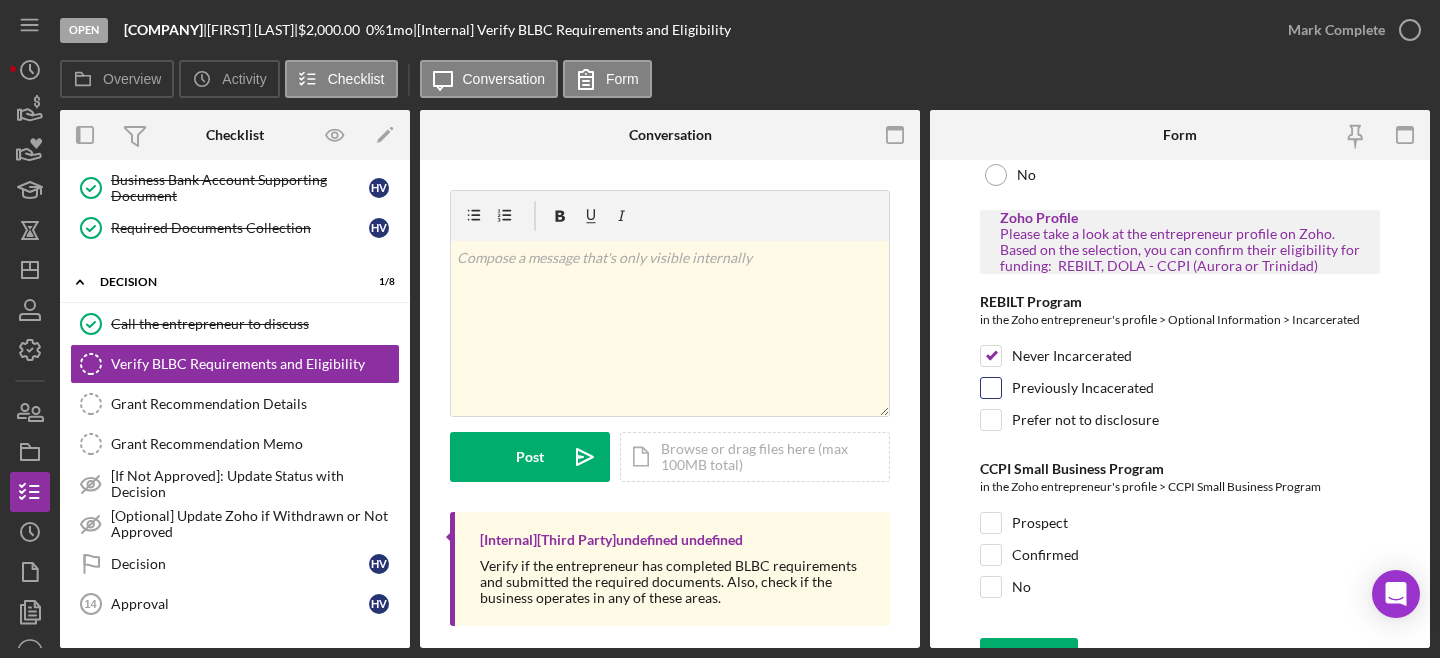scroll, scrollTop: 669, scrollLeft: 0, axis: vertical 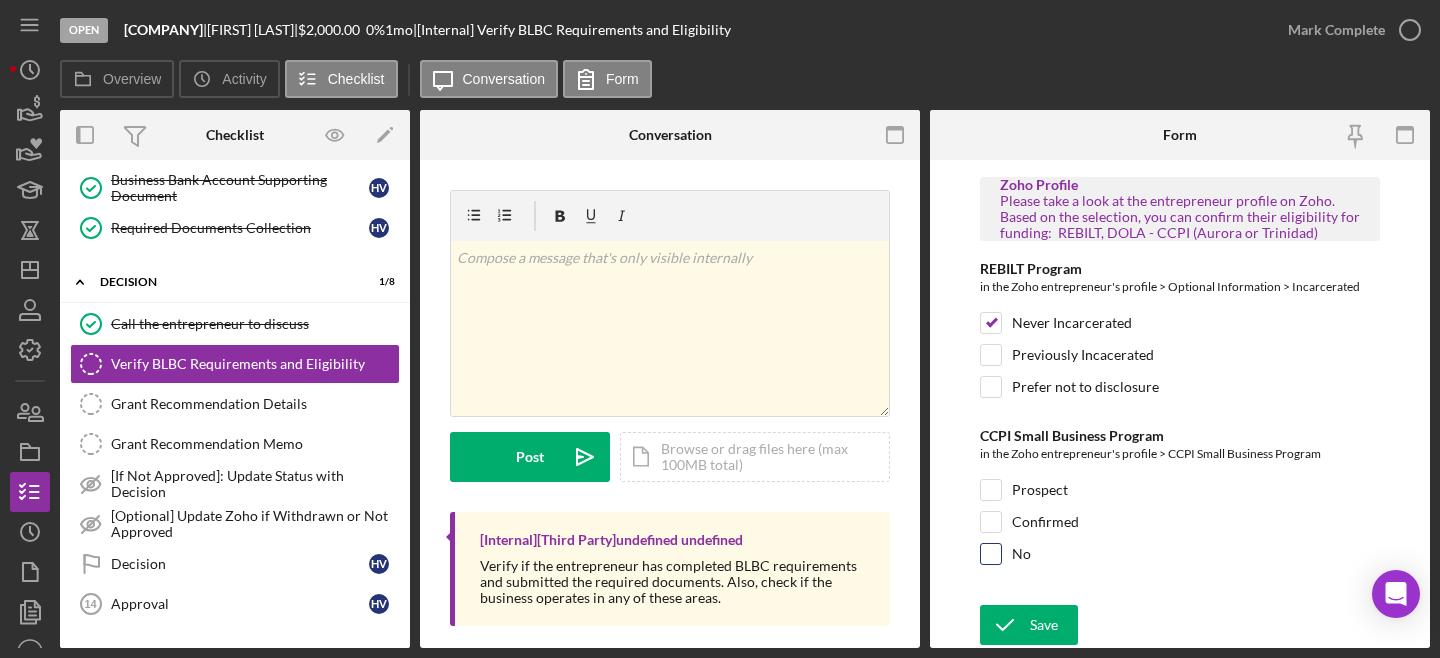 click on "No" at bounding box center [991, 554] 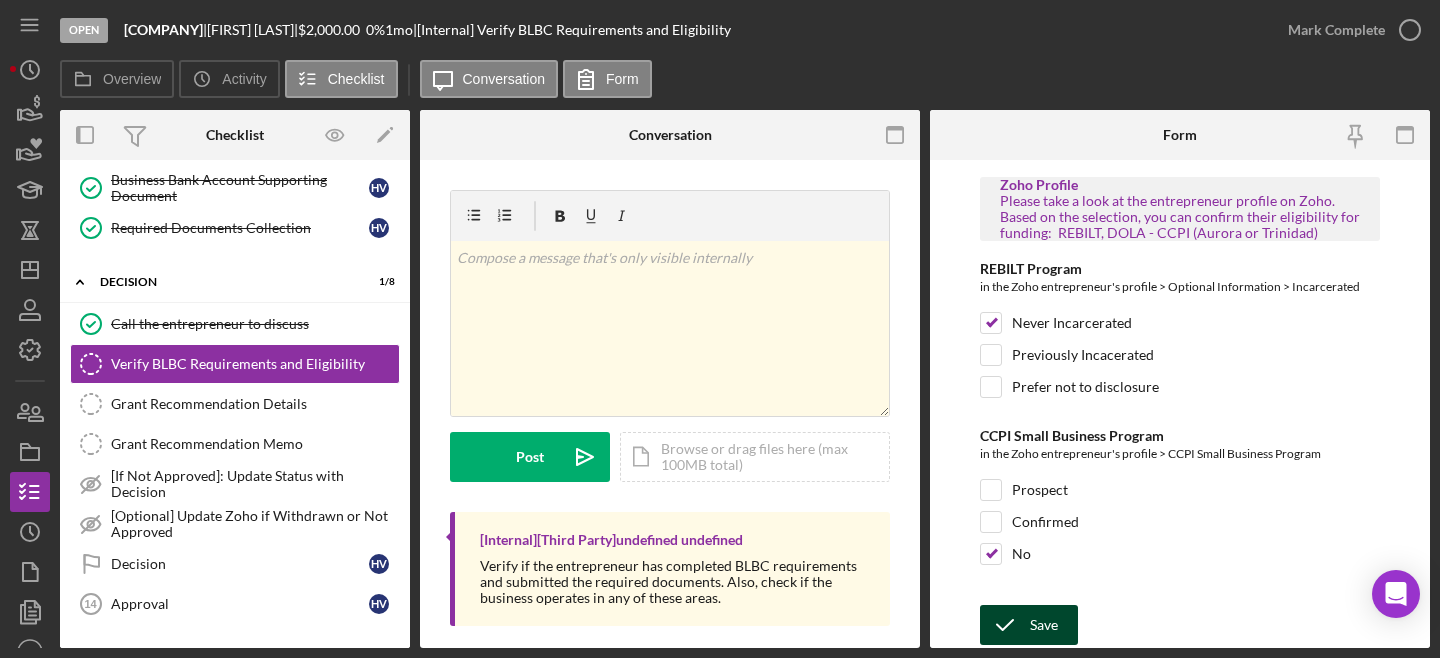 click on "Save" at bounding box center [1044, 625] 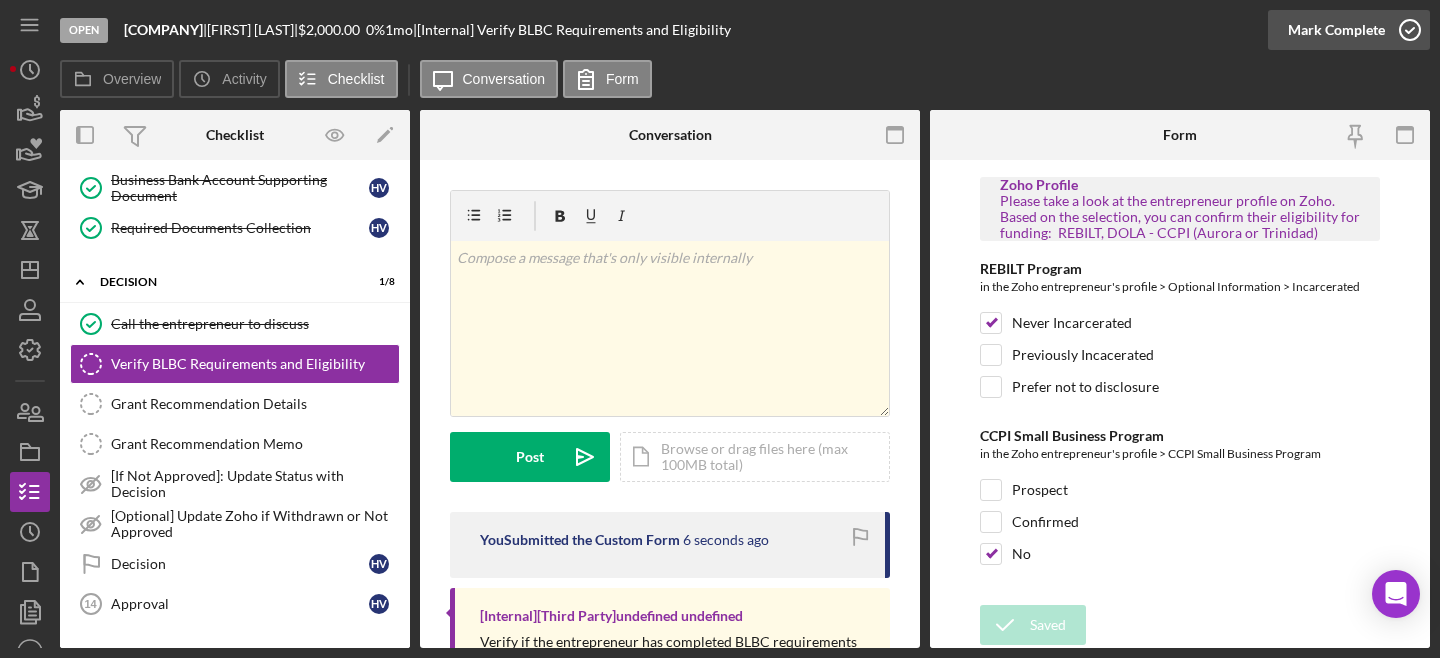 click on "Mark Complete" at bounding box center (1336, 30) 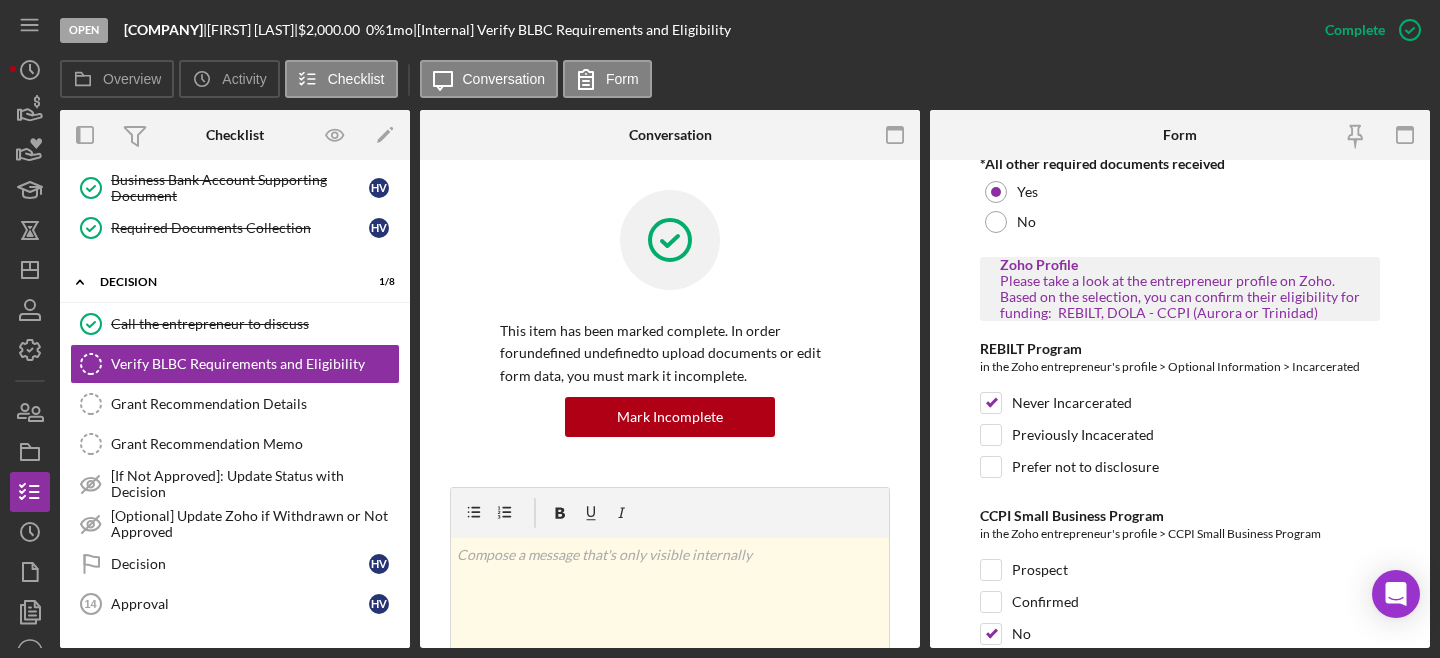 scroll, scrollTop: 749, scrollLeft: 0, axis: vertical 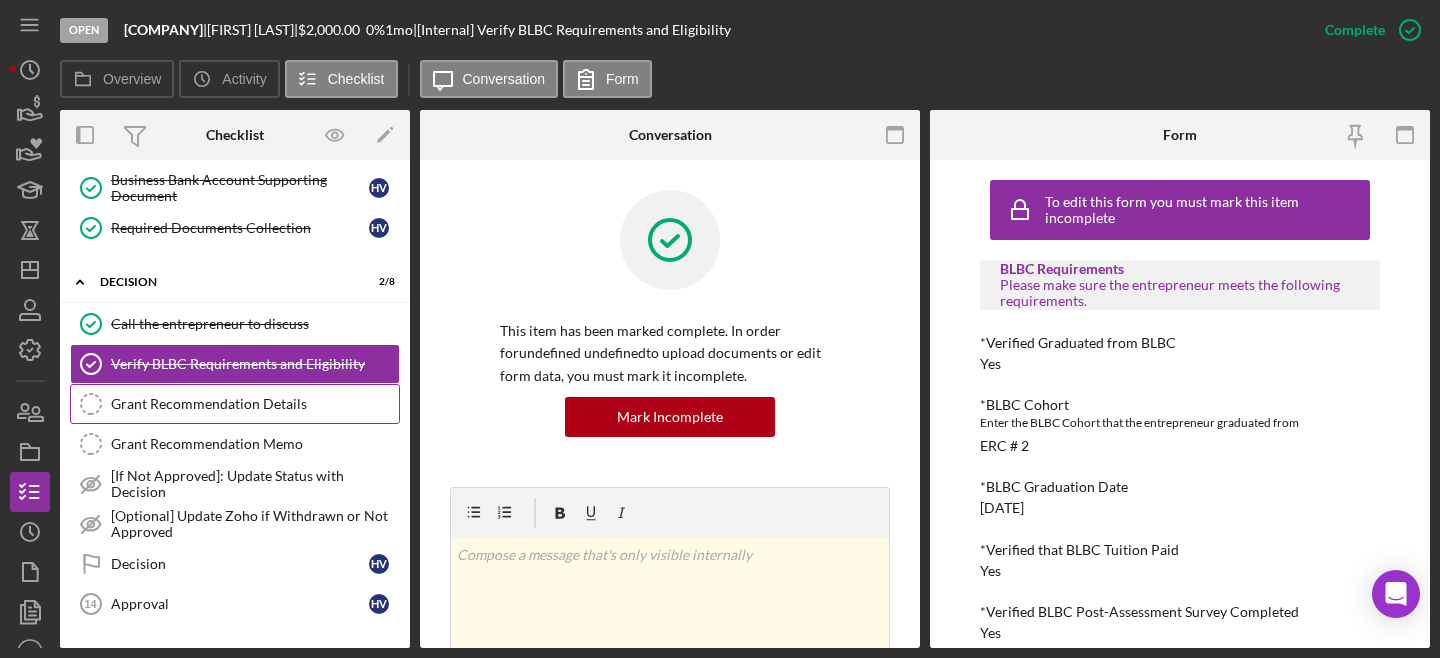 click on "Grant Recommendation Details" at bounding box center (255, 404) 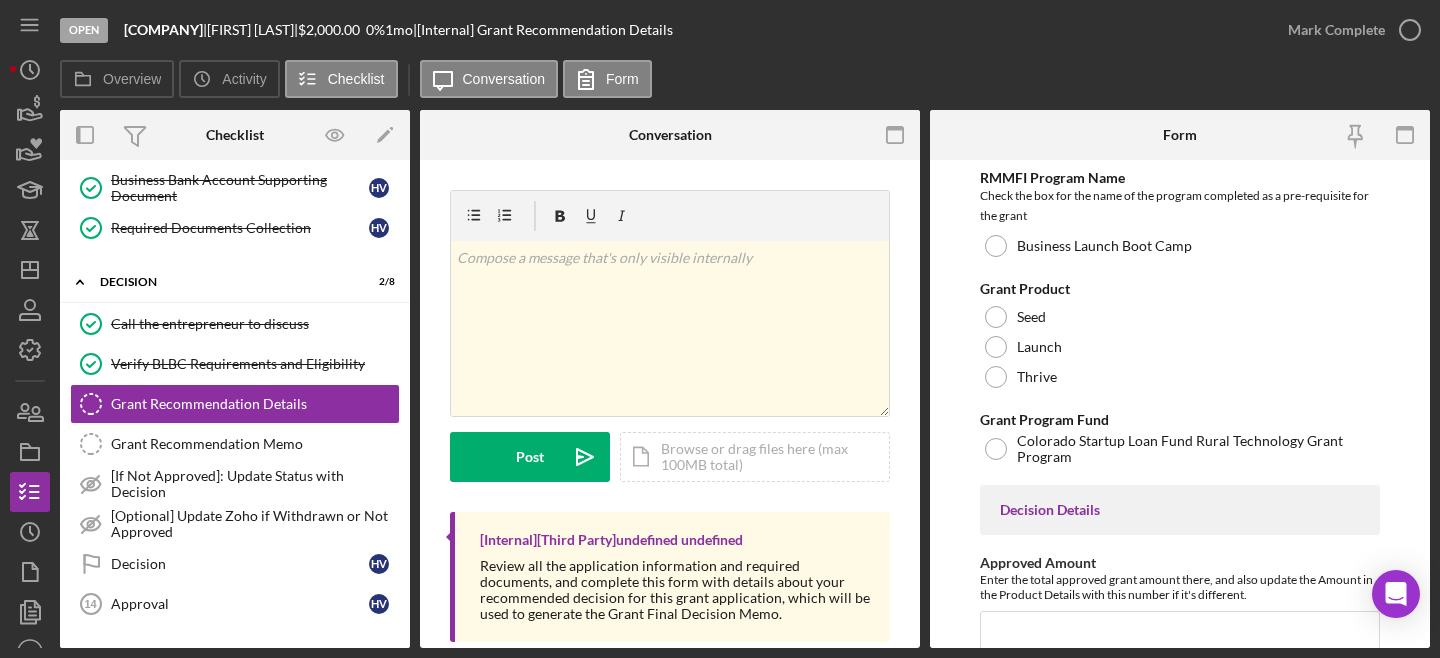 scroll, scrollTop: 0, scrollLeft: 0, axis: both 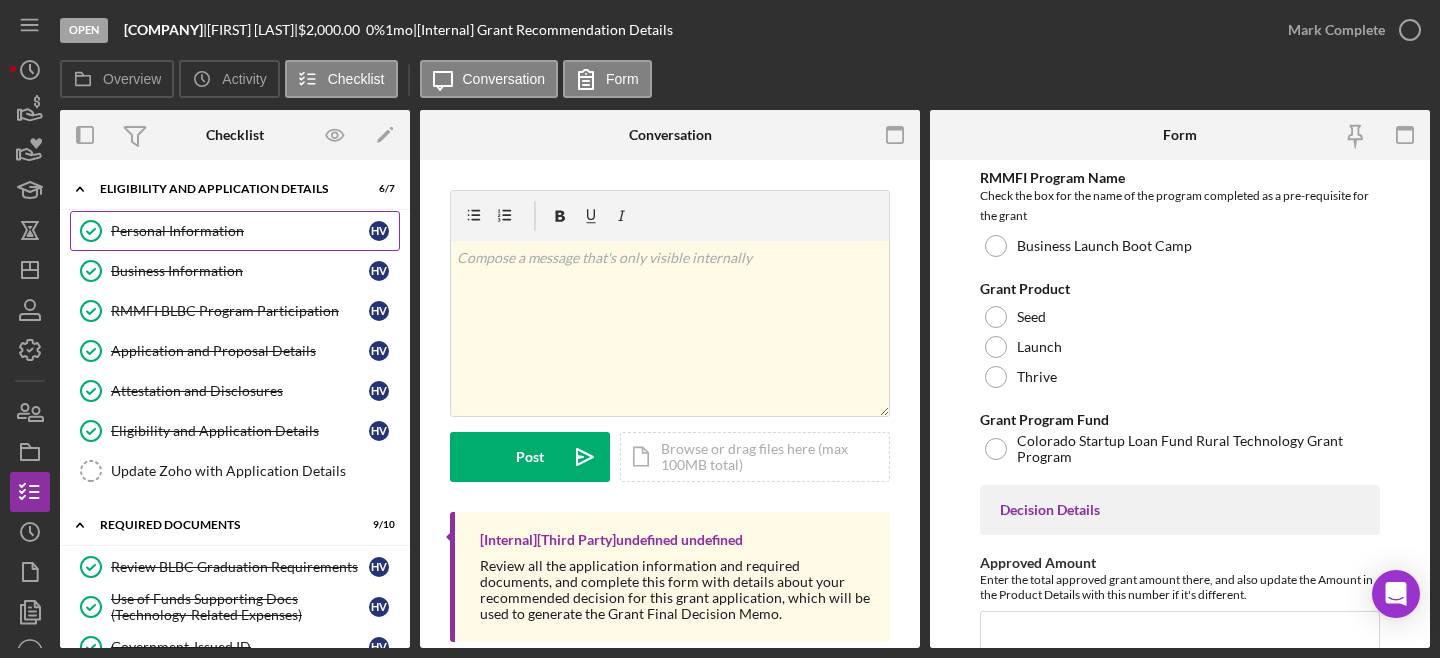 click on "Personal Information Personal Information H V" at bounding box center (235, 231) 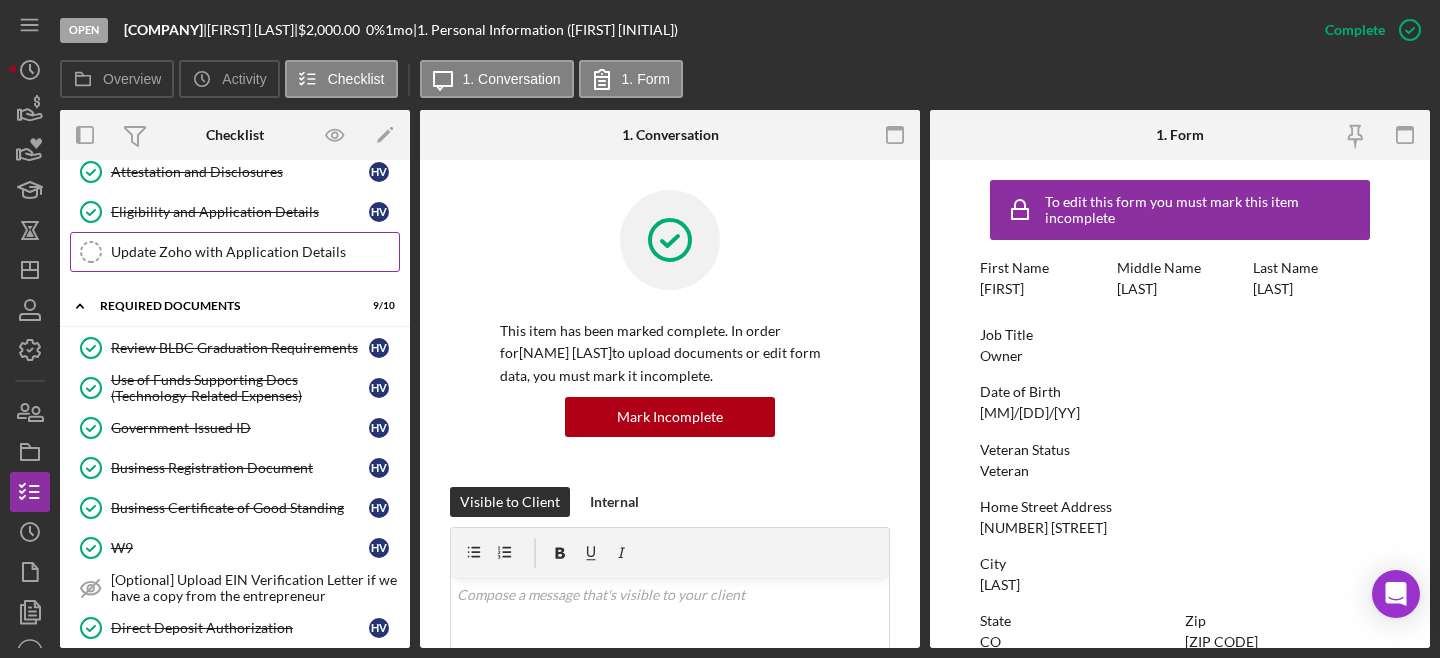 scroll, scrollTop: 222, scrollLeft: 0, axis: vertical 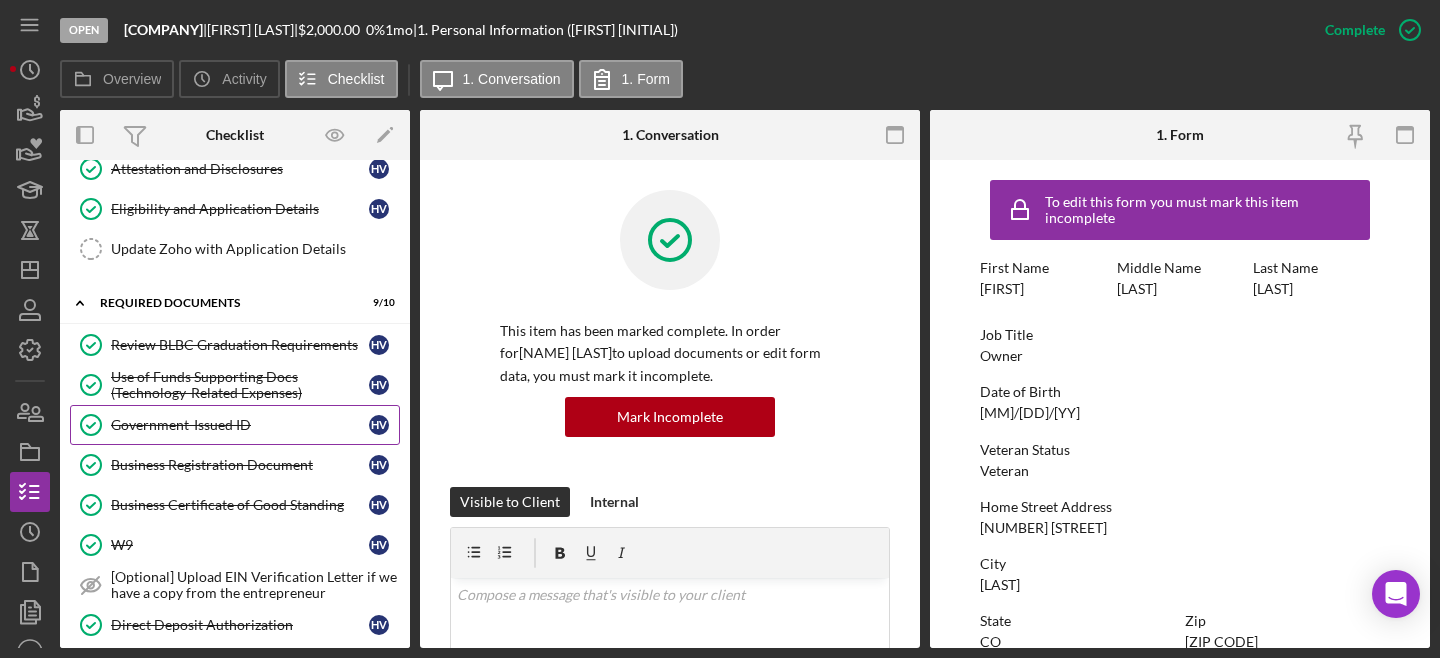 click on "Government-Issued ID" at bounding box center [240, 425] 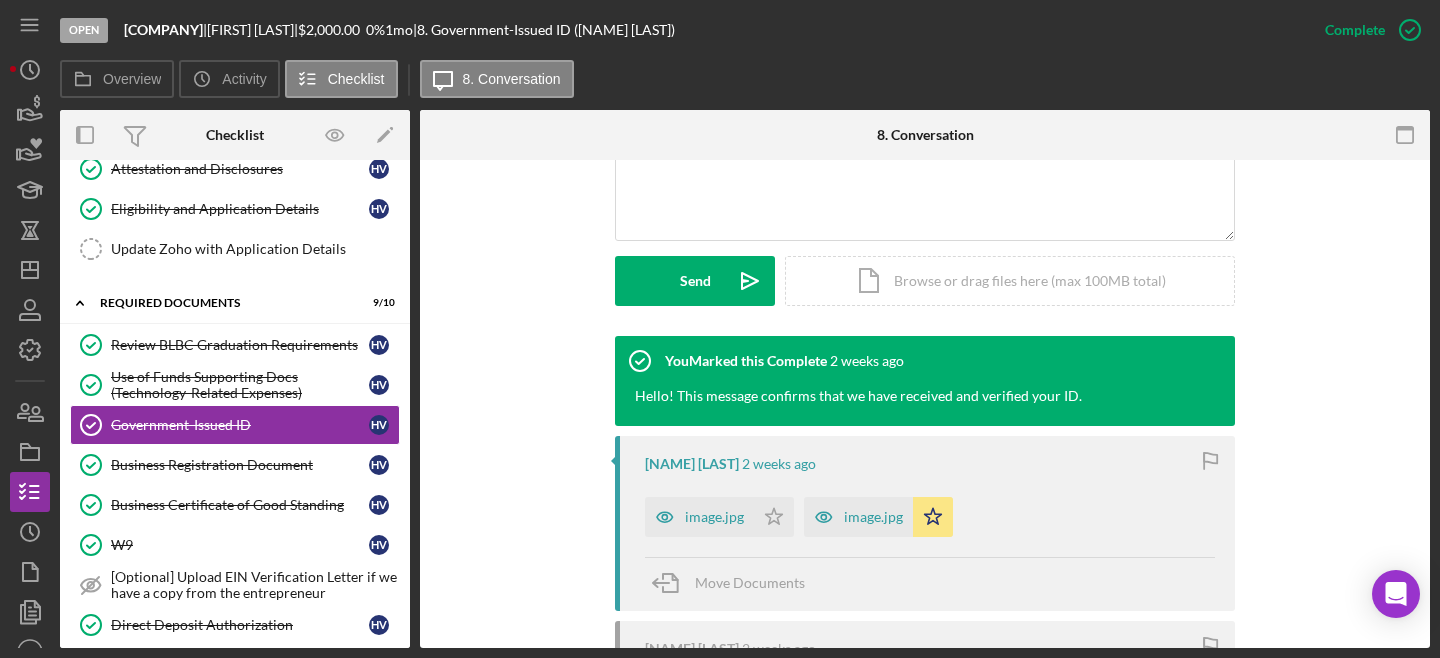 scroll, scrollTop: 599, scrollLeft: 0, axis: vertical 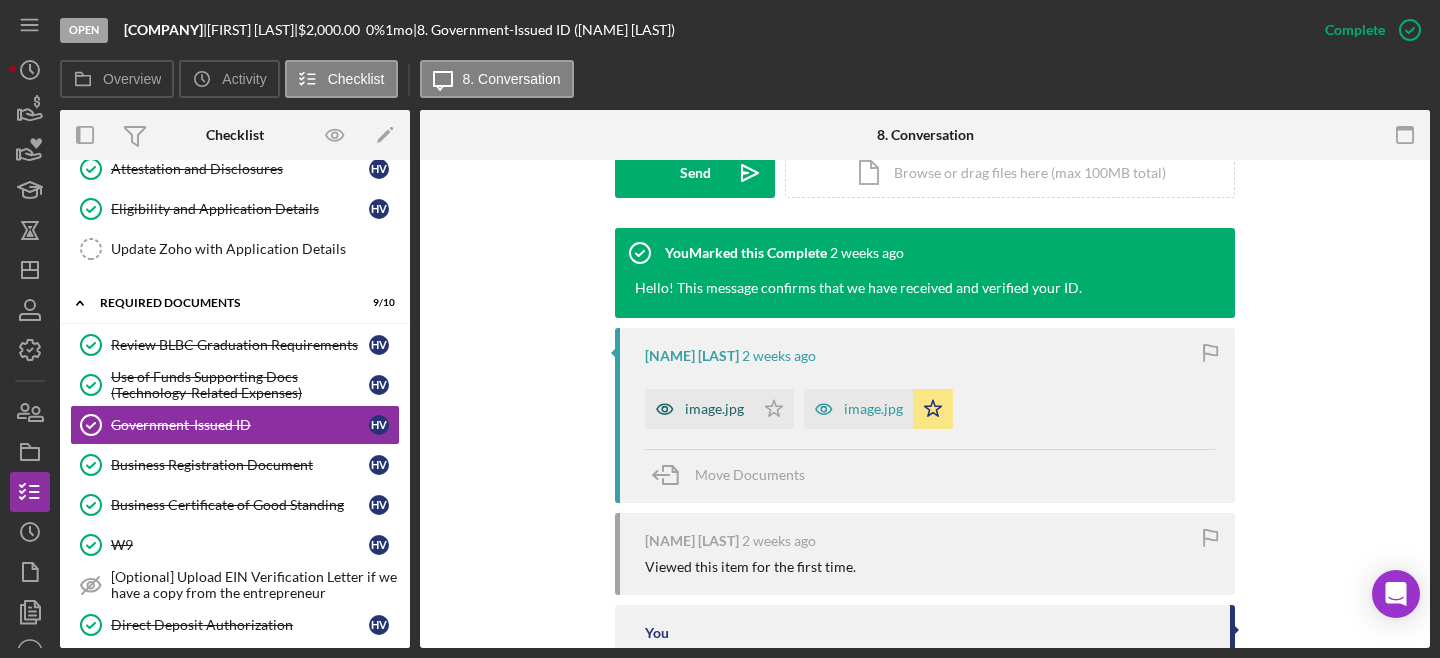 click on "image.jpg" at bounding box center [699, 409] 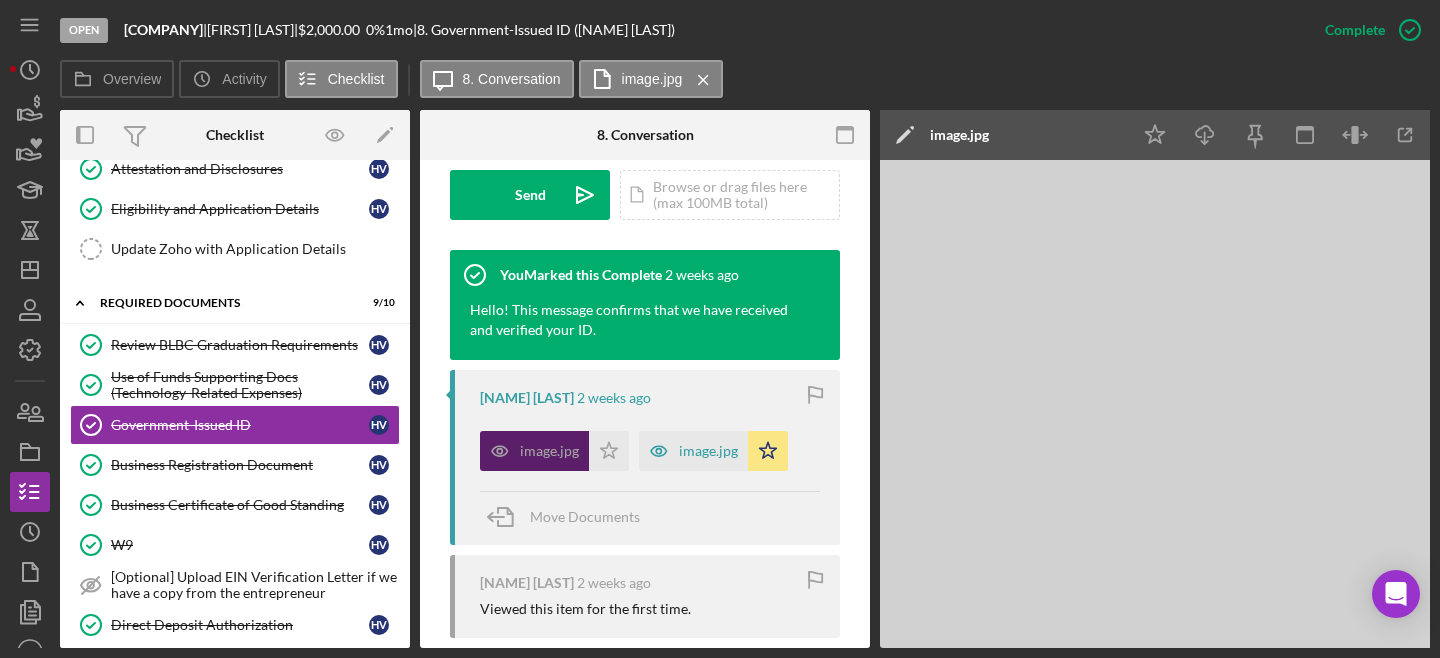 scroll, scrollTop: 621, scrollLeft: 0, axis: vertical 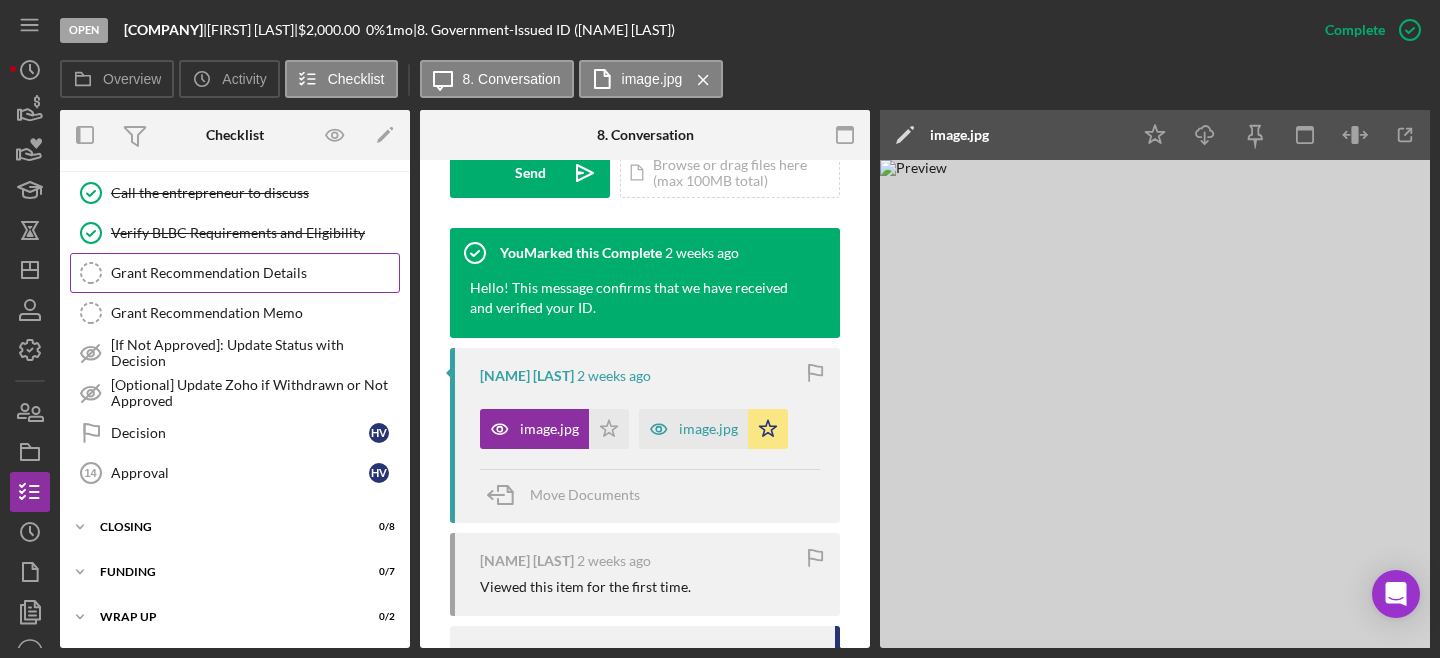 click on "Grant Recommendation Details Grant Recommendation Details" at bounding box center (235, 273) 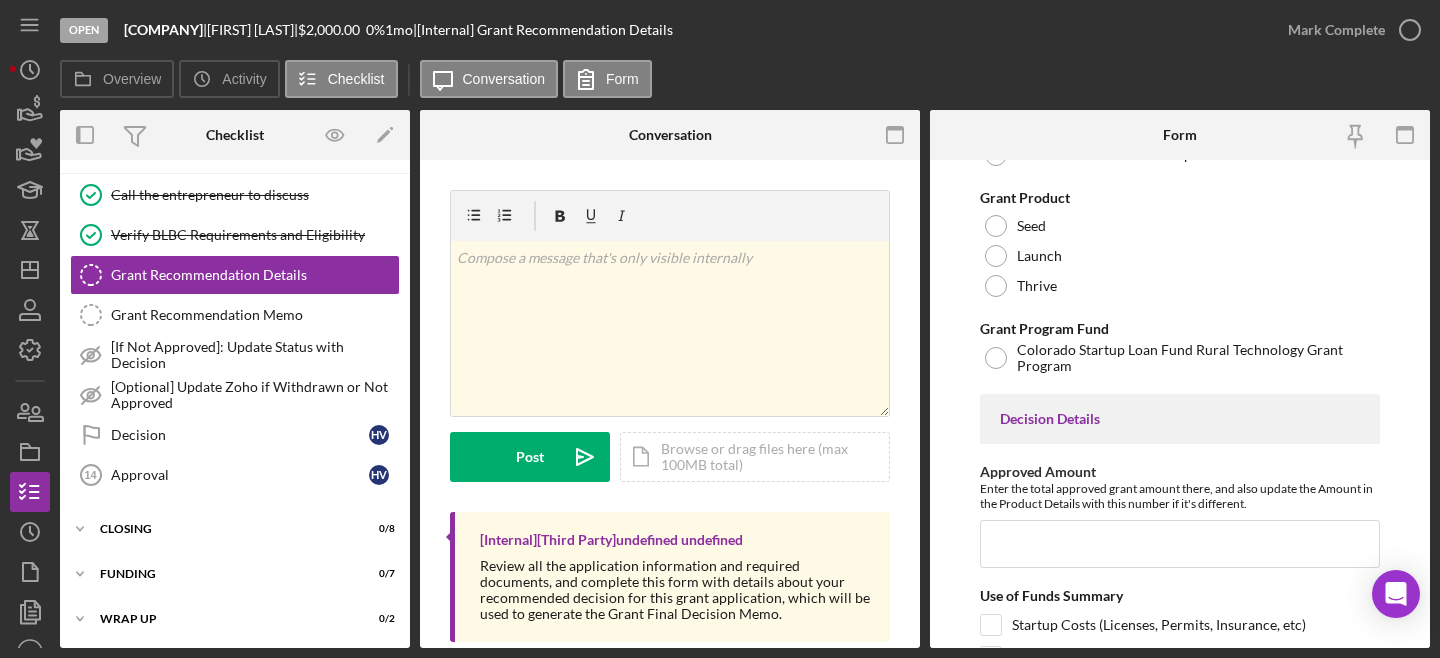 scroll, scrollTop: 97, scrollLeft: 0, axis: vertical 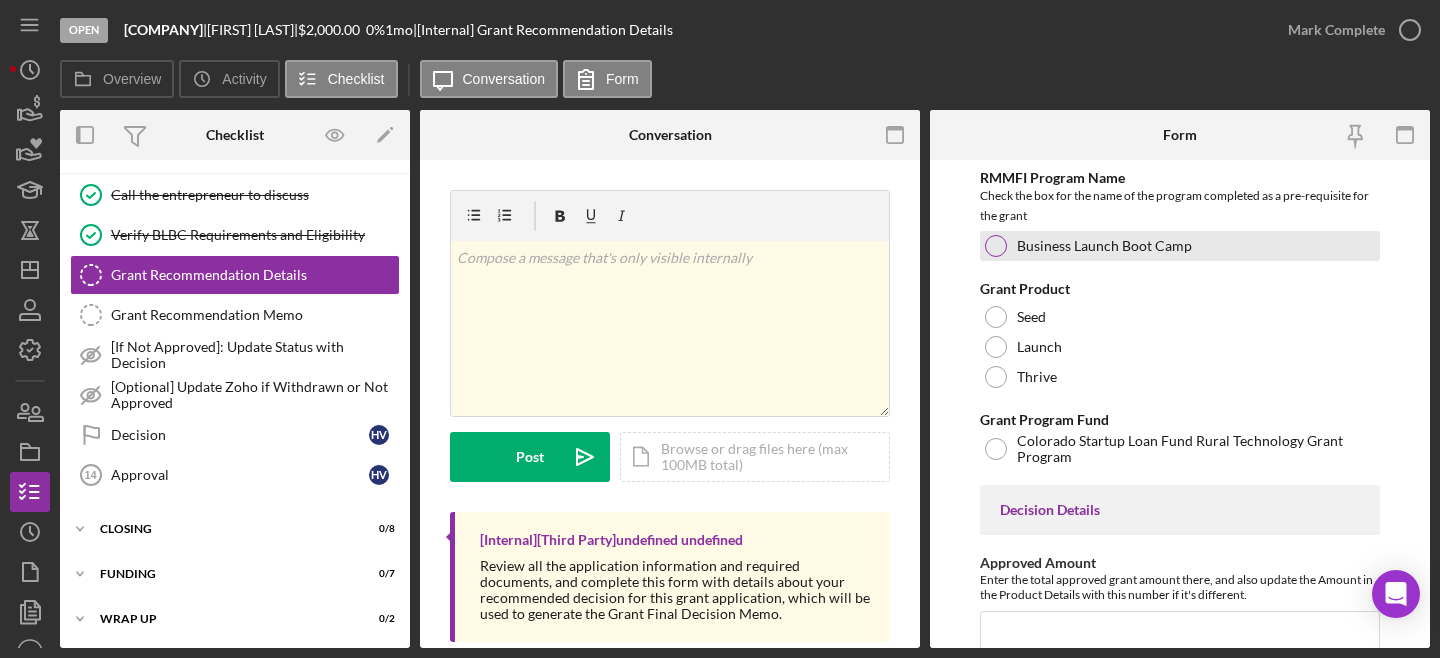 click on "Business Launch Boot Camp" at bounding box center (1180, 246) 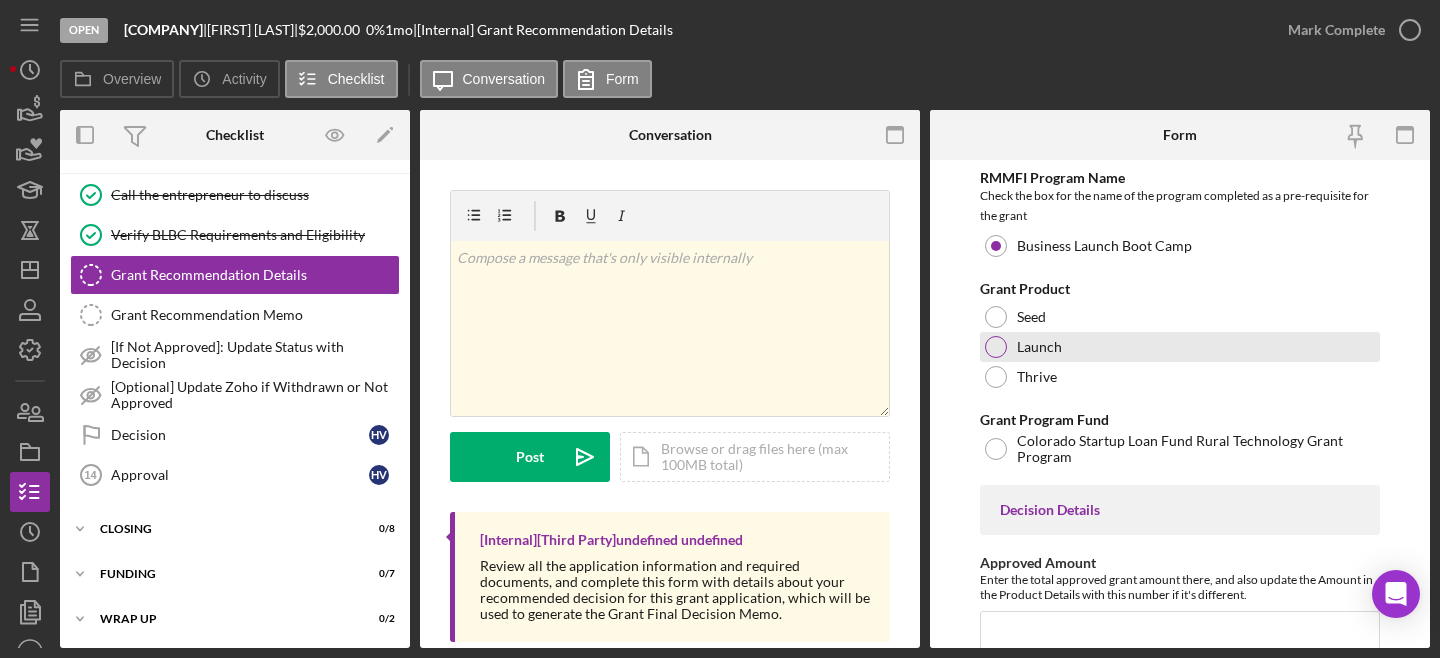 click at bounding box center (996, 347) 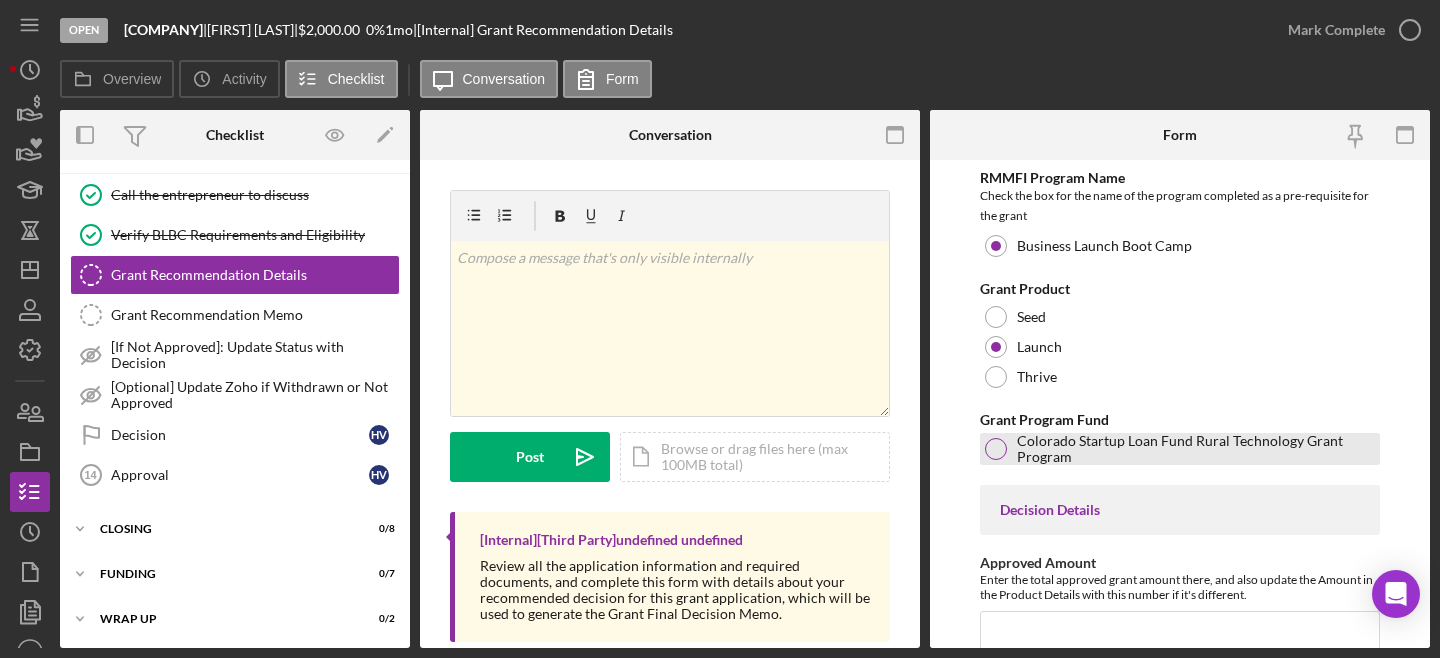 click at bounding box center [996, 449] 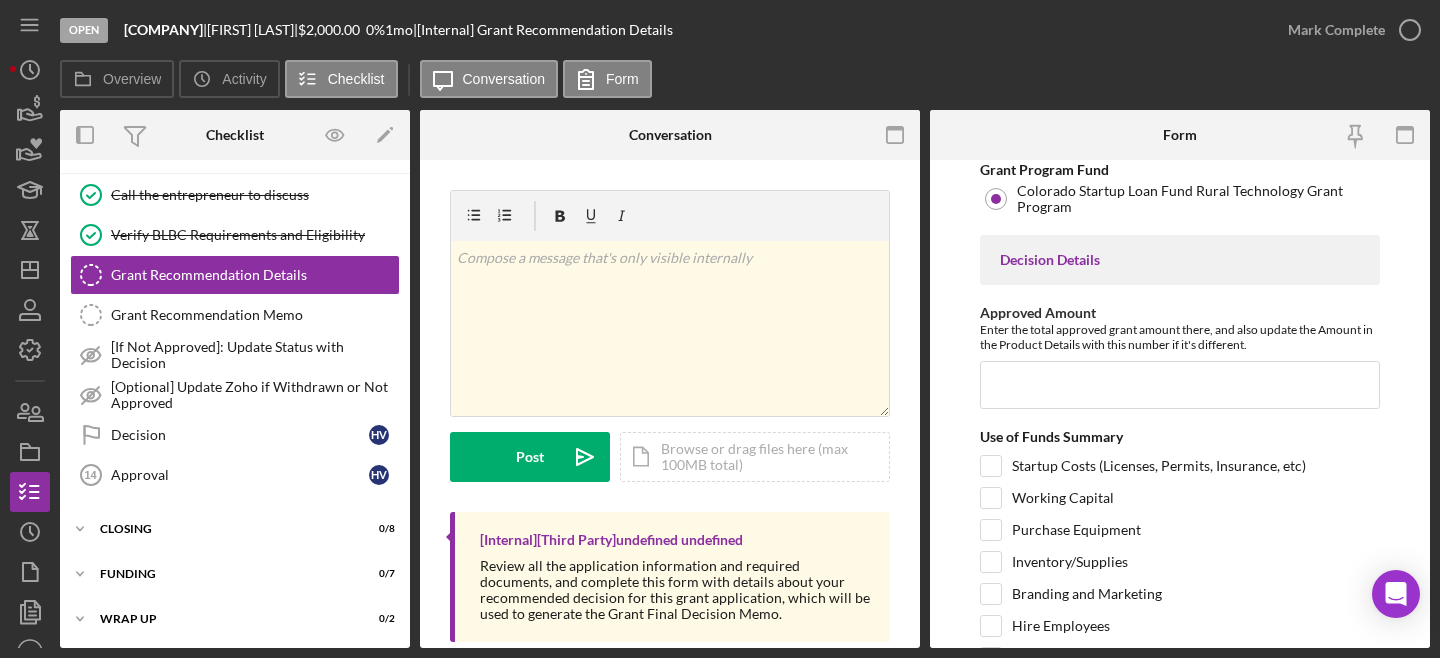 scroll, scrollTop: 254, scrollLeft: 0, axis: vertical 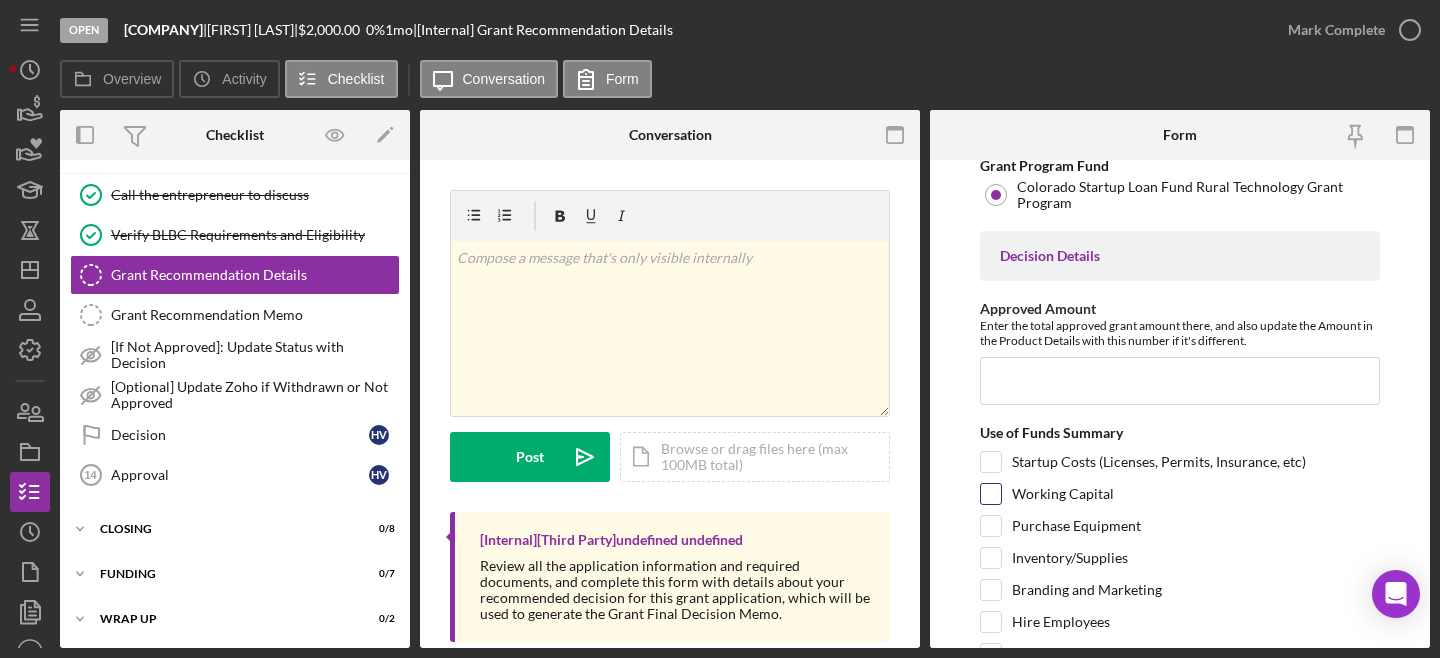 click on "Working Capital" at bounding box center [991, 494] 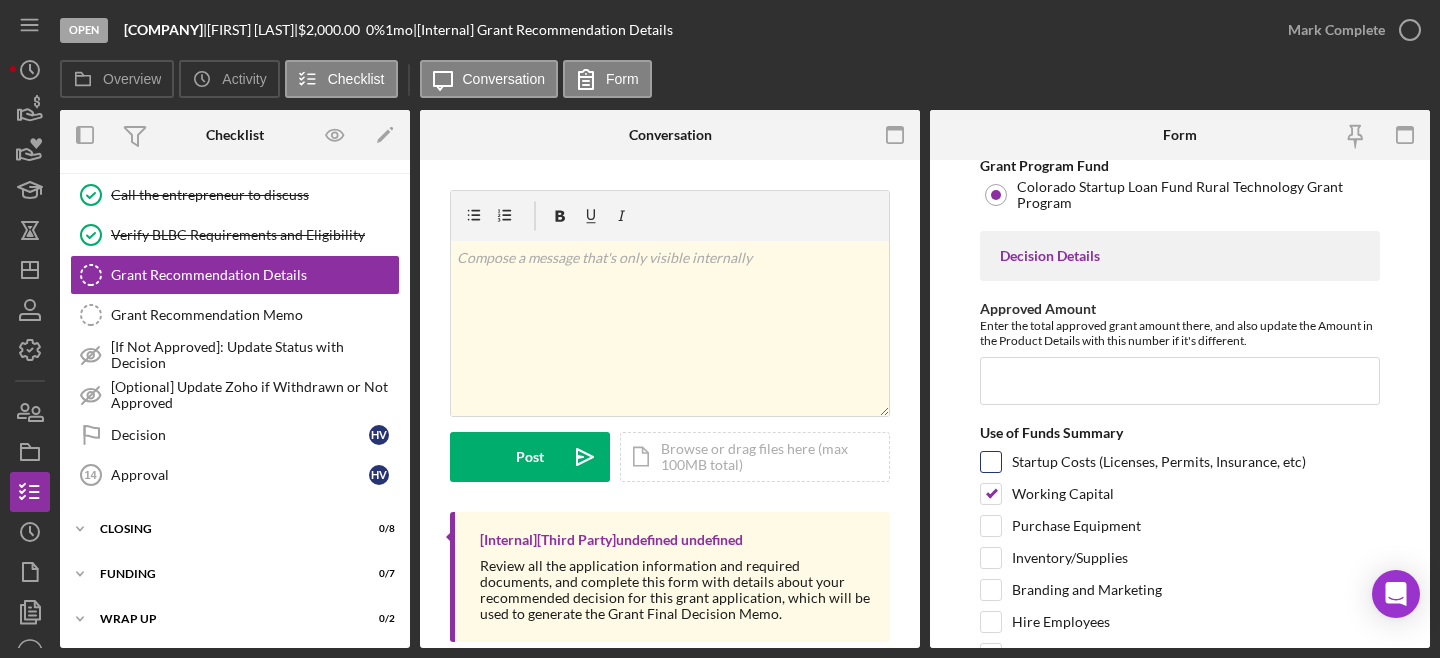 click on "Startup Costs (Licenses, Permits, Insurance, etc)" at bounding box center [991, 462] 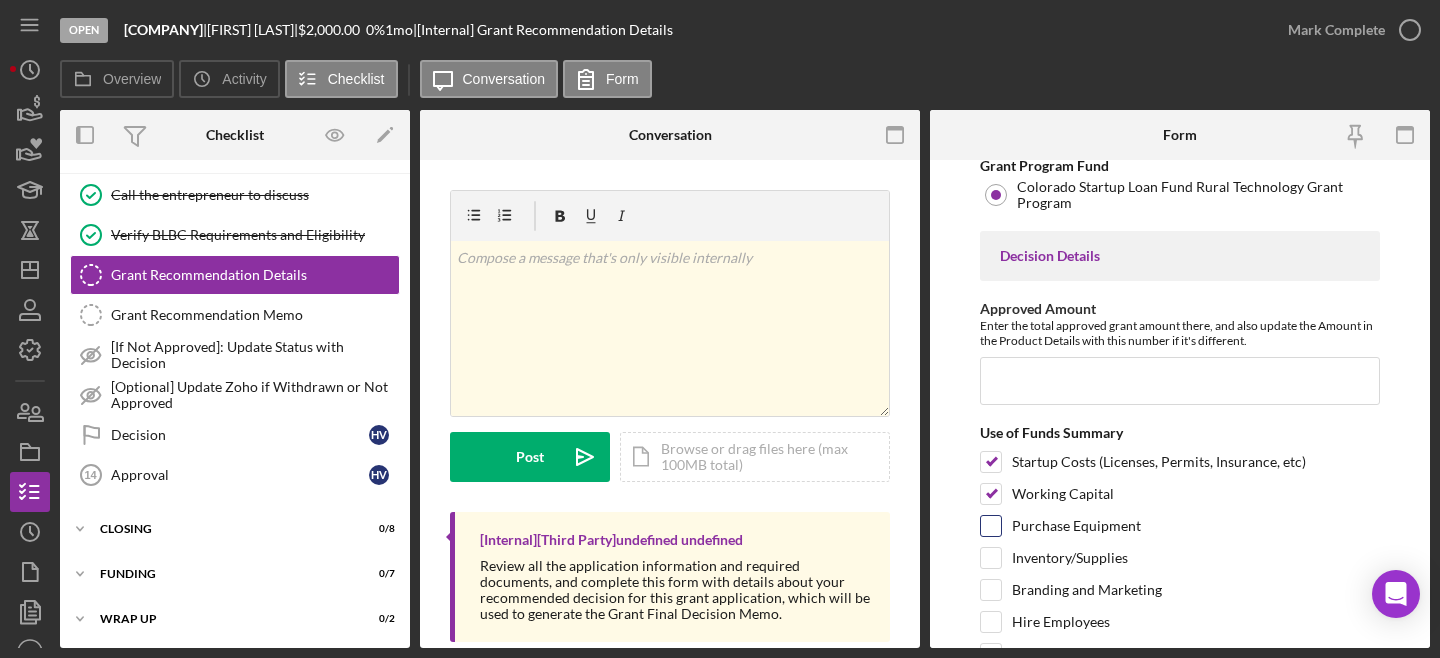 click on "Purchase Equipment" at bounding box center [991, 526] 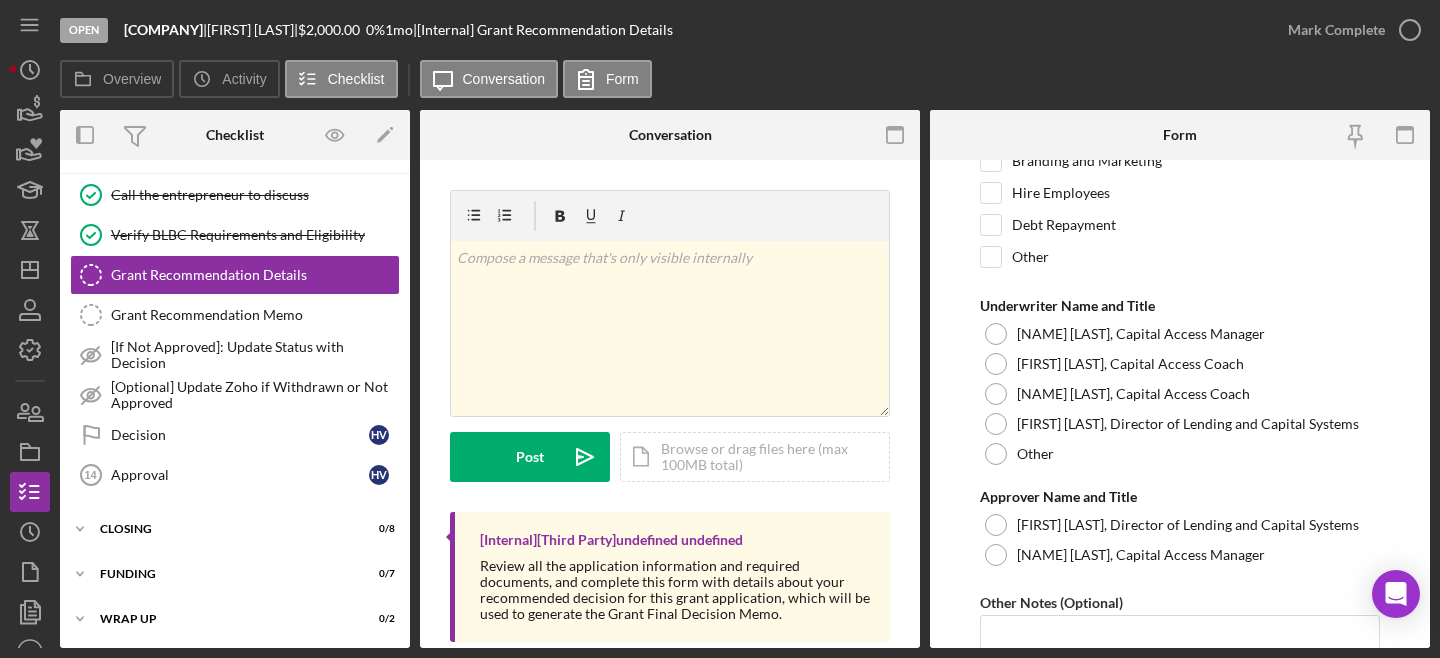 scroll, scrollTop: 700, scrollLeft: 0, axis: vertical 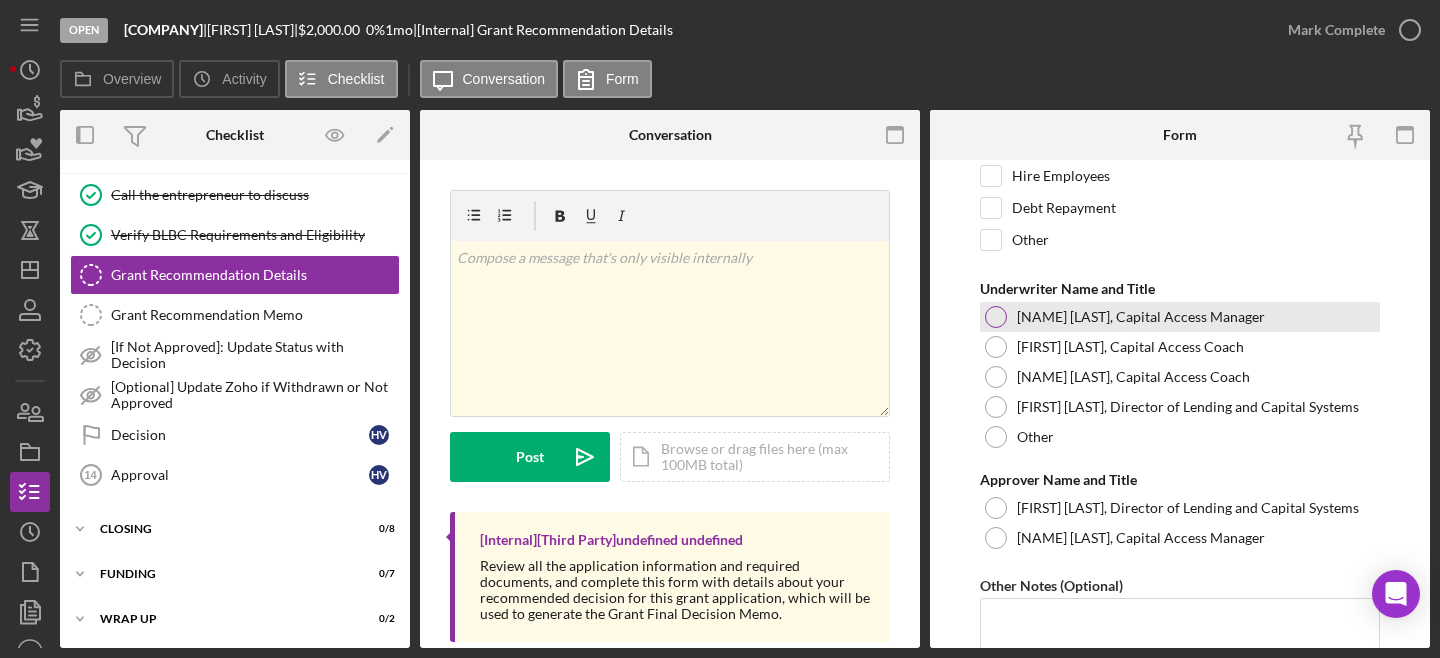 click at bounding box center (996, 317) 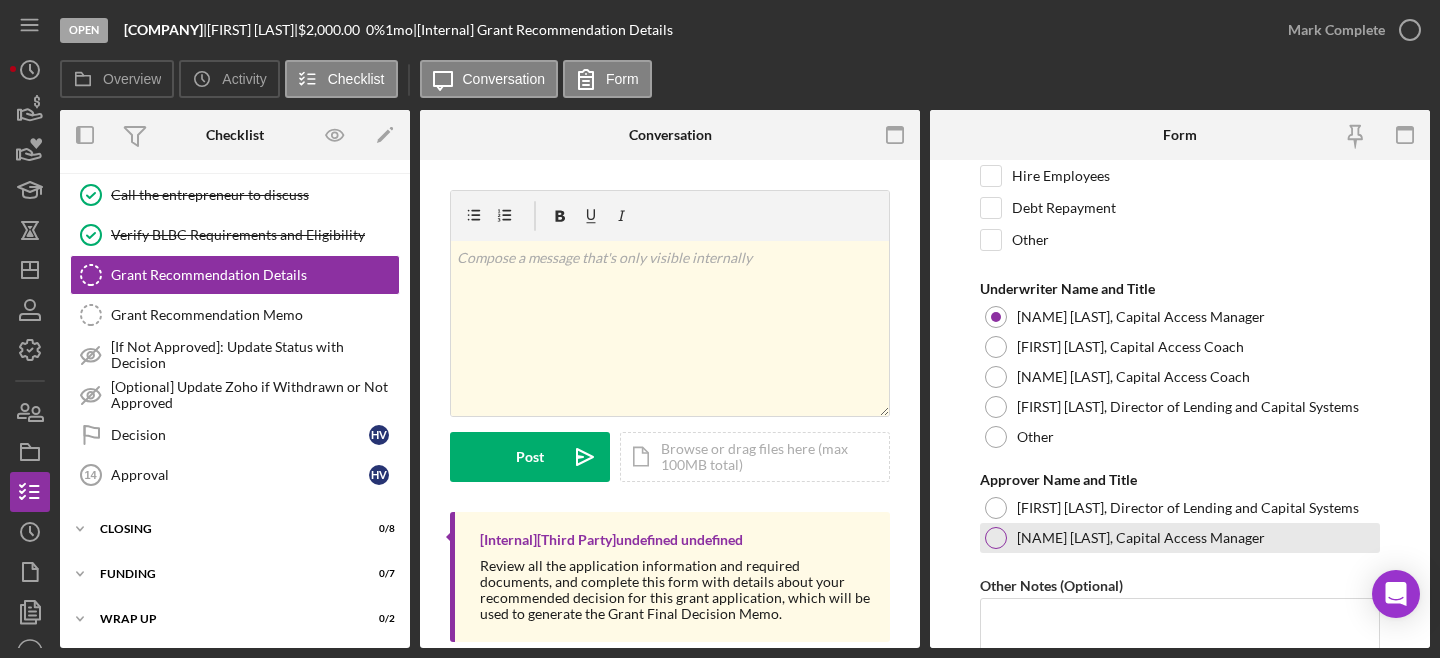 click at bounding box center (996, 538) 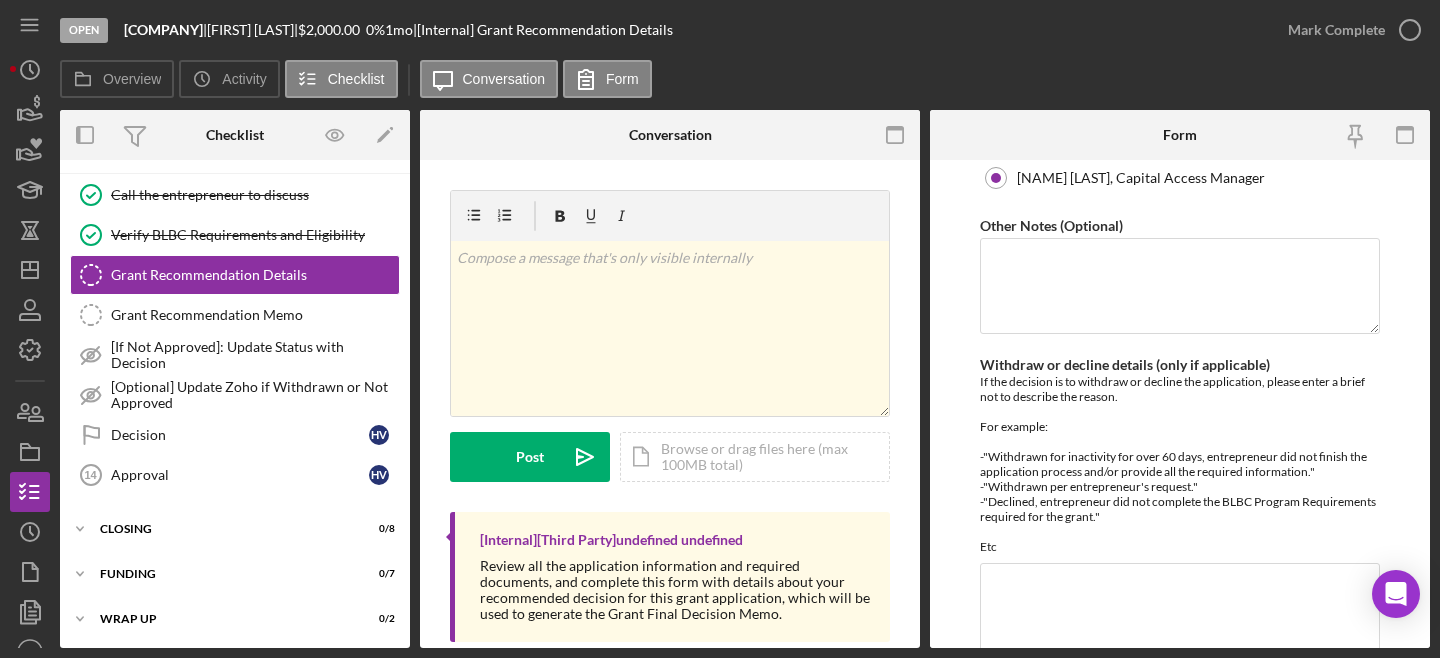 scroll, scrollTop: 1145, scrollLeft: 0, axis: vertical 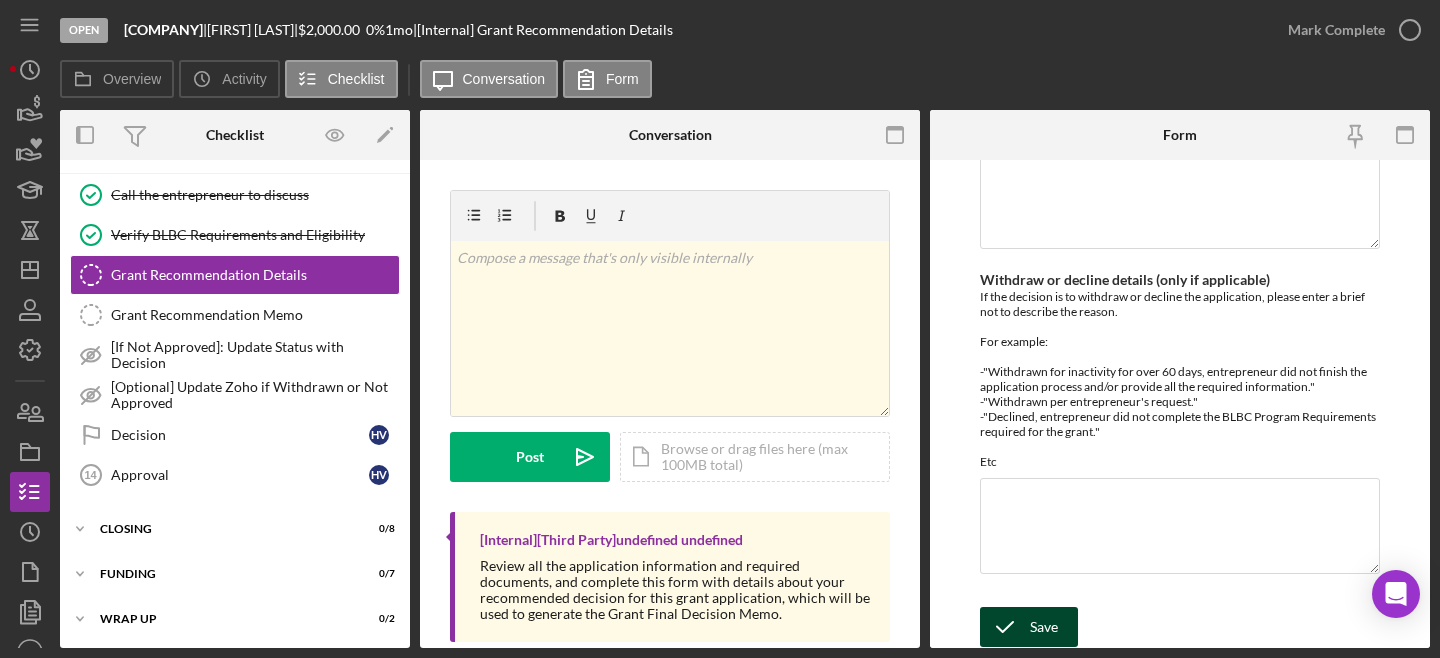 click 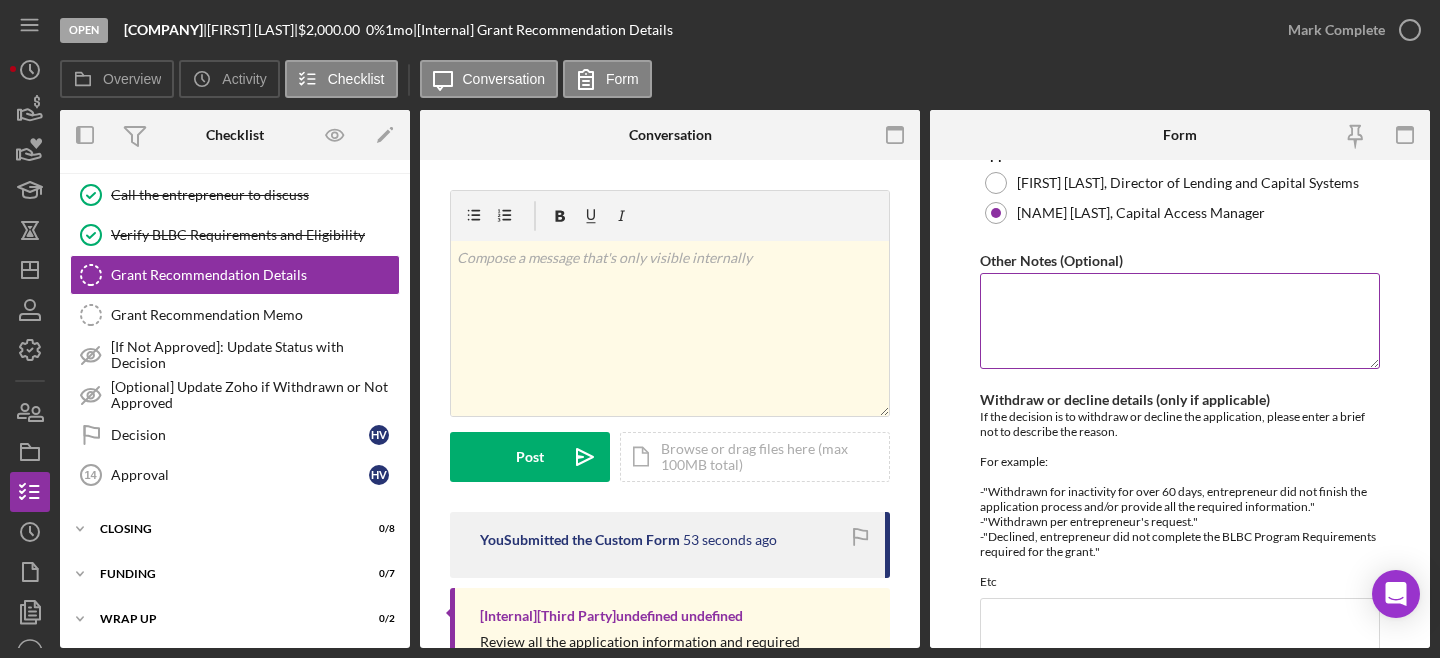 scroll, scrollTop: 1145, scrollLeft: 0, axis: vertical 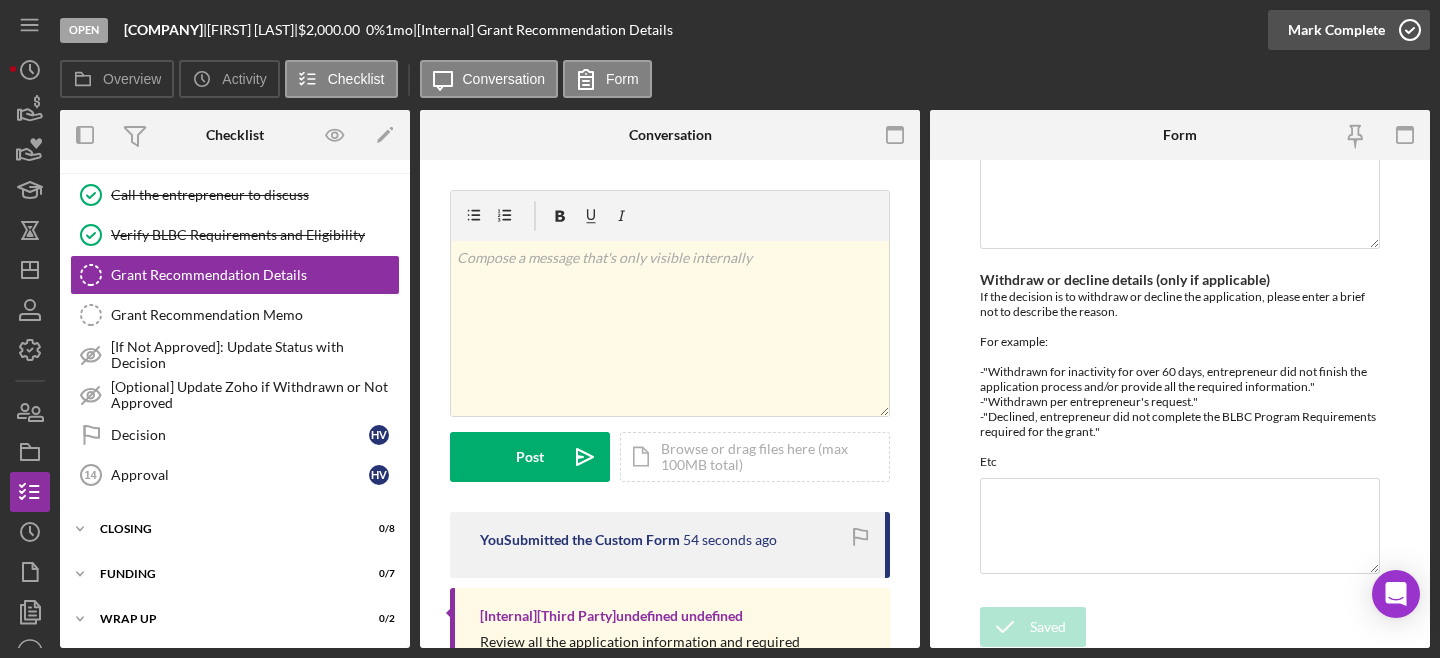 click on "Mark Complete" at bounding box center [1336, 30] 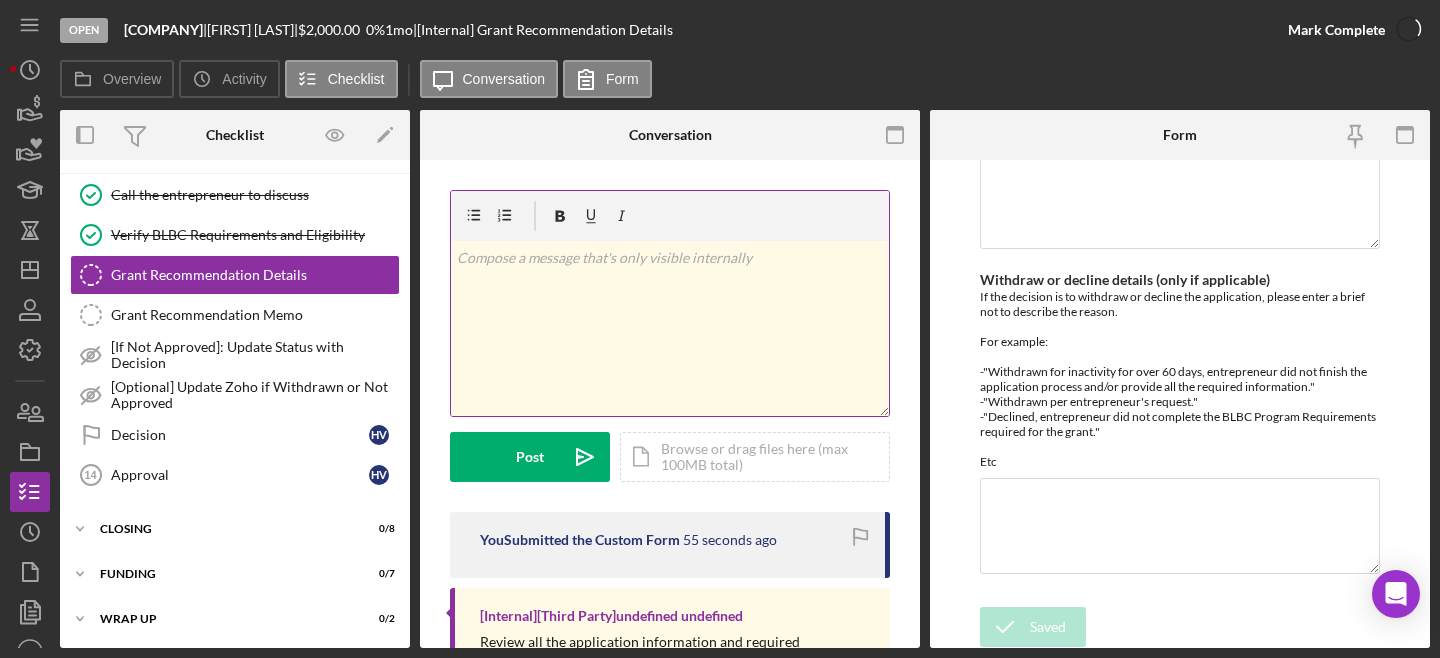 scroll, scrollTop: 1225, scrollLeft: 0, axis: vertical 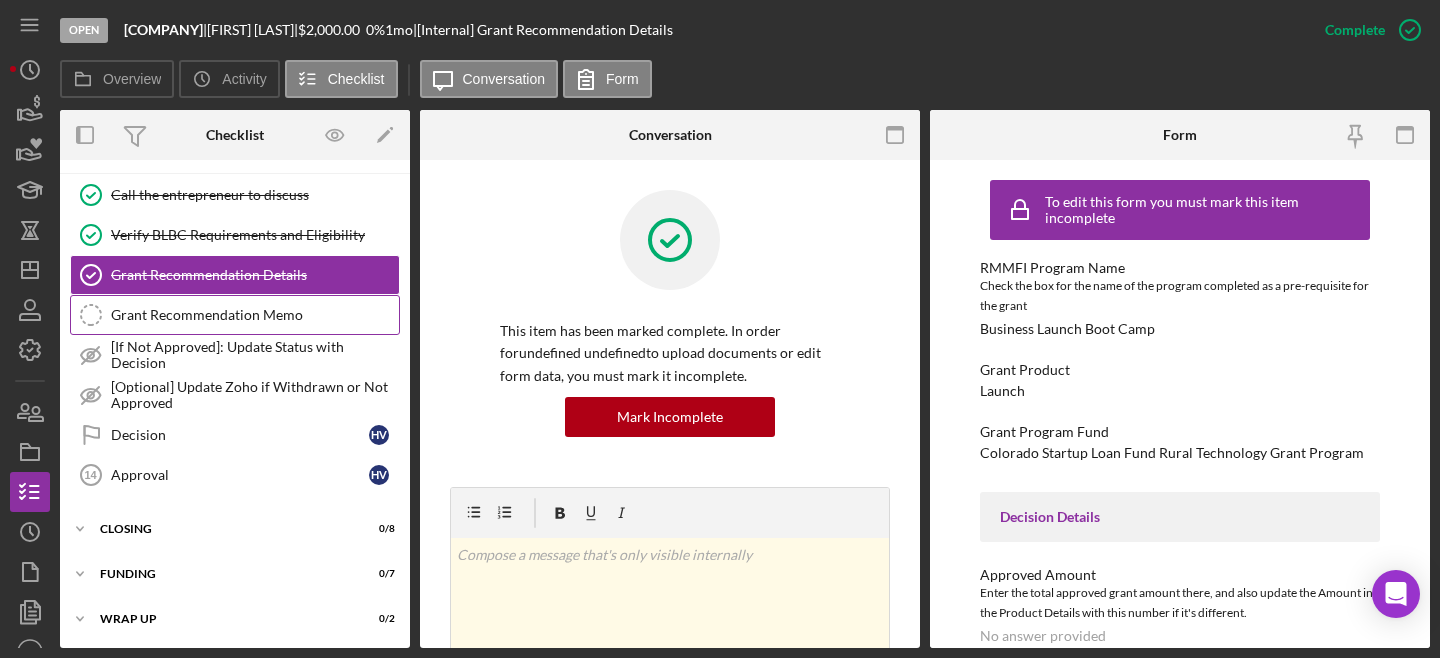 click on "Grant Recommendation Memo" at bounding box center [255, 315] 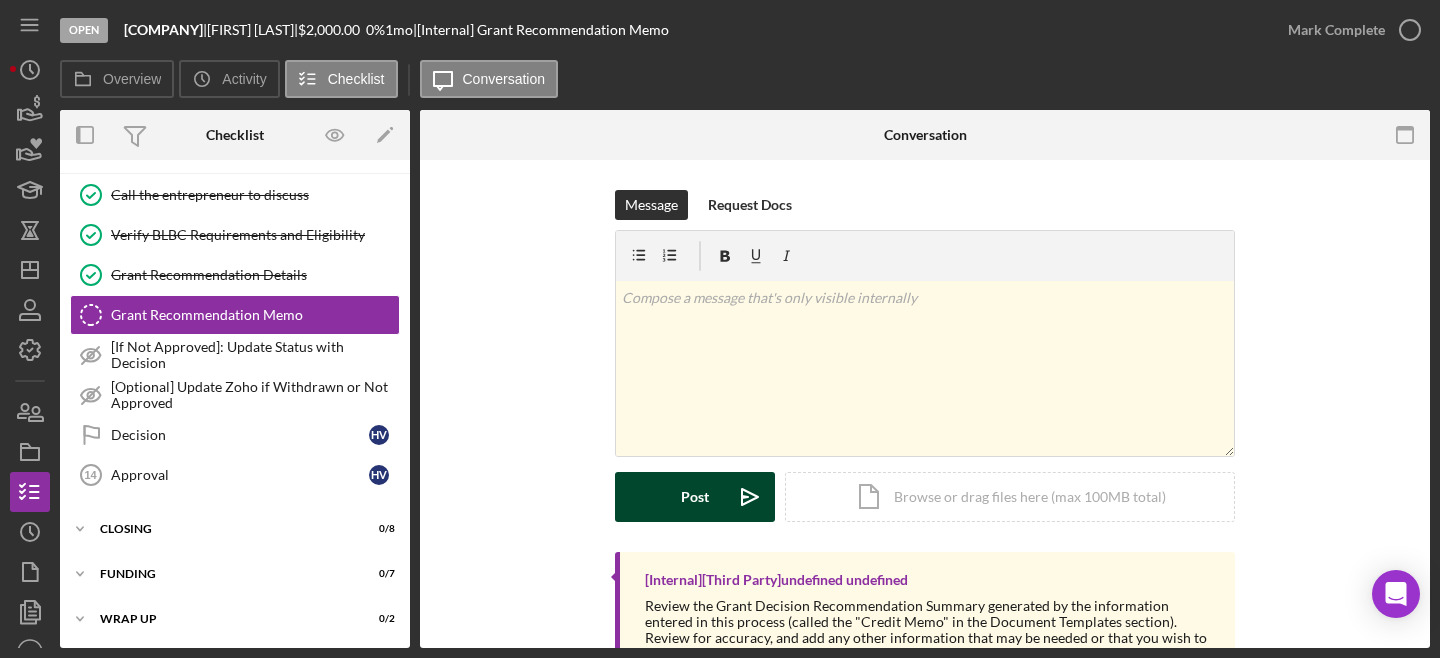 scroll, scrollTop: 123, scrollLeft: 0, axis: vertical 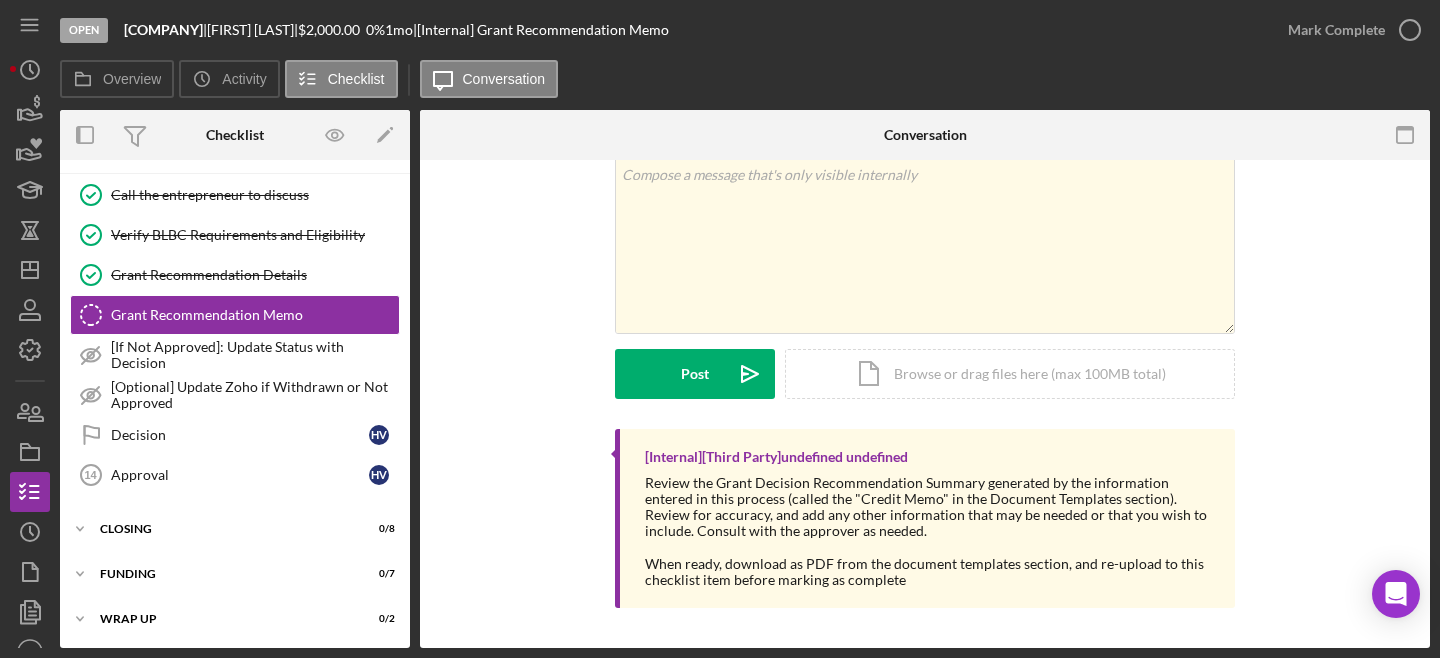drag, startPoint x: 315, startPoint y: 29, endPoint x: 120, endPoint y: 26, distance: 195.02307 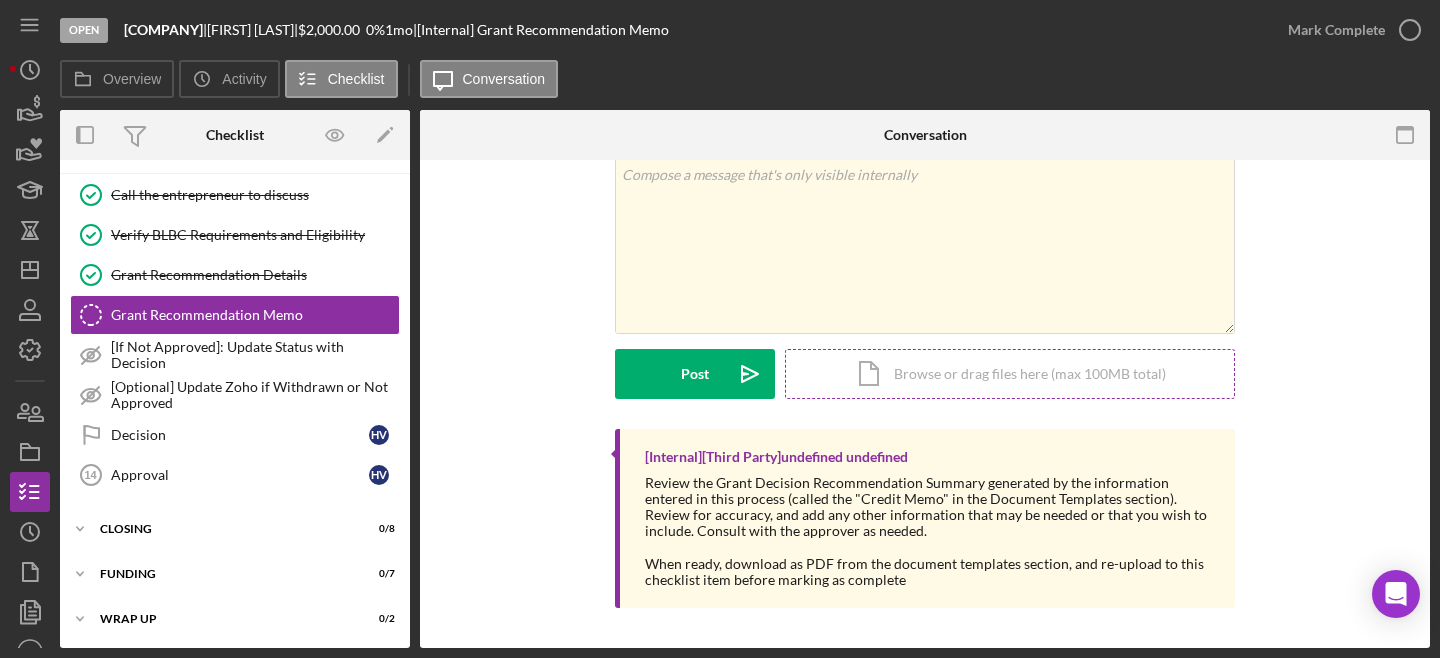 click on "Icon/Document Browse or drag files here (max 100MB total) Tap to choose files or take a photo" at bounding box center [1010, 374] 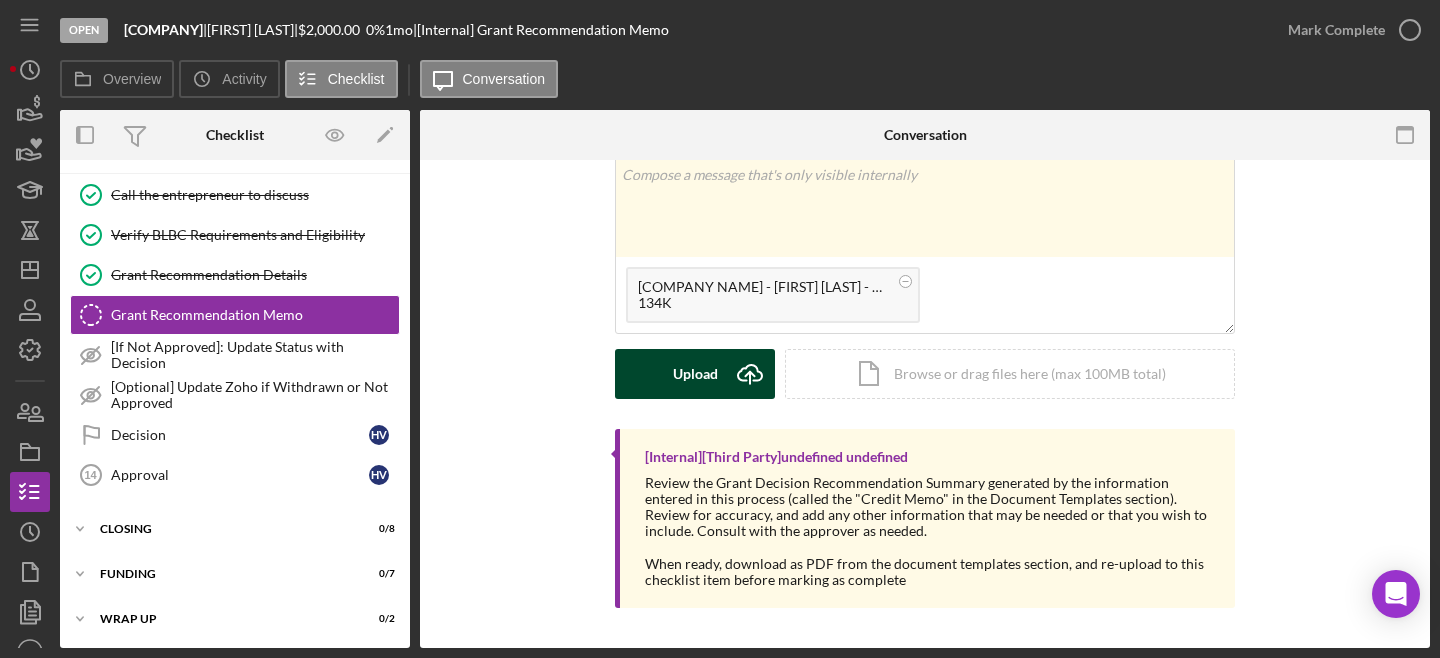 click on "Upload Icon/Upload" at bounding box center [695, 374] 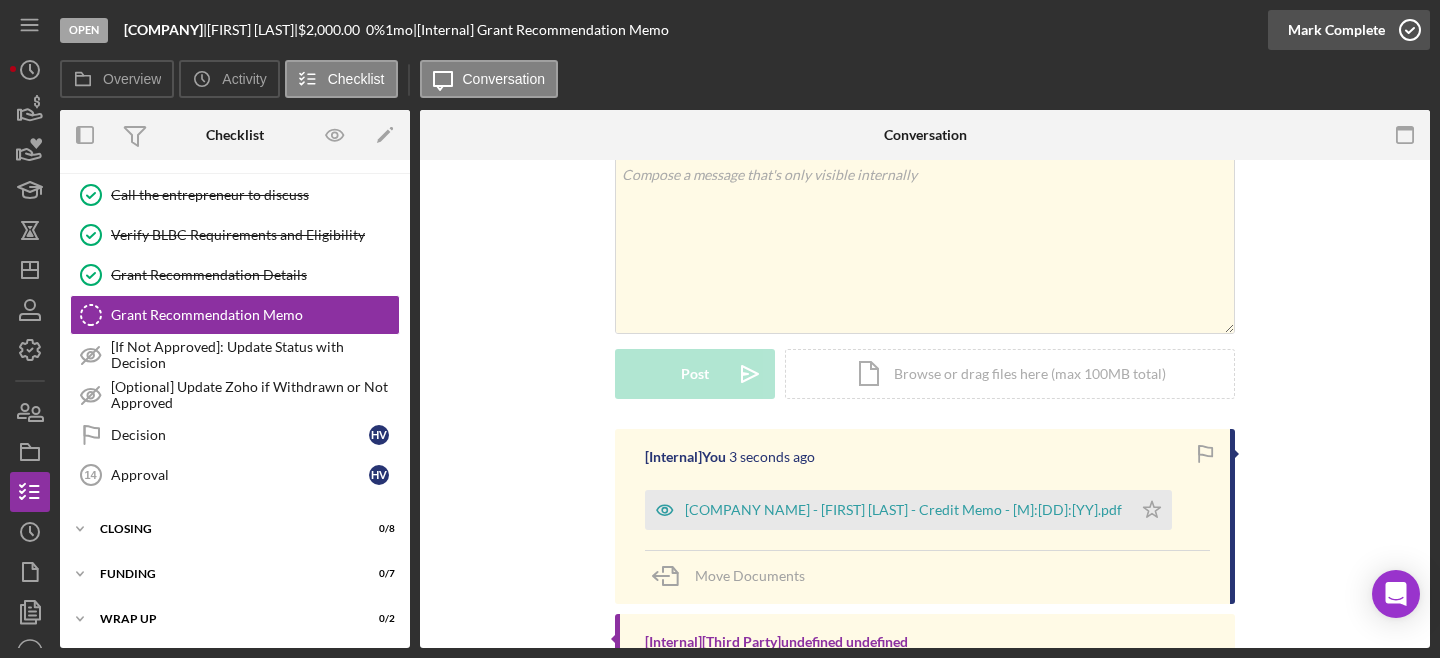 click on "Mark Complete" at bounding box center [1336, 30] 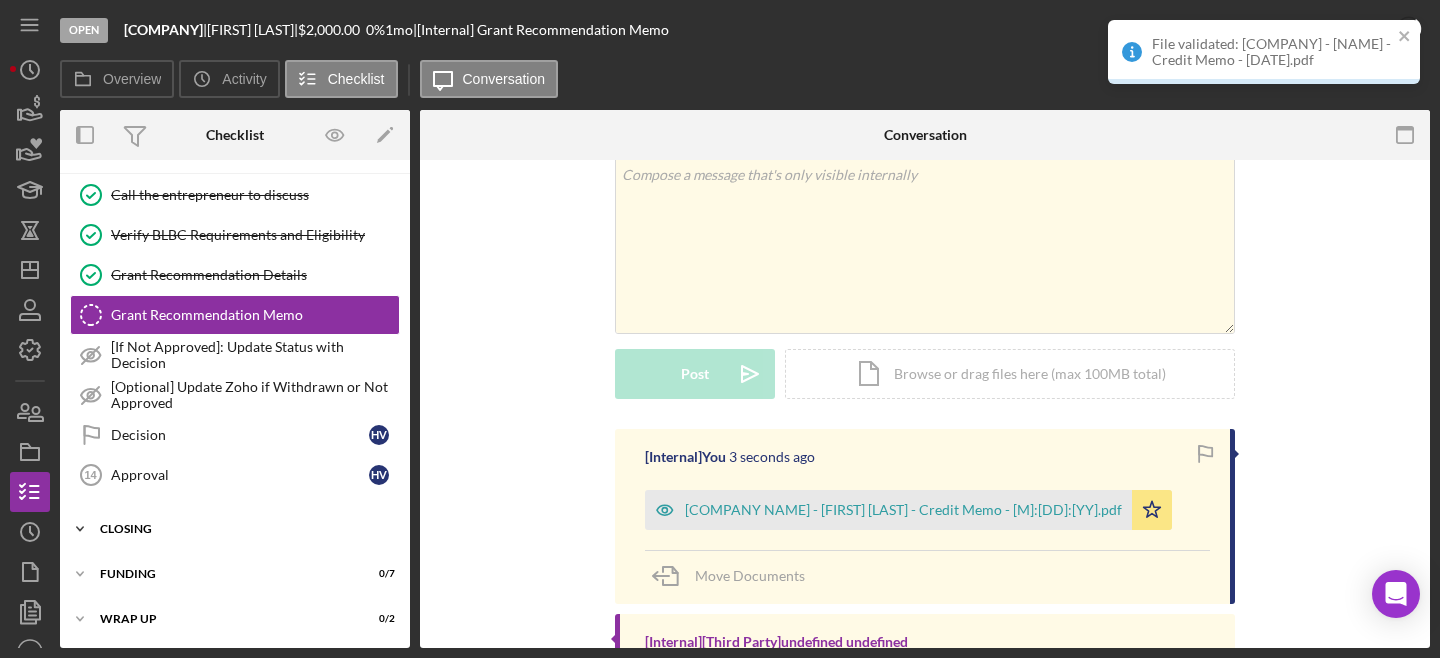 scroll, scrollTop: 398, scrollLeft: 0, axis: vertical 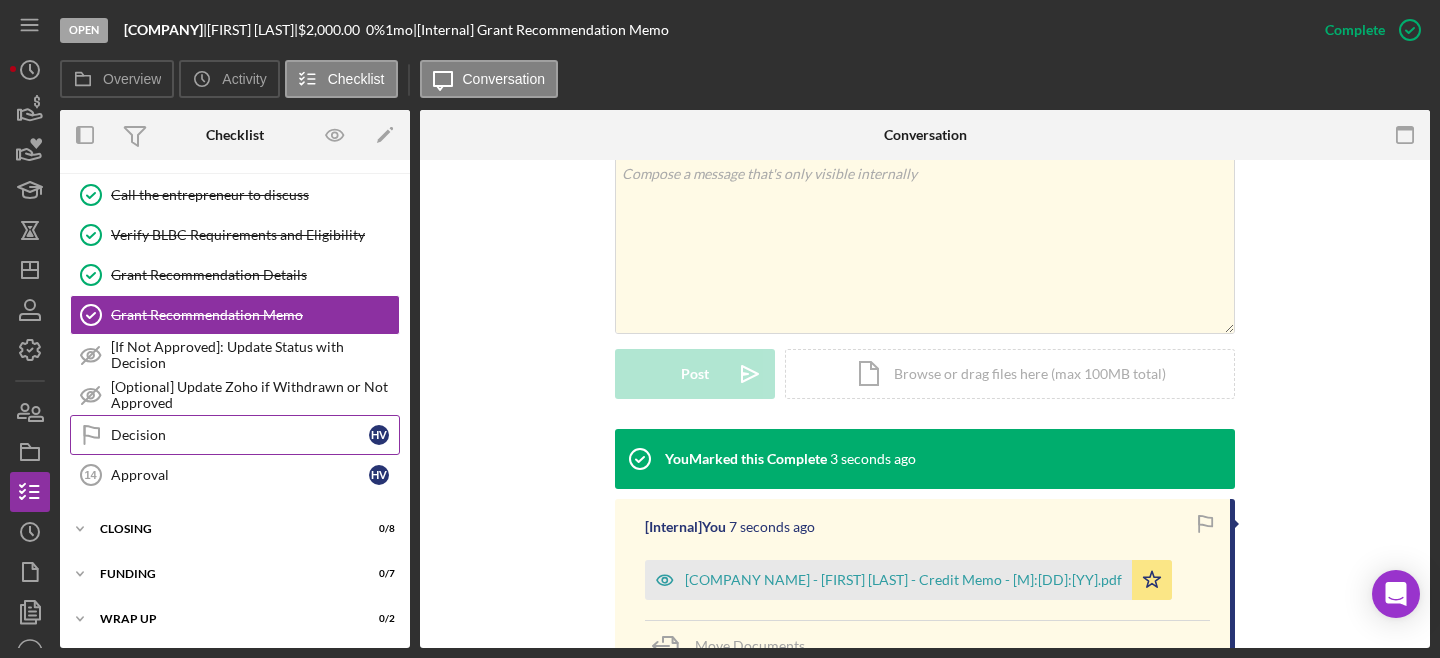 click on "Decision" at bounding box center (240, 435) 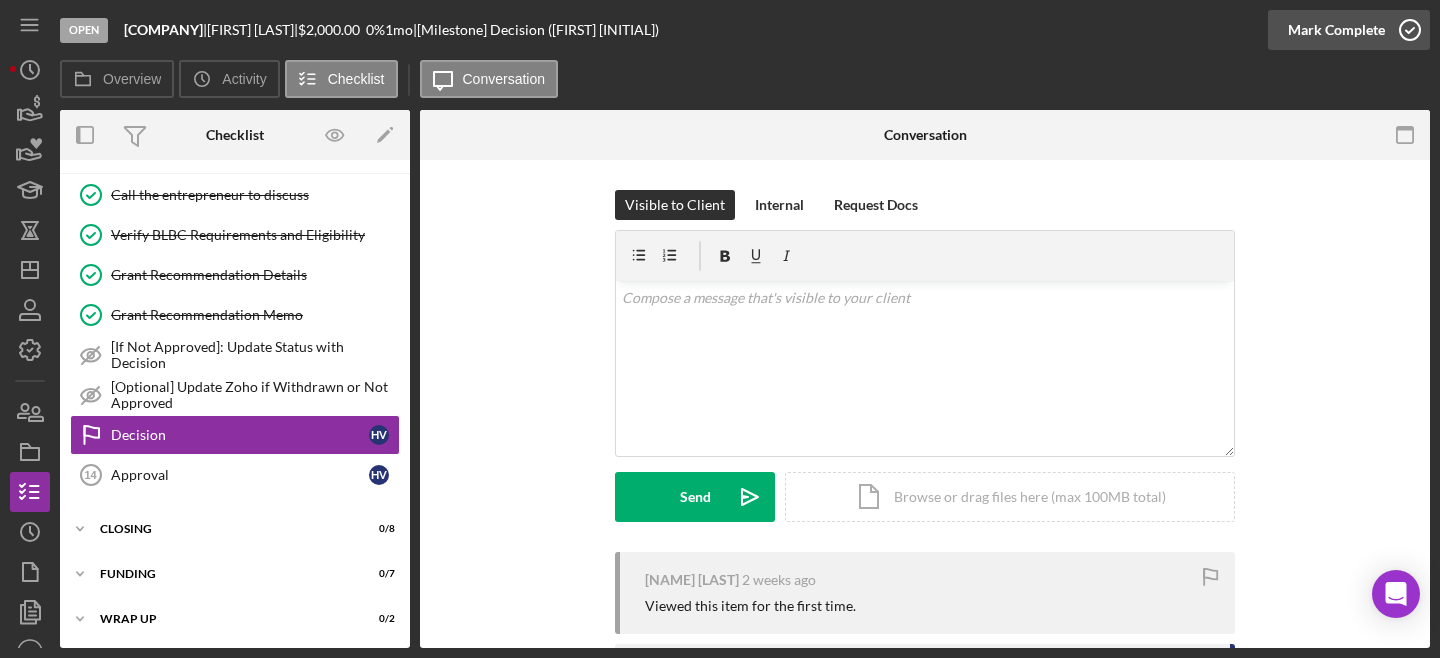 click on "Mark Complete" at bounding box center [1336, 30] 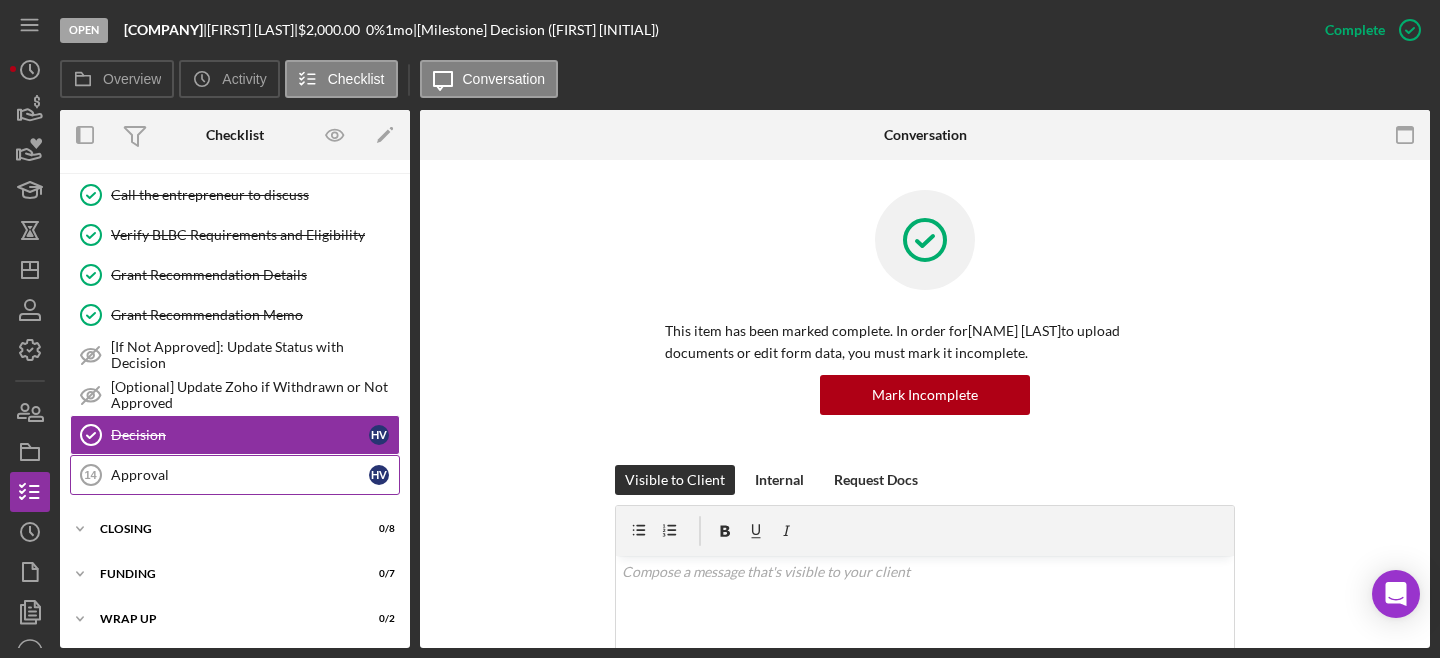 click on "Approval" at bounding box center (240, 475) 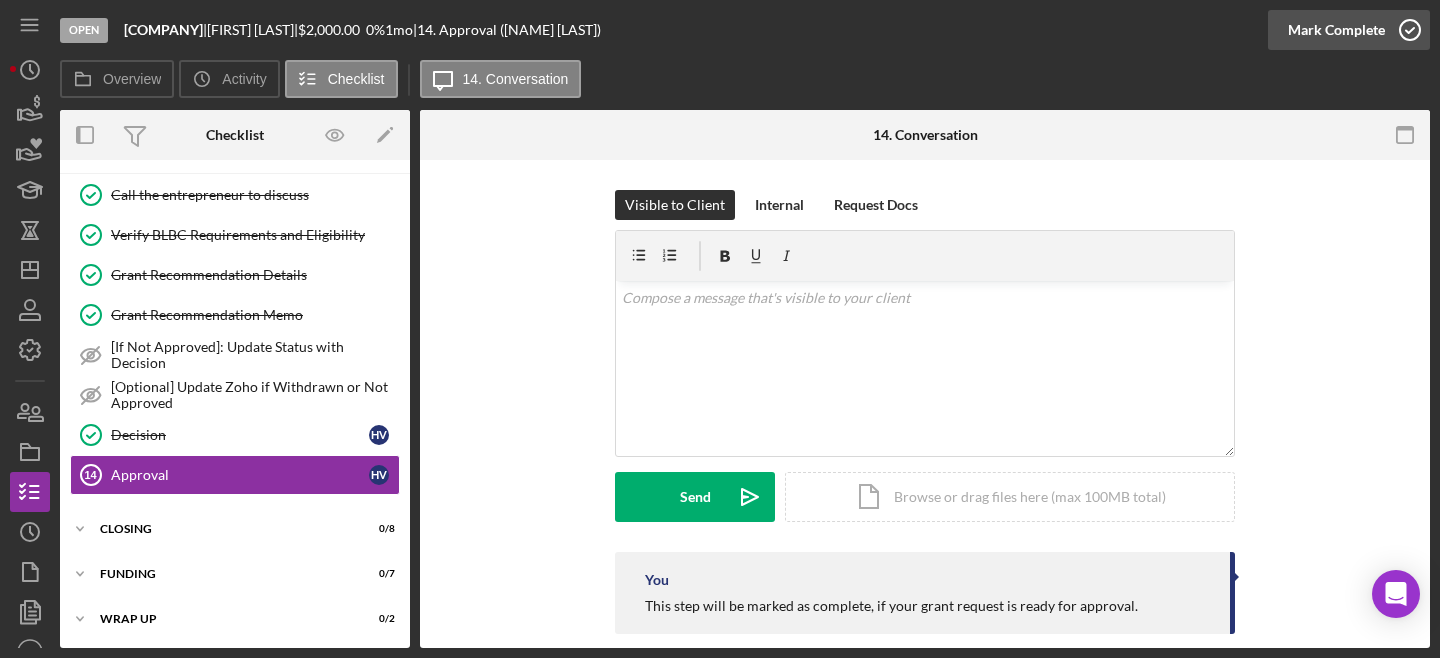 click on "Mark Complete" at bounding box center (1336, 30) 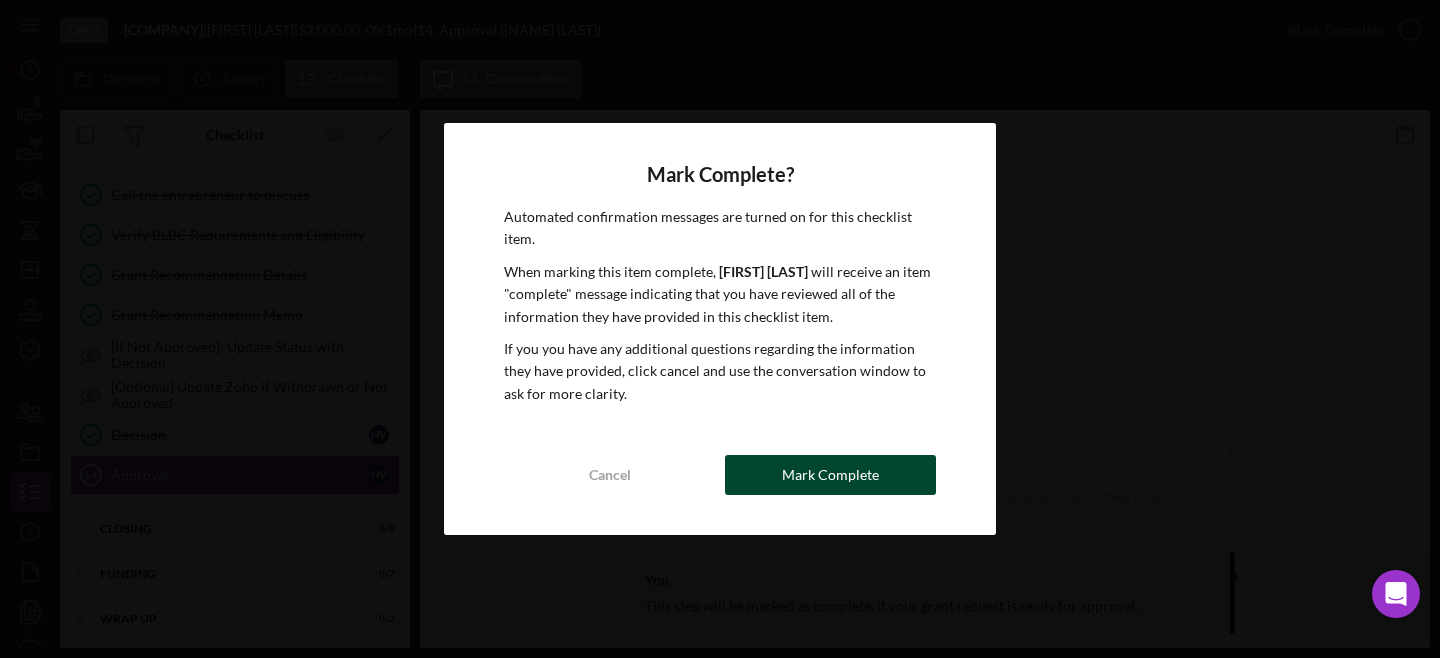 click on "Mark Complete" at bounding box center [830, 475] 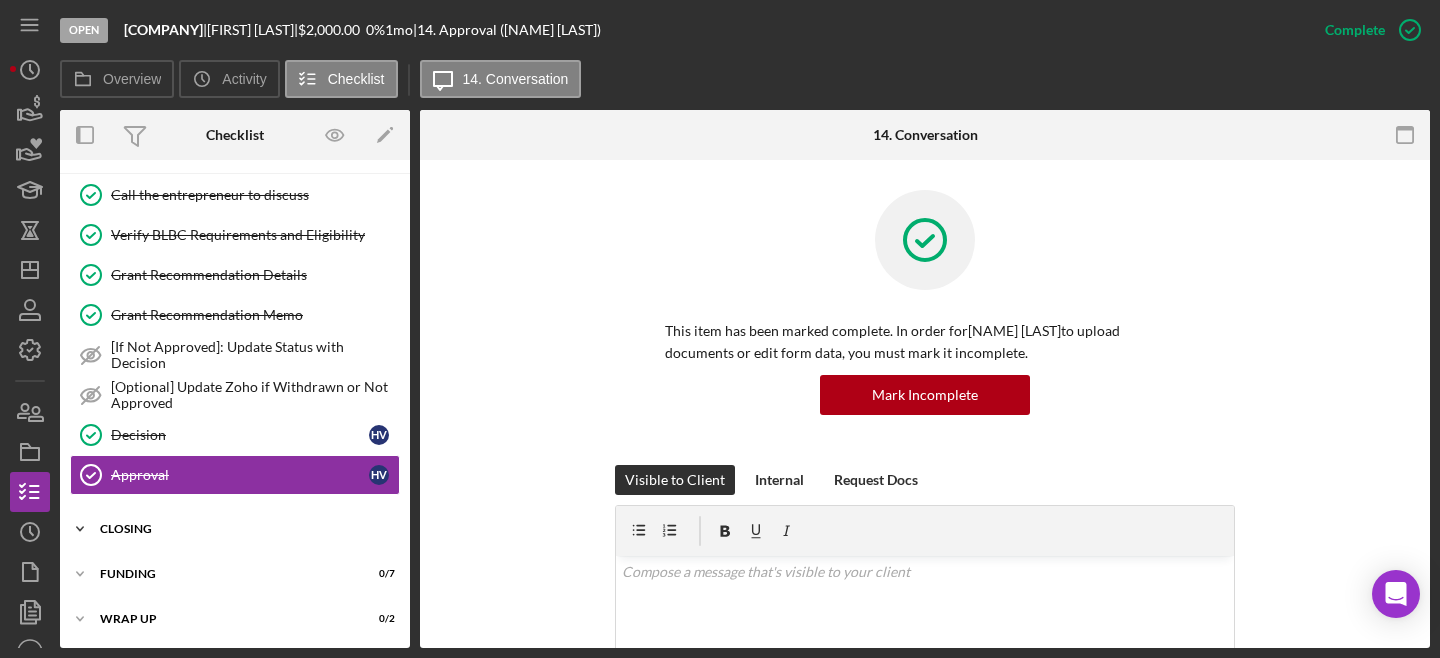 click on "Closing" at bounding box center [242, 529] 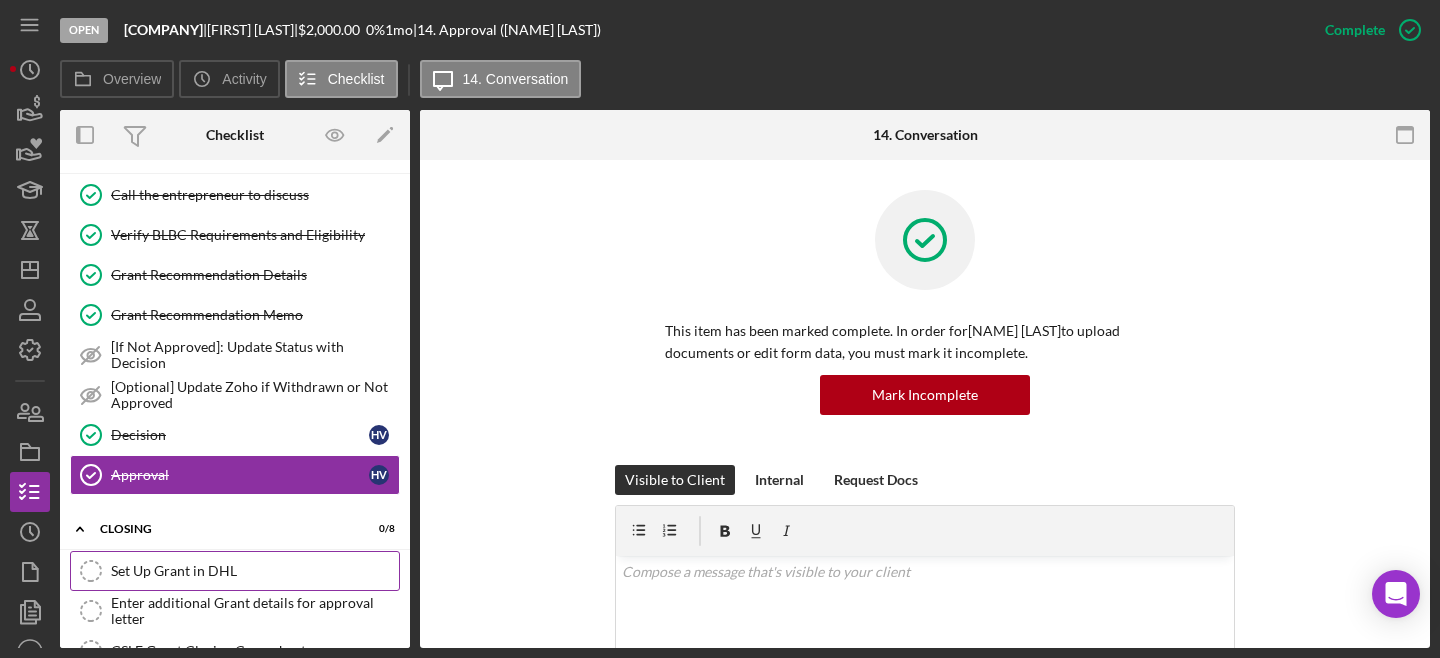 click on "Set Up Grant in DHL" at bounding box center (255, 571) 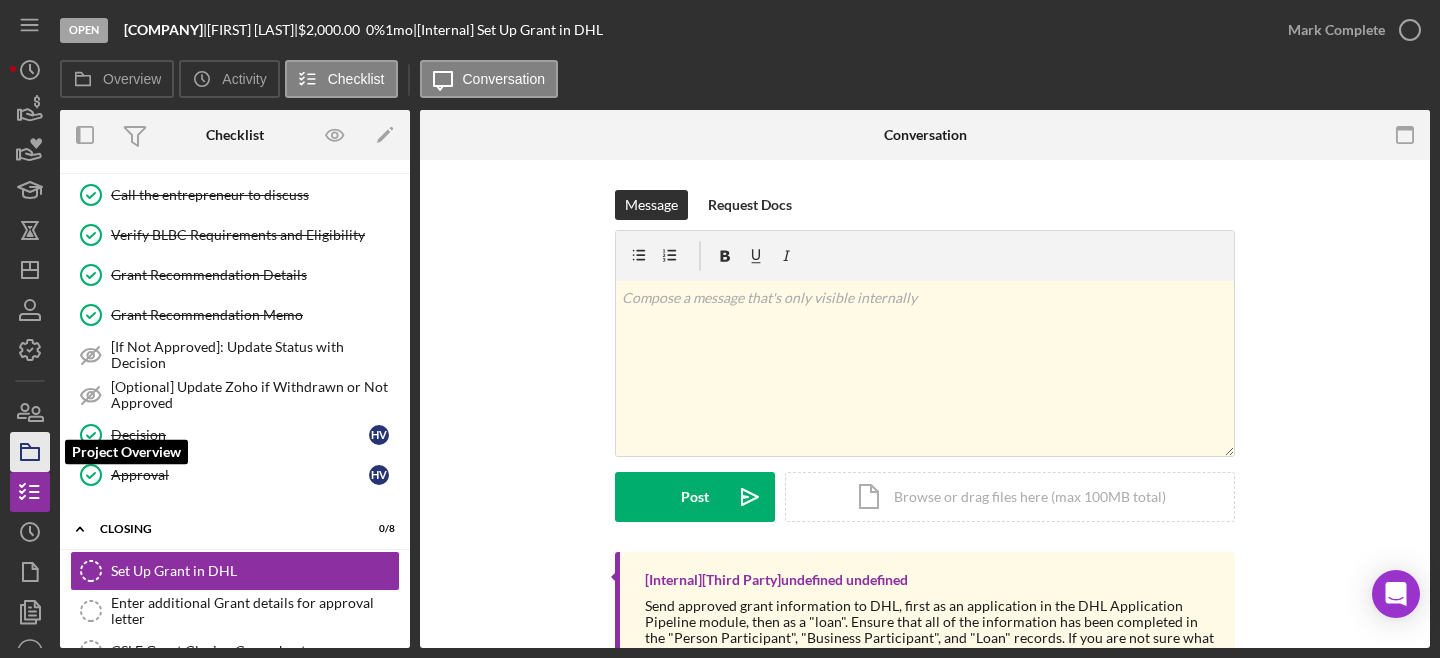 click 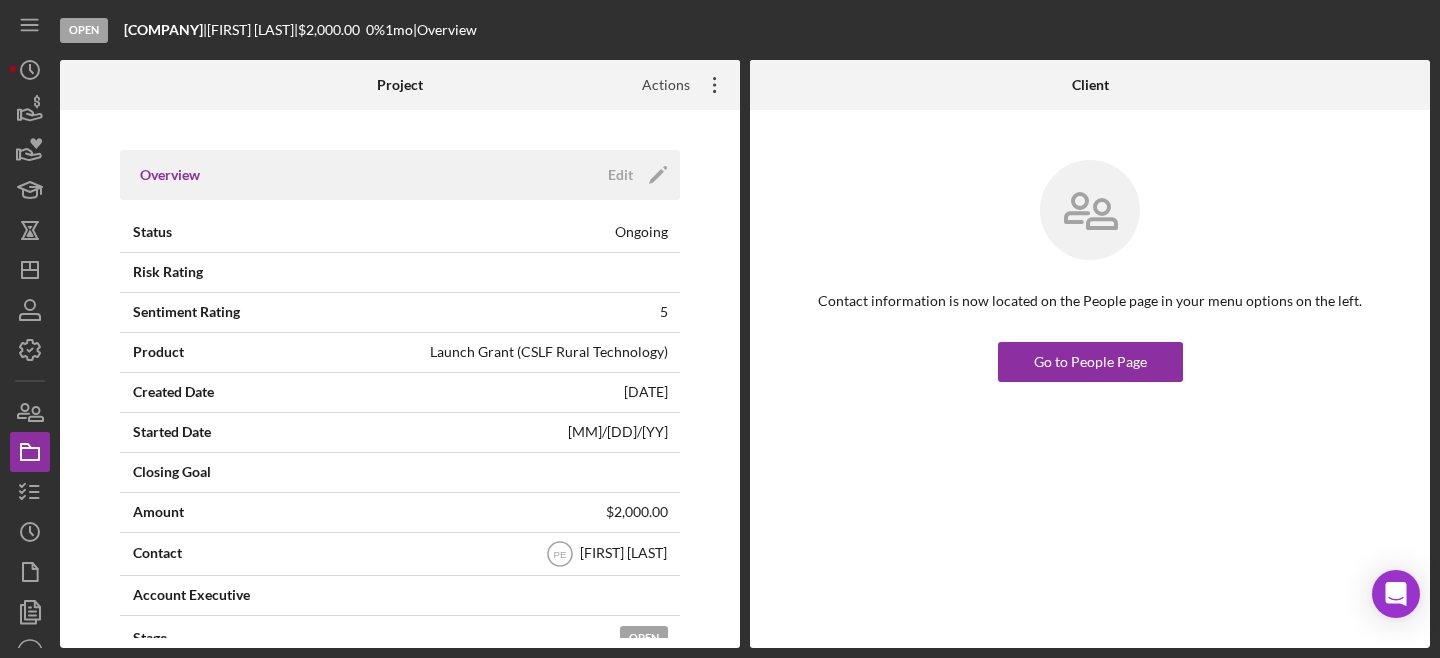 click on "Icon/Overflow" 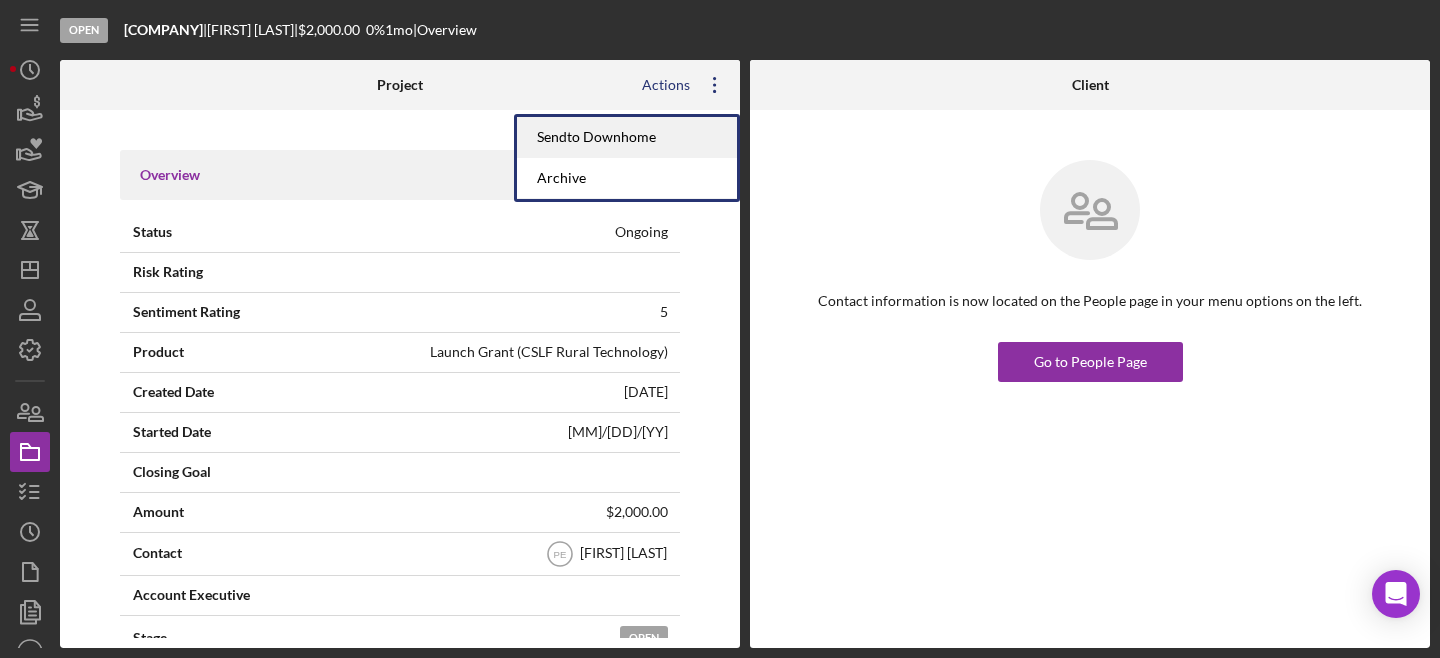 click on "Send  to Downhome" at bounding box center [627, 137] 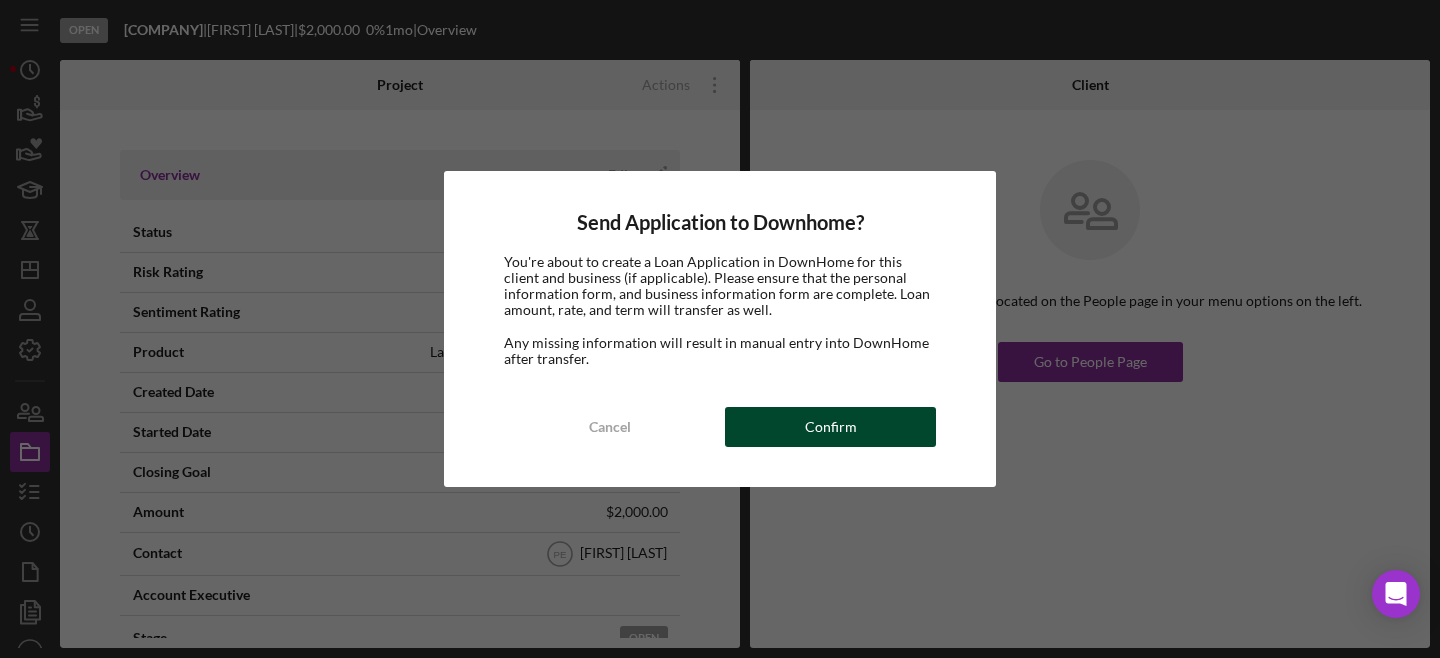 click on "Confirm" at bounding box center (830, 427) 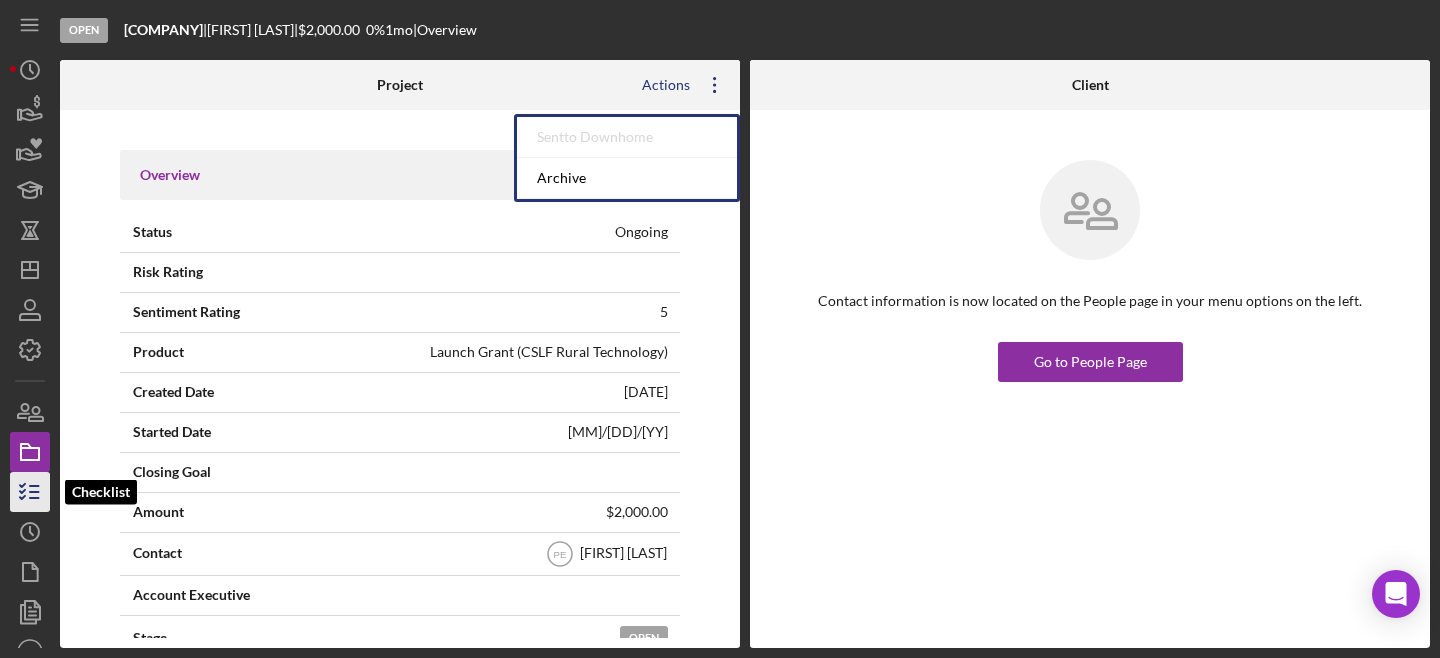 click 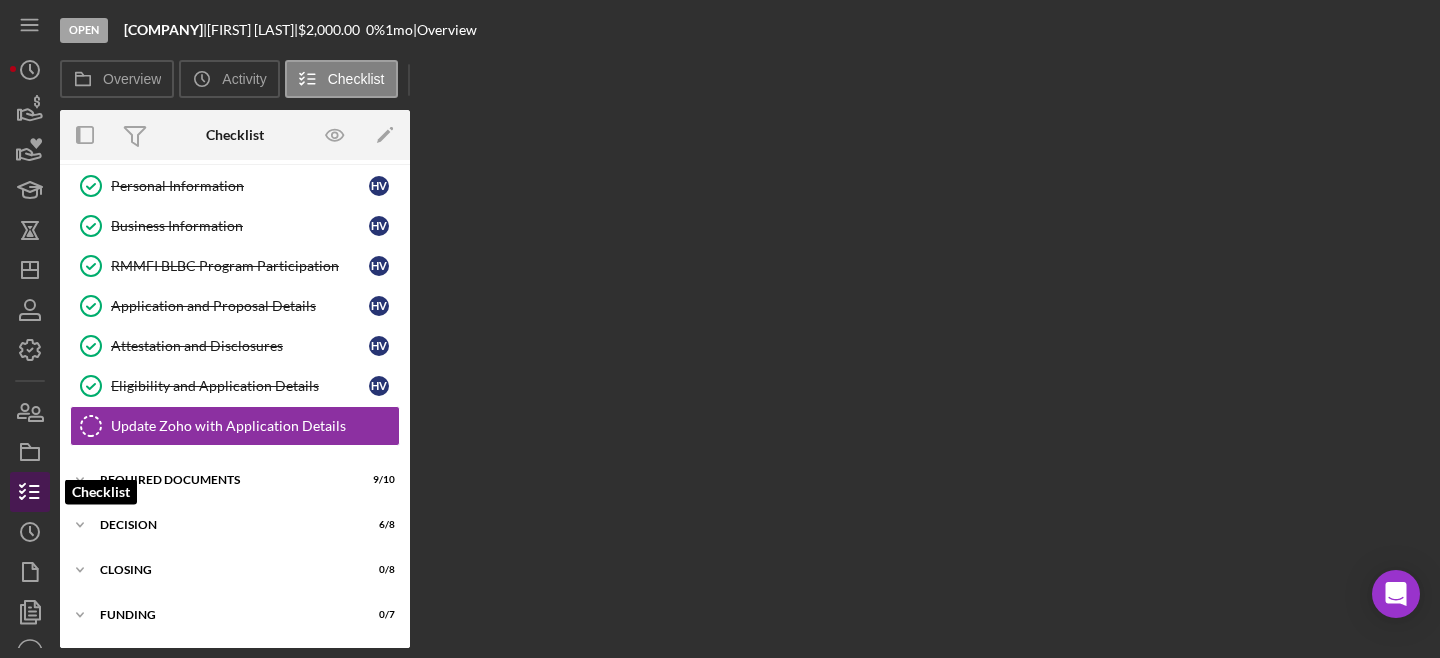 scroll, scrollTop: 67, scrollLeft: 0, axis: vertical 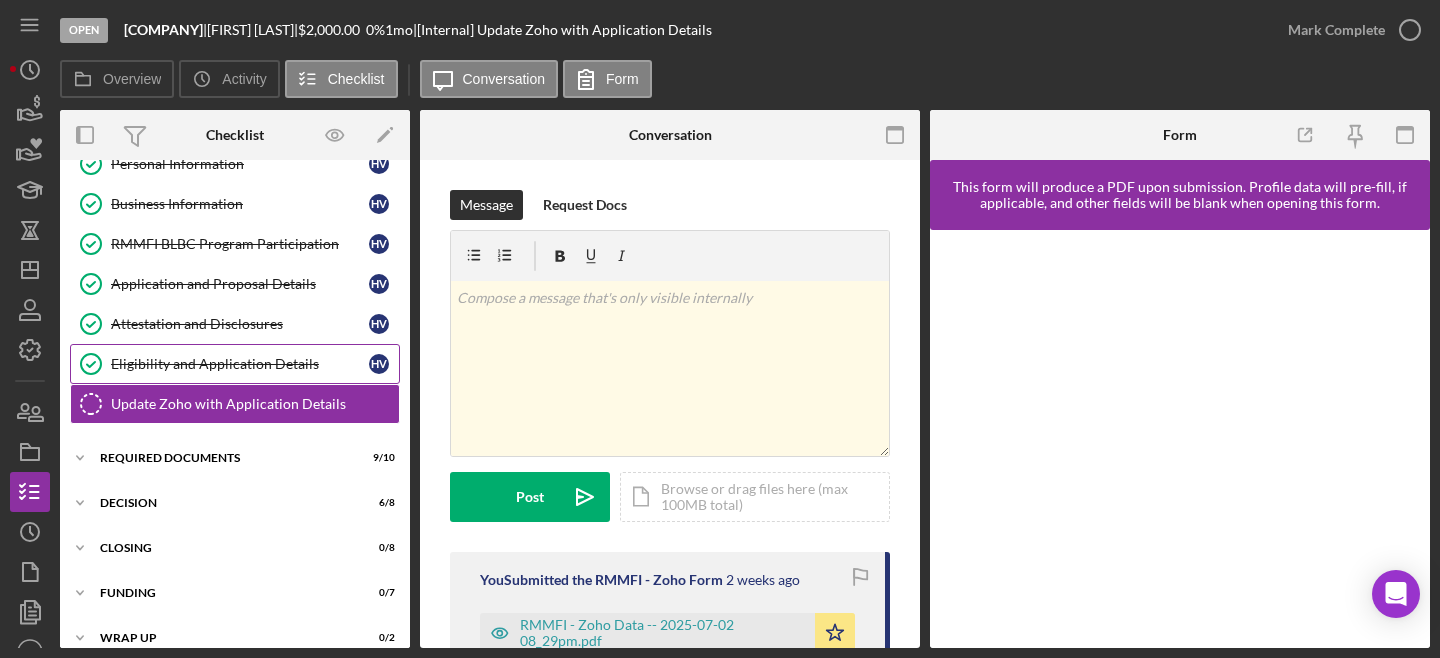 click on "Eligibility and Application Details" at bounding box center (240, 364) 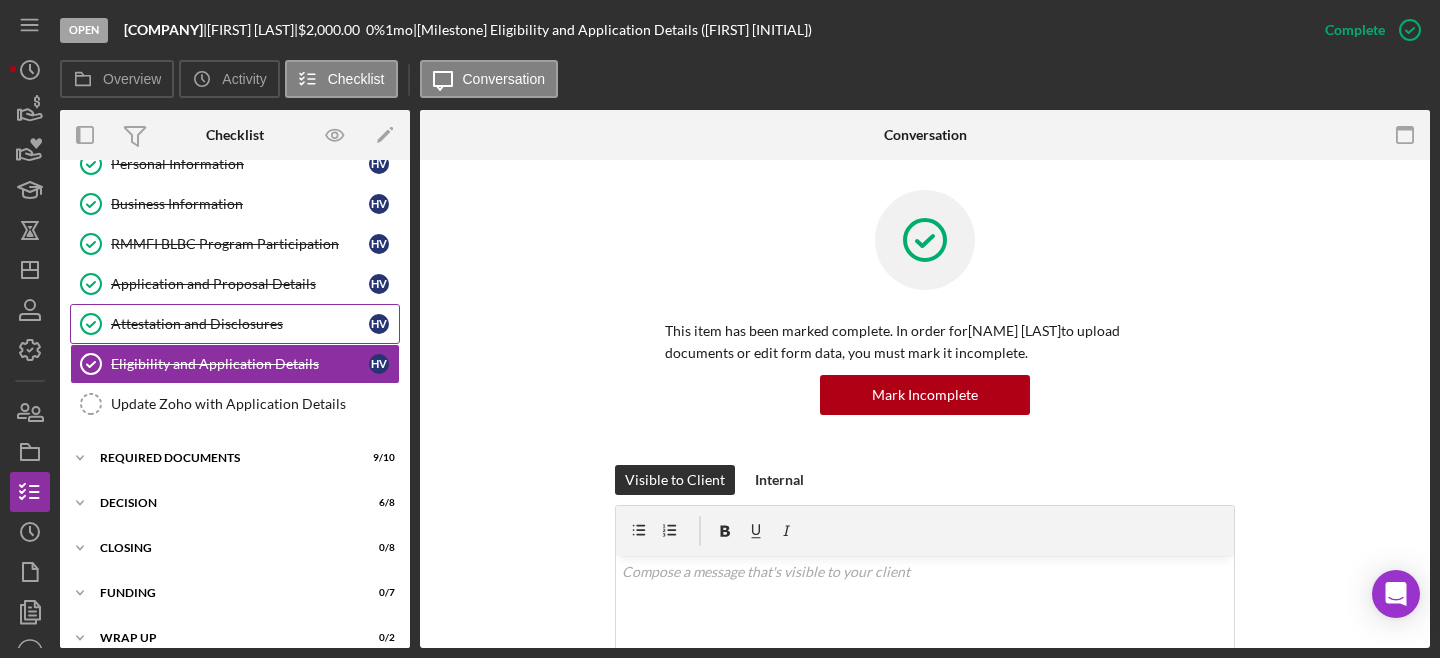 click on "Attestation and Disclosures" at bounding box center [240, 324] 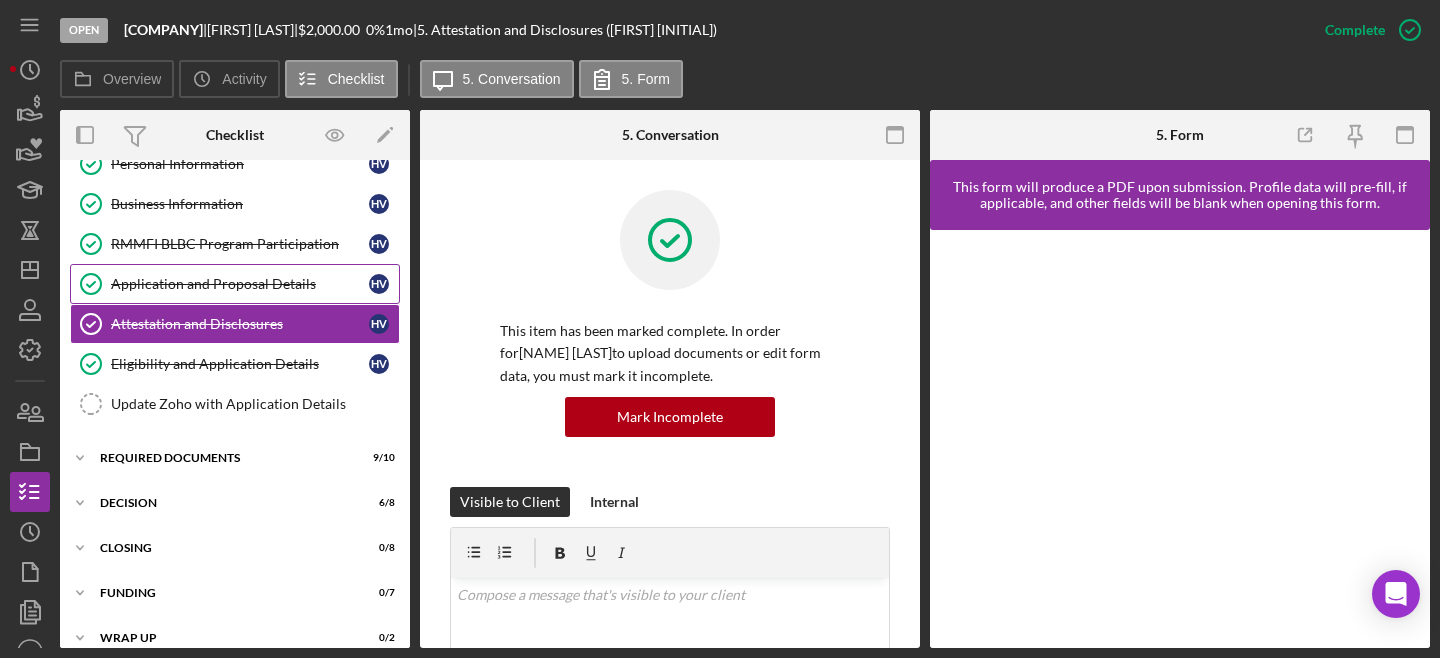 click on "Application and Proposal Details Application and Proposal Details H V" at bounding box center (235, 284) 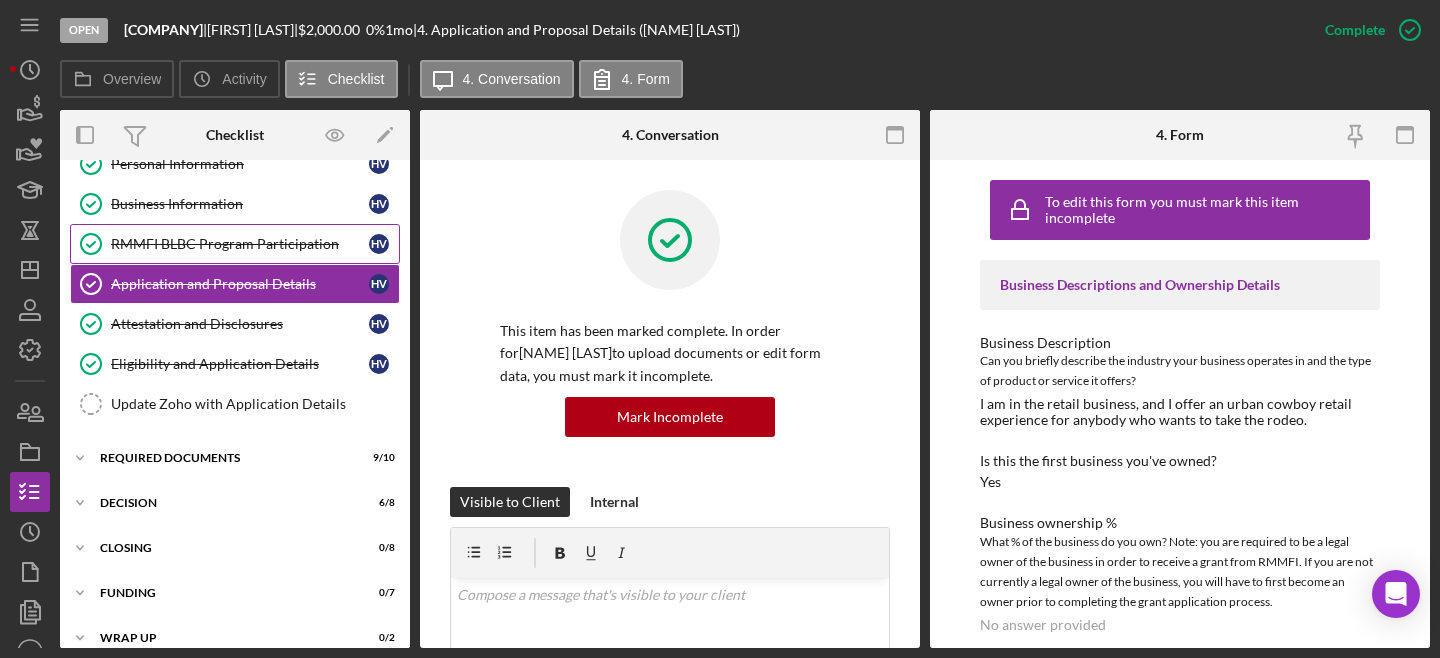 click on "RMMFI  BLBC Program Participation" at bounding box center [240, 244] 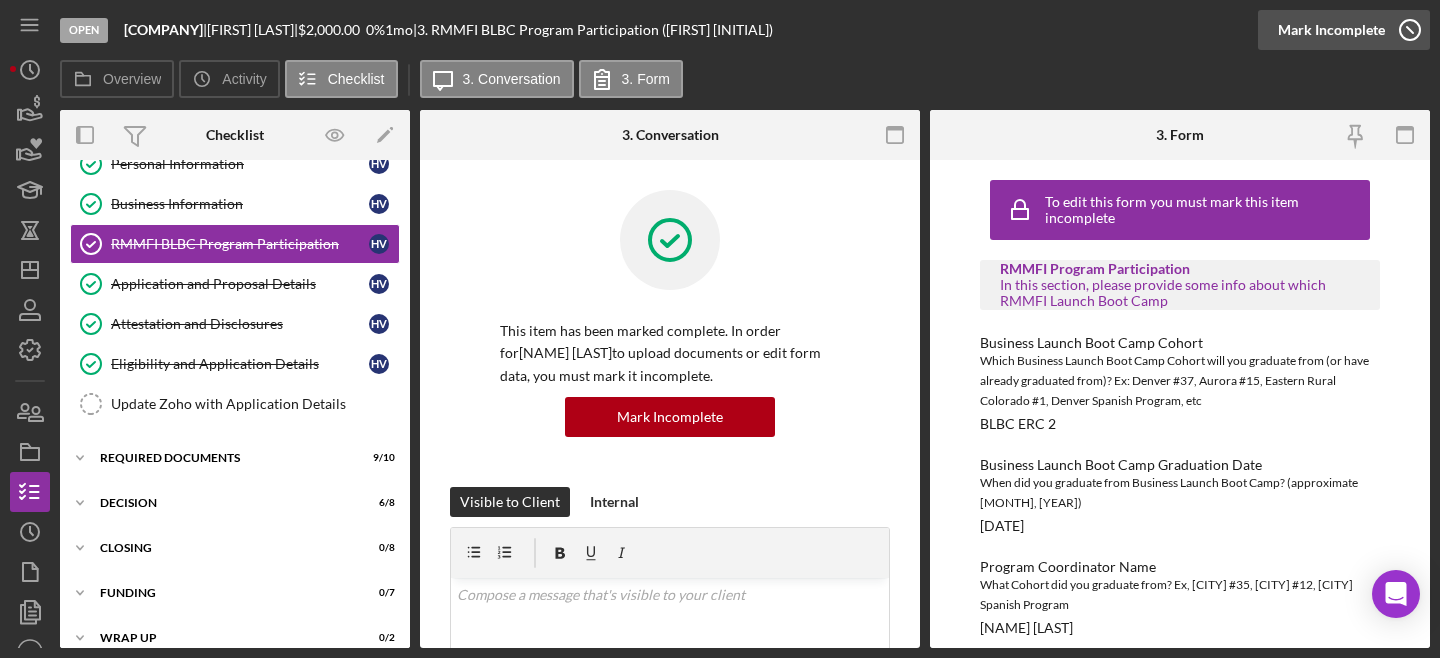 click on "Mark Incomplete" at bounding box center (1331, 30) 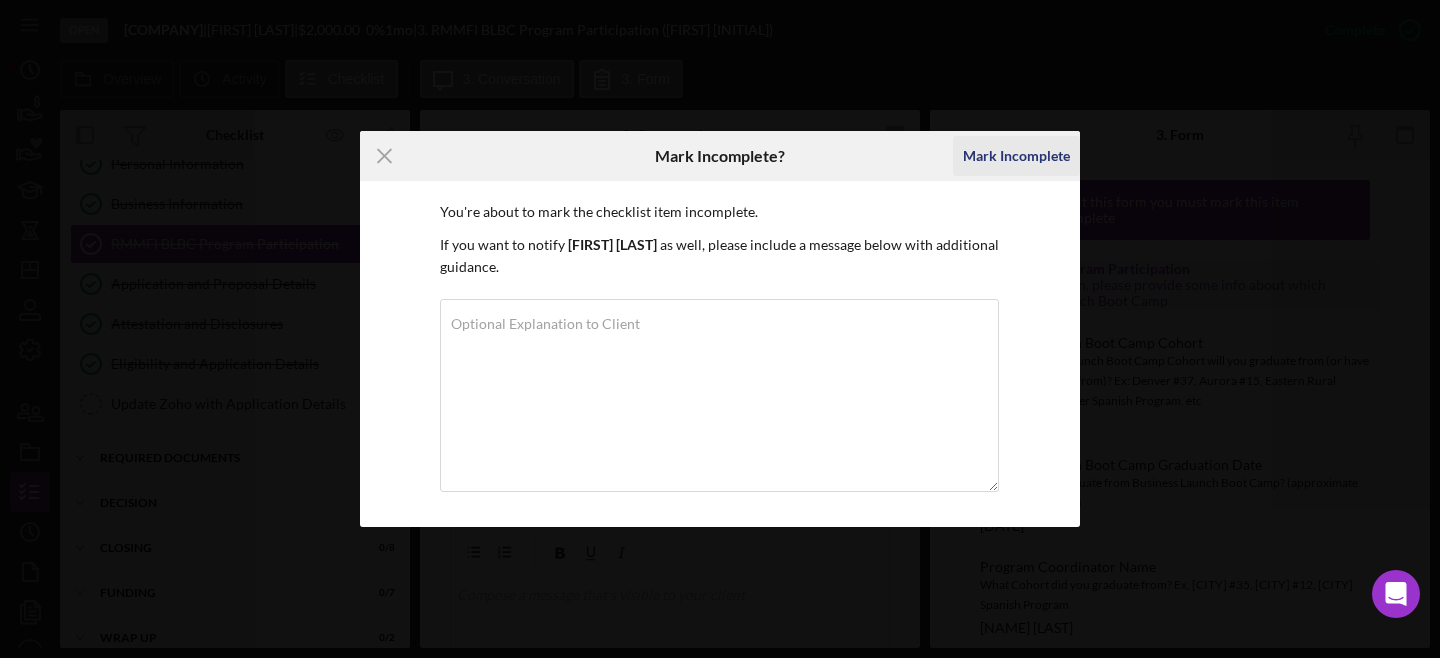 click on "Mark Incomplete" at bounding box center (1016, 156) 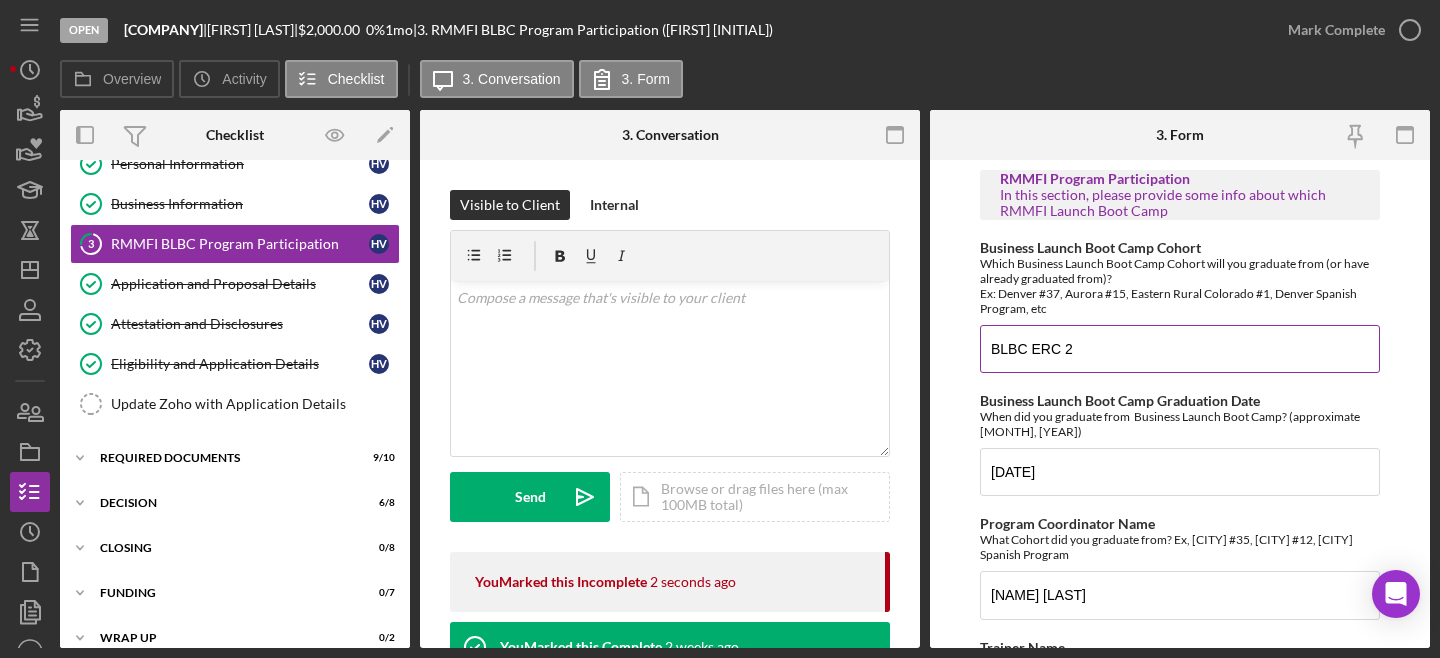 click on "BLBC ERC 2" at bounding box center (1180, 349) 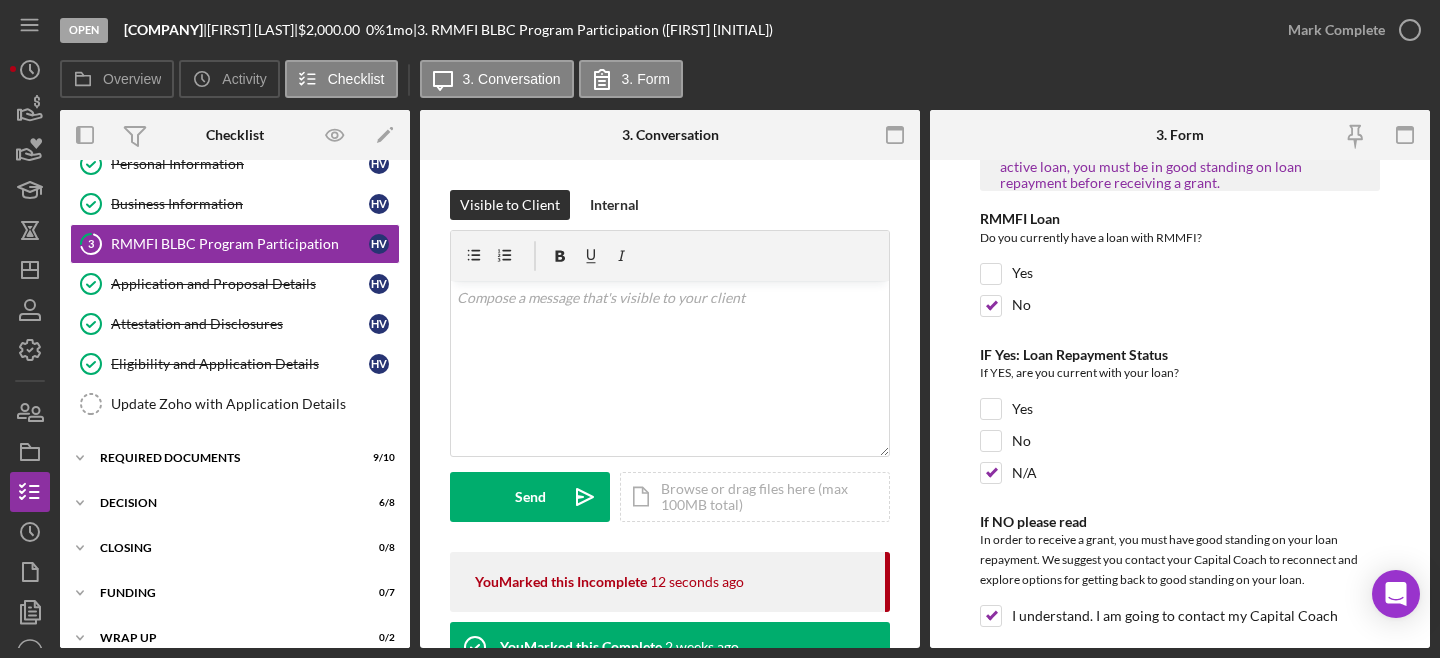 scroll, scrollTop: 730, scrollLeft: 0, axis: vertical 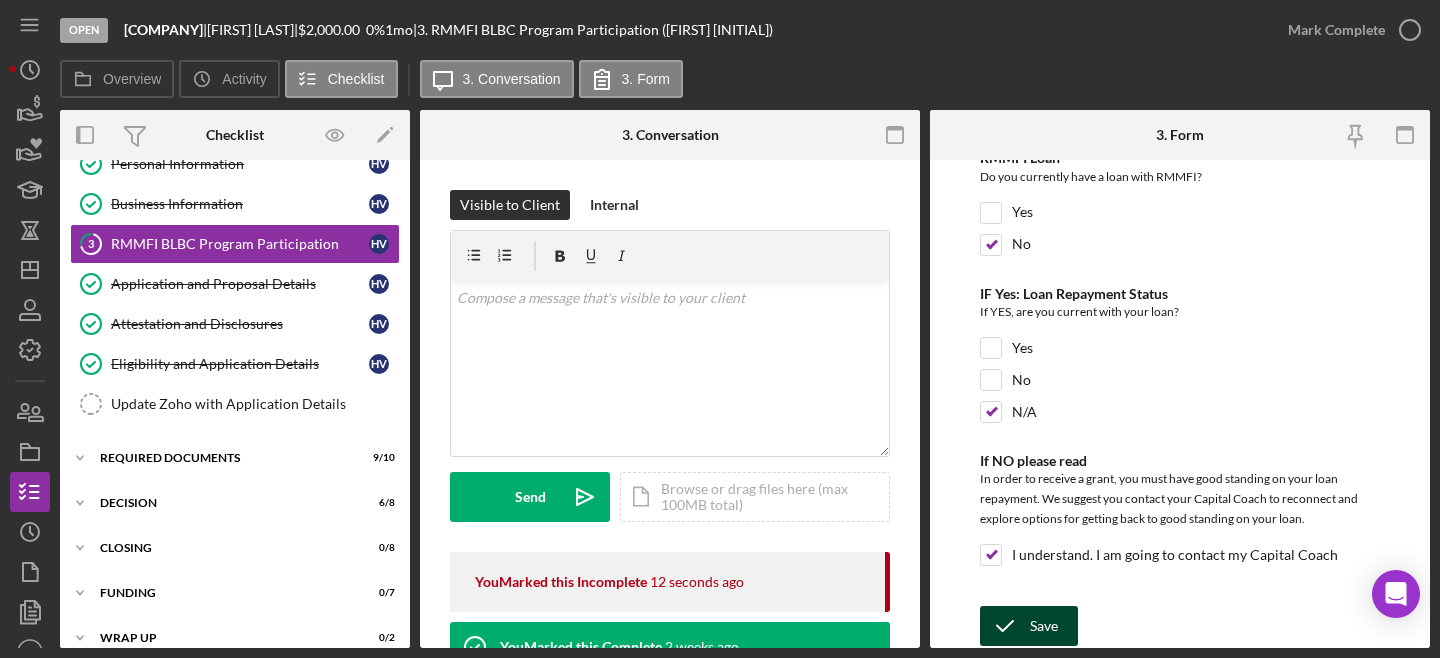 type on "BLBC ERC # 2" 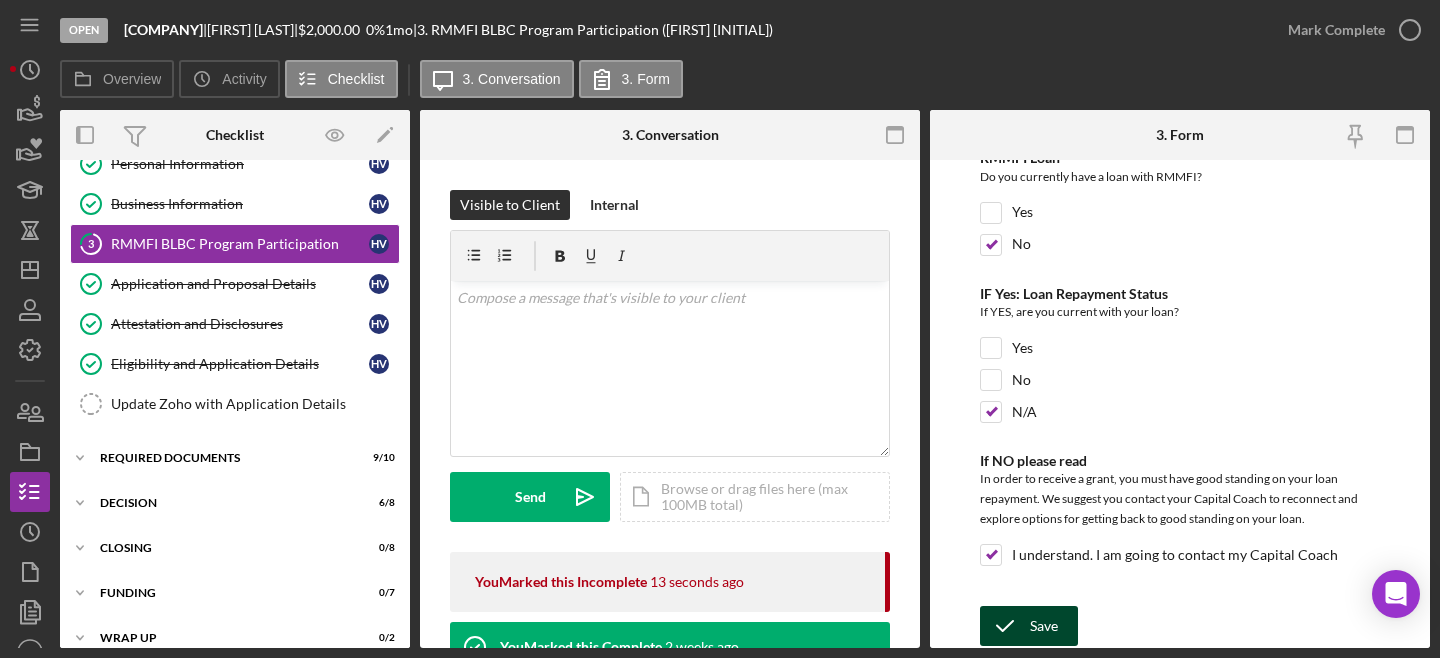 click on "Save" at bounding box center (1044, 626) 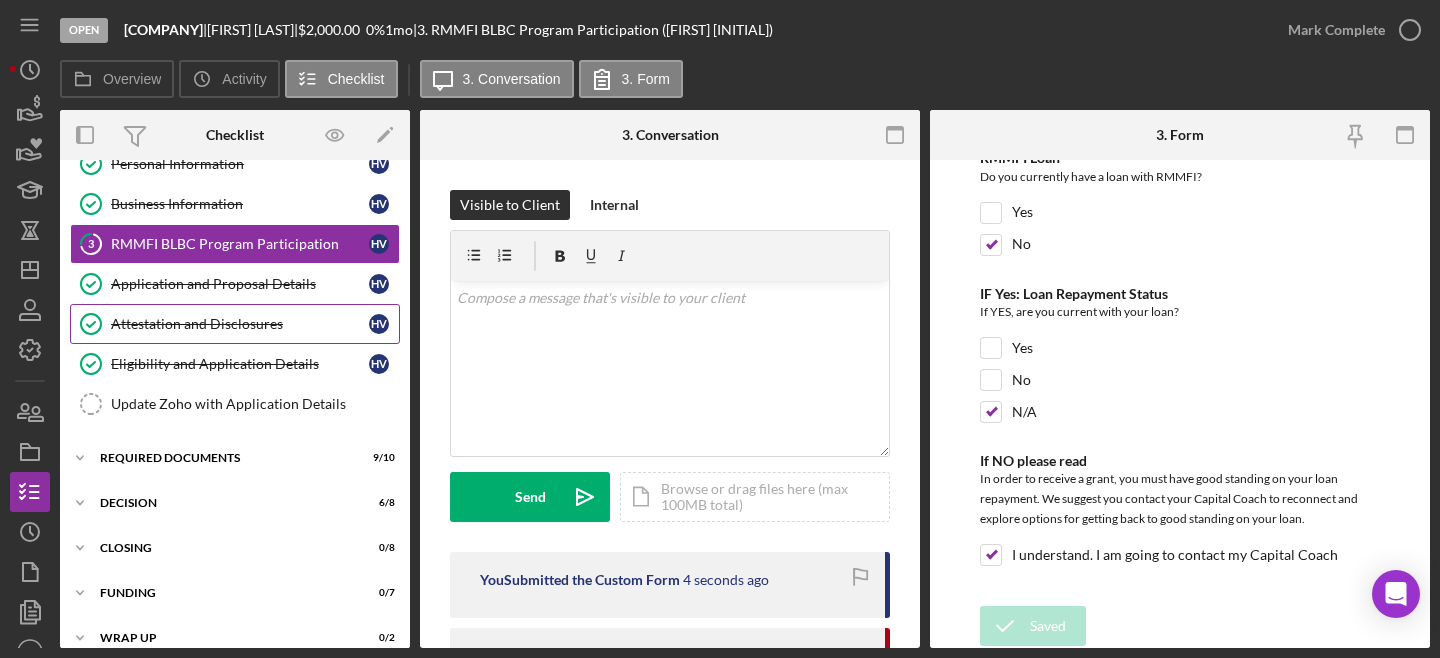 click on "Attestation and Disclosures" at bounding box center (240, 324) 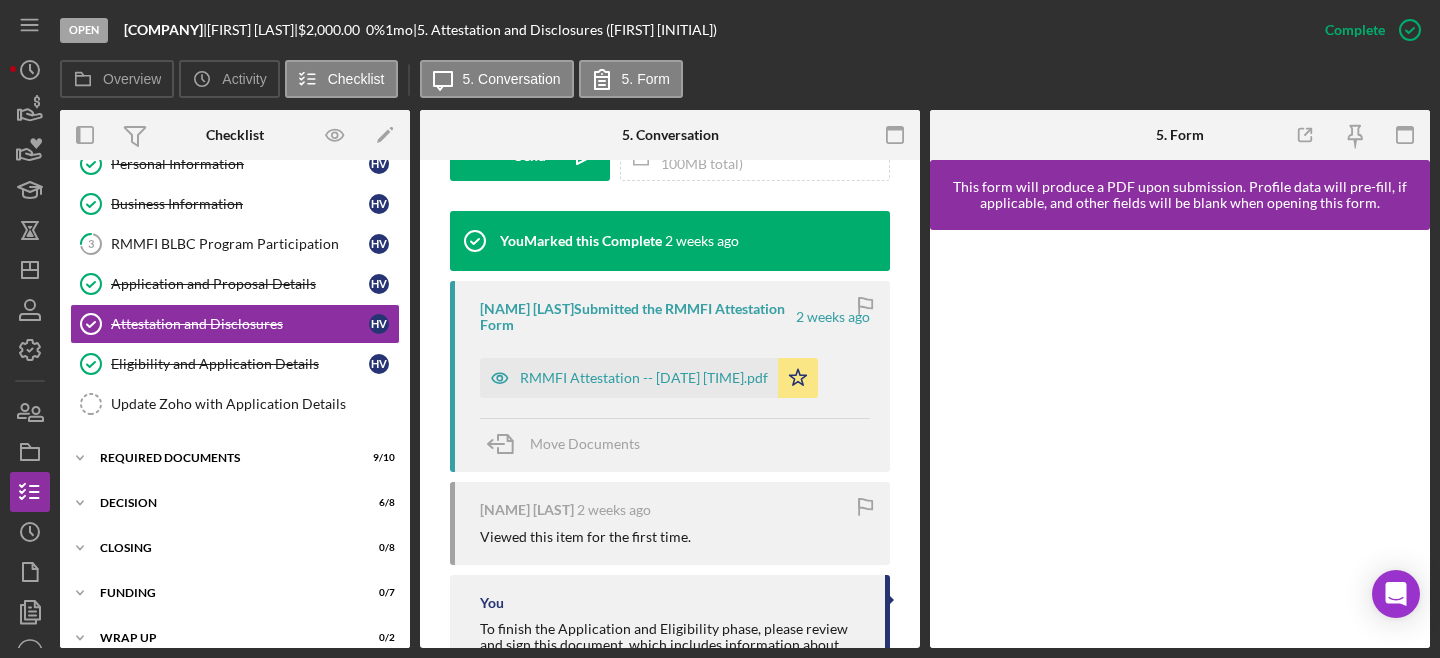 scroll, scrollTop: 628, scrollLeft: 0, axis: vertical 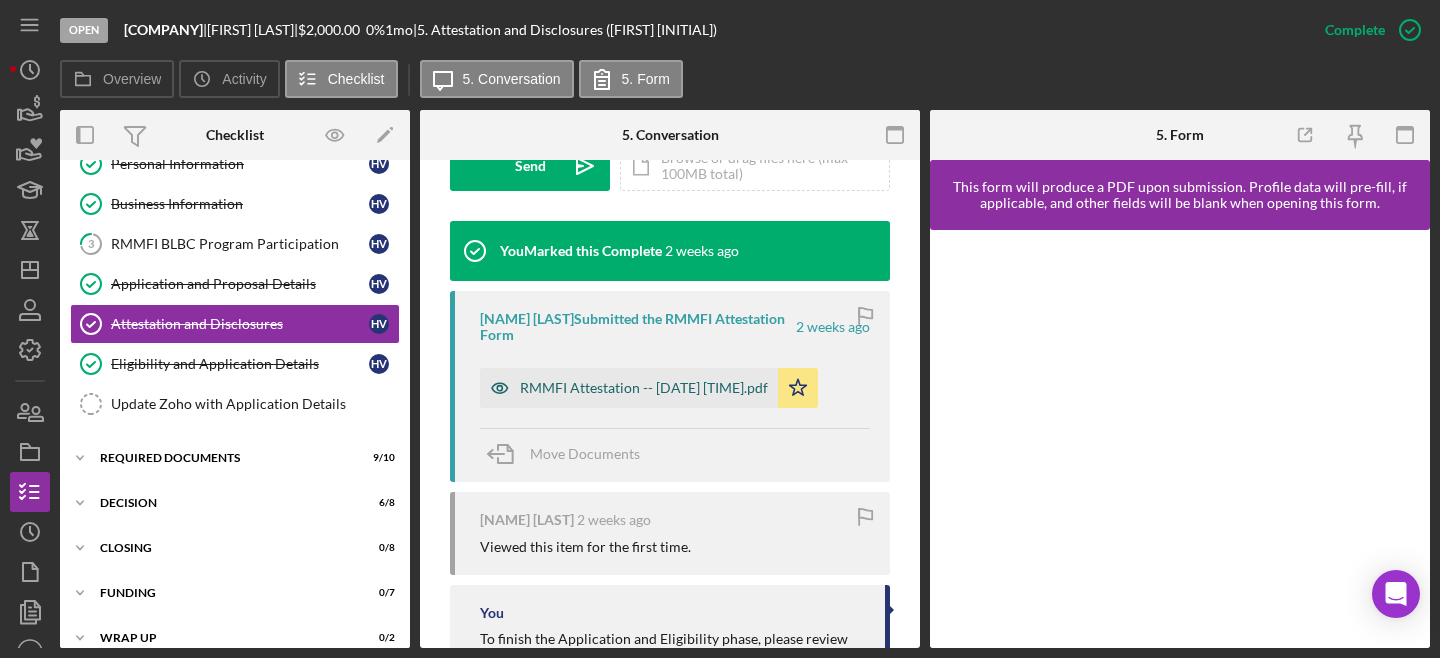 click on "RMMFI Attestation -- 2025-07-01 03_57pm.pdf" at bounding box center [644, 388] 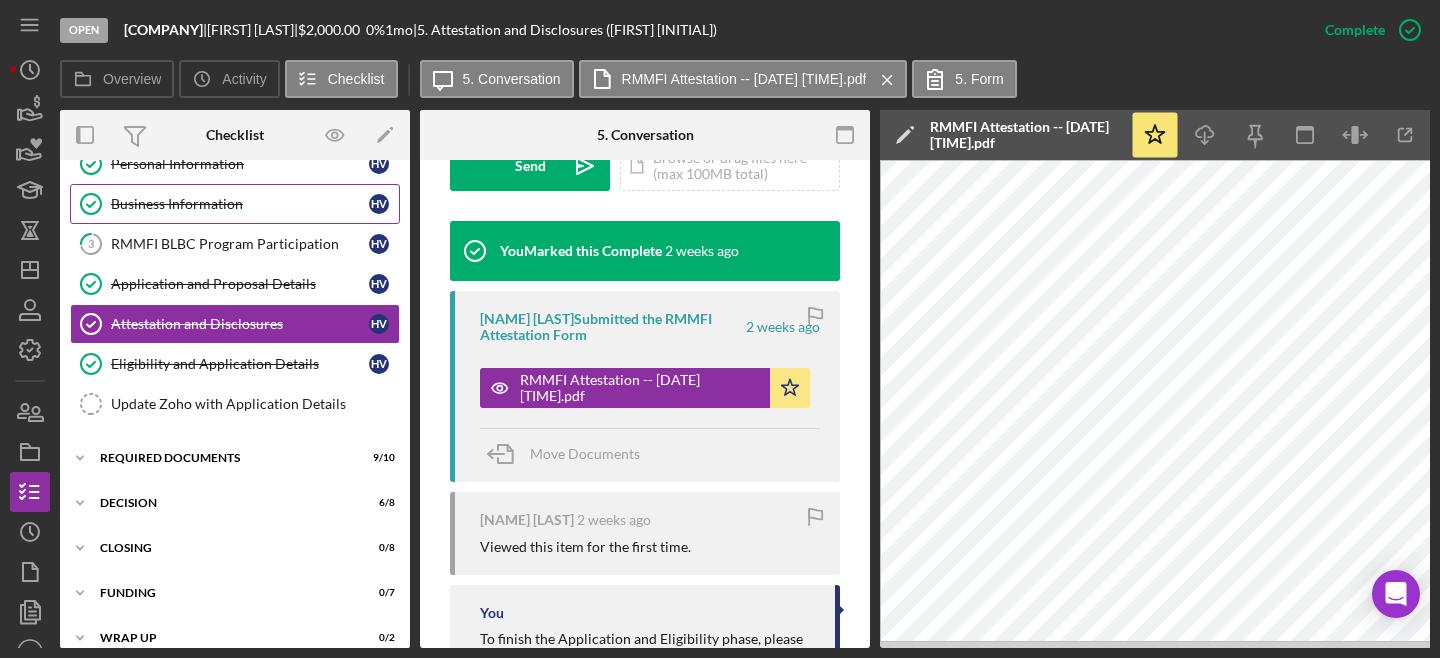 click on "Business Information" at bounding box center (240, 204) 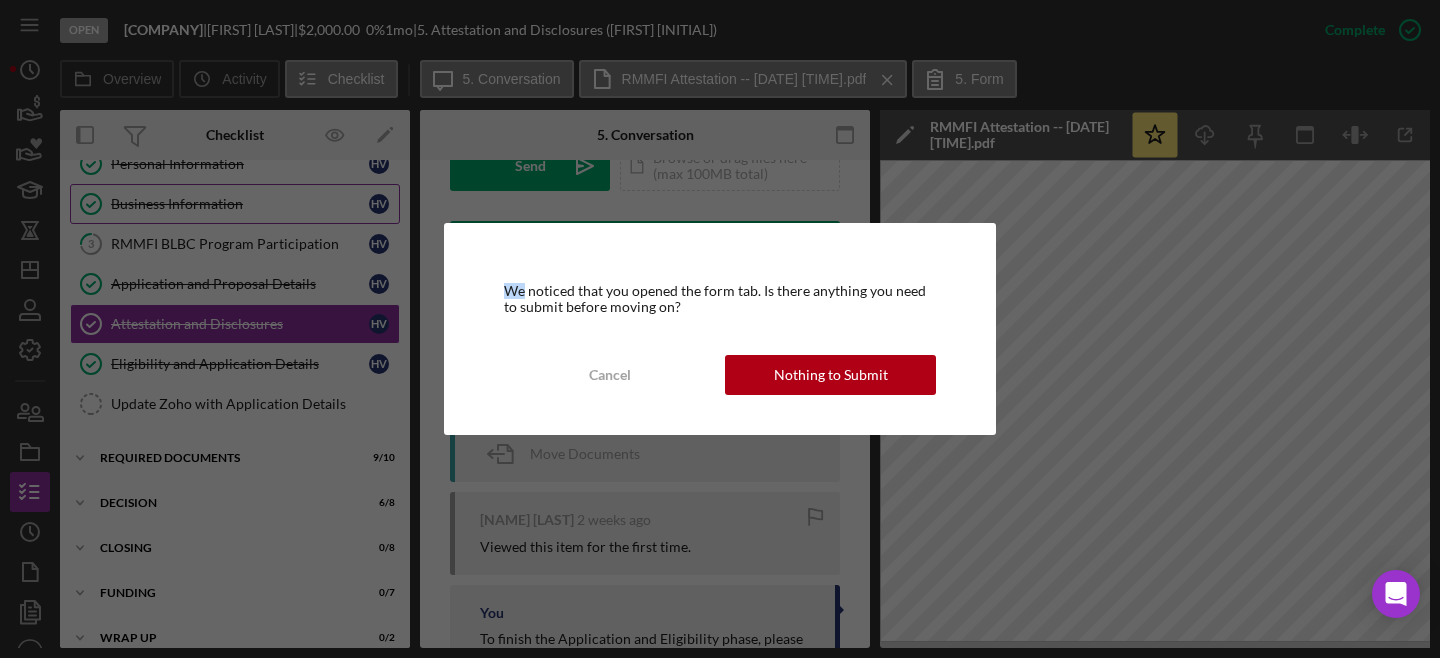 click on "We noticed that you opened the form tab. Is there anything you need to submit before moving on? Cancel Nothing to Submit" at bounding box center (720, 329) 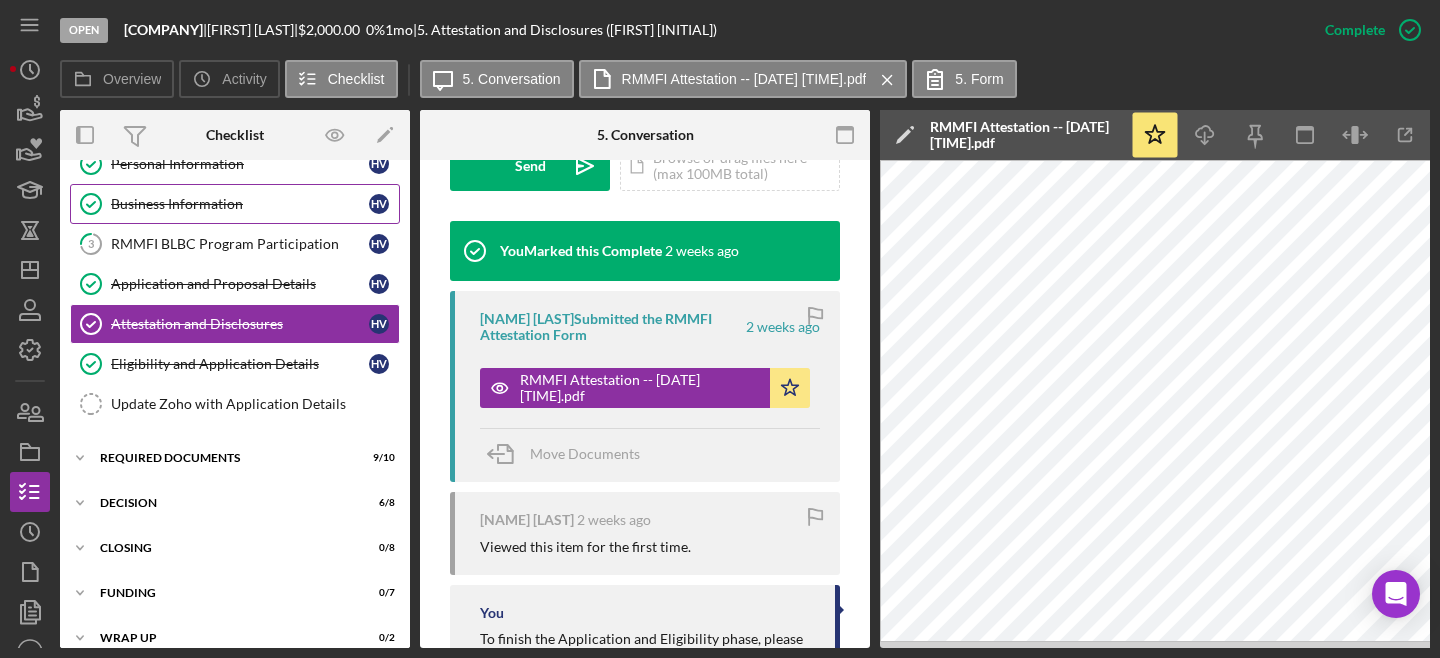 click on "Business Information" at bounding box center [240, 204] 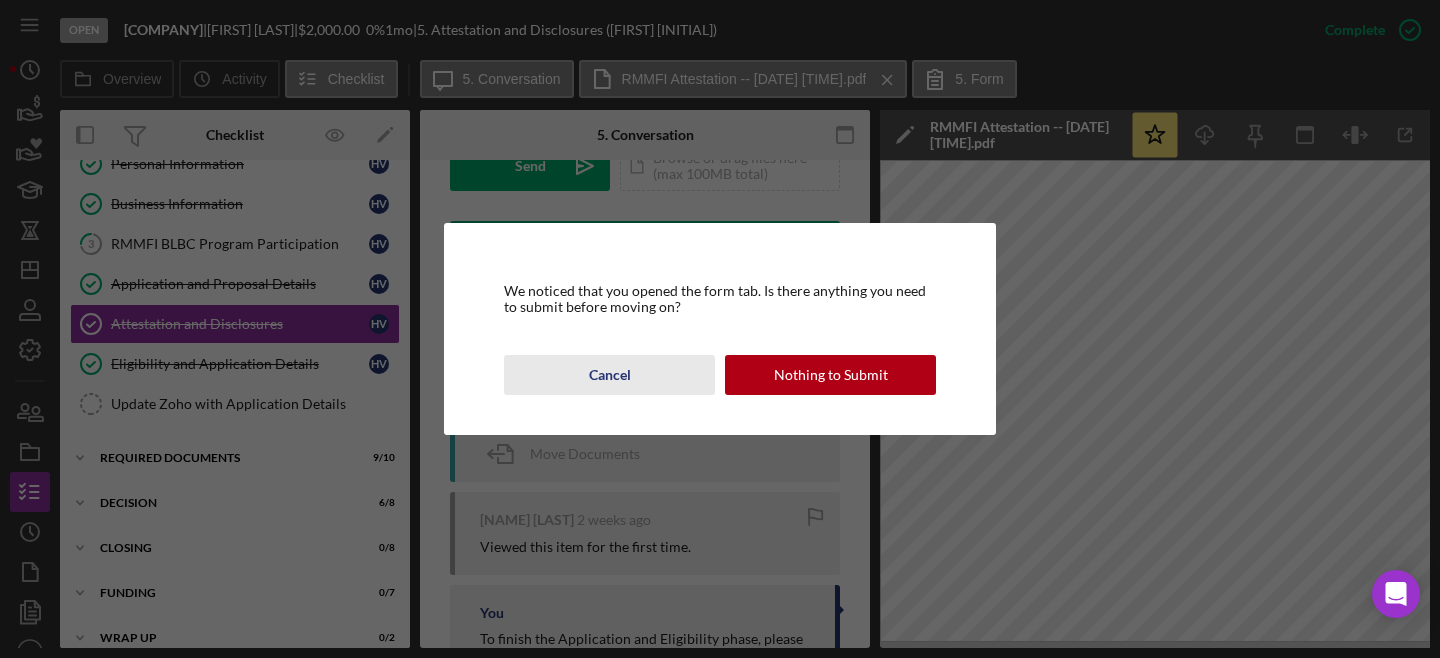 click on "Cancel" at bounding box center [609, 375] 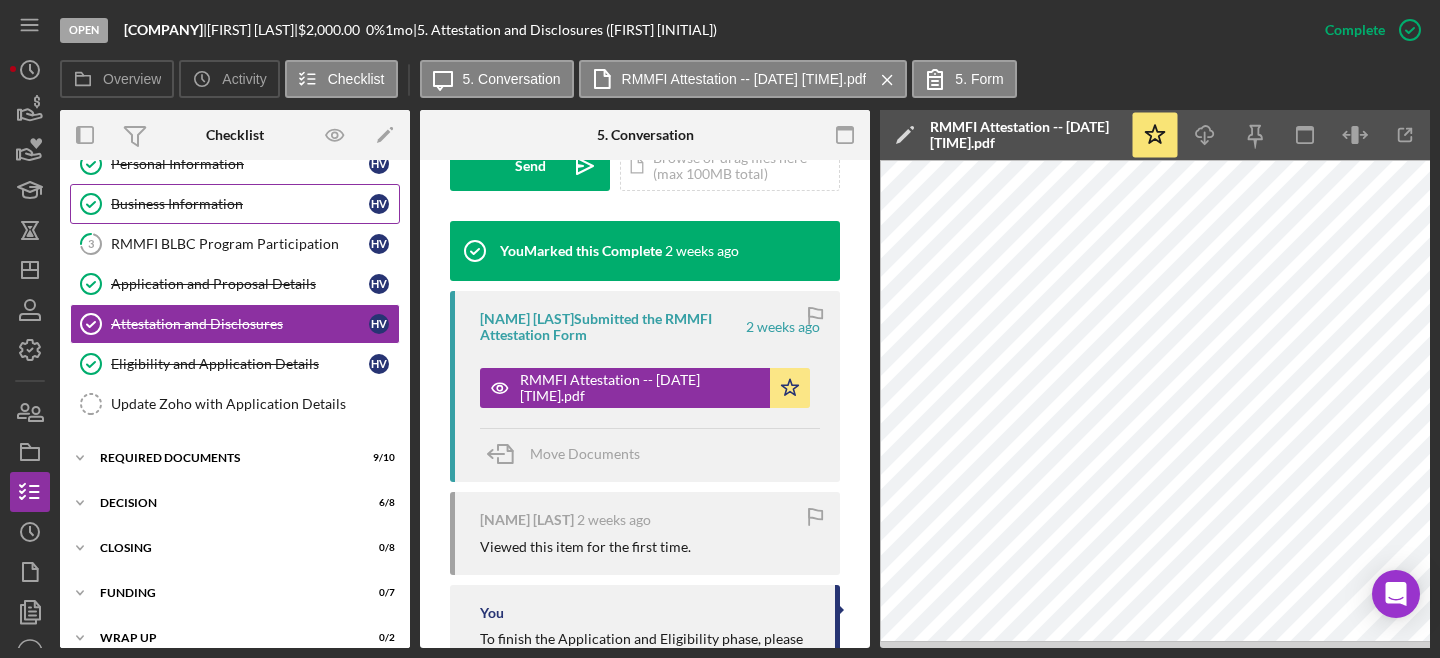 click on "Business Information" at bounding box center [240, 204] 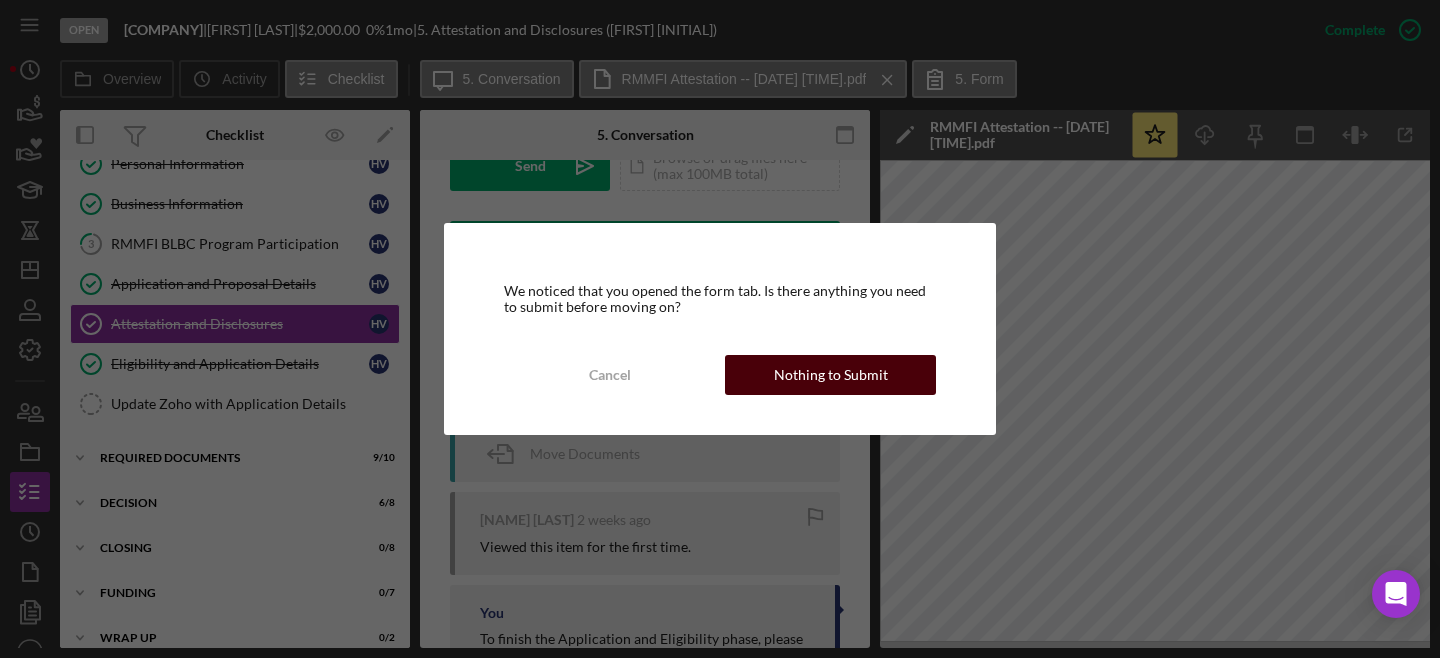 click on "Nothing to Submit" at bounding box center (830, 375) 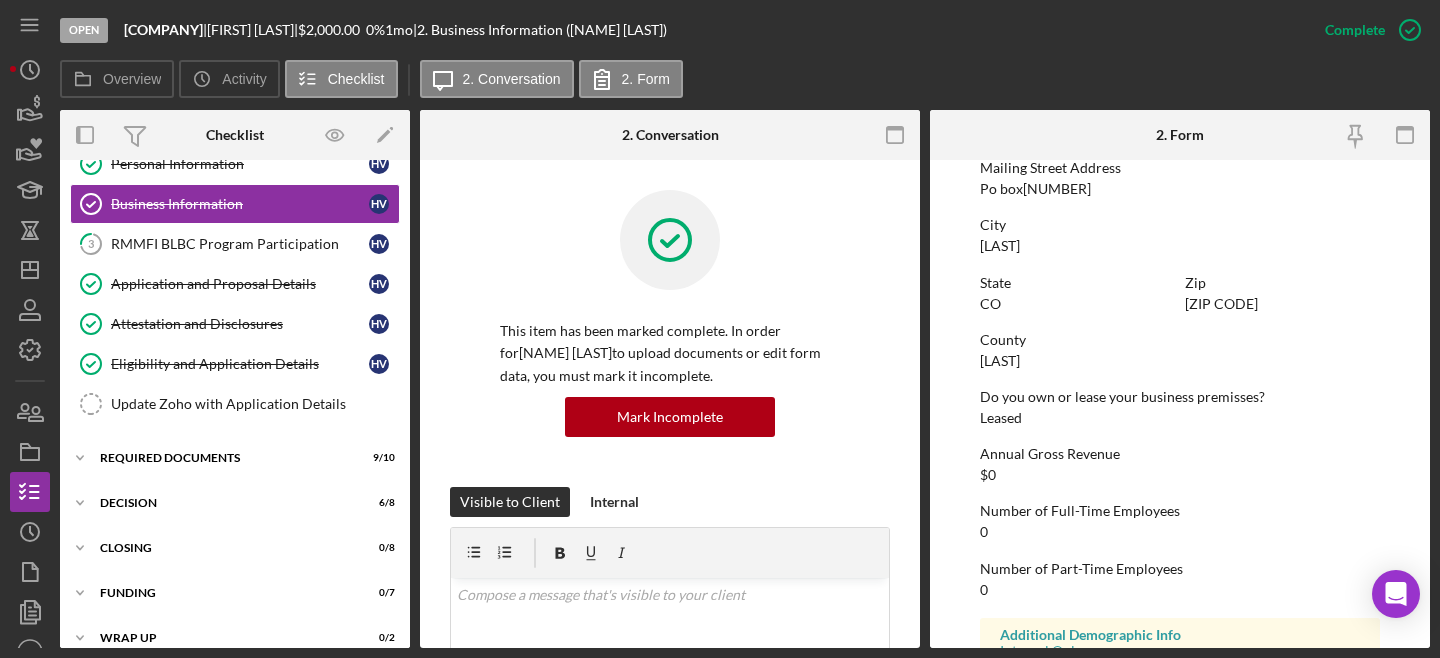 scroll, scrollTop: 1249, scrollLeft: 0, axis: vertical 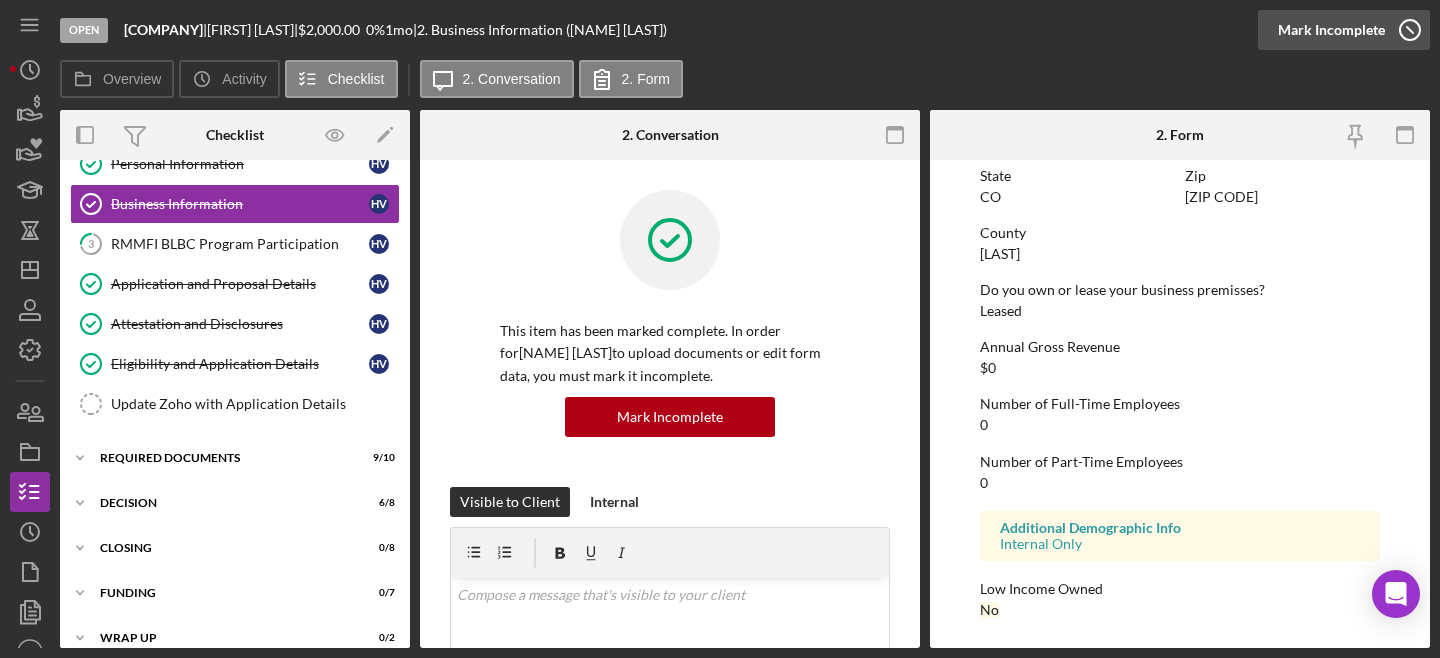 click on "Mark Incomplete" at bounding box center (1331, 30) 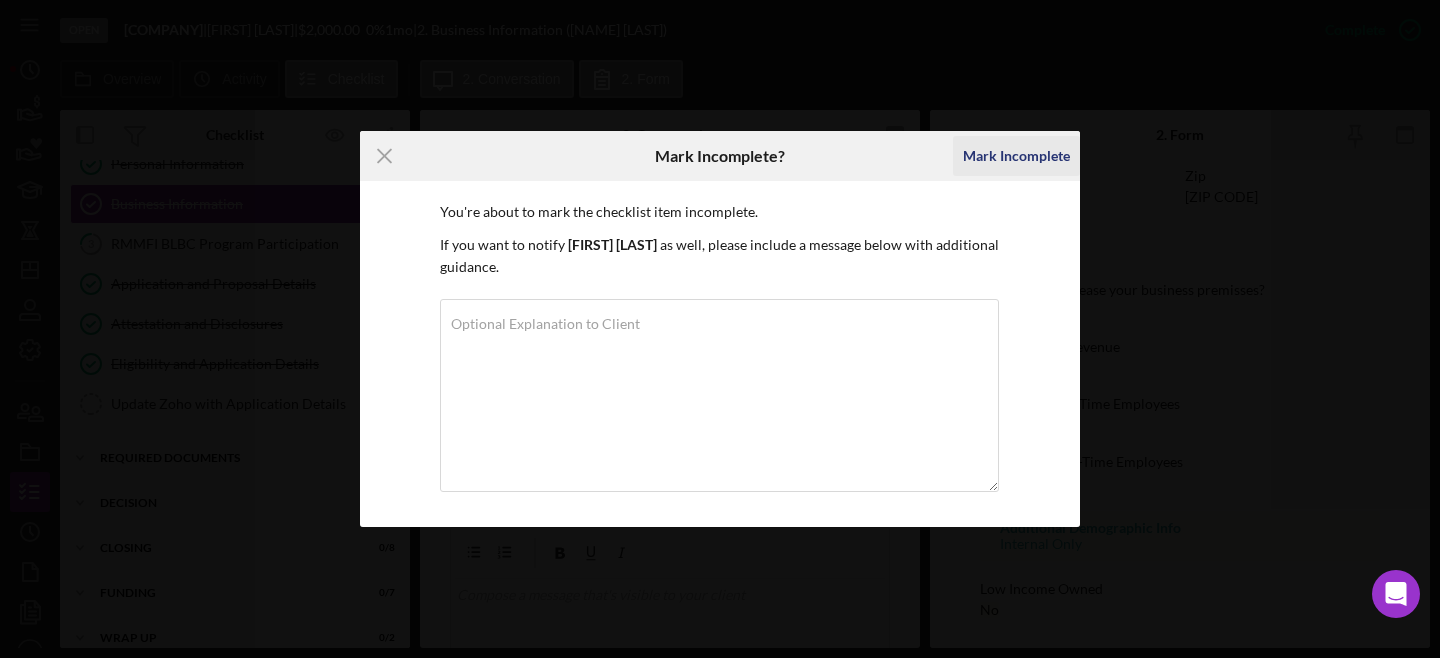 click on "Mark Incomplete" at bounding box center [1016, 156] 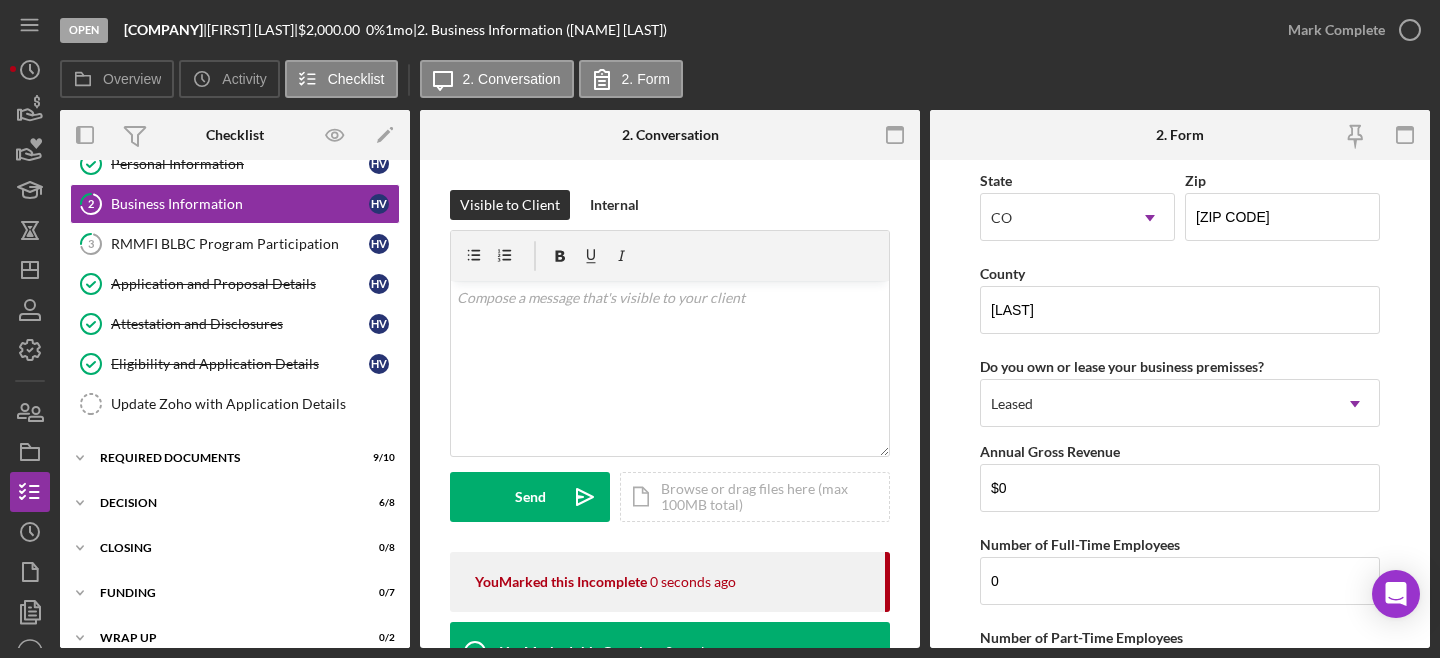 scroll, scrollTop: 2103, scrollLeft: 0, axis: vertical 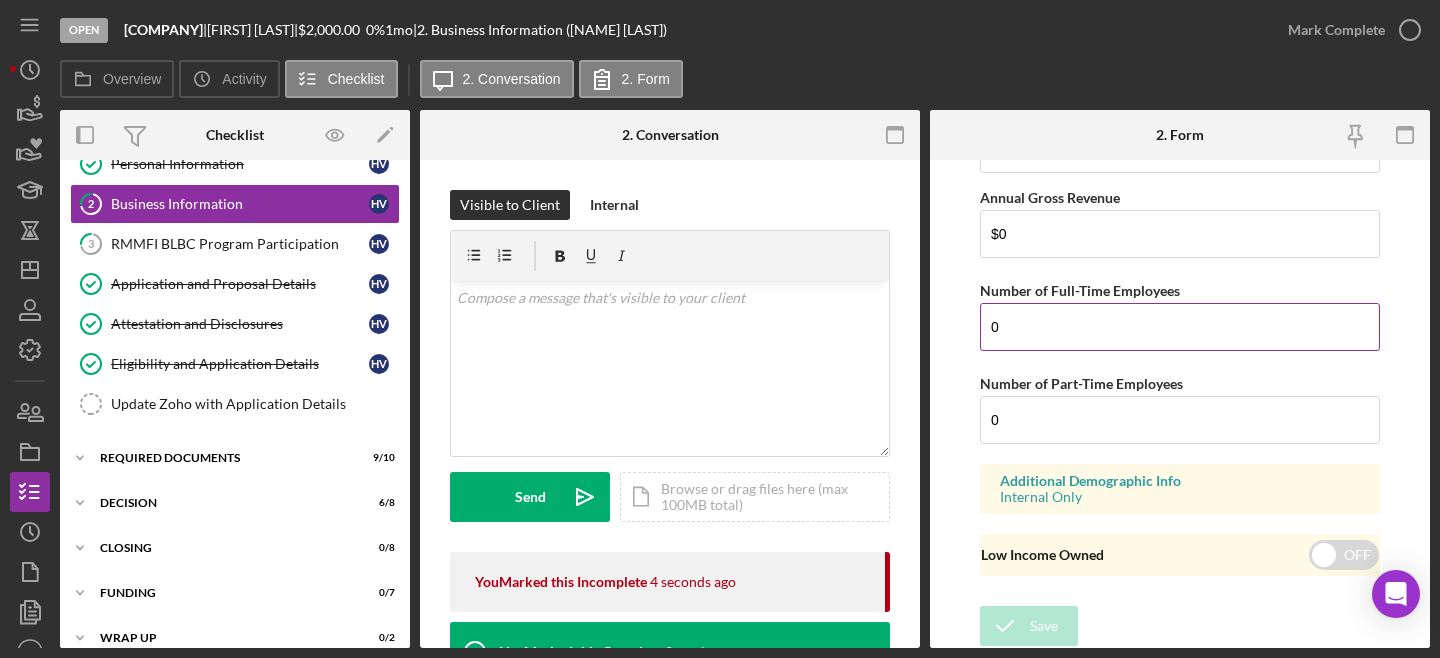 click on "0" at bounding box center (1180, 327) 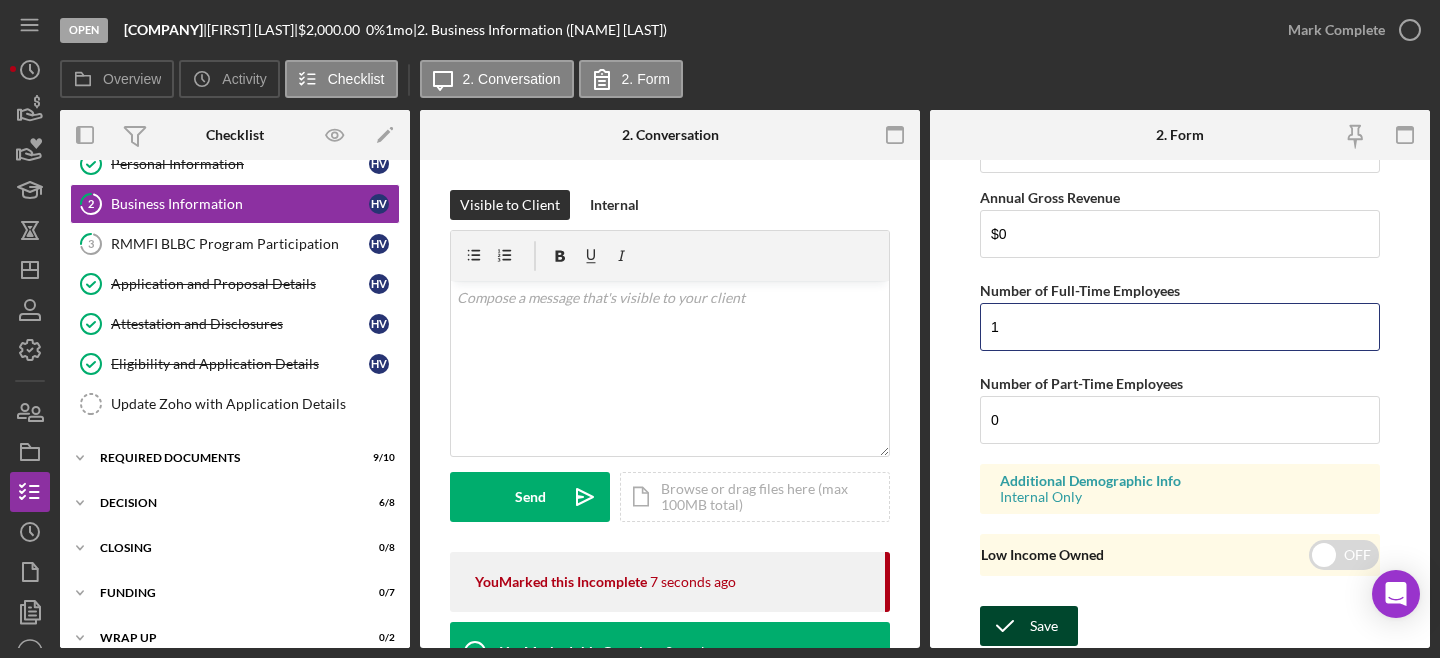 type on "1" 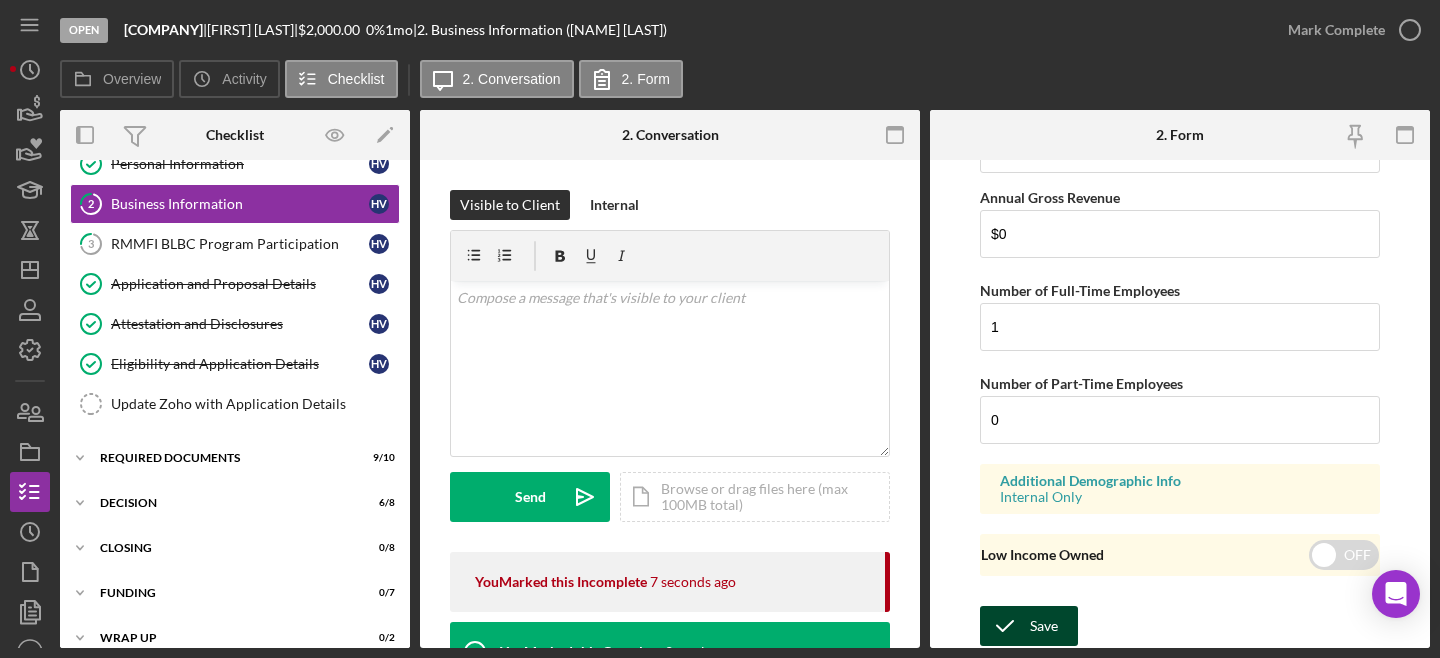 click 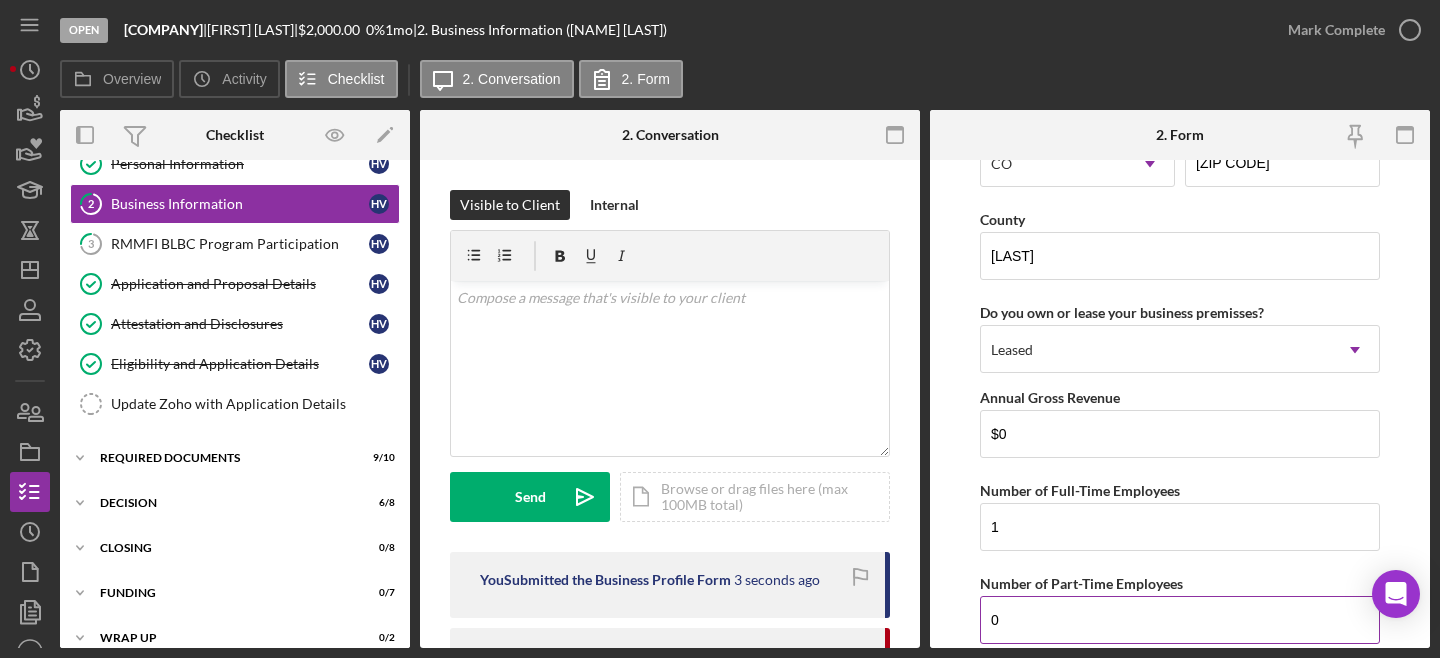scroll, scrollTop: 1901, scrollLeft: 0, axis: vertical 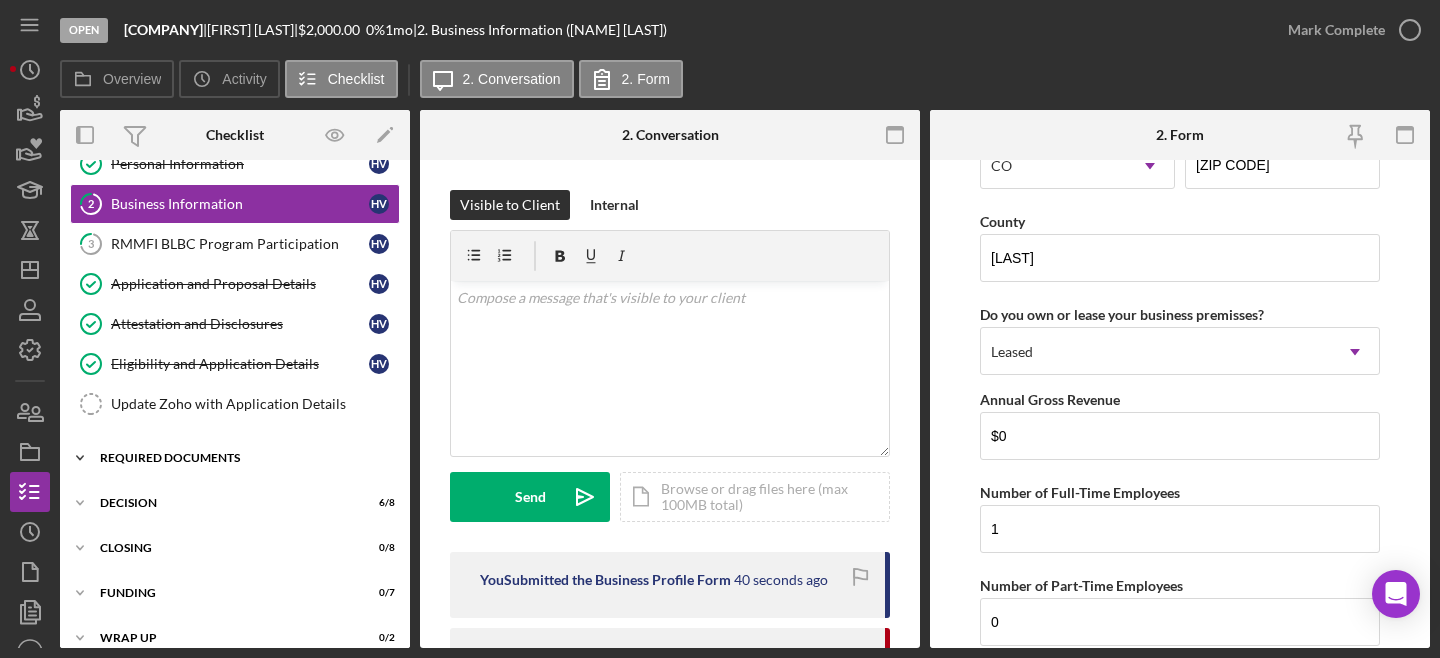 click on "Icon/Expander Required Documents 9 / 10" at bounding box center (235, 458) 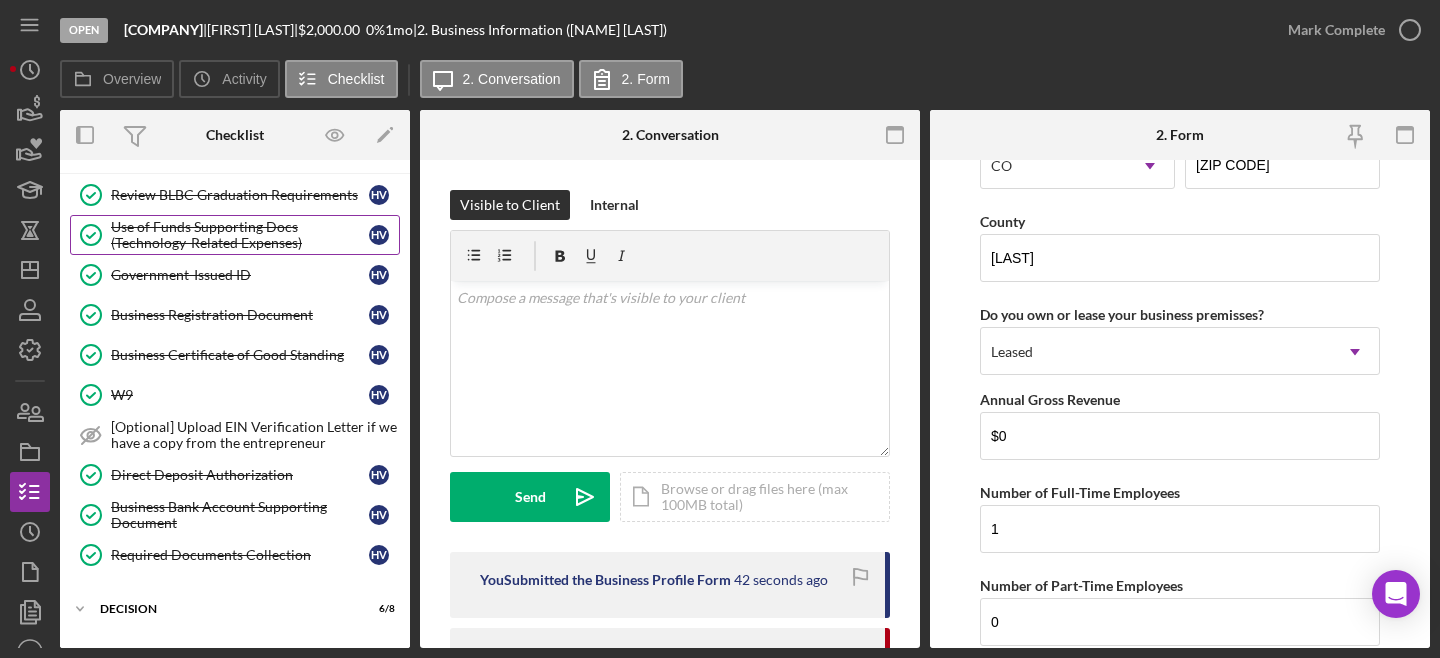 scroll, scrollTop: 499, scrollLeft: 0, axis: vertical 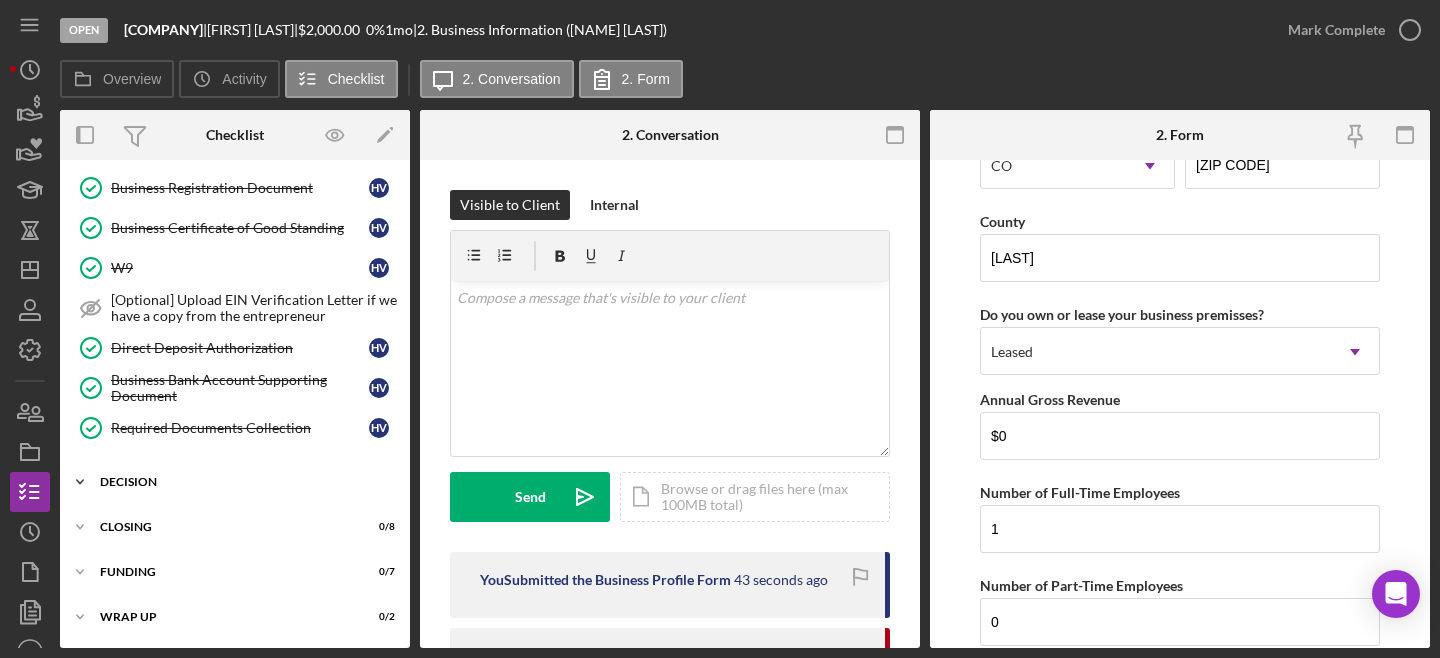 click on "Icon/Expander Decision 6 / 8" at bounding box center (235, 482) 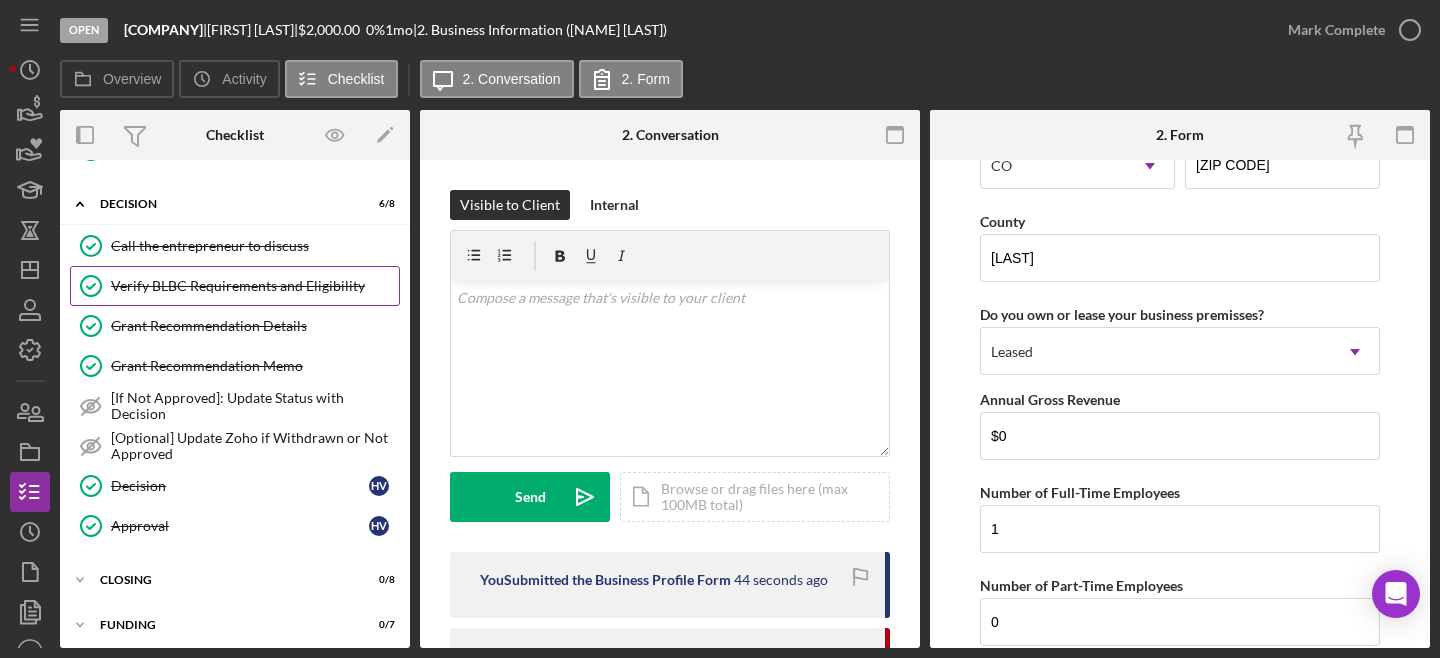 scroll, scrollTop: 830, scrollLeft: 0, axis: vertical 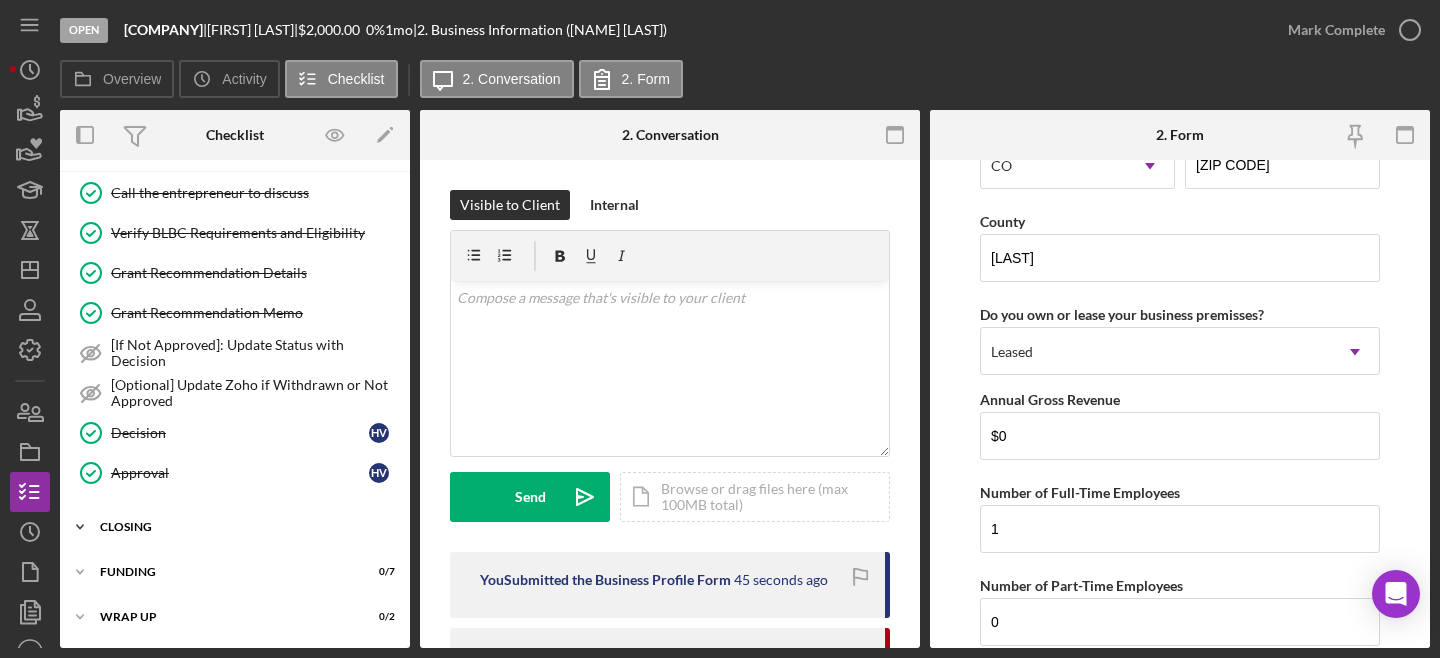 click on "Icon/Expander Closing 0 / 8" at bounding box center [235, 527] 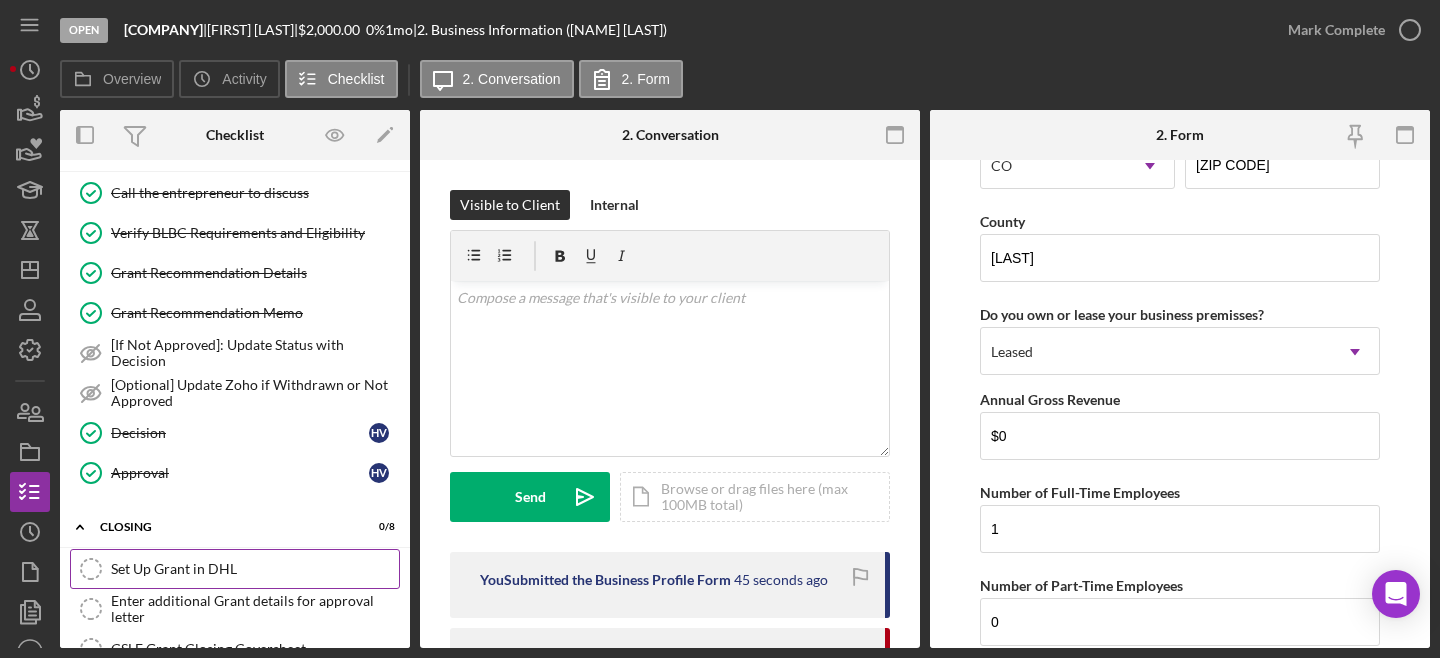click on "Set Up Grant in DHL" at bounding box center [255, 569] 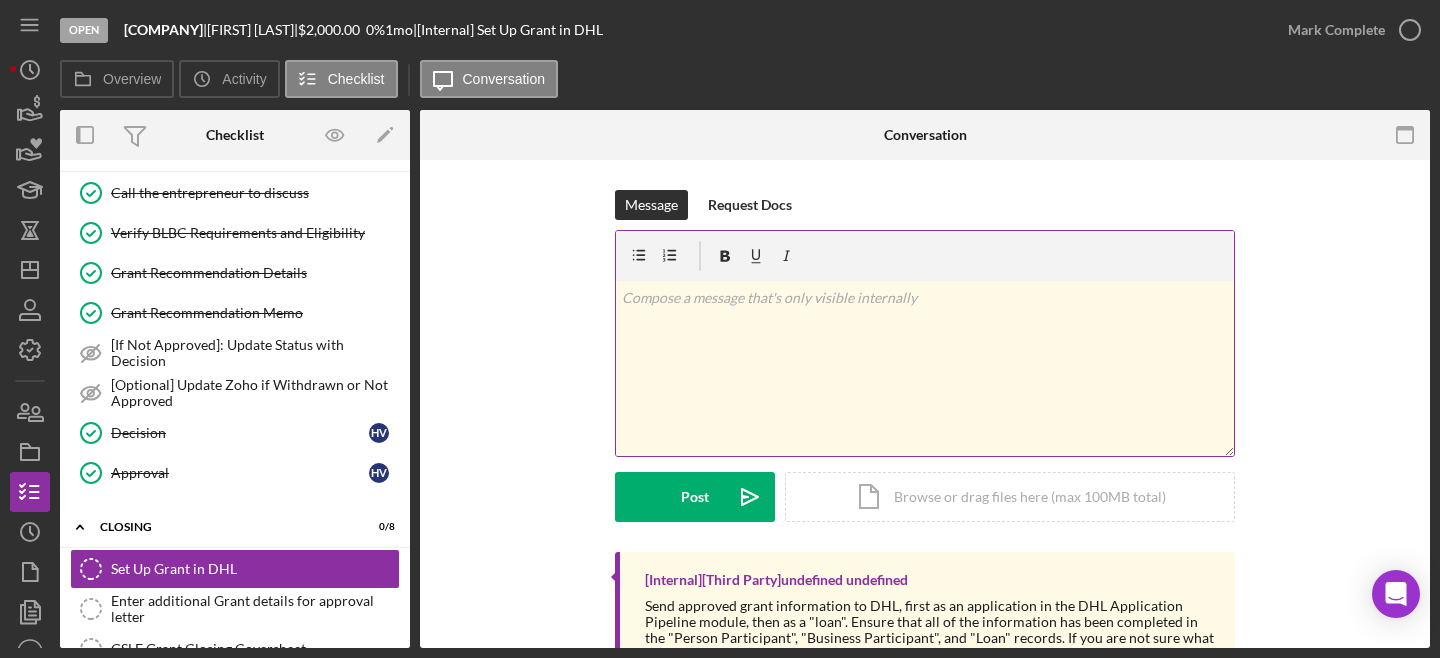 scroll, scrollTop: 74, scrollLeft: 0, axis: vertical 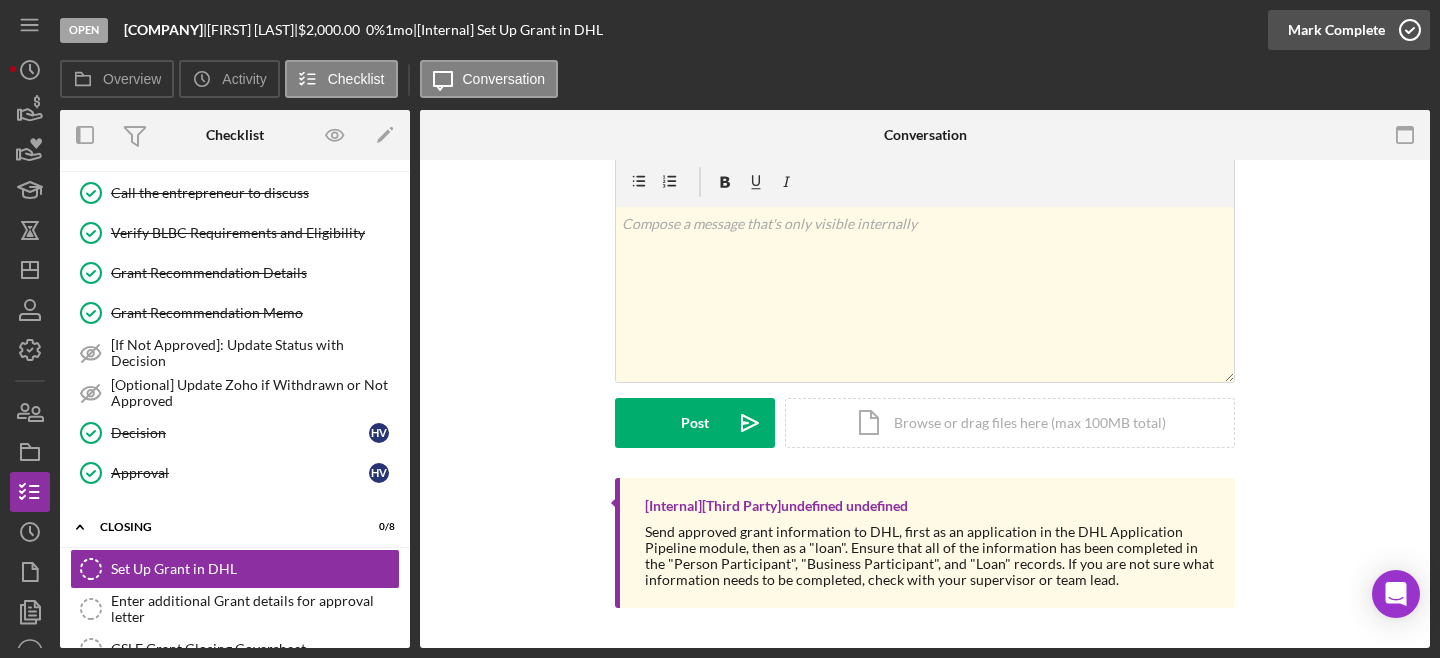 click on "Mark Complete" at bounding box center (1336, 30) 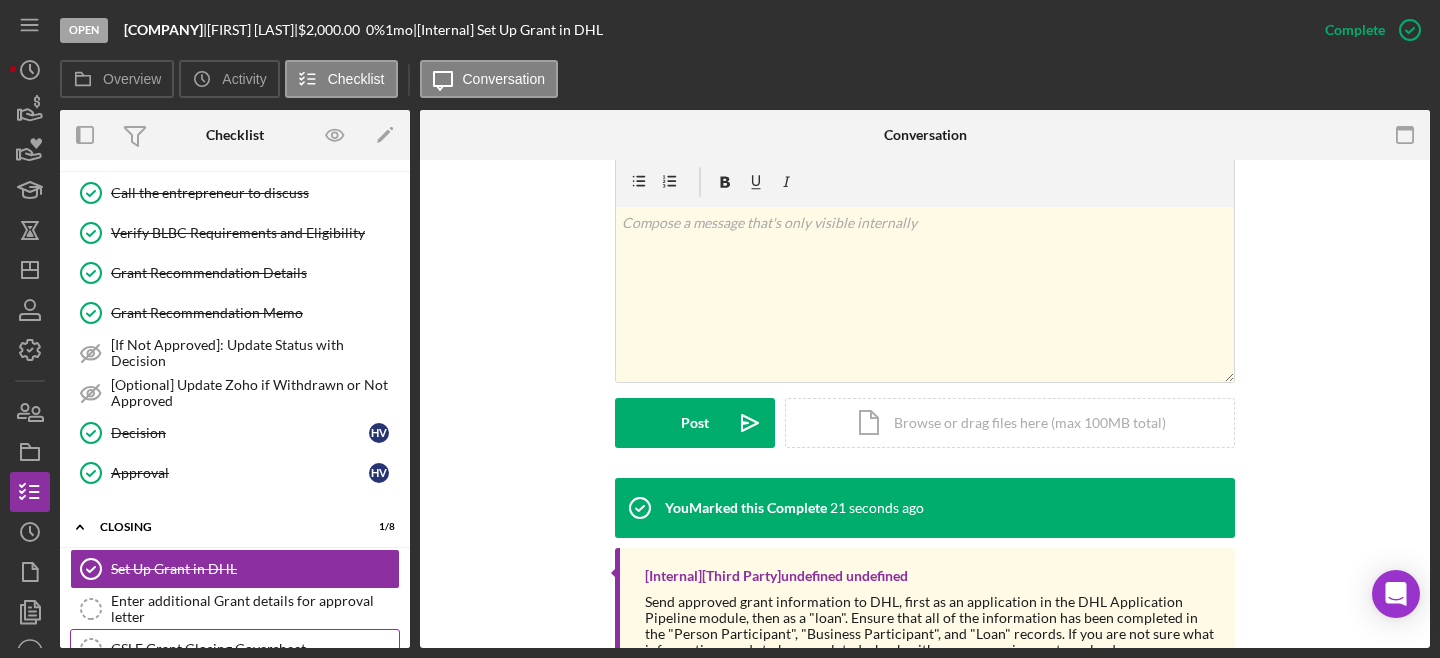 scroll, scrollTop: 419, scrollLeft: 0, axis: vertical 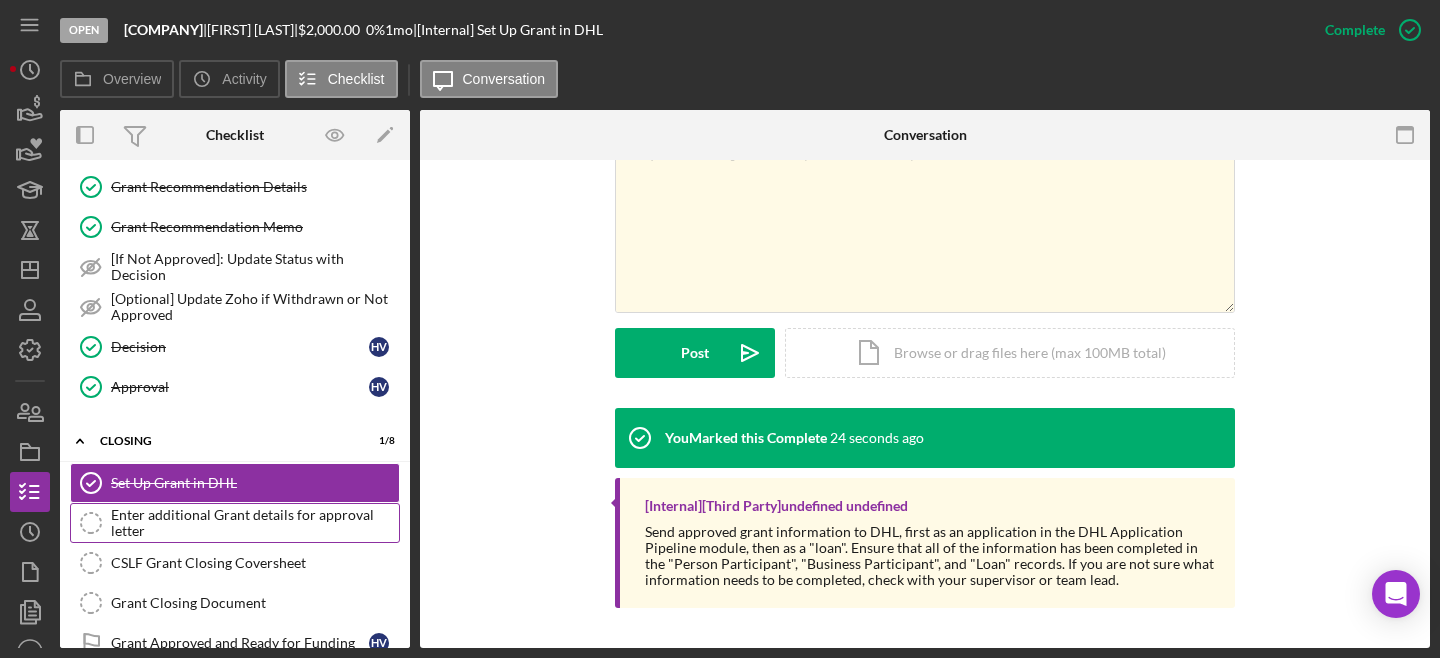 click on "Enter additional Grant details for approval letter" at bounding box center [255, 523] 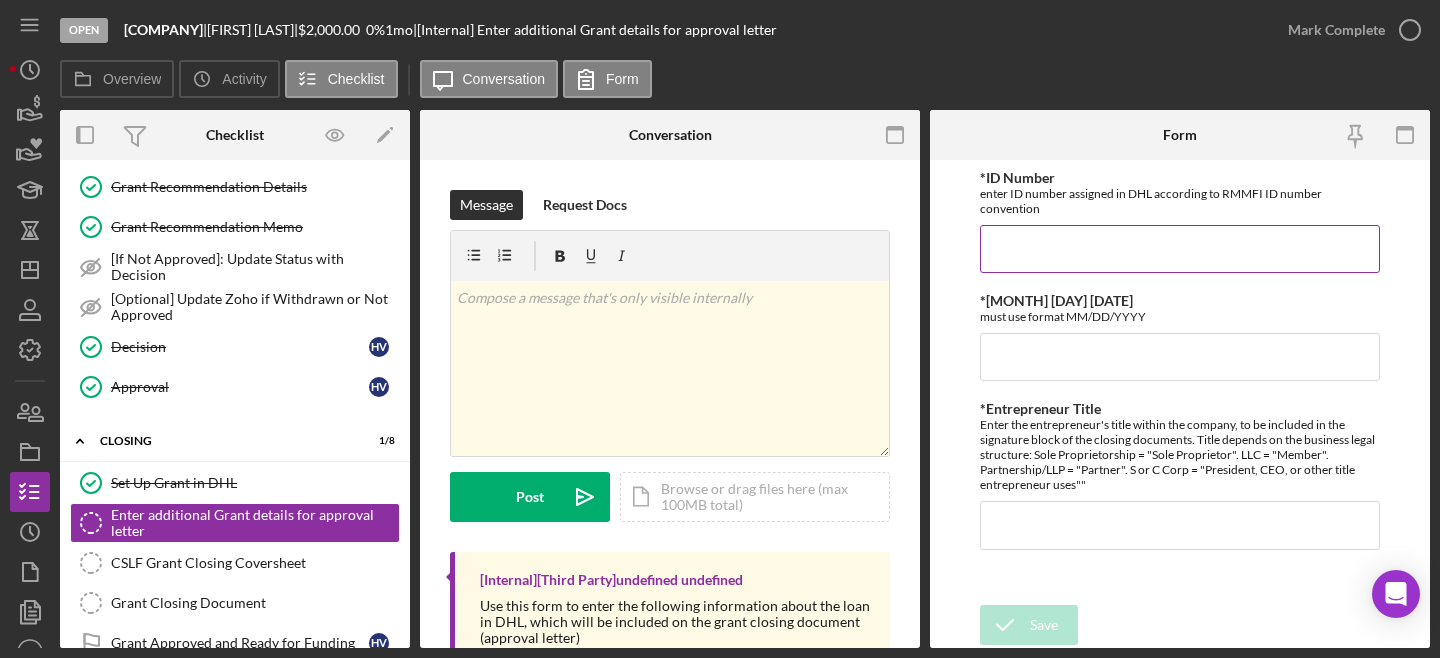 click on "*ID Number" at bounding box center [1180, 249] 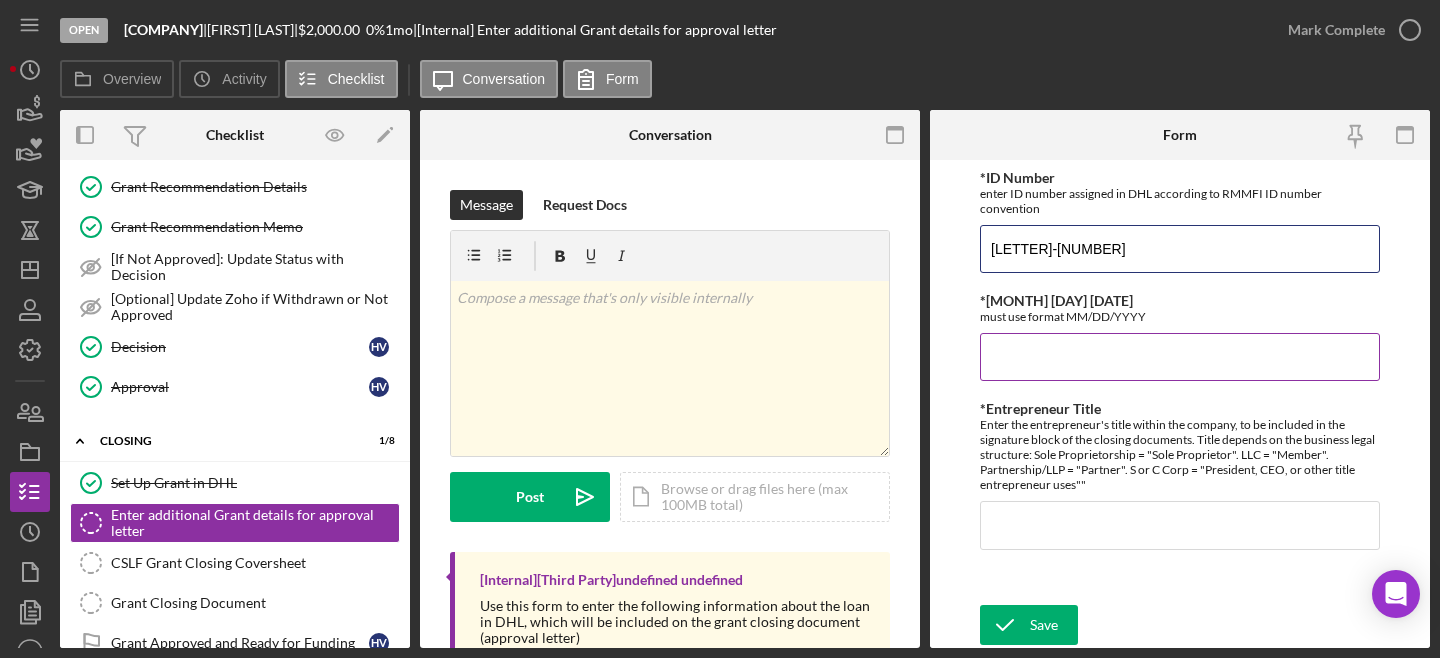 type on "G-10439" 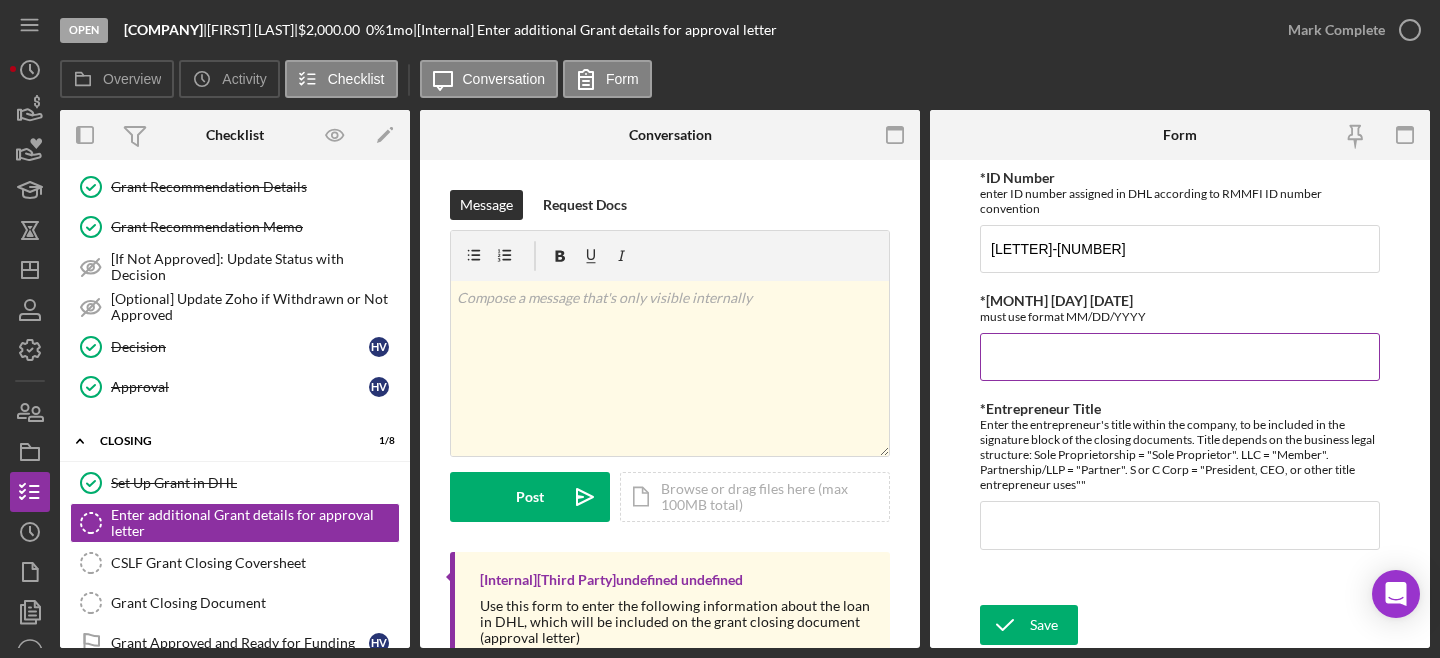 click on "*Closing Date" at bounding box center (1180, 357) 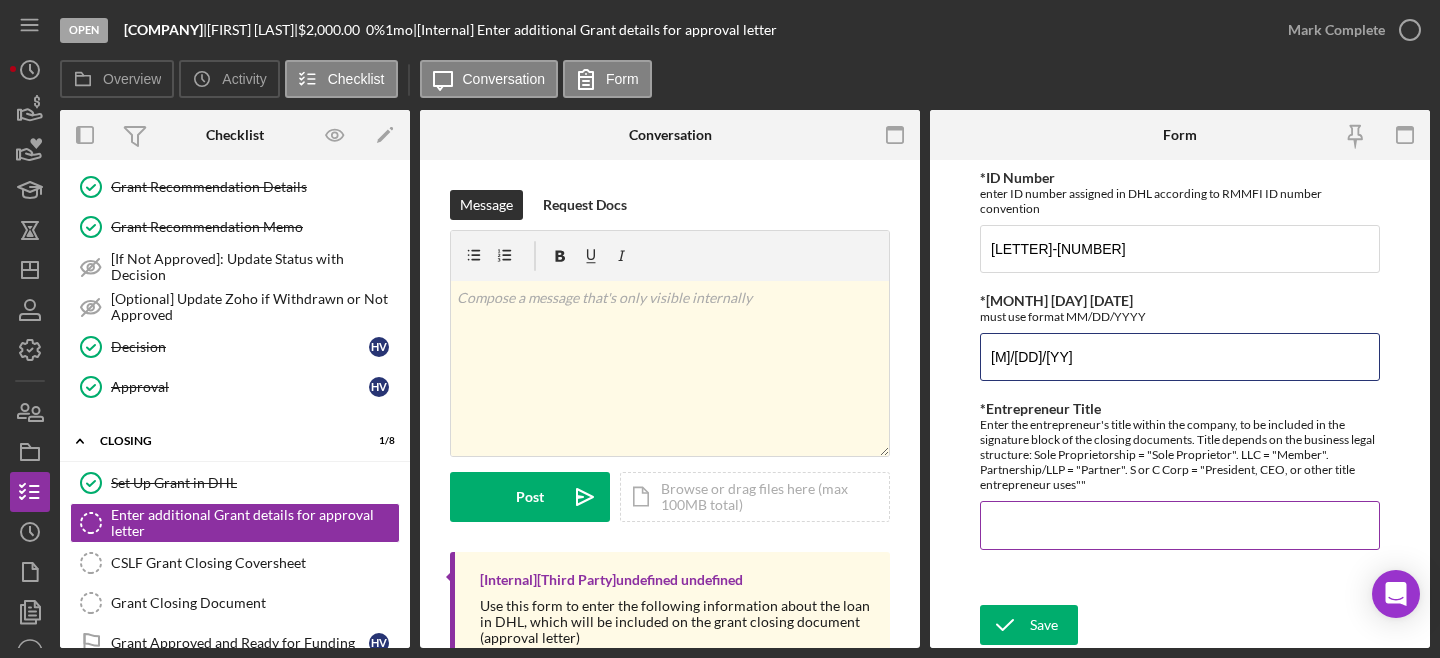 type on "4/15/2025" 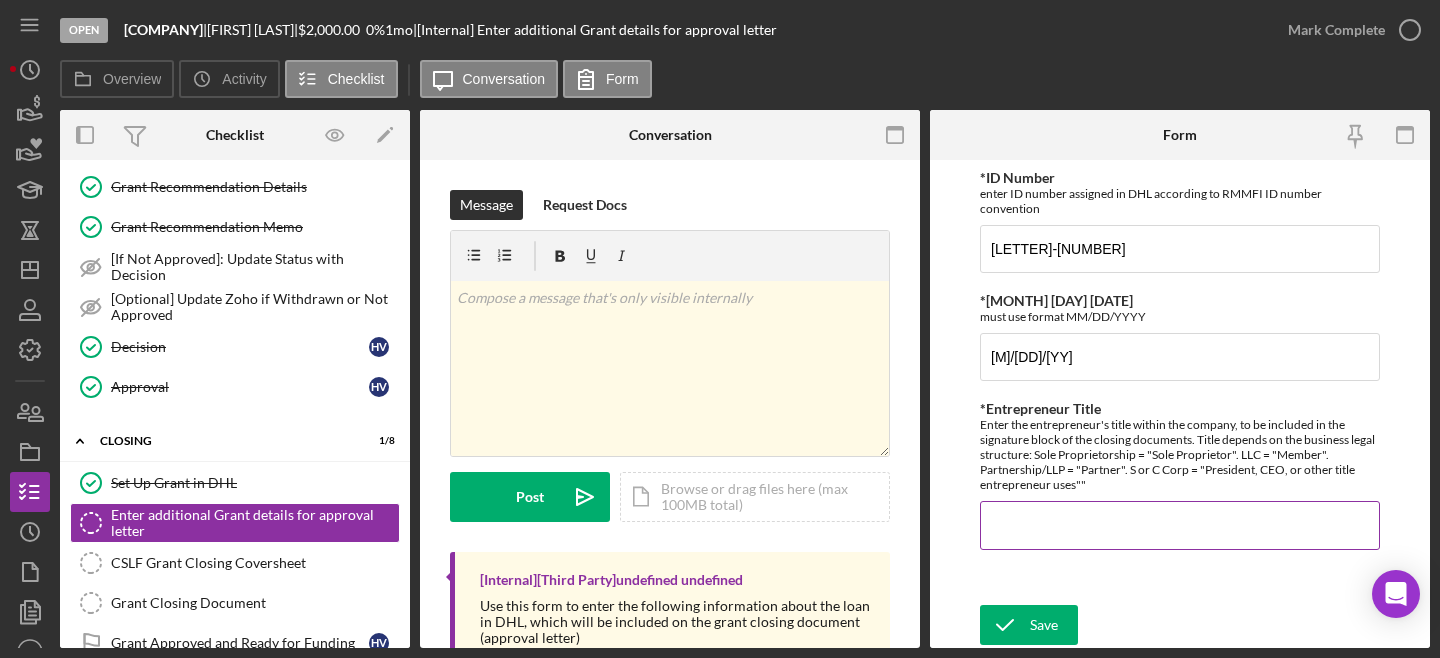 click on "*Entrepreneur Title" at bounding box center [1180, 525] 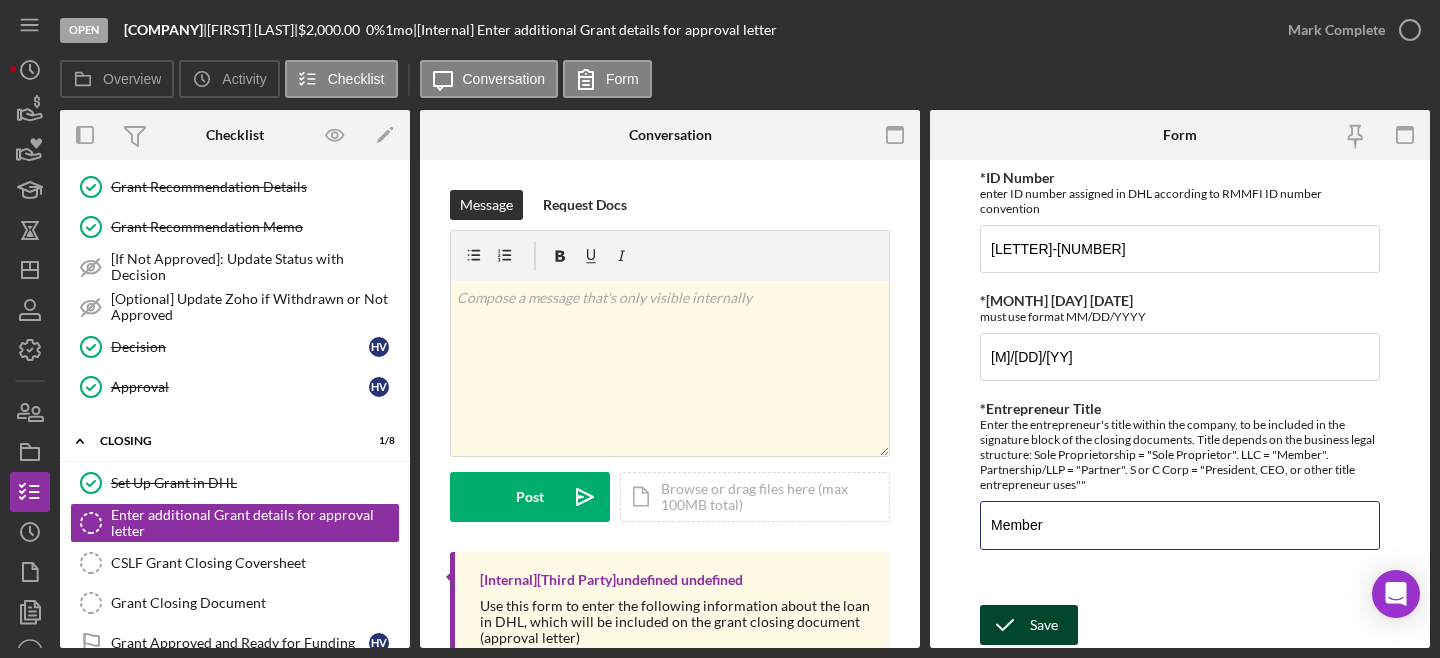 type on "Member" 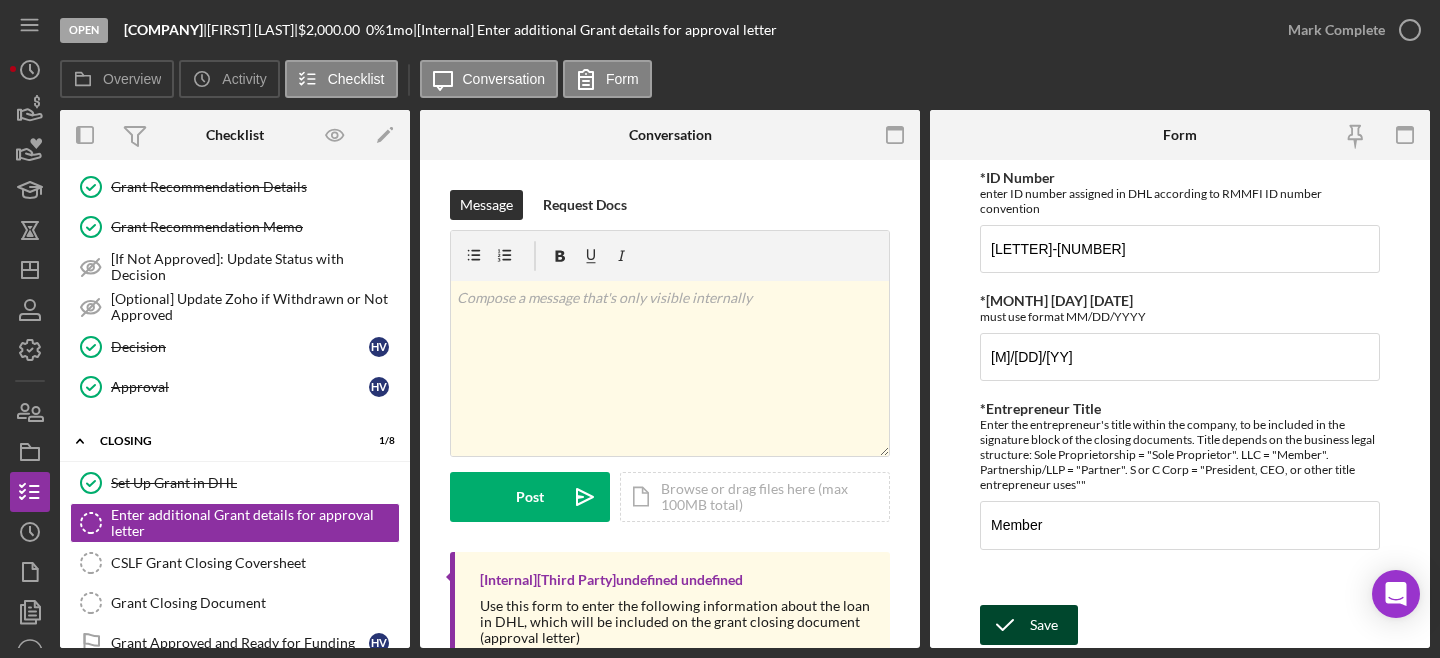 click on "Save" at bounding box center [1044, 625] 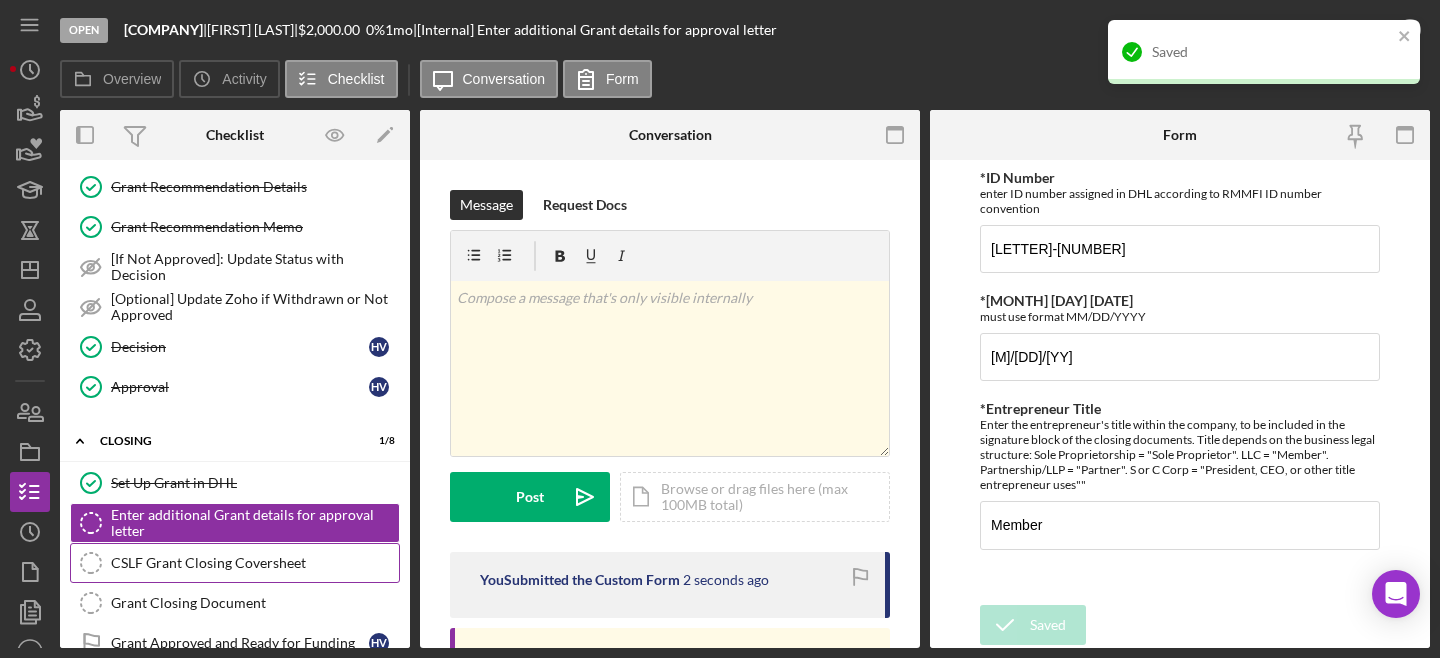click on "CSLF Grant Closing Coversheet" at bounding box center [255, 563] 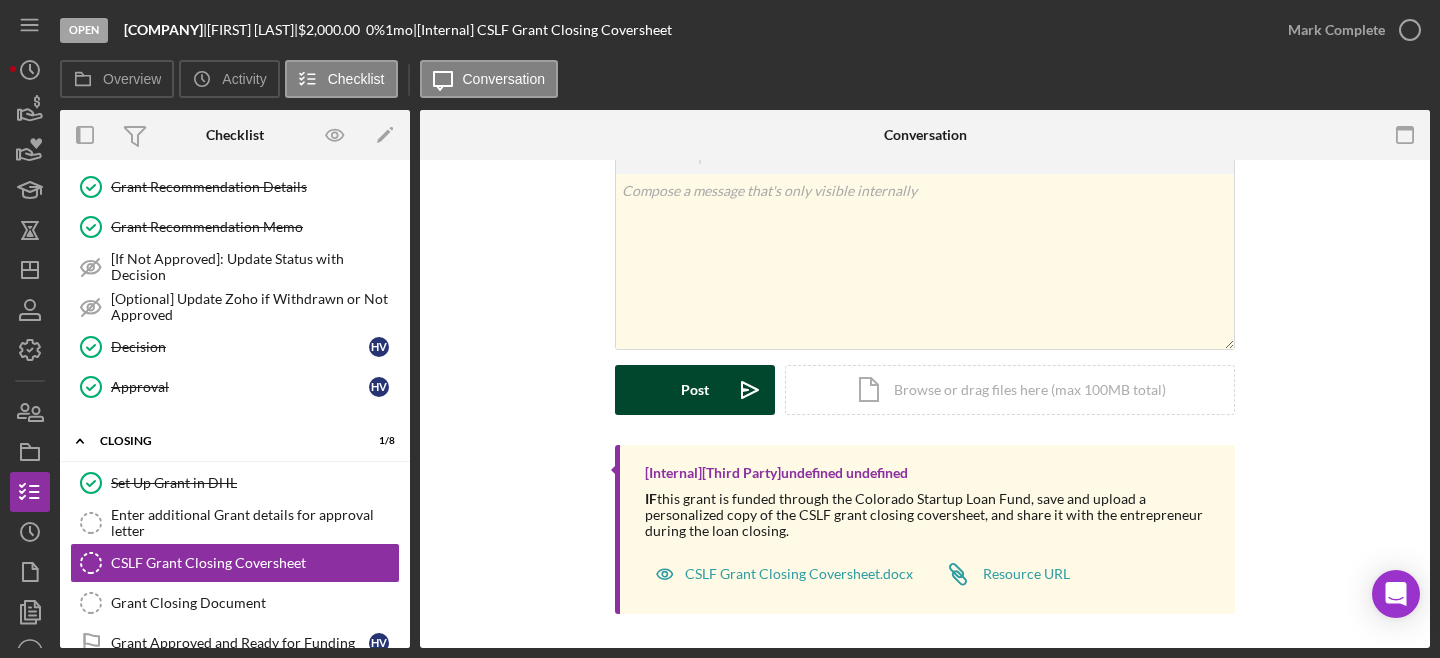 scroll, scrollTop: 113, scrollLeft: 0, axis: vertical 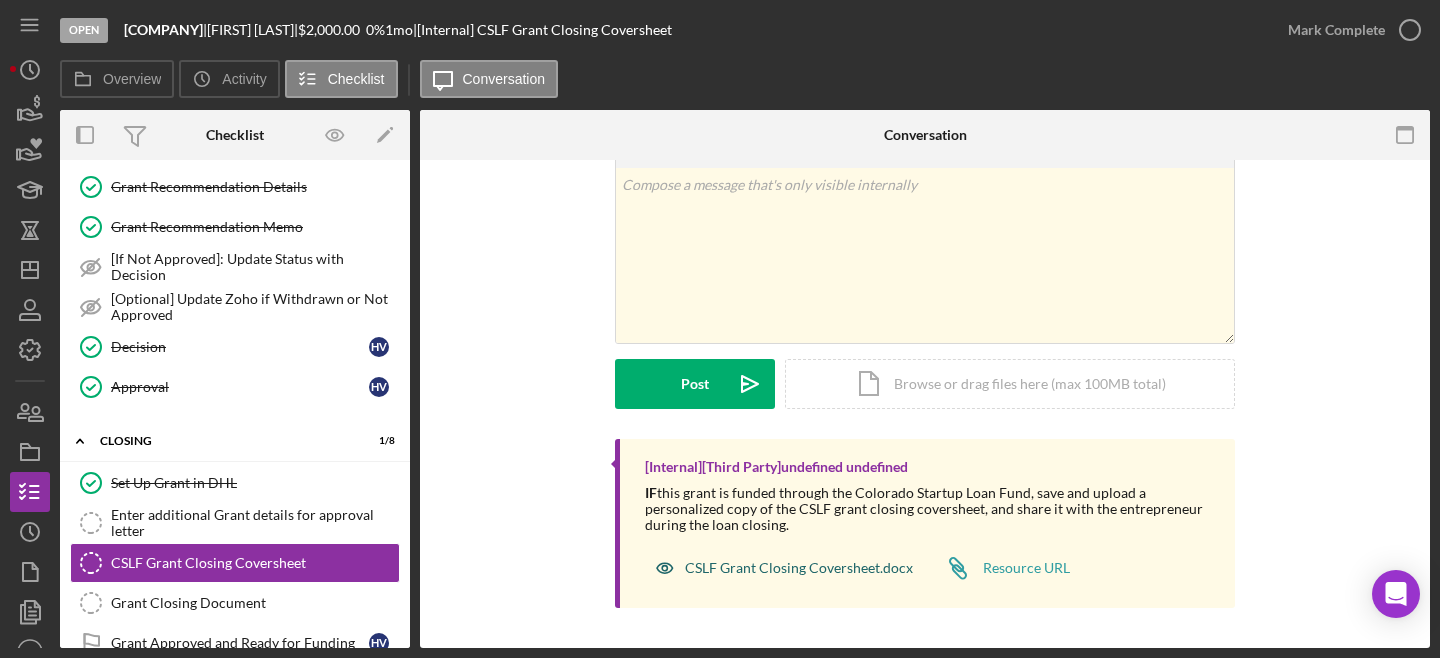 click on "CSLF Grant Closing Coversheet.docx" at bounding box center [799, 568] 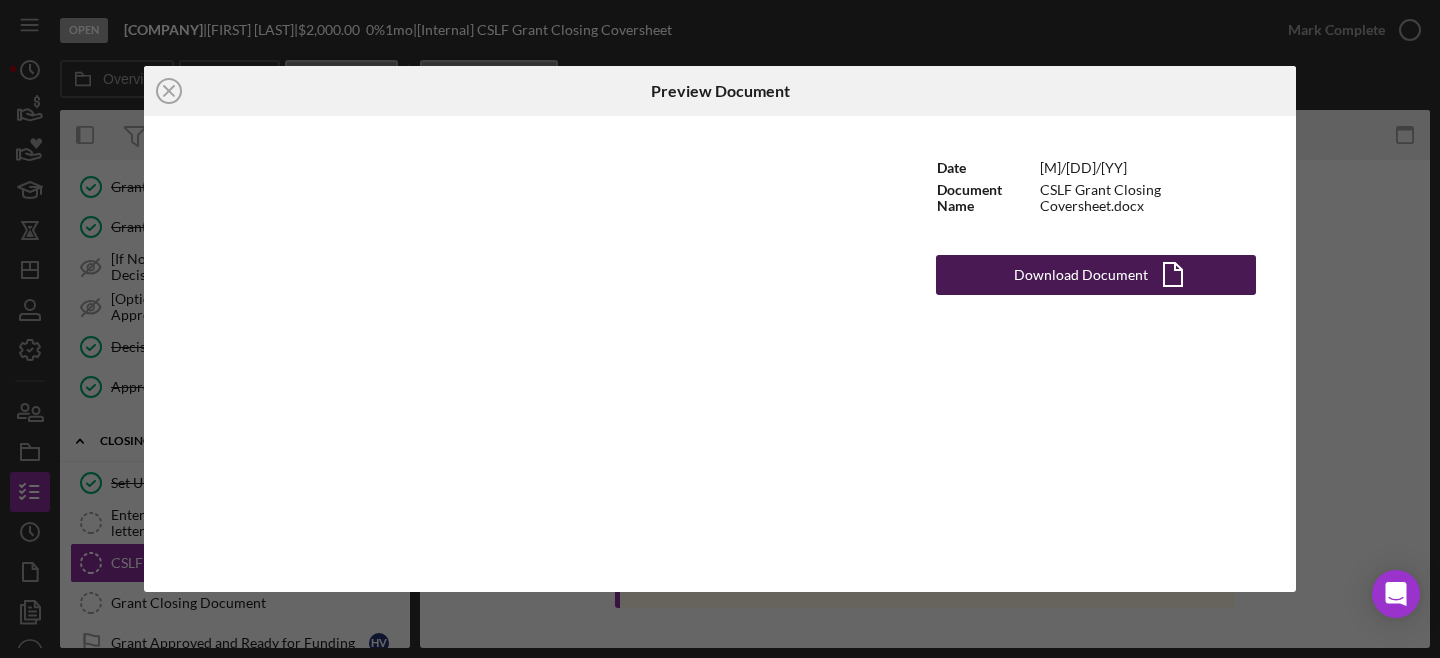 click on "Download Document" at bounding box center [1081, 275] 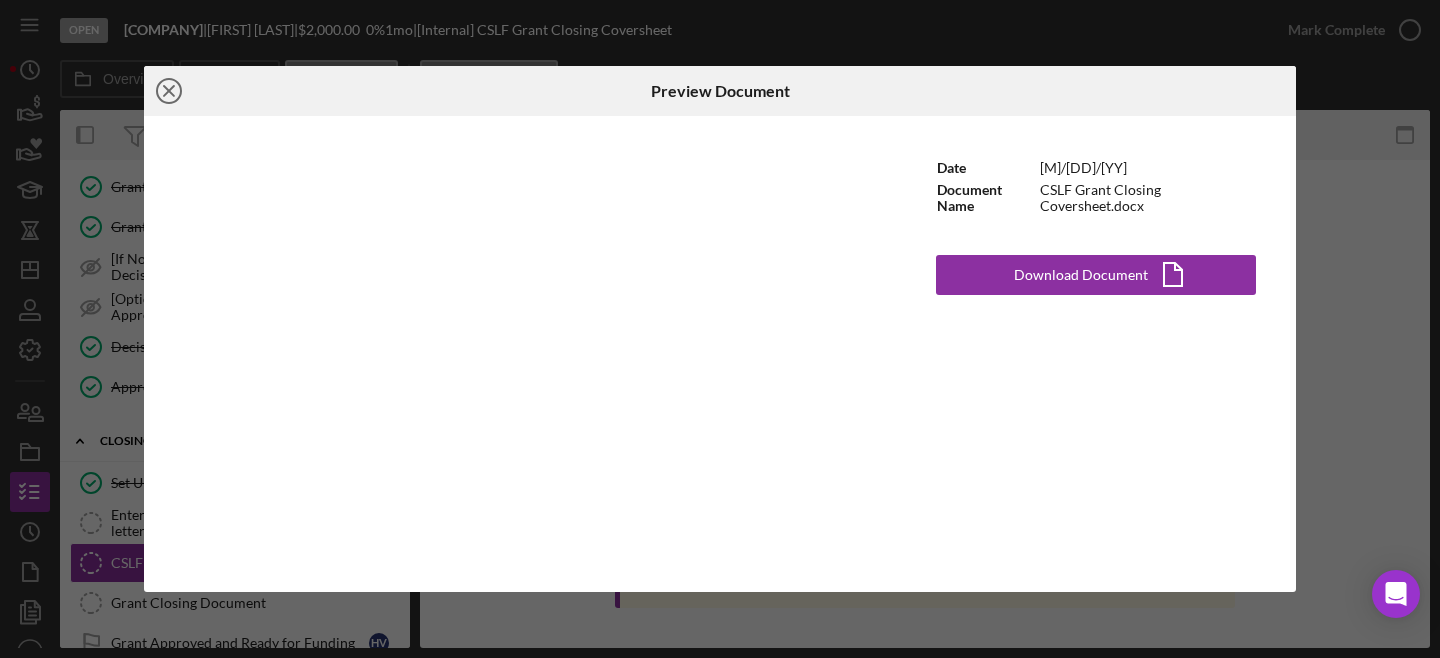 click on "Icon/Close" 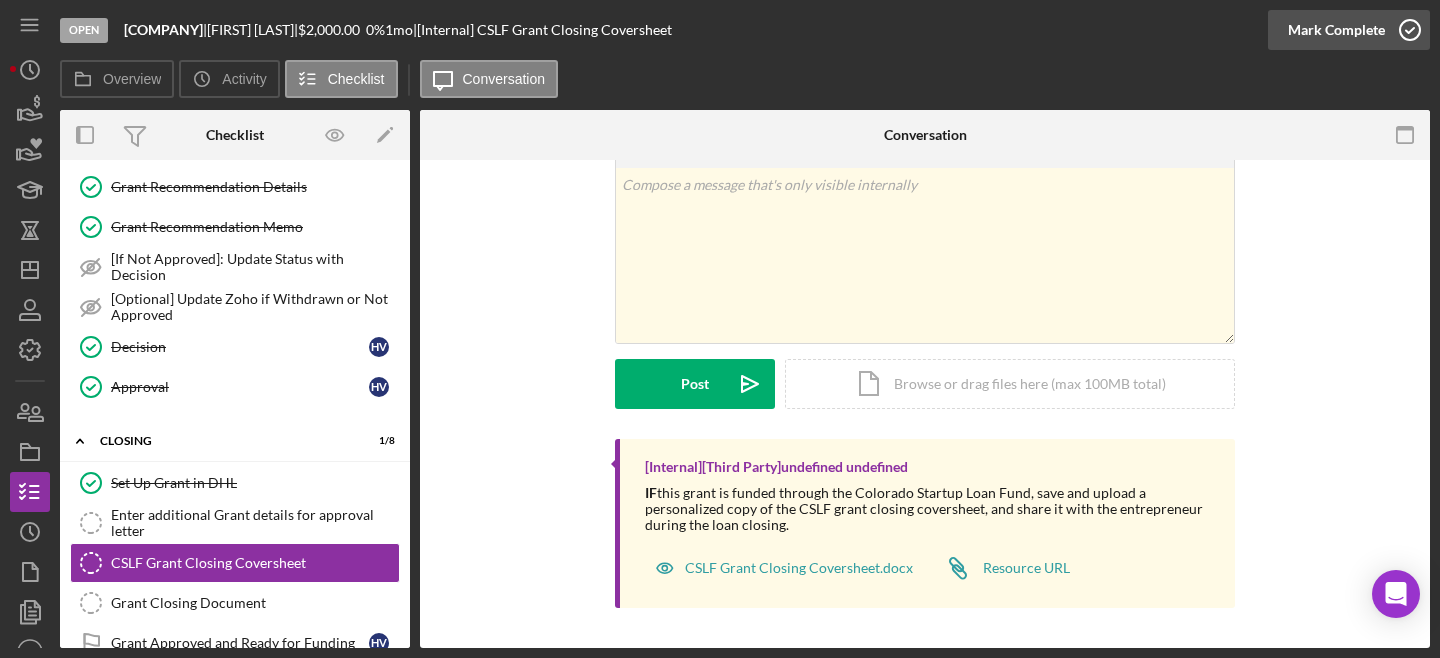 click on "Mark Complete" at bounding box center (1336, 30) 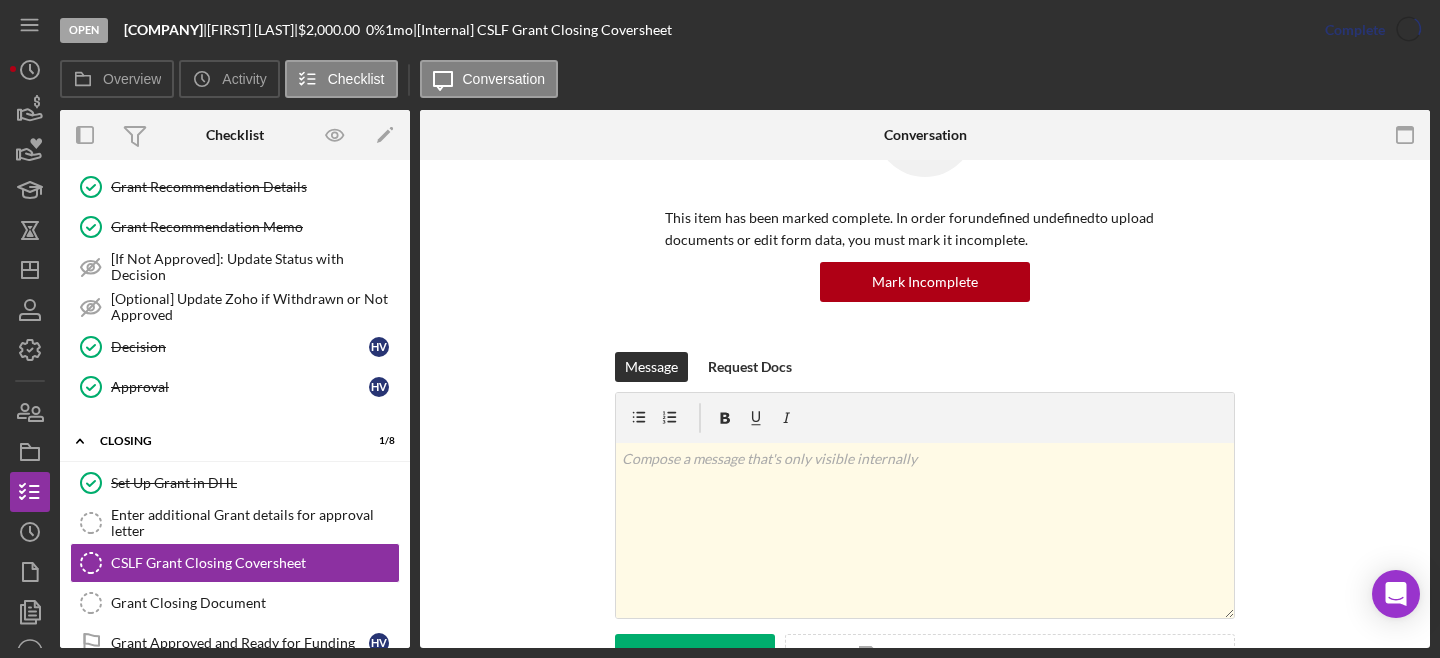 scroll, scrollTop: 388, scrollLeft: 0, axis: vertical 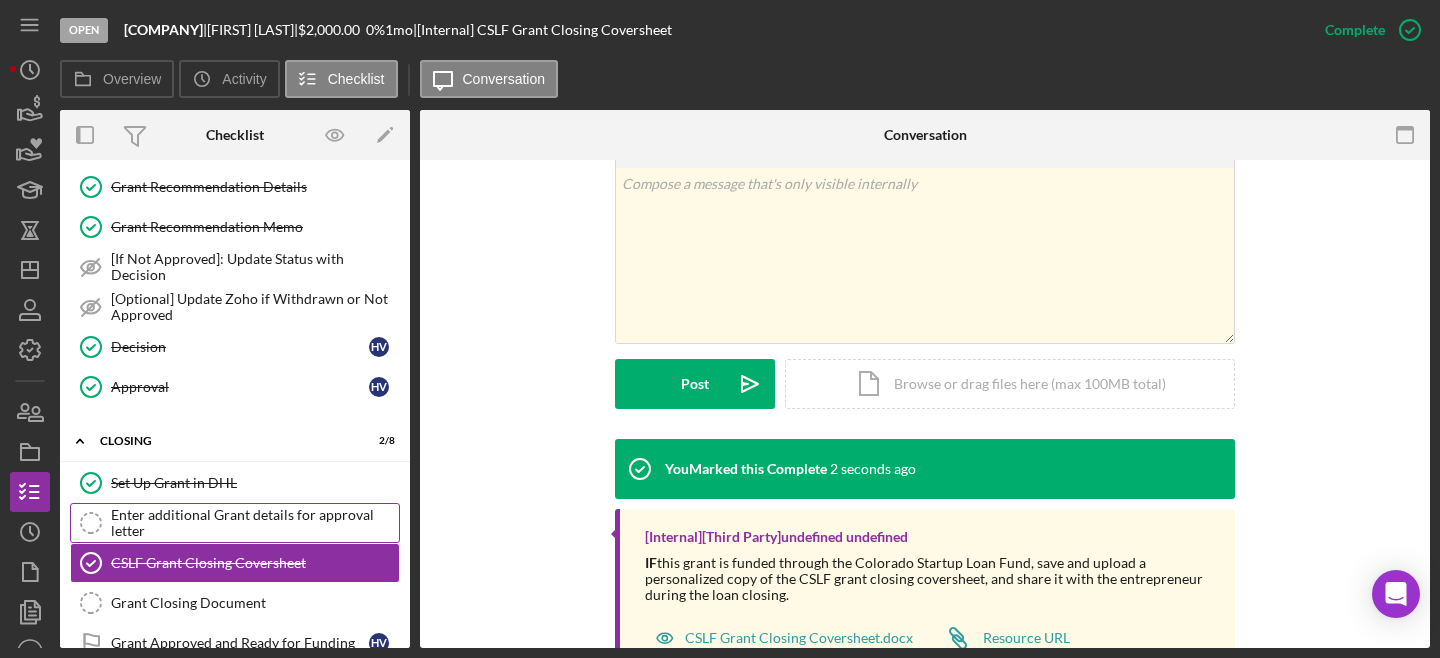 click on "Enter additional Grant details for approval letter" at bounding box center [255, 523] 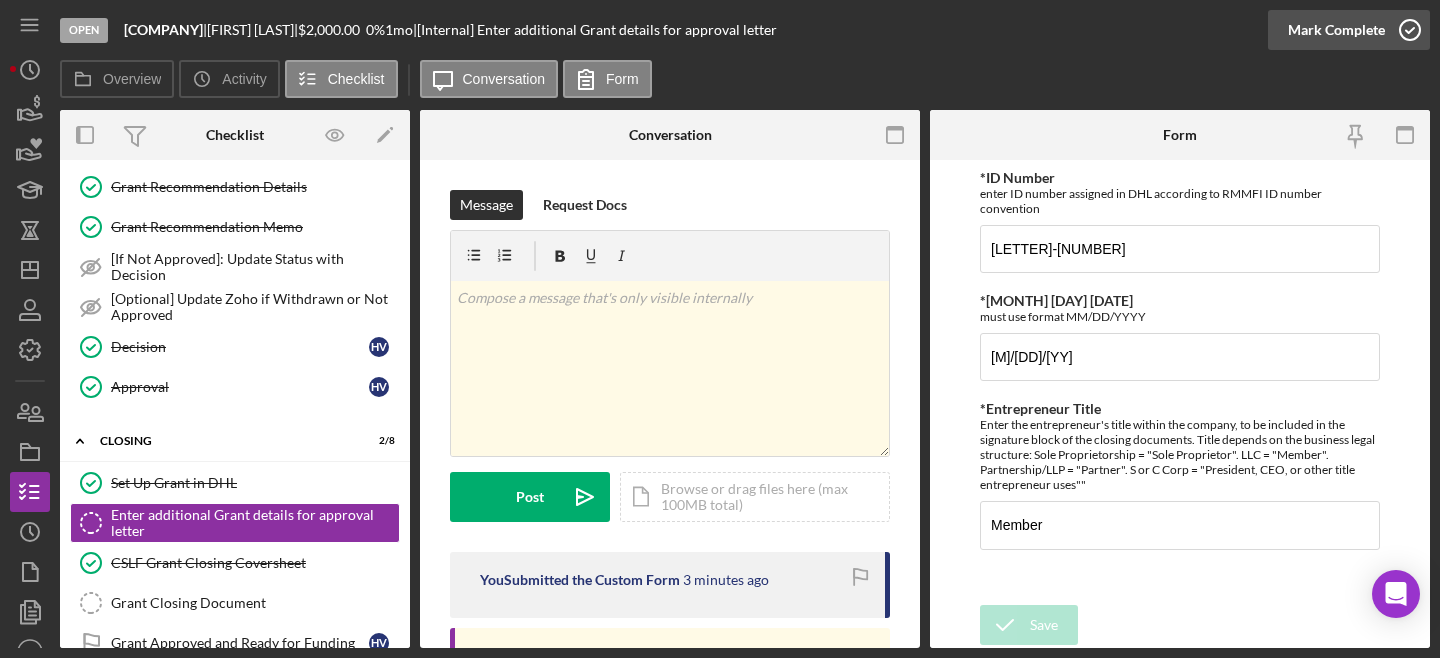 click on "Mark Complete" at bounding box center (1336, 30) 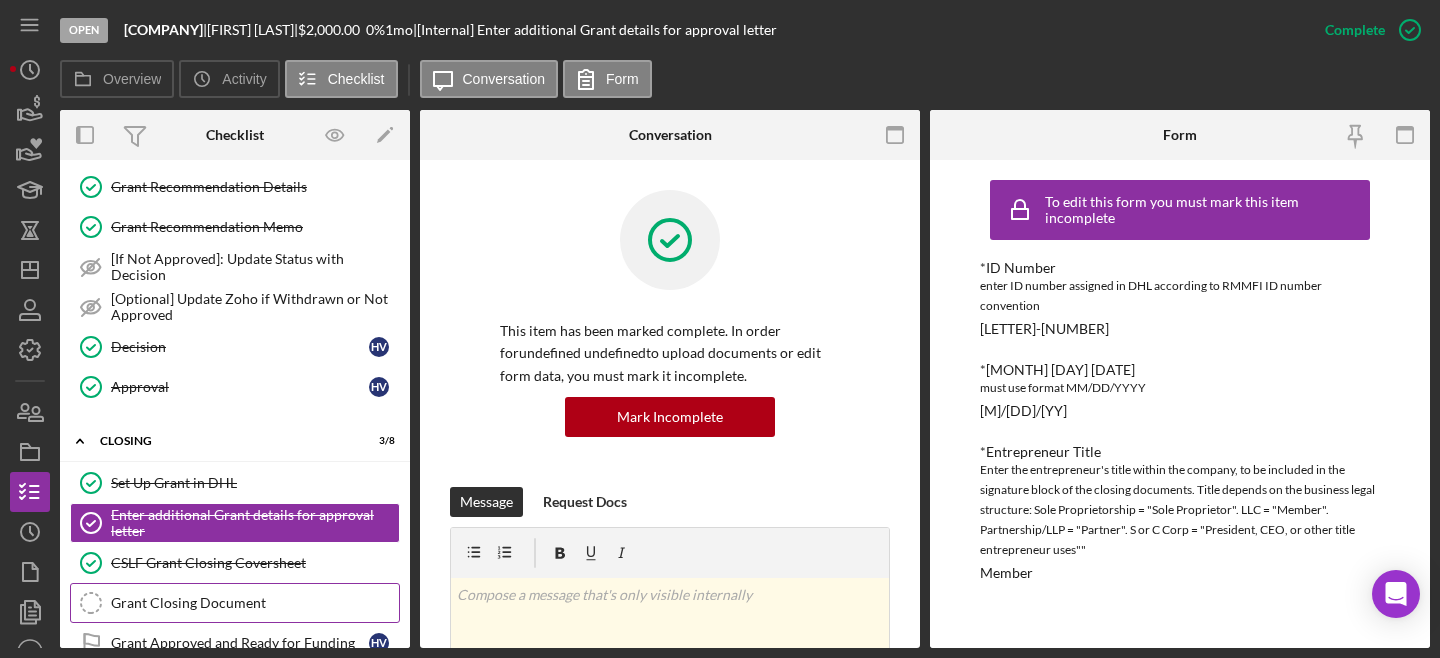 click on "Grant Closing Document Grant Closing Document" at bounding box center (235, 603) 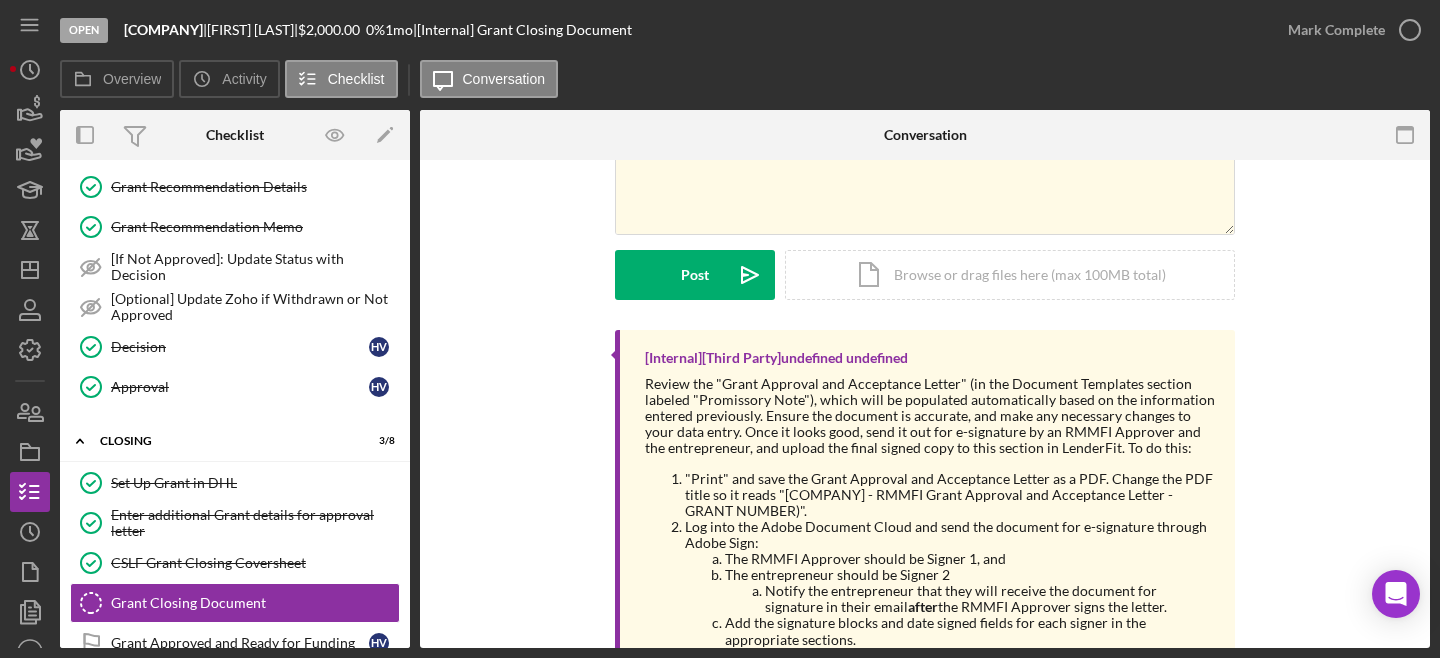 scroll, scrollTop: 336, scrollLeft: 0, axis: vertical 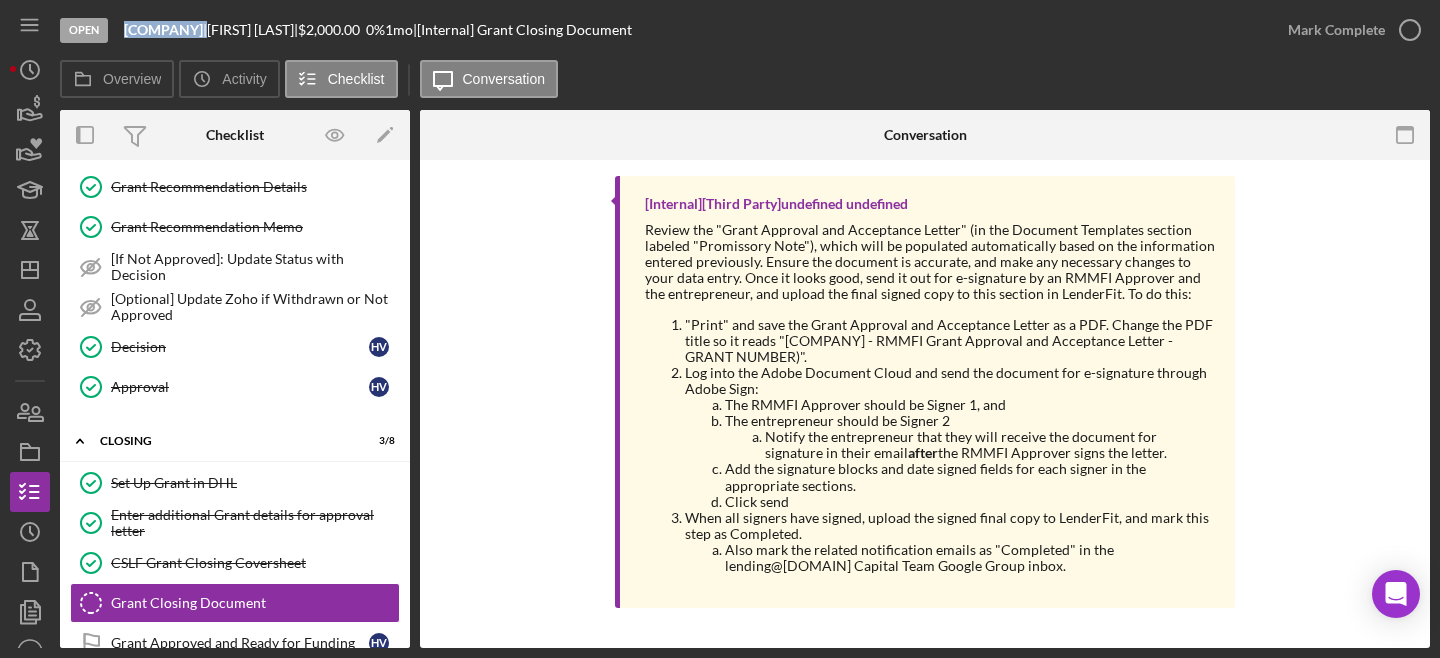 drag, startPoint x: 316, startPoint y: 34, endPoint x: 125, endPoint y: 27, distance: 191.12823 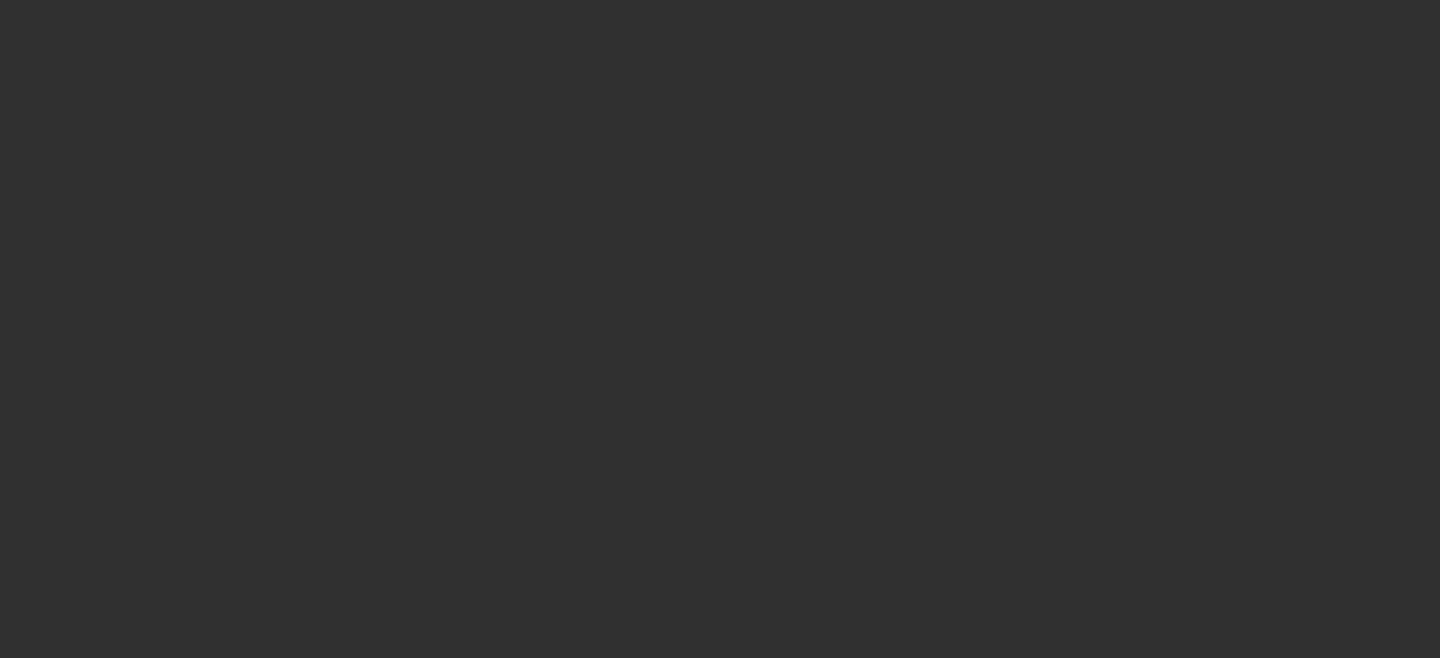 scroll, scrollTop: 0, scrollLeft: 0, axis: both 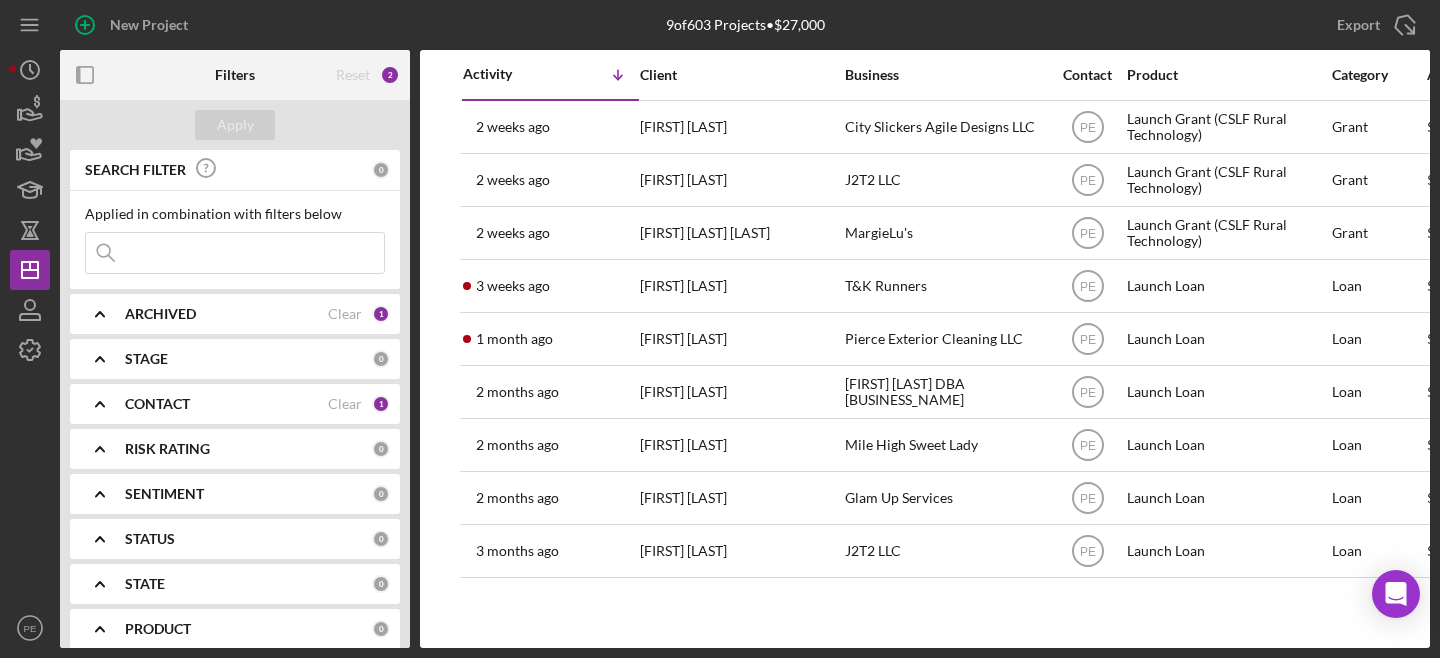 click on "Icon/Expander" 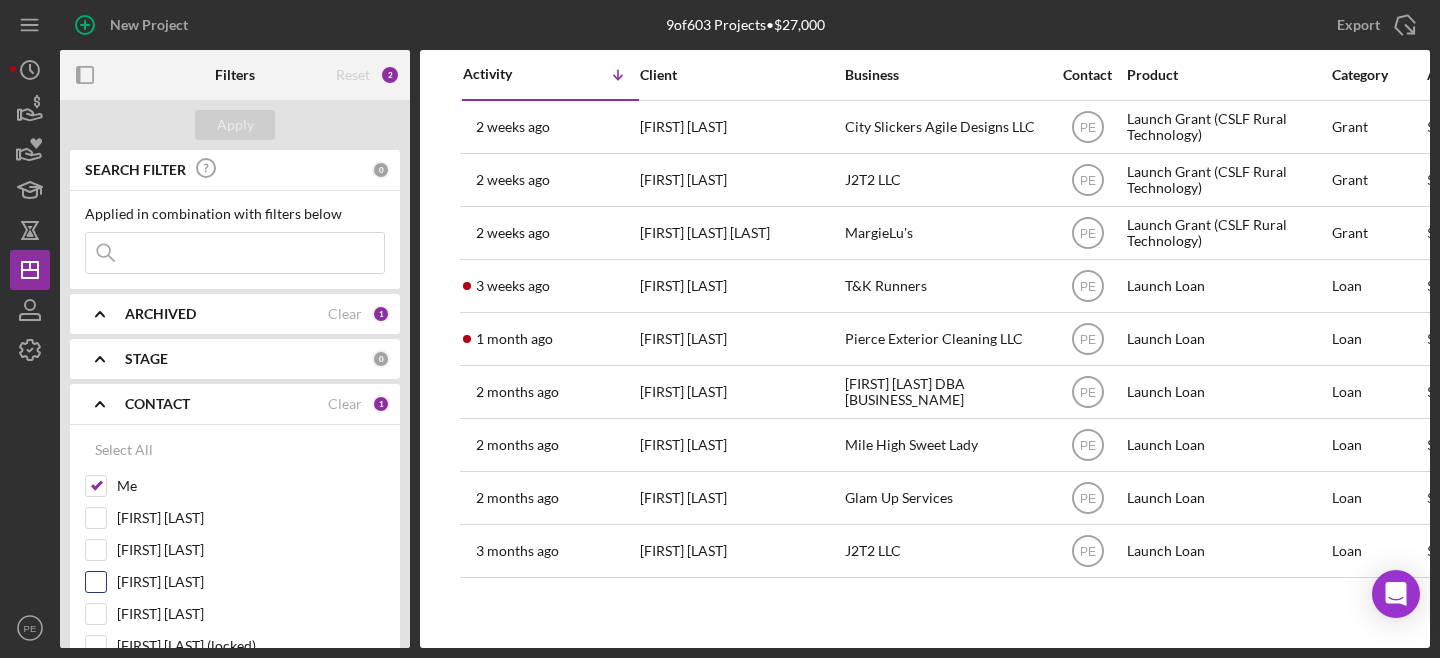 click on "Monica Quiñones" at bounding box center (96, 582) 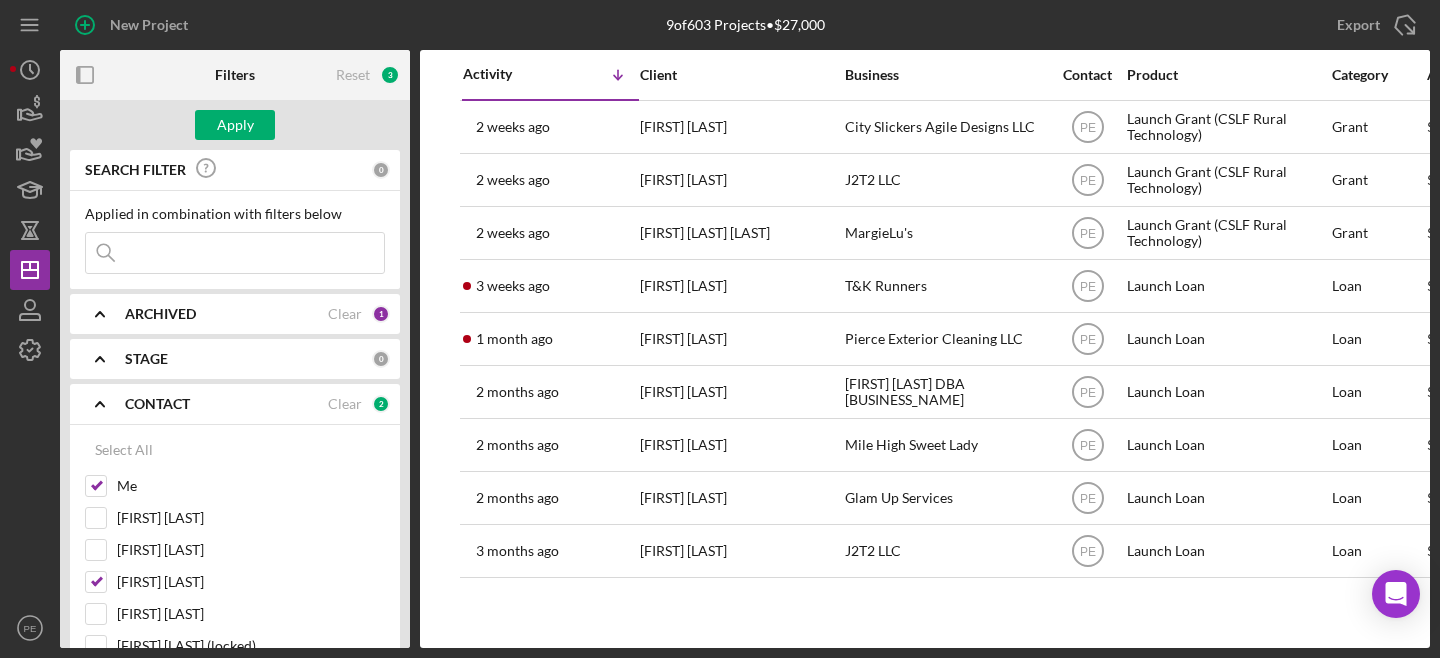 click at bounding box center (235, 253) 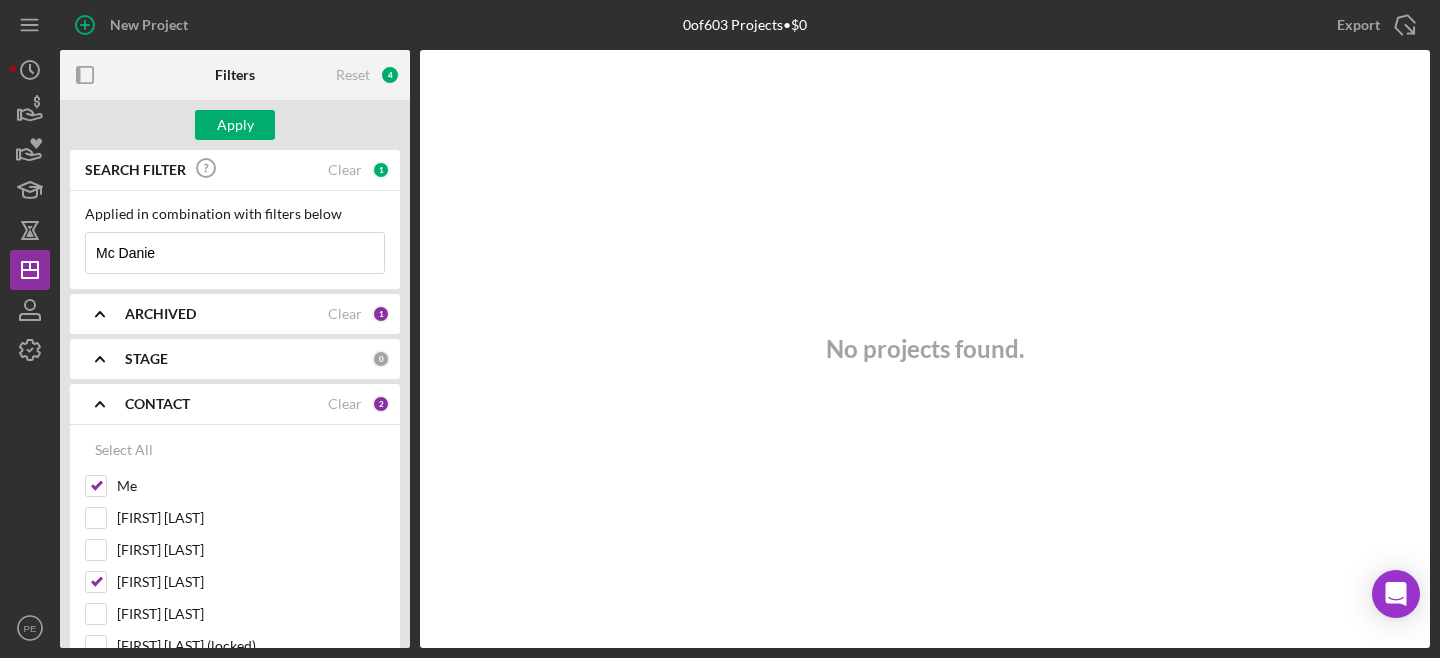 type on "Mc Danie" 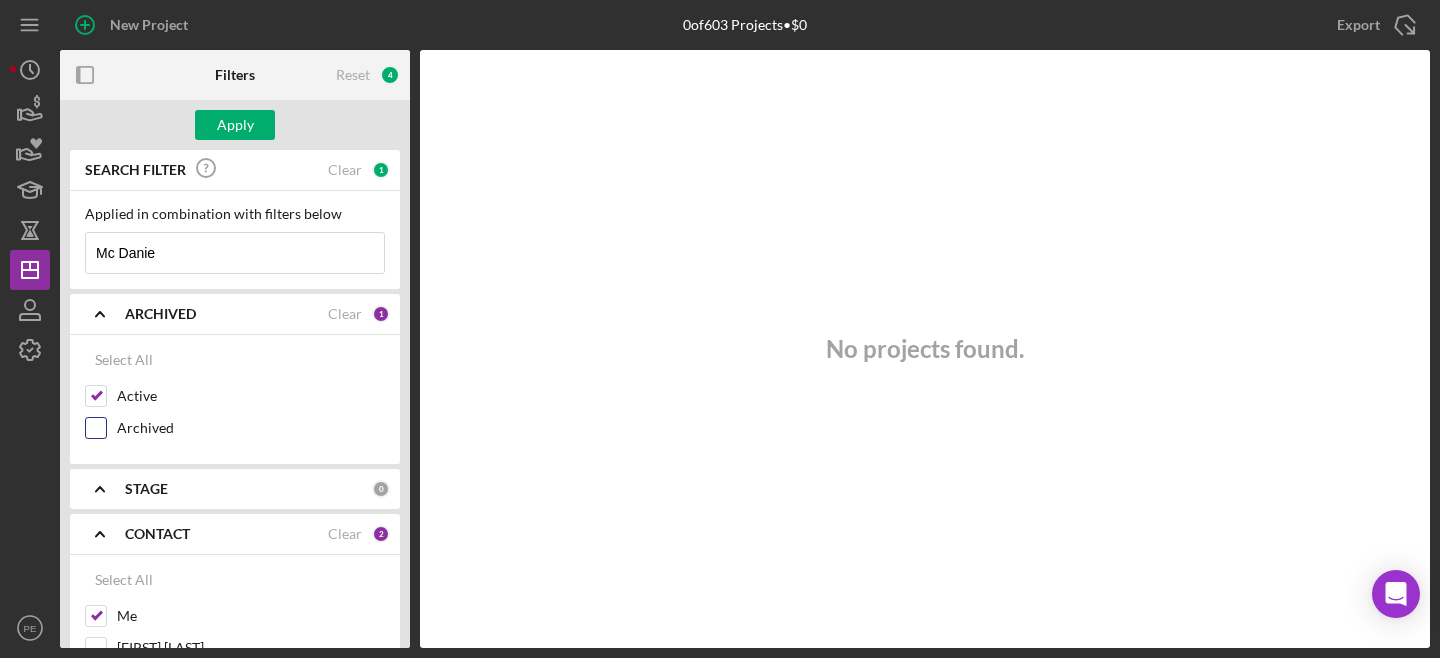 click on "Archived" at bounding box center [235, 433] 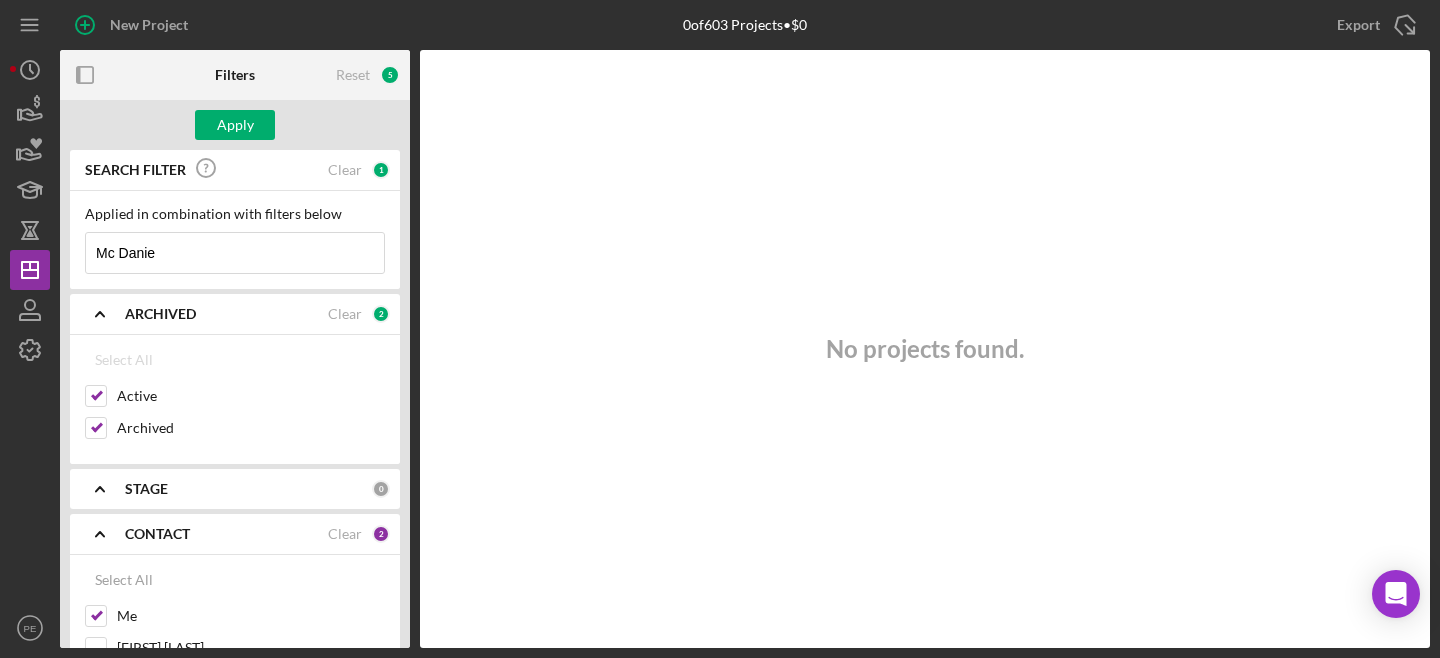 click on "Mc Danie" at bounding box center [235, 253] 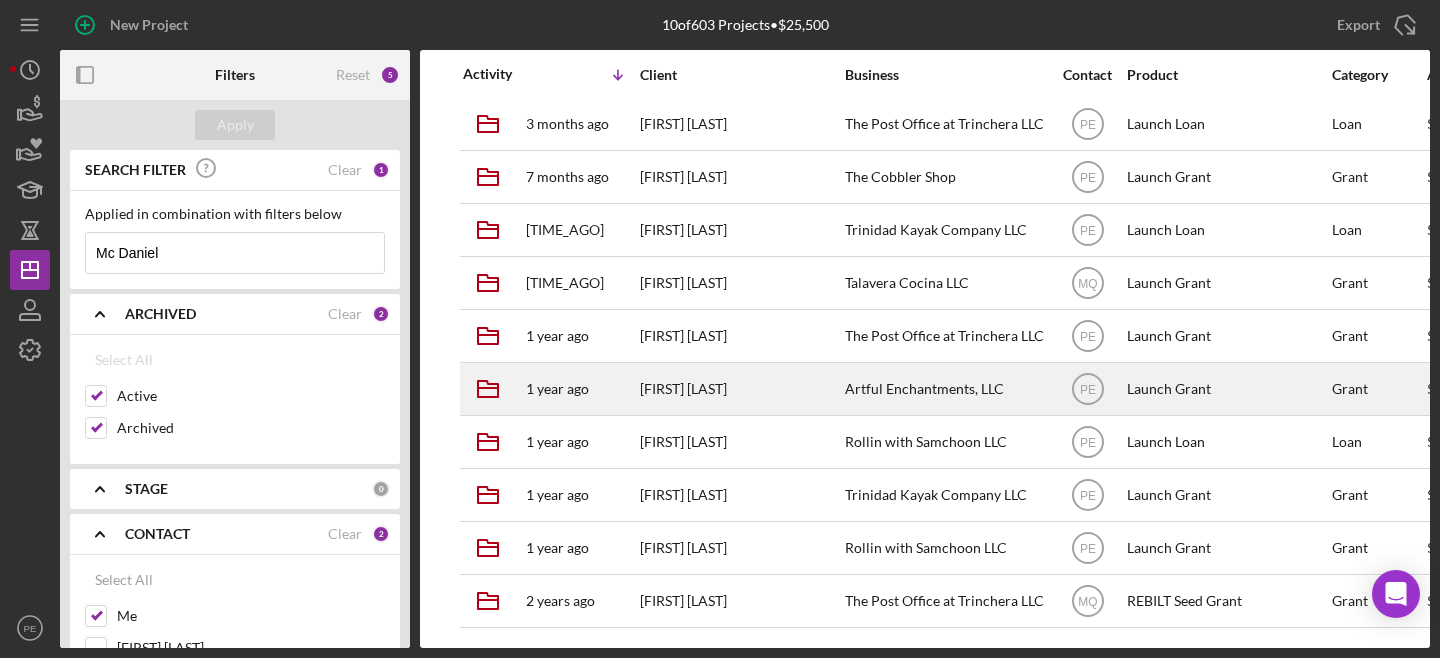 scroll, scrollTop: 0, scrollLeft: 0, axis: both 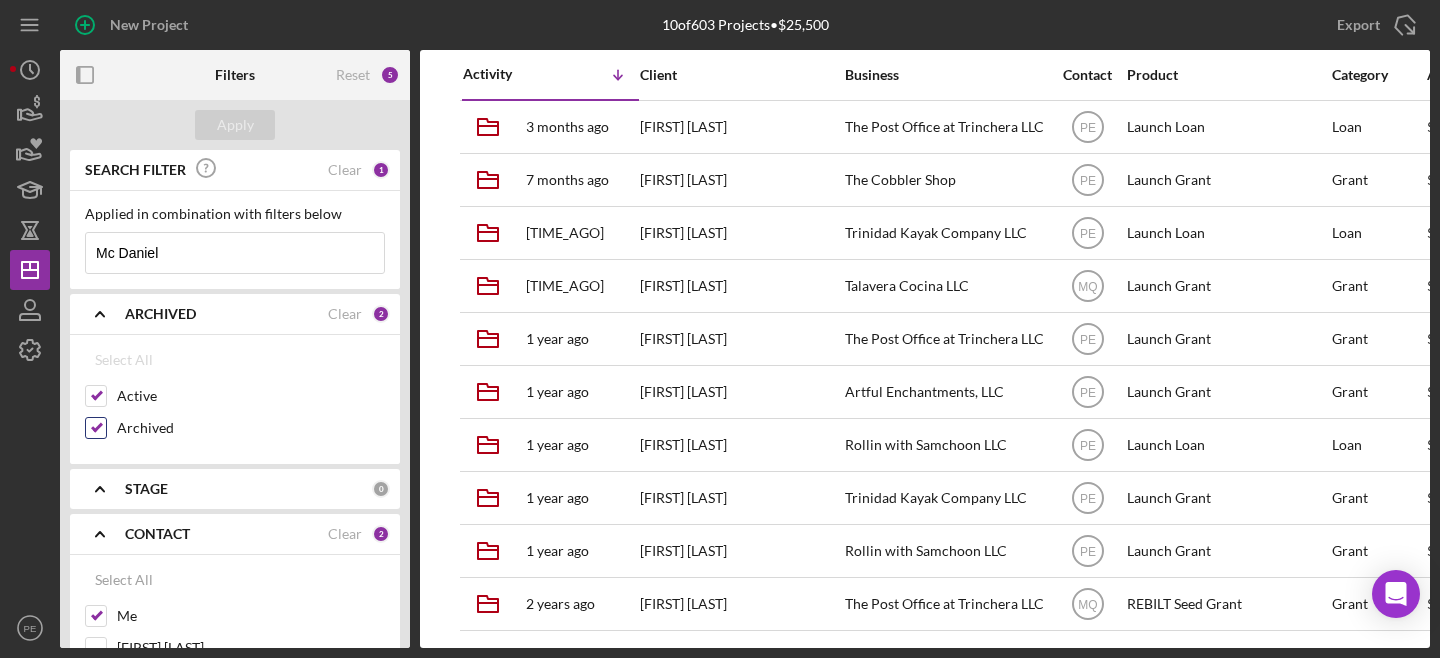 type on "Mc Daniel" 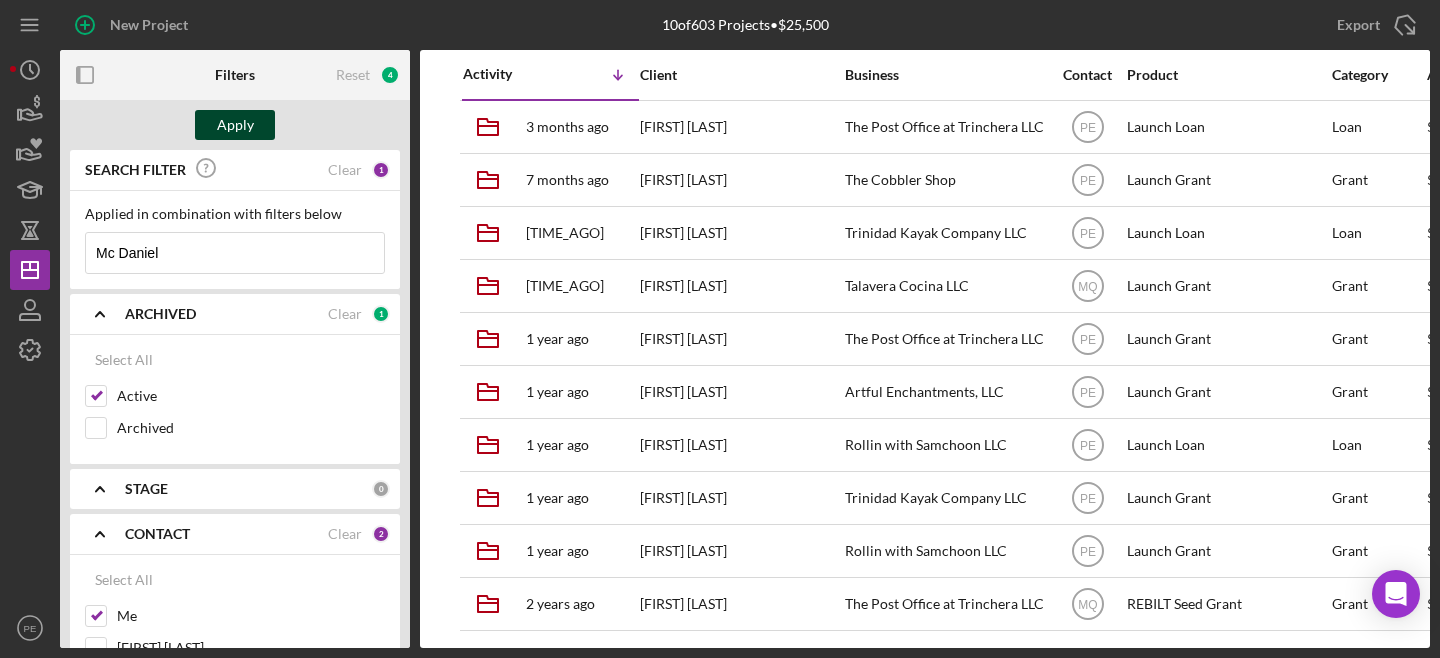 click on "Apply" at bounding box center (235, 125) 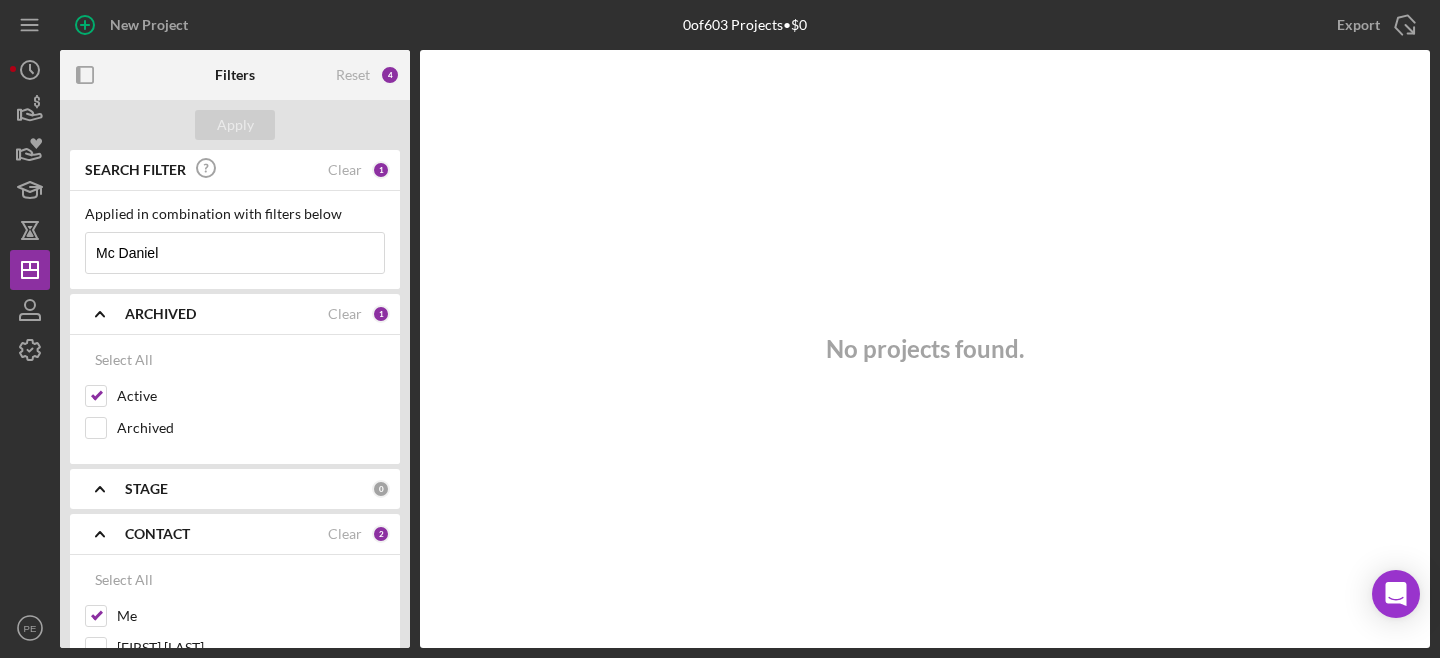 click on "Mc Daniel" at bounding box center [235, 253] 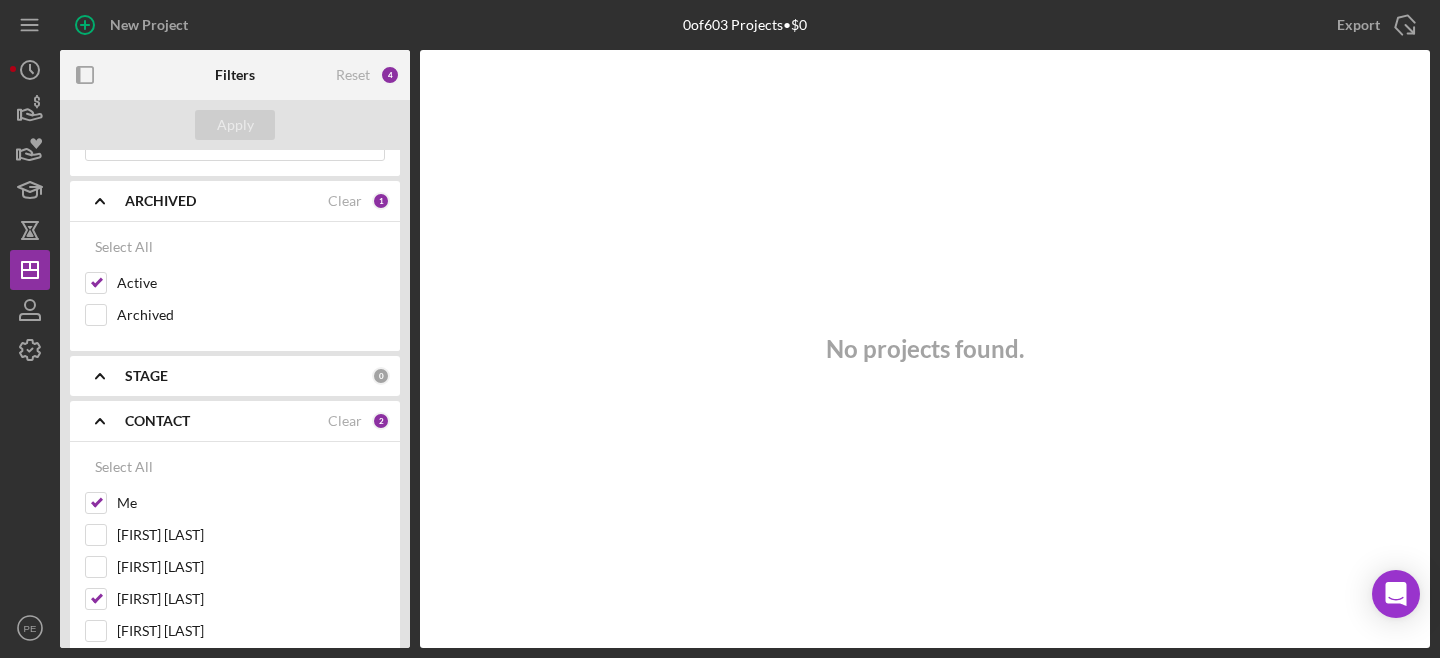 scroll, scrollTop: 115, scrollLeft: 0, axis: vertical 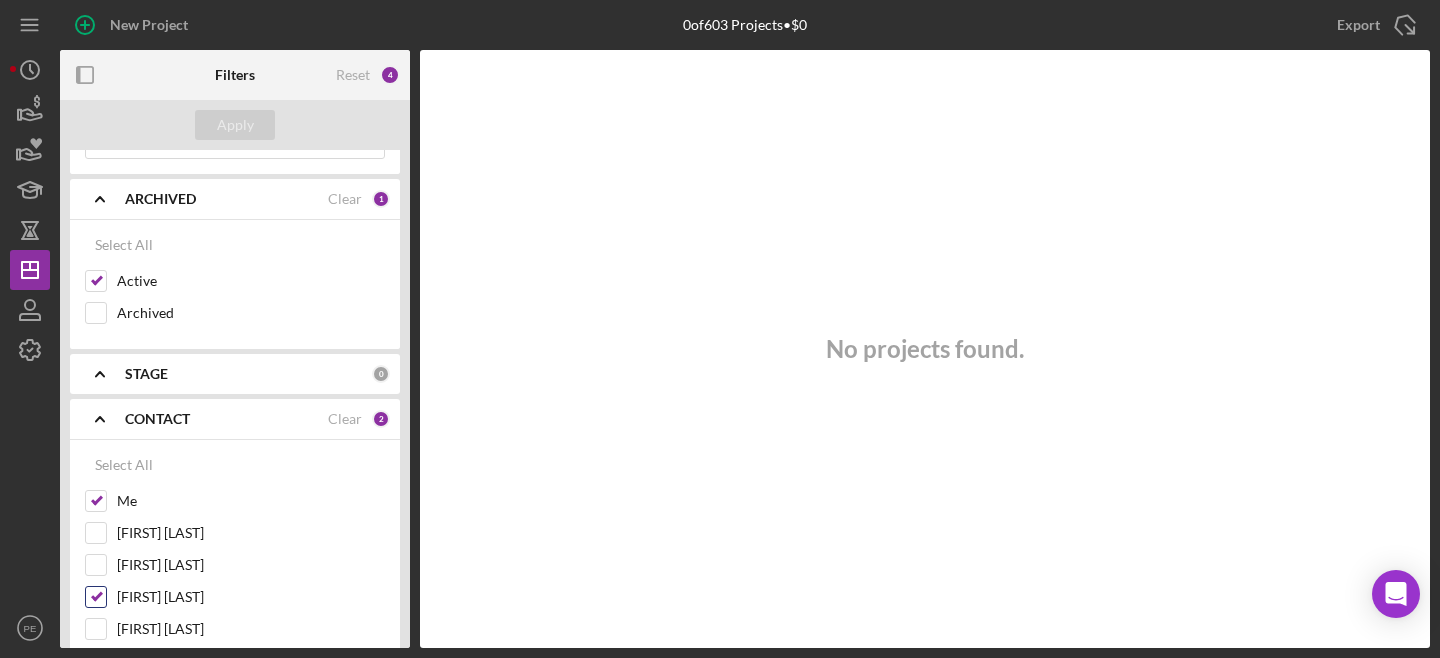 click on "Monica Quiñones" at bounding box center [96, 597] 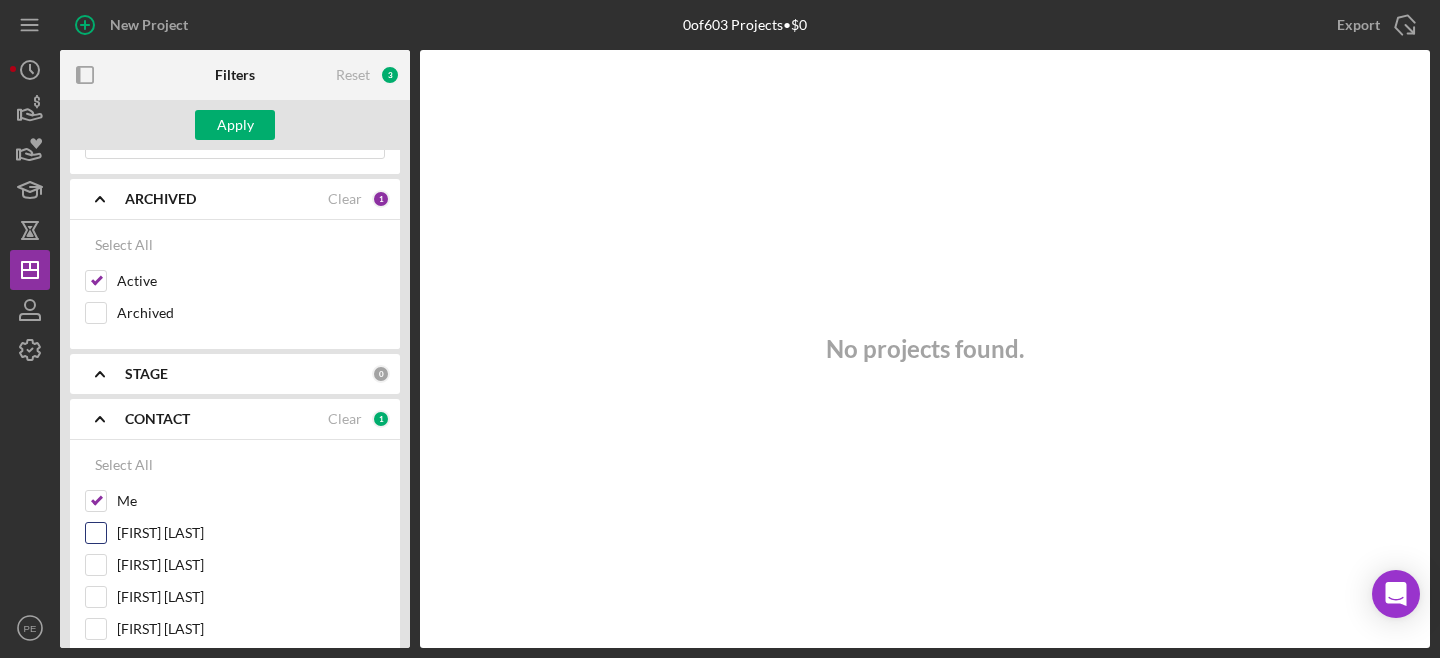 click on "John Bellamy" at bounding box center (96, 533) 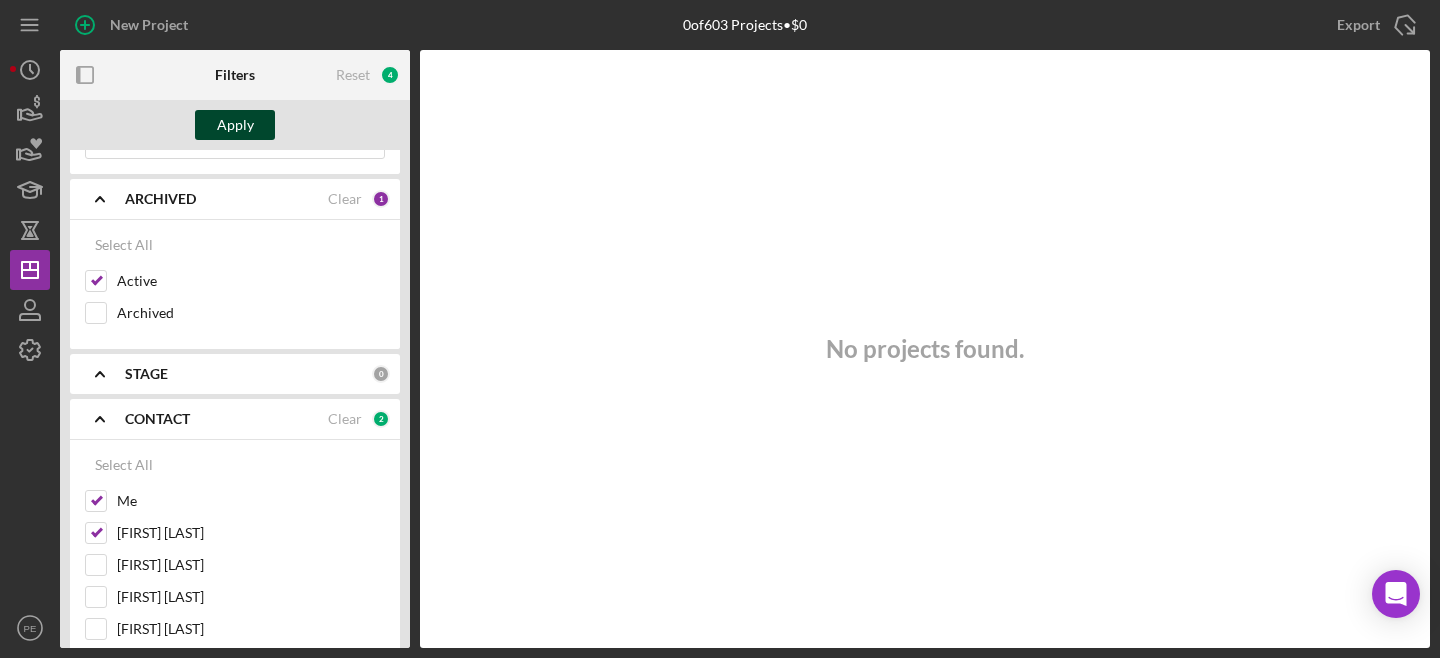 click on "Apply" at bounding box center [235, 125] 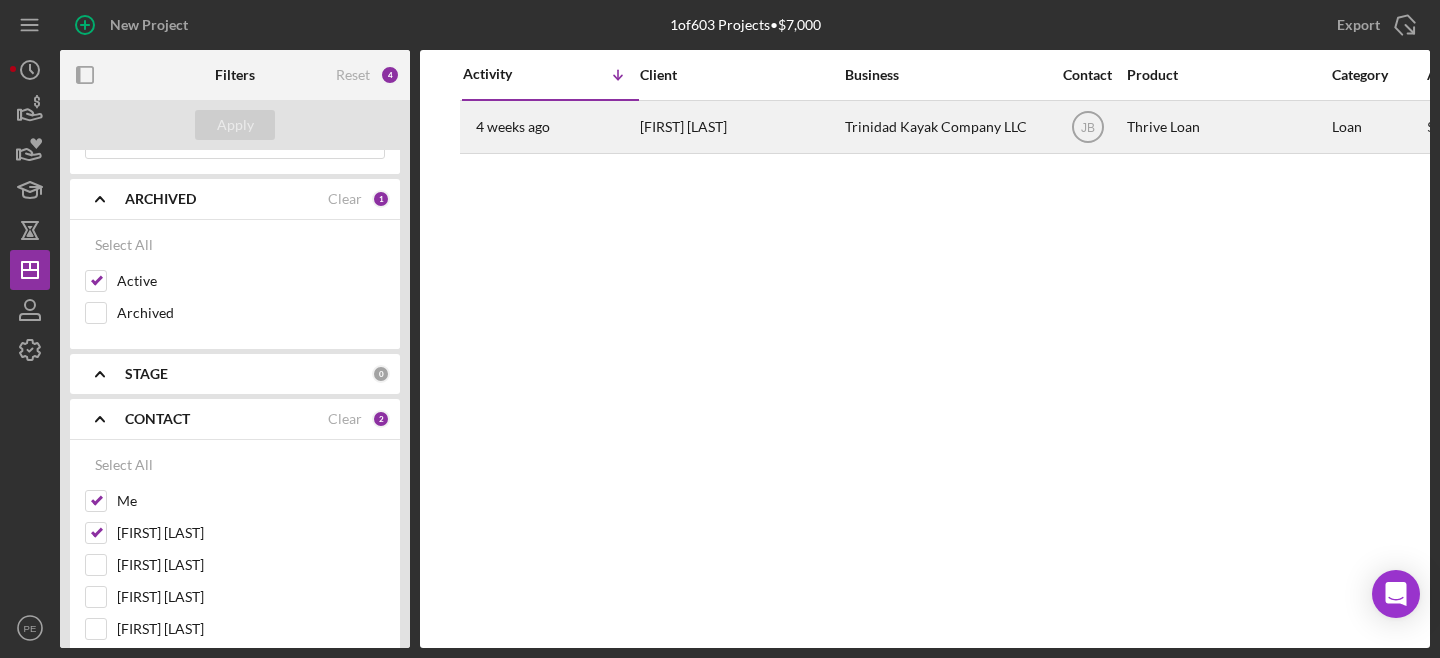 click on "Michael McDaniel" at bounding box center [740, 127] 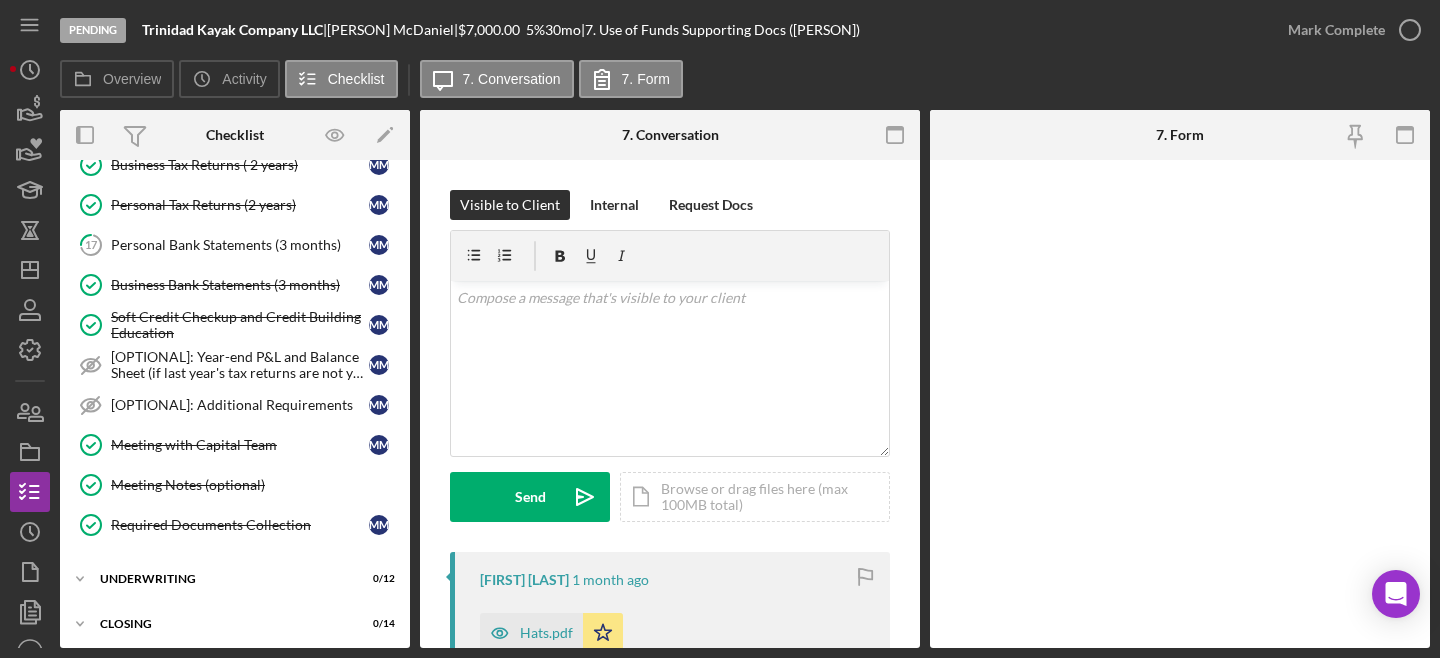 scroll, scrollTop: 568, scrollLeft: 0, axis: vertical 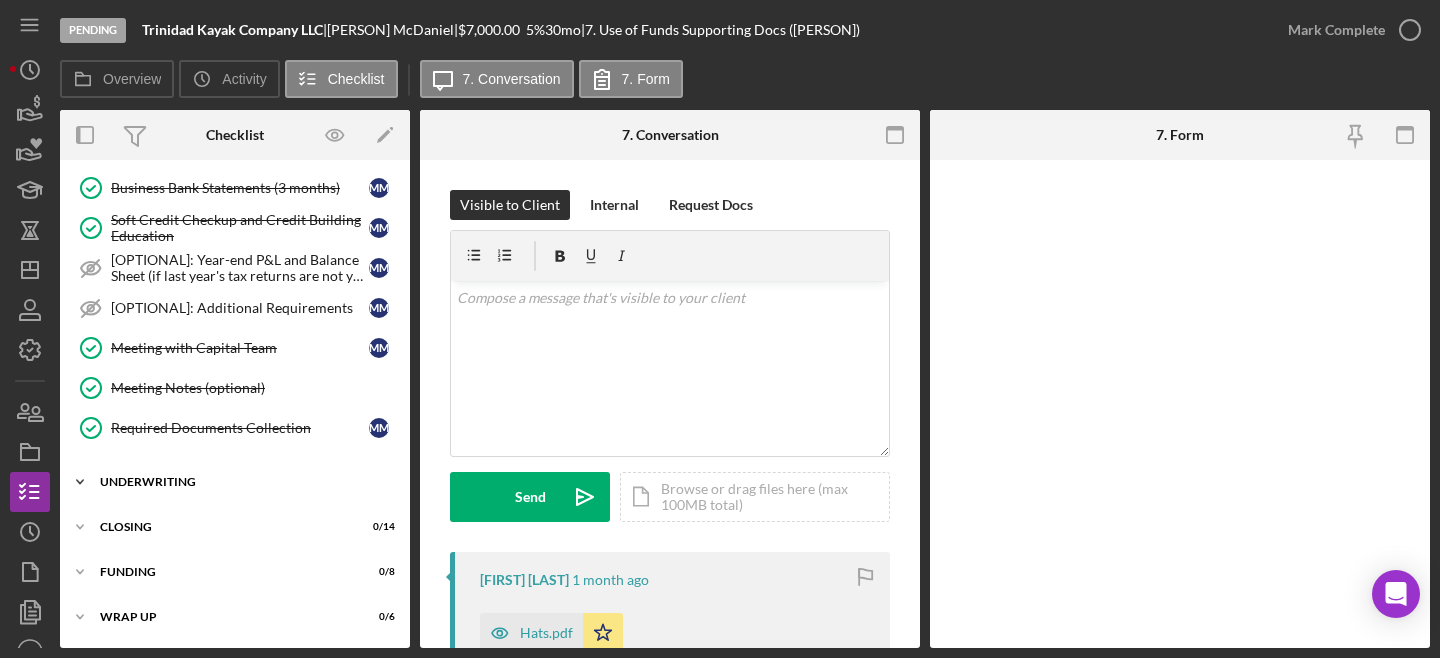 click on "UNDERWRITING" at bounding box center [242, 482] 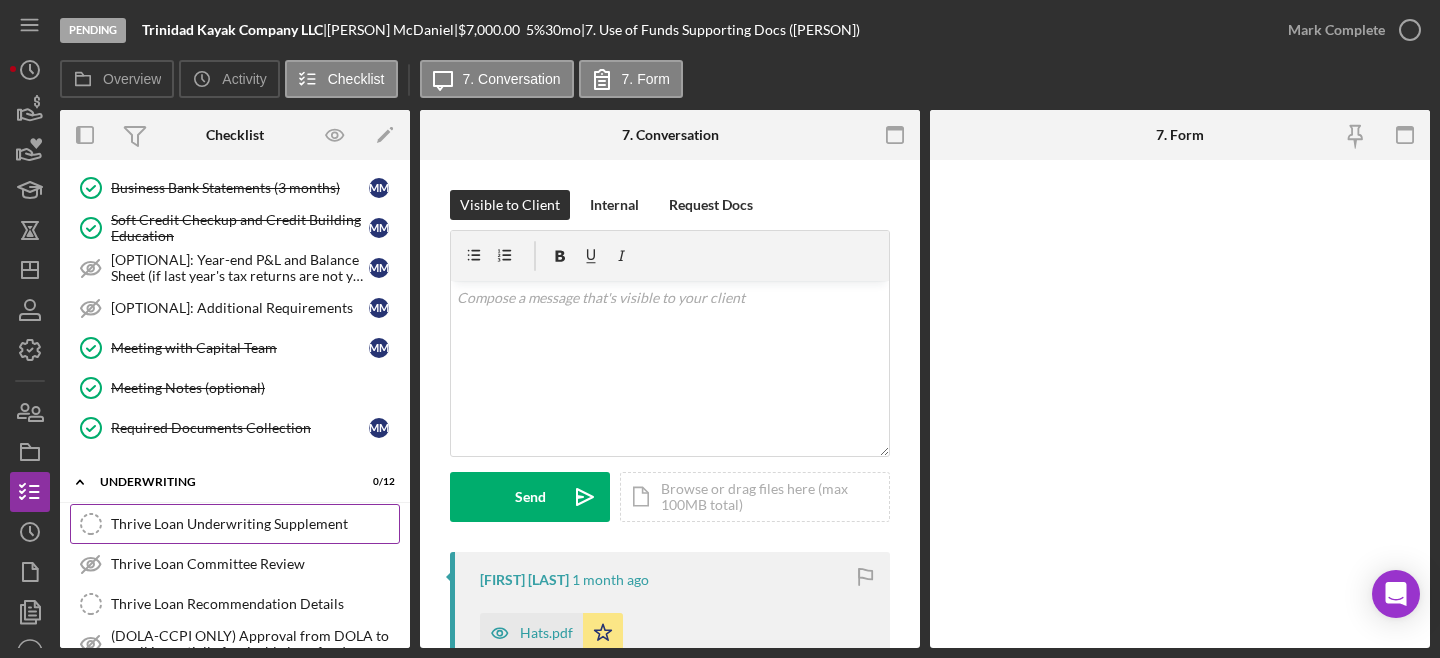 click on "Thrive Loan Underwriting Supplement" at bounding box center (255, 524) 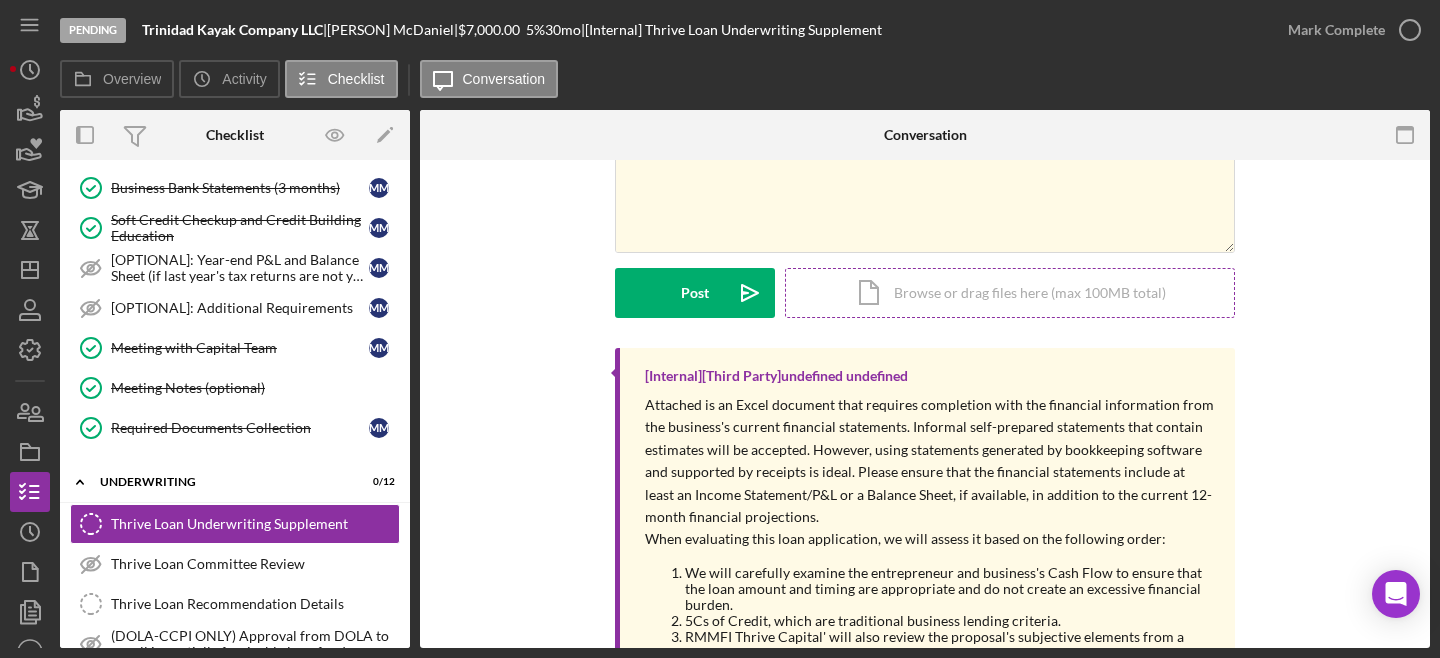 scroll, scrollTop: 346, scrollLeft: 0, axis: vertical 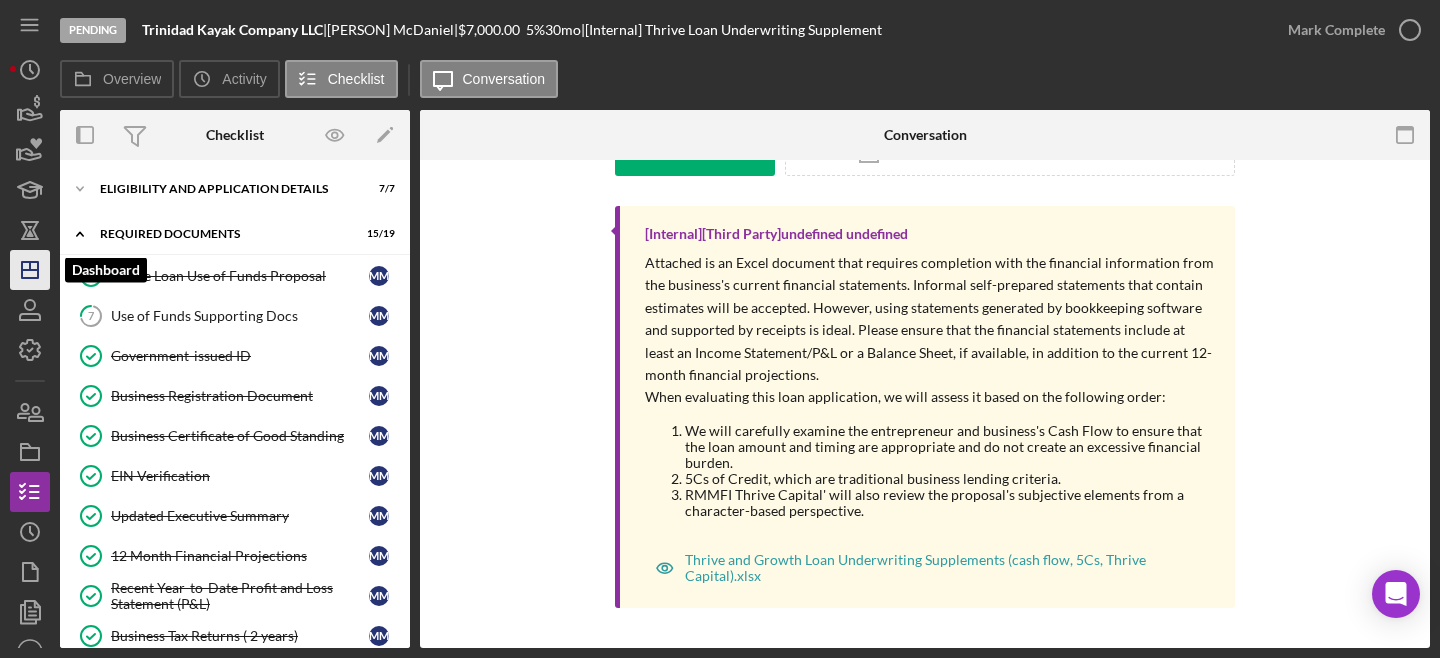 click on "Icon/Dashboard" 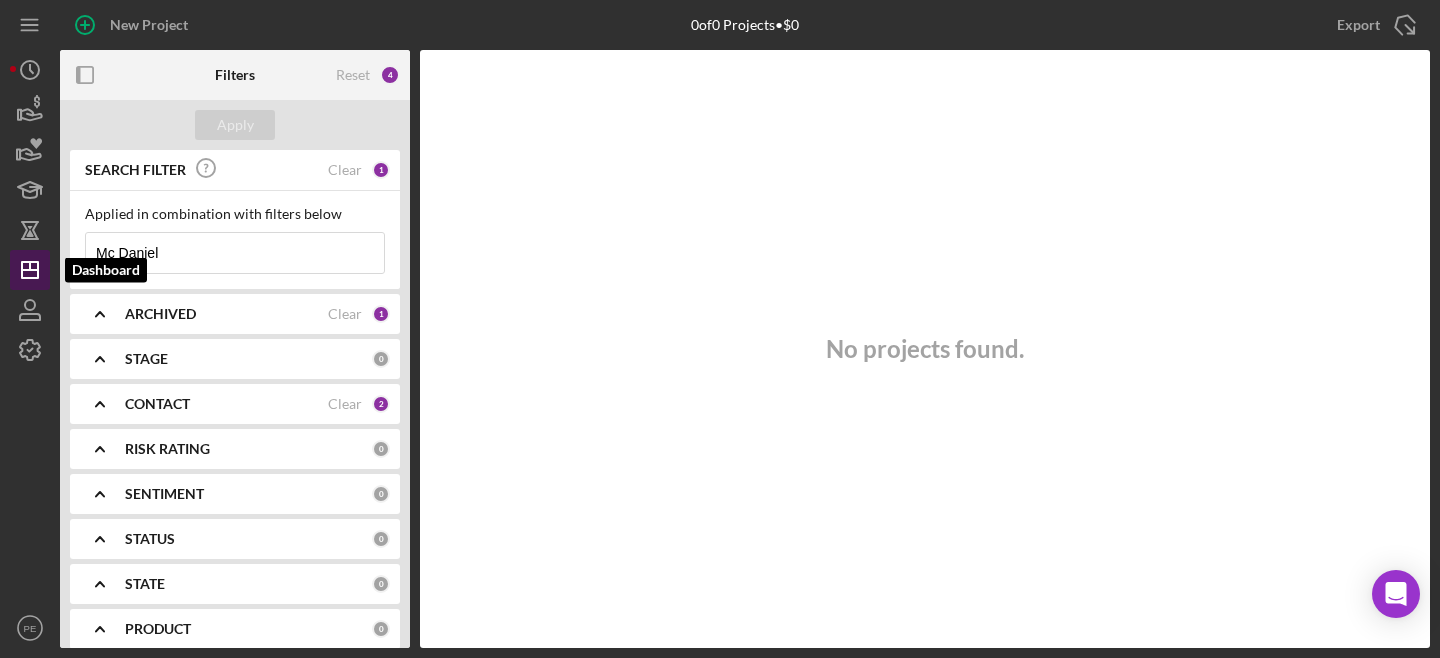 type 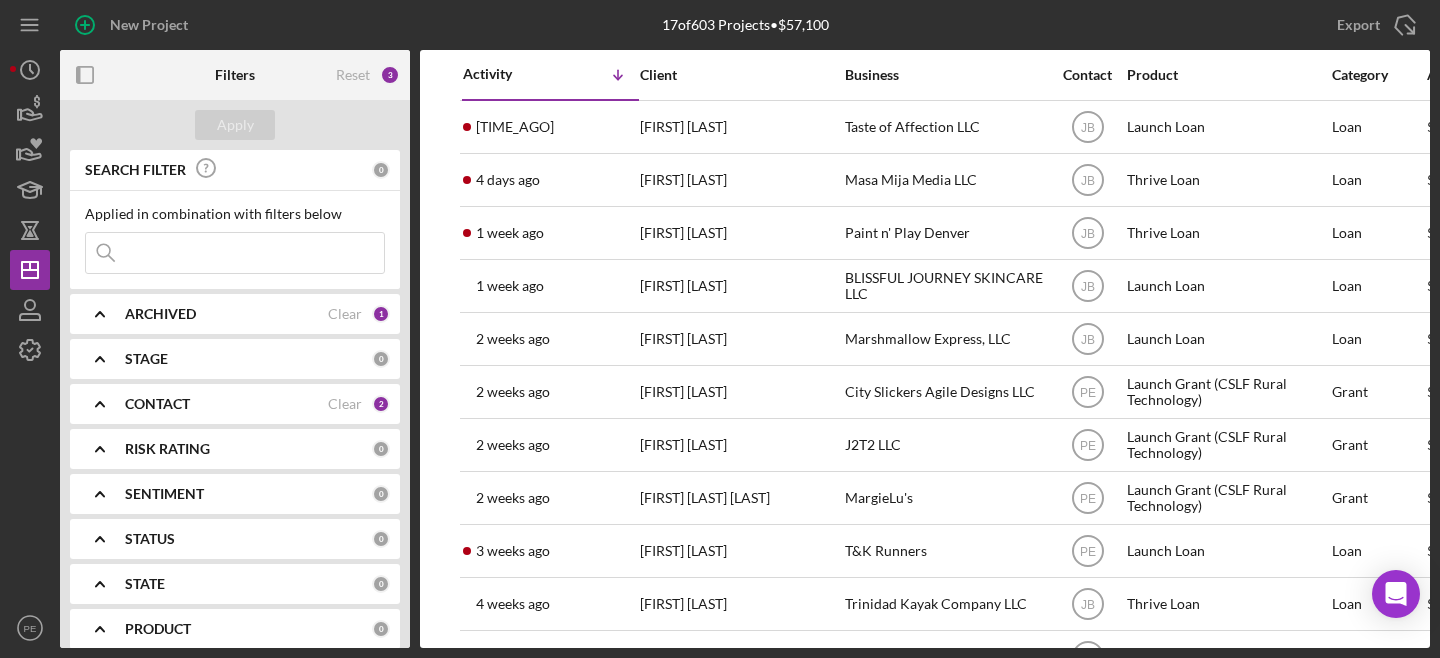 click on "CONTACT" at bounding box center (226, 404) 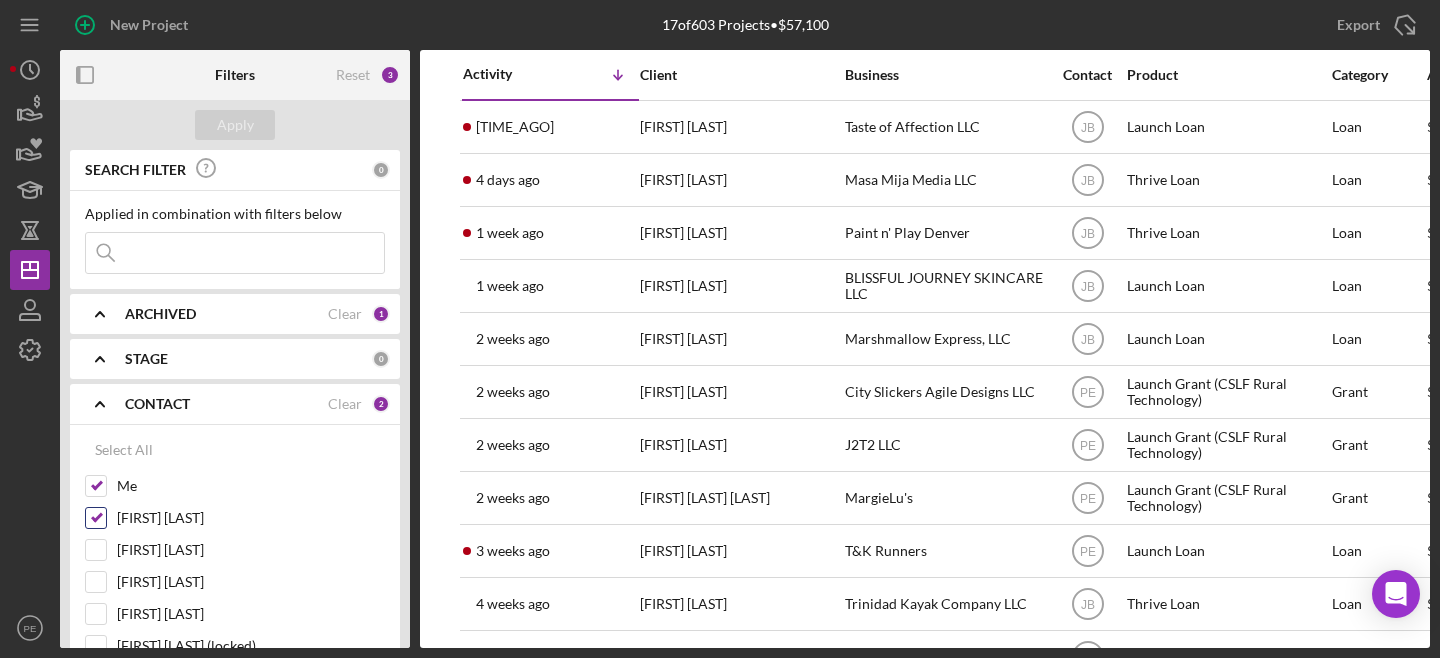 click on "John Bellamy" at bounding box center [96, 518] 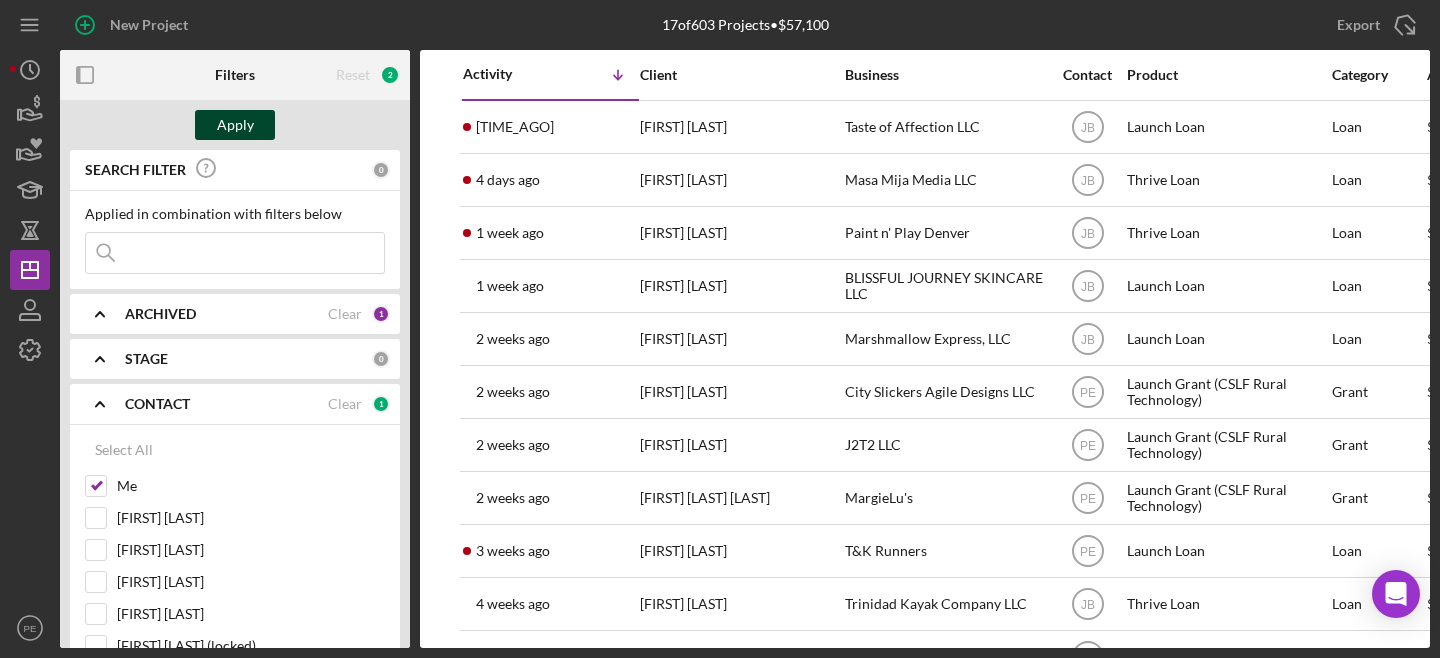 click on "Apply" at bounding box center (235, 125) 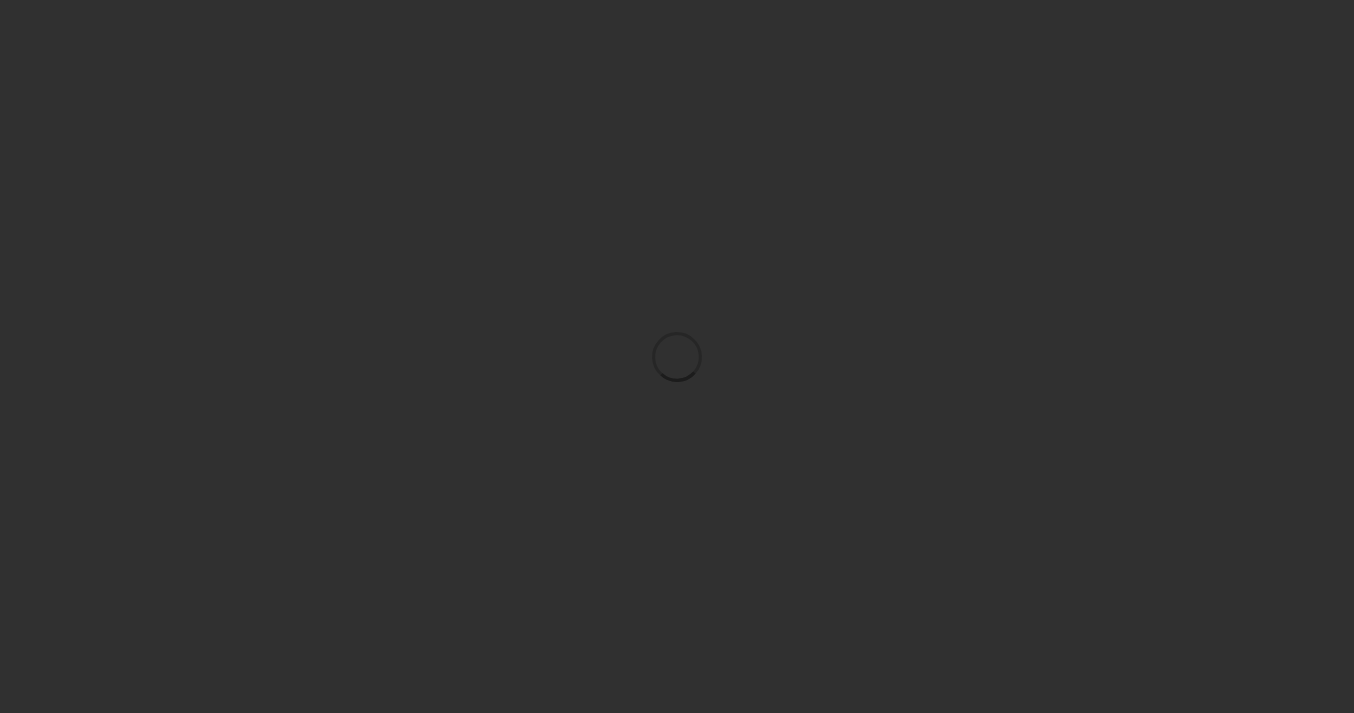 scroll, scrollTop: 0, scrollLeft: 0, axis: both 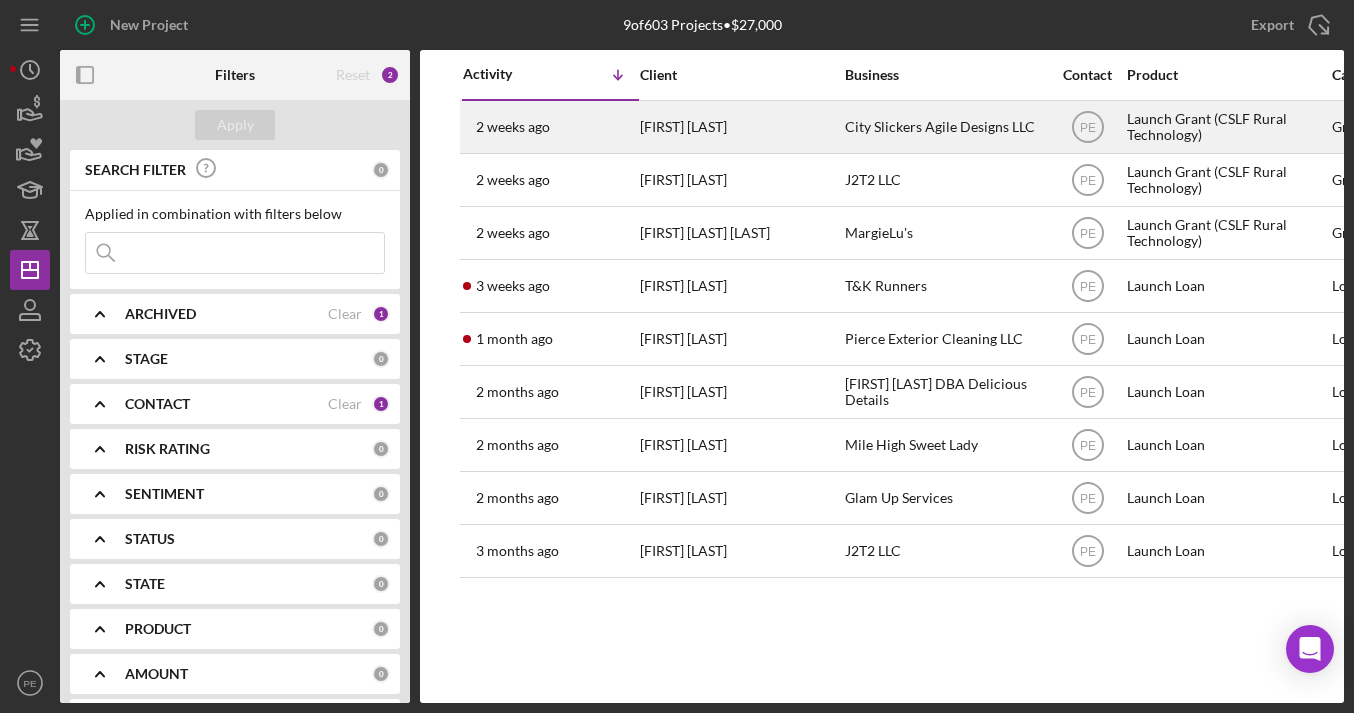 click on "[DATE] [FIRST] [LAST]" at bounding box center (550, 127) 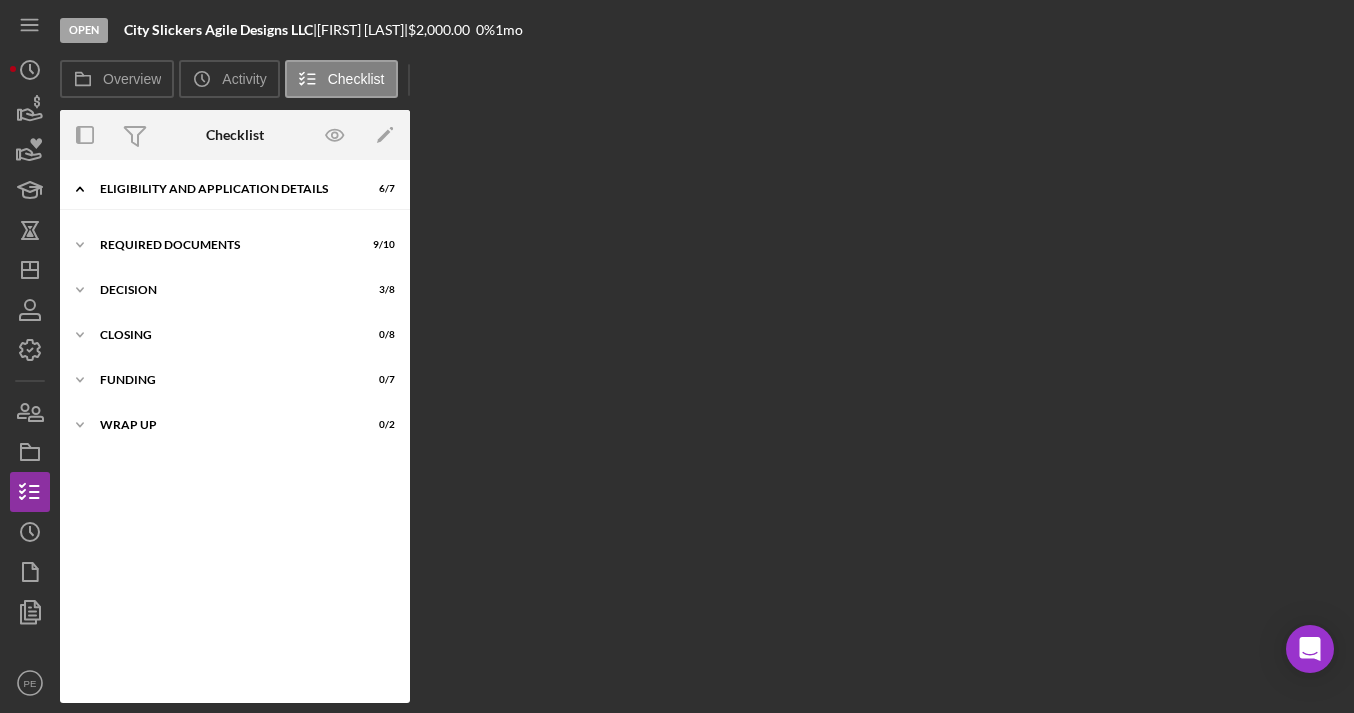 scroll, scrollTop: 31, scrollLeft: 0, axis: vertical 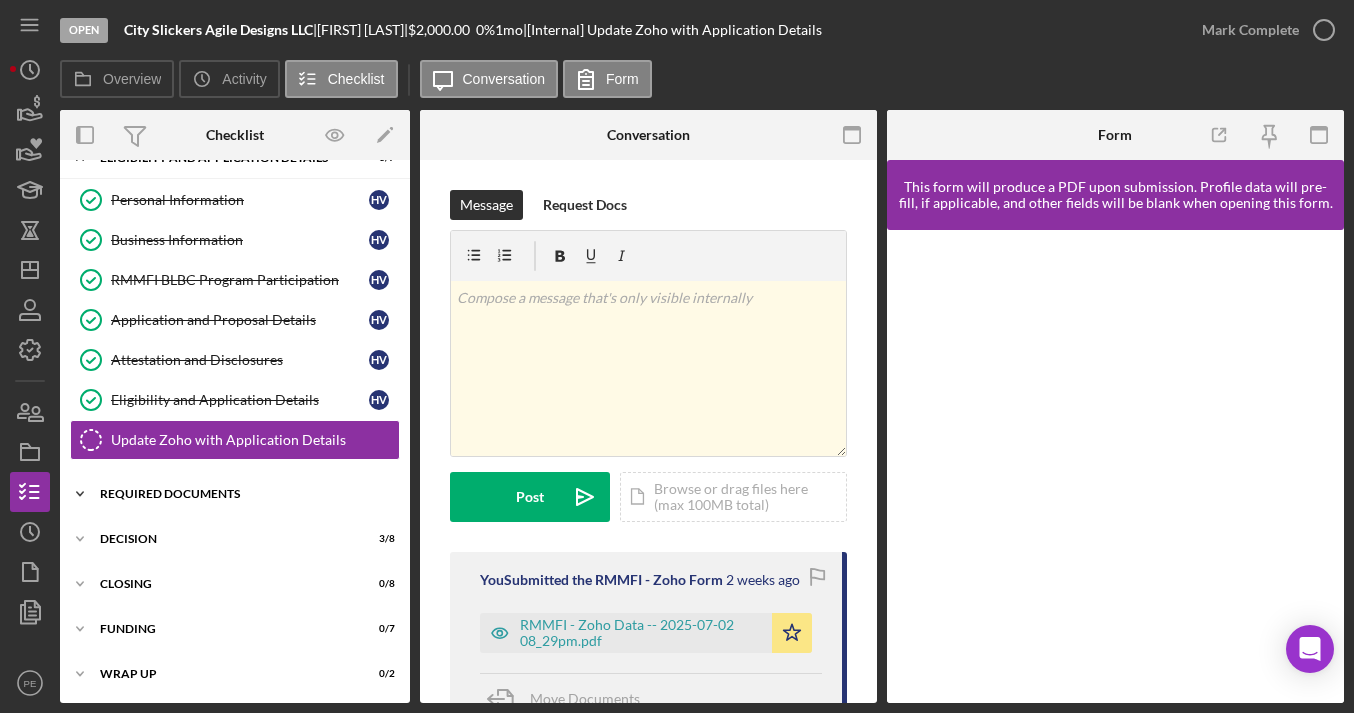 click on "Required Documents" at bounding box center [242, 494] 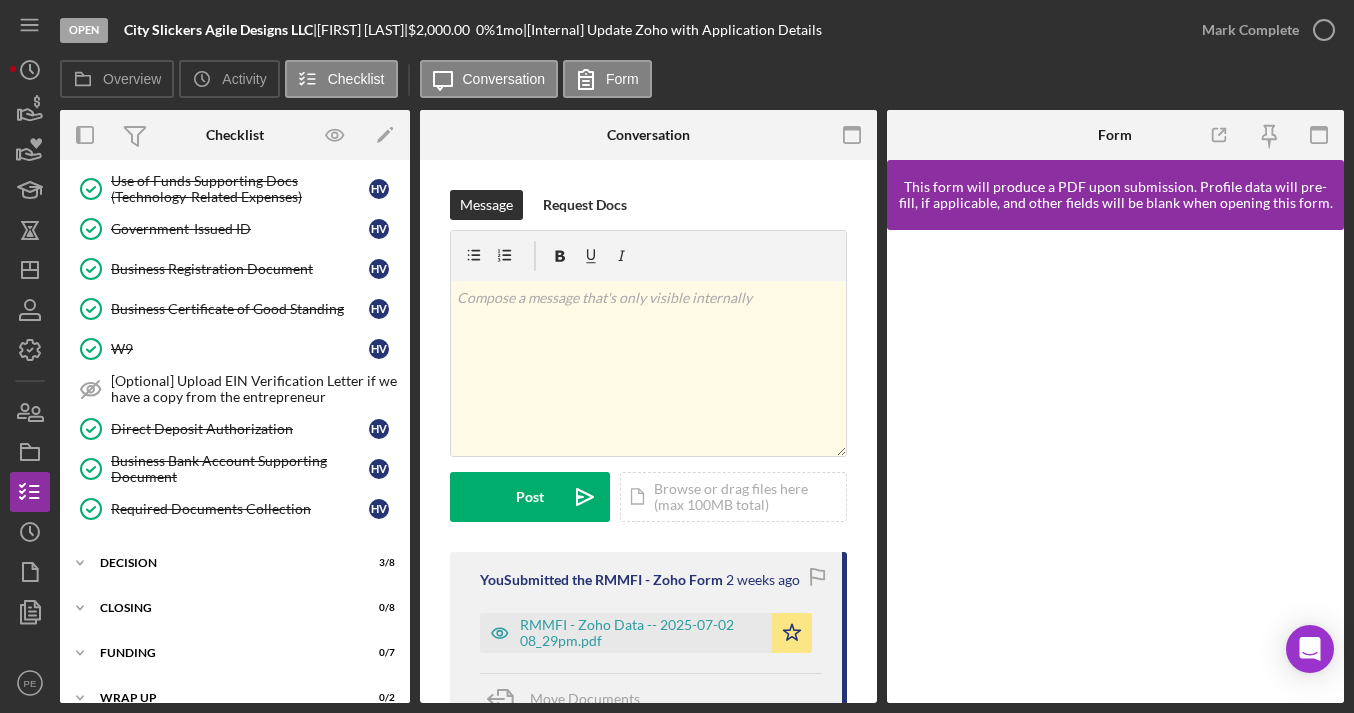 scroll, scrollTop: 444, scrollLeft: 0, axis: vertical 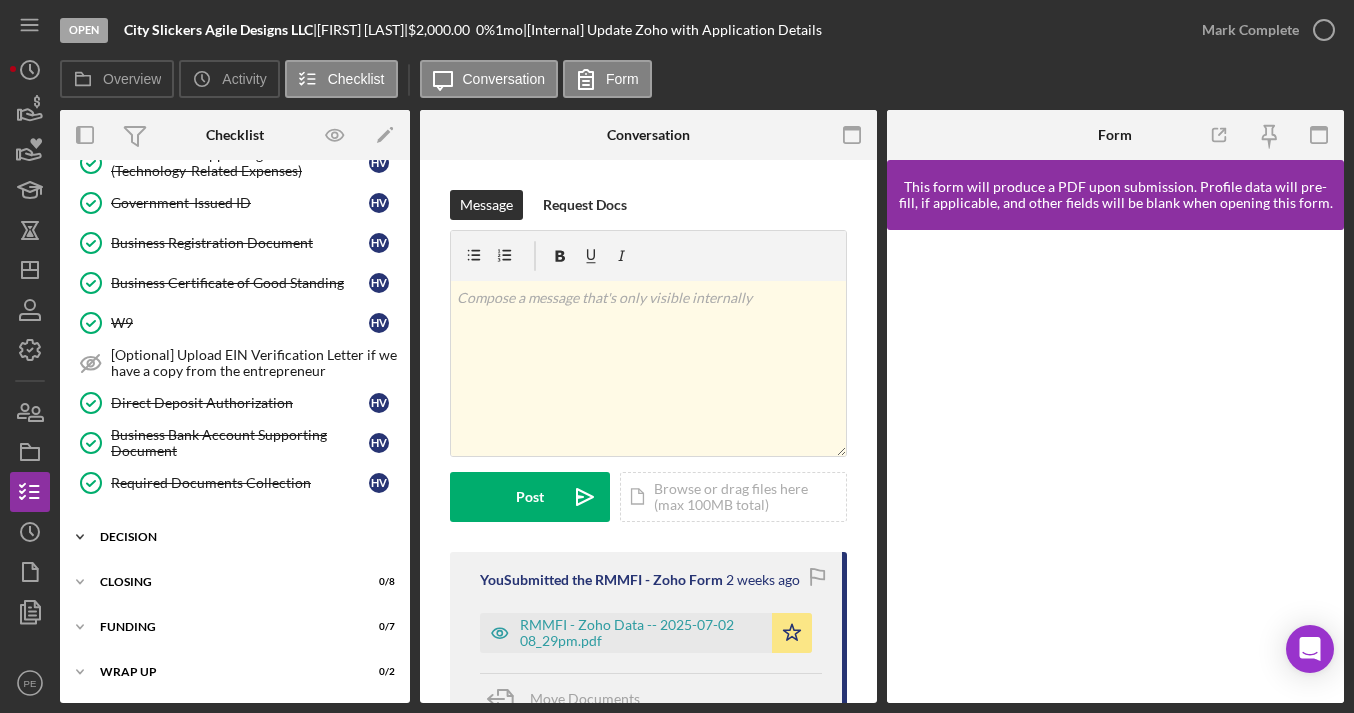 click on "Icon/Expander Decision 3 / 8" at bounding box center (235, 537) 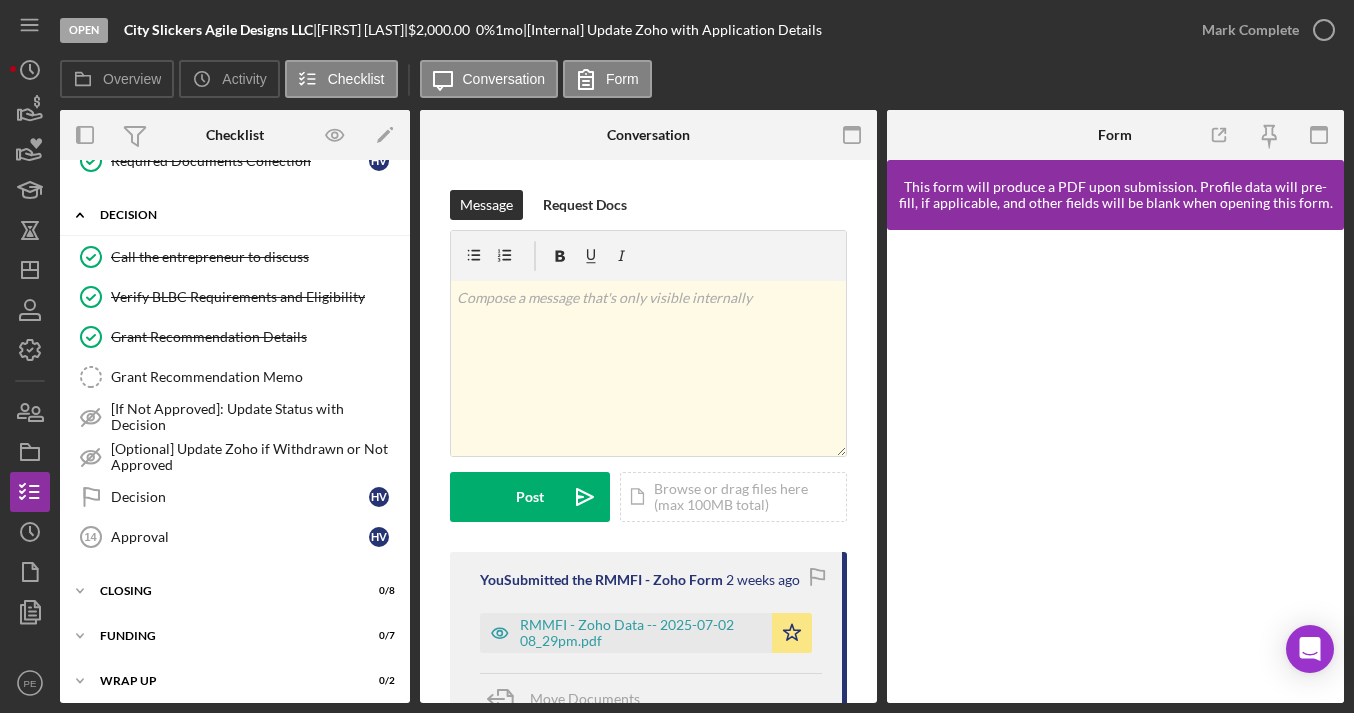 scroll, scrollTop: 775, scrollLeft: 0, axis: vertical 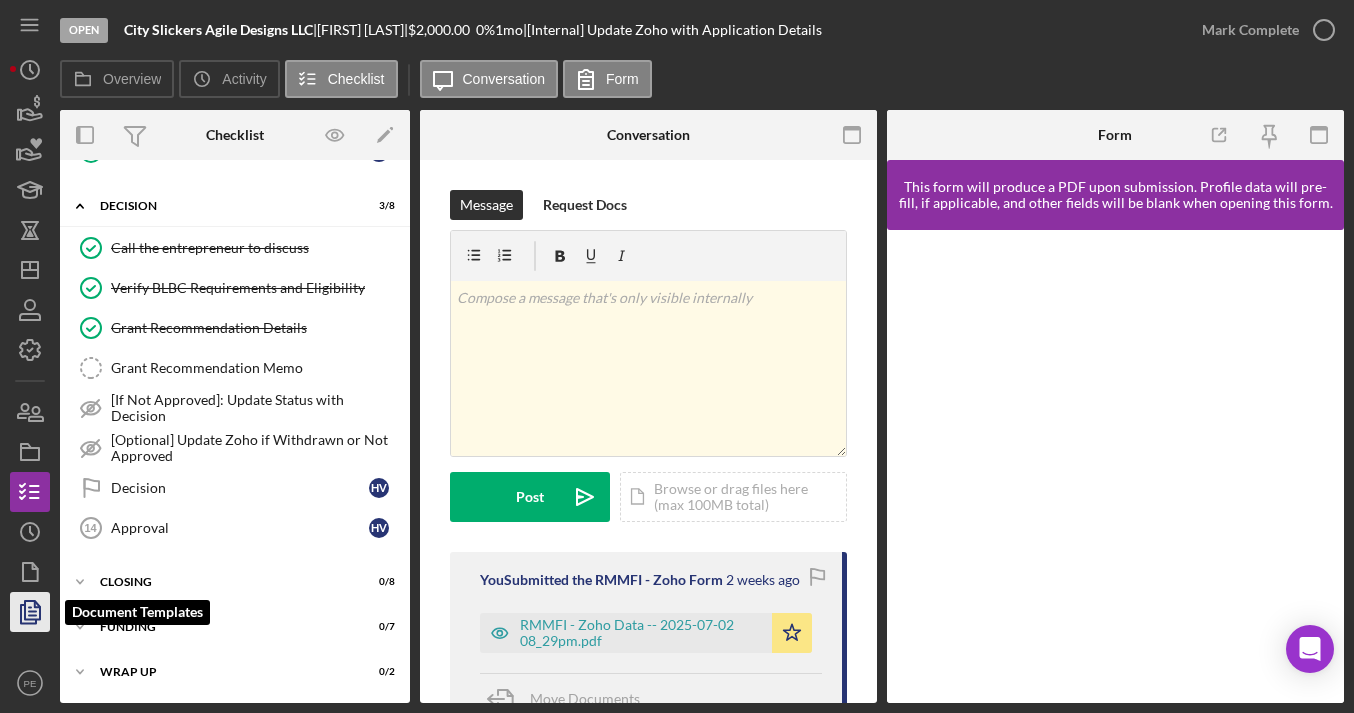 click 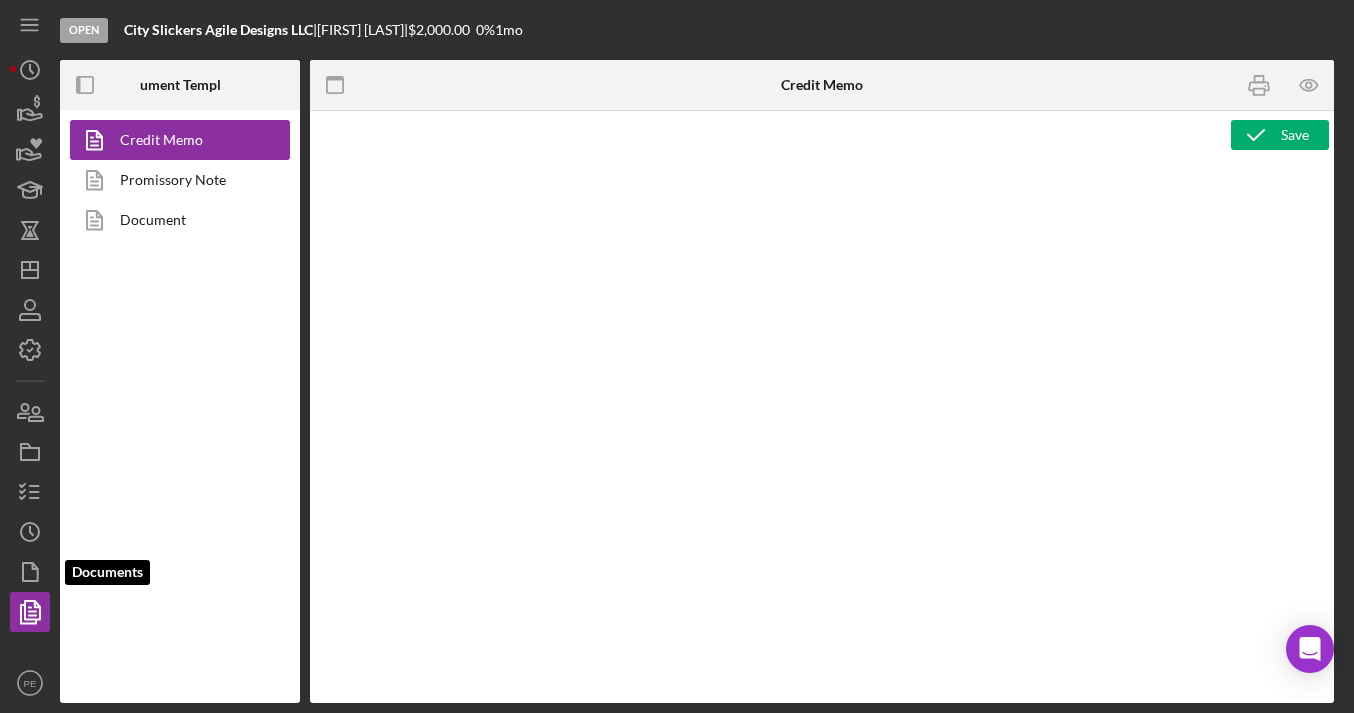 type on "RMMFI Grant Decision Recommendation Summary Application Date: Application Date Entrepreneur Name: Primary Borrower Full Name Business Name: Org Title Underwriter: Underwriter Name and Title Approver: Approver Name and Title Note: This memo provides a summary of the grant being proposed for approval. It is not official documentation that the grant has been approved. Grant approval is not official until the Grant Approval and Acceptance Letter is signed by both the Approver and the Entrepreneur. Grant Details Grant Product: Grant Product Grant Program Fund: Grant Program Fund Requested Amount: $ Grant Amount Requested Approved Amount: $ Project Amount BLBC Graduation Confirmed: Verified Graduated from BLBC BLBC Cohort: BLBC Cohort BLBC Graduation Date: BLBC Graduation Date BLBC Tuition Paid: Verified that BLBC Tuition Paid BLBC Post-Assessment Survey Completed: Verified BLBC Post-Assessment Survey Completed Use of Funds Summary:" 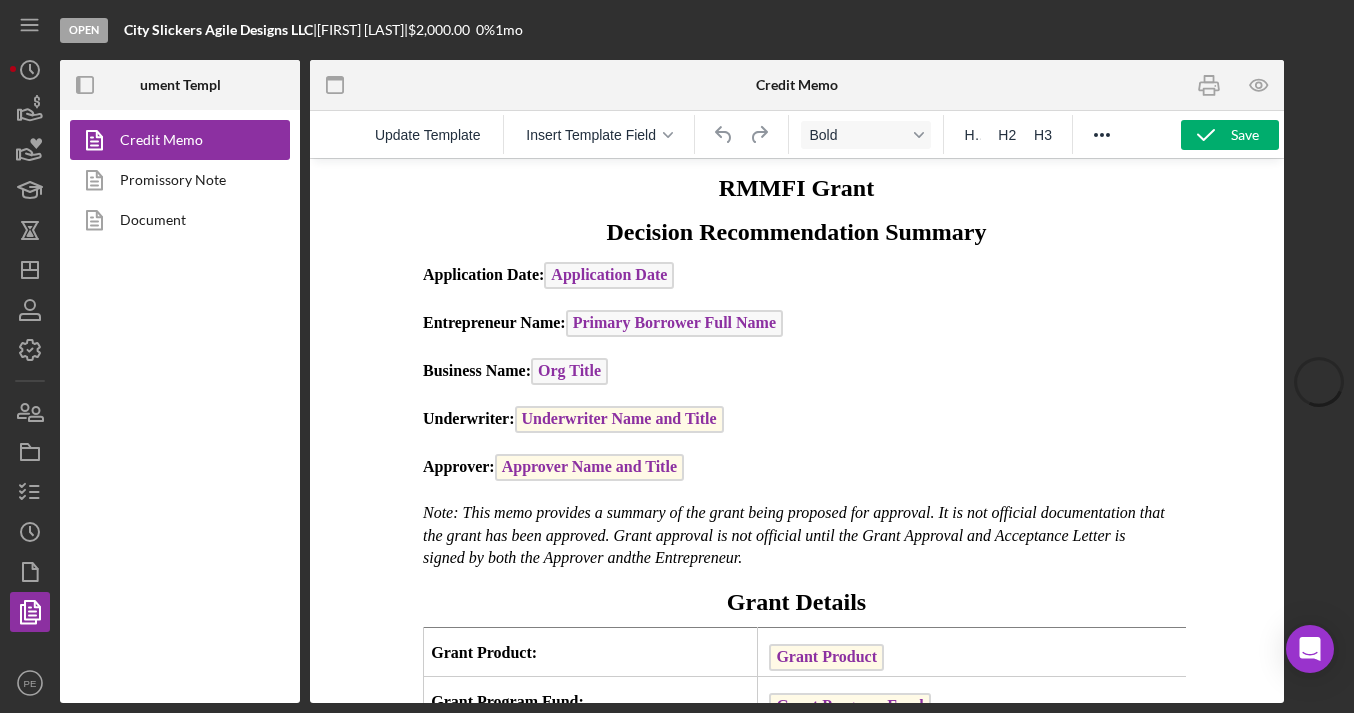 scroll, scrollTop: 0, scrollLeft: 0, axis: both 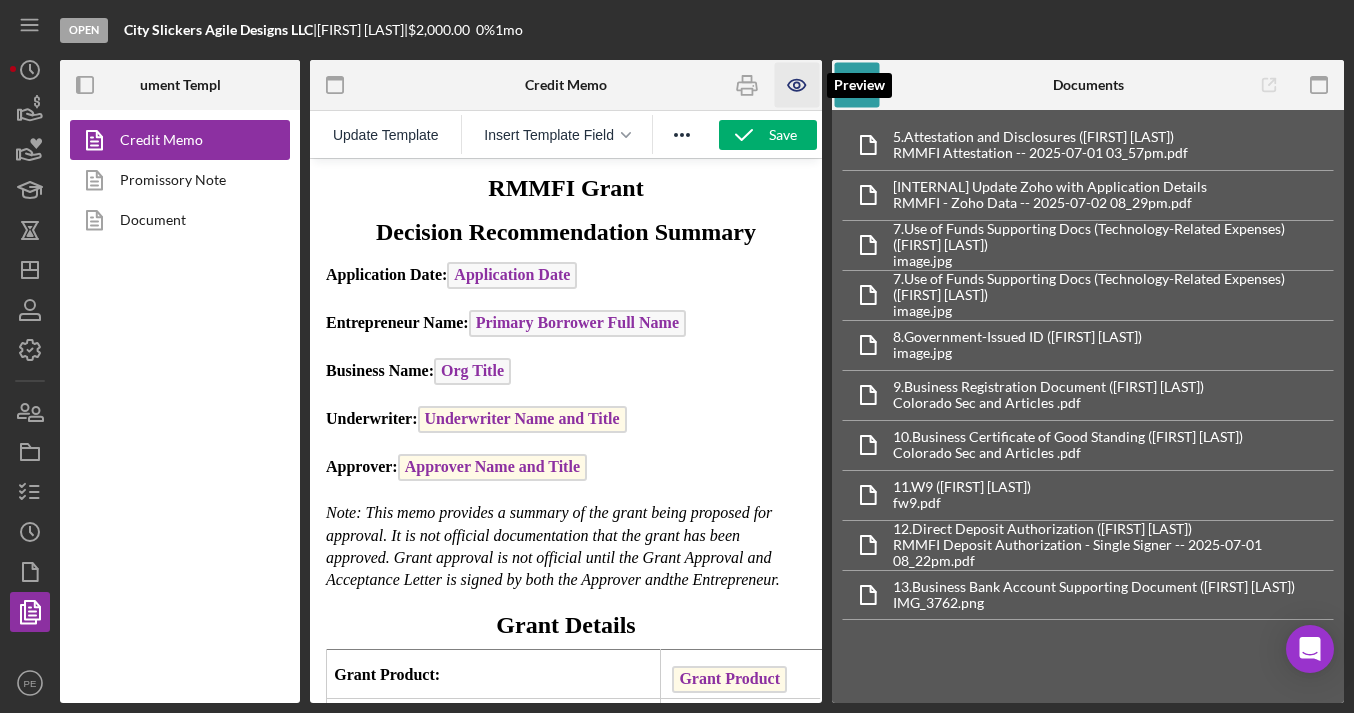click 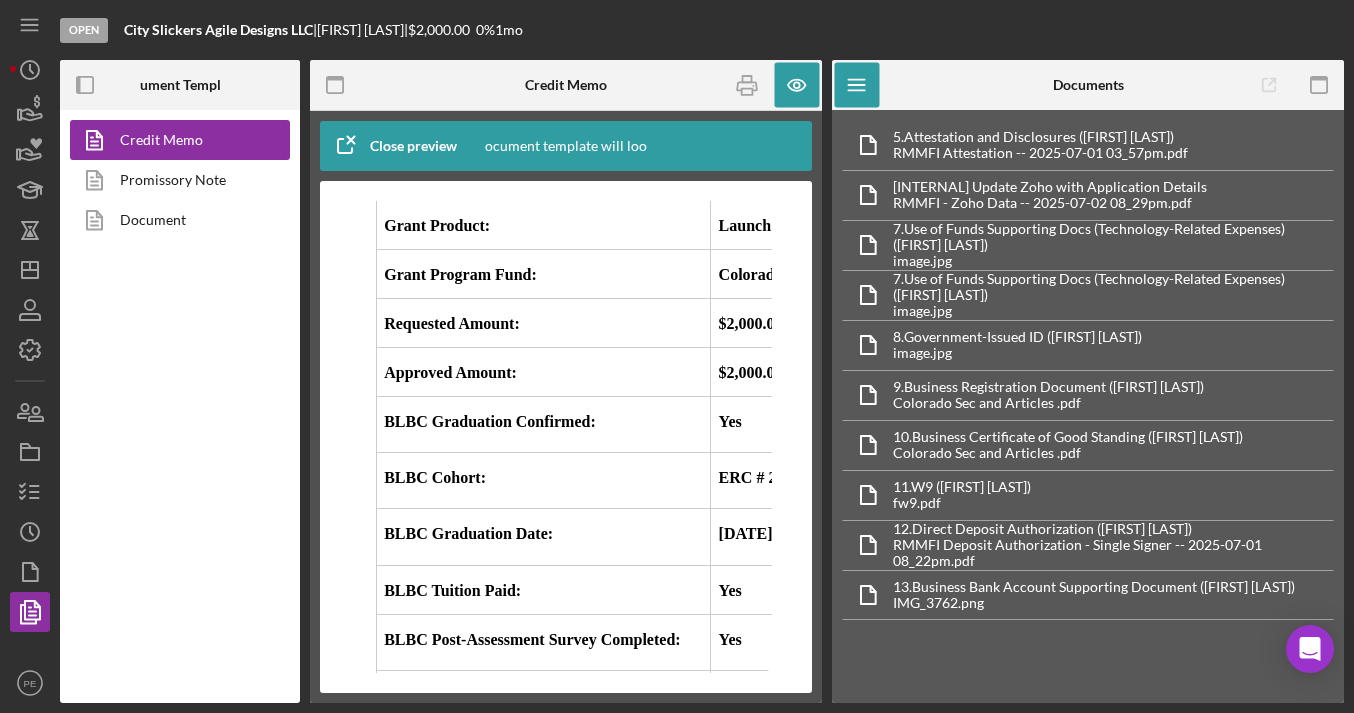 scroll, scrollTop: 518, scrollLeft: 0, axis: vertical 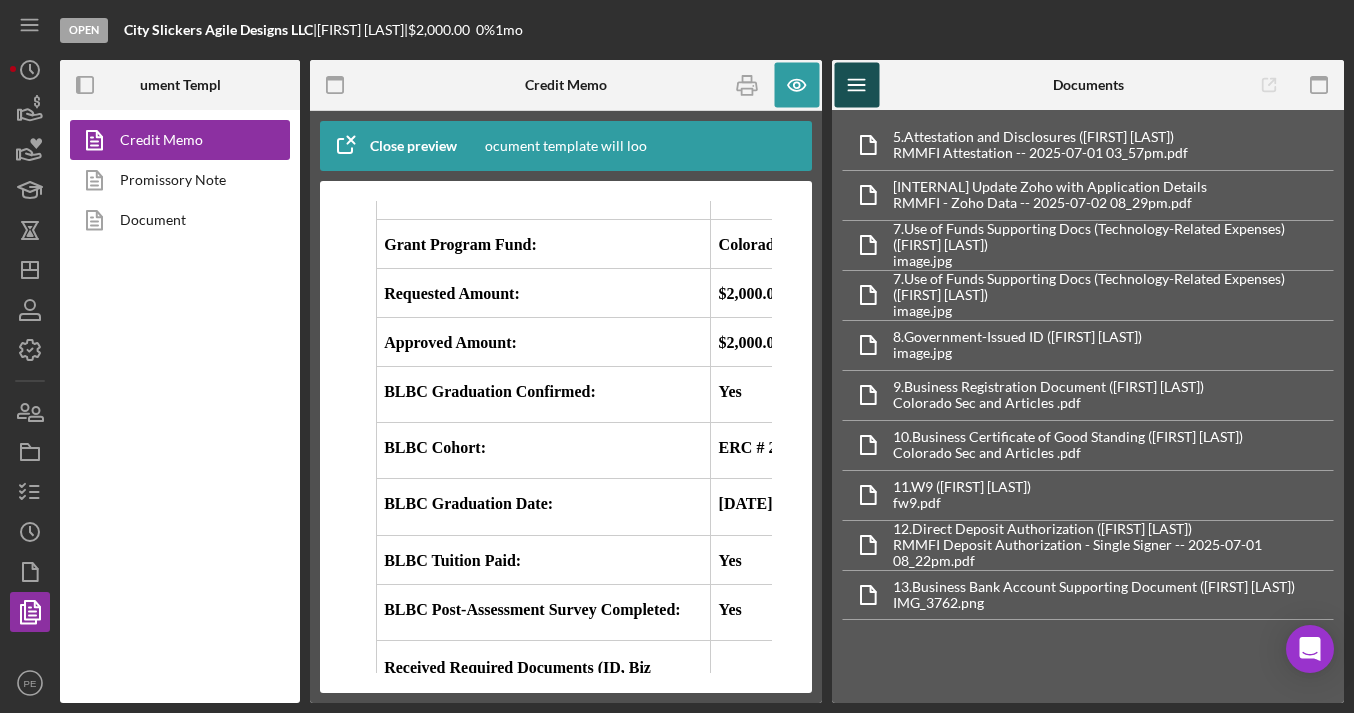 click on "Icon/Menu" 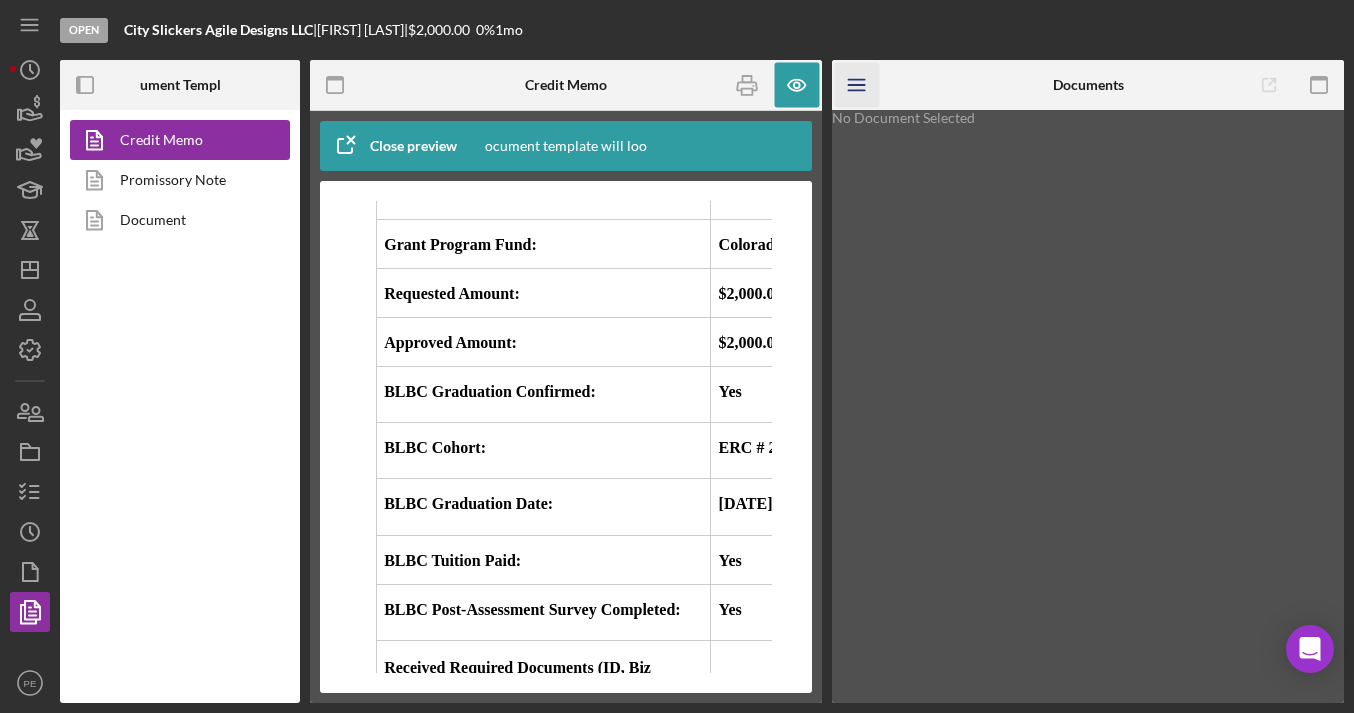 click on "Icon/Menu" 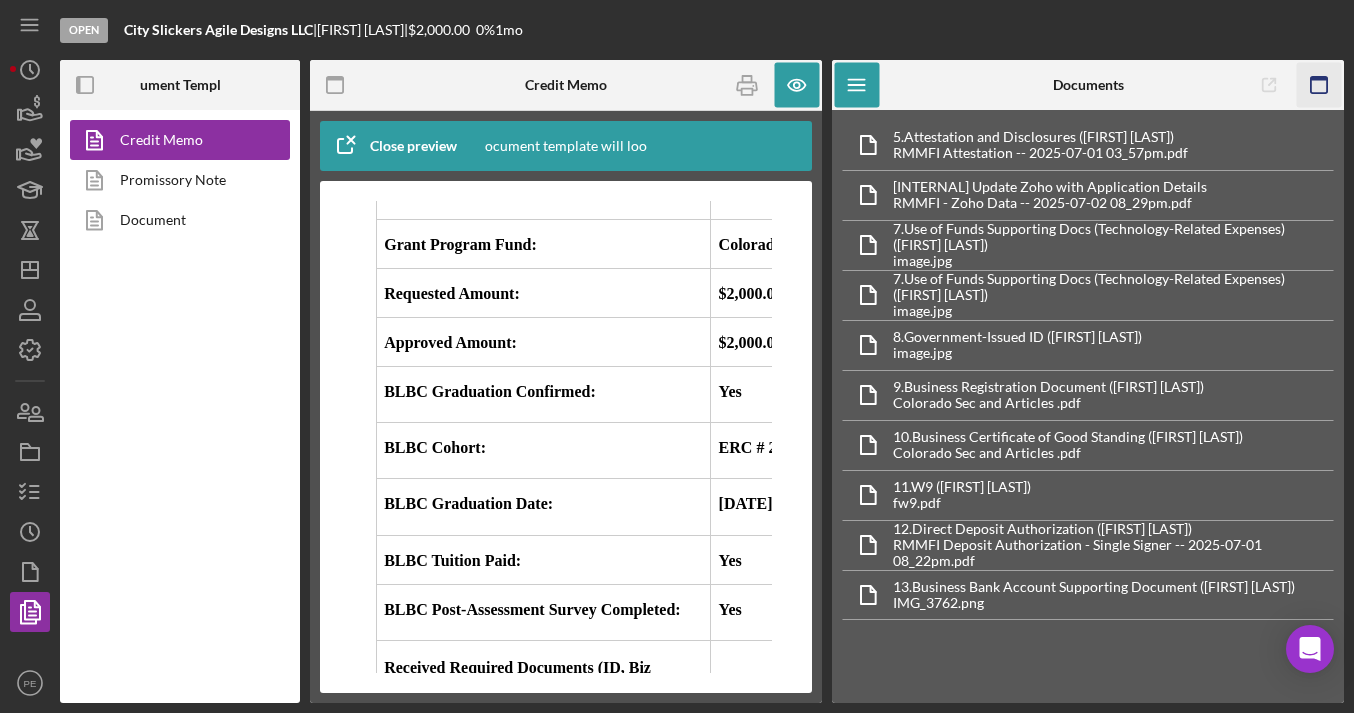 click 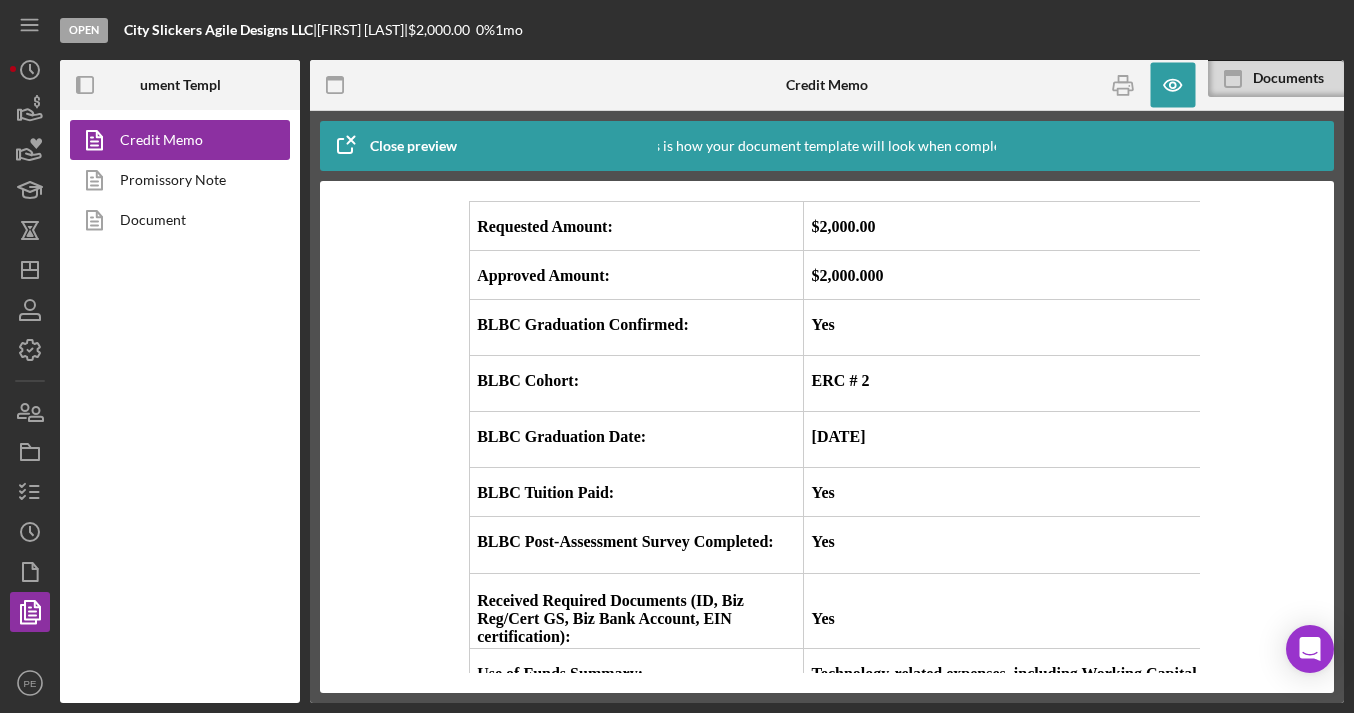 click 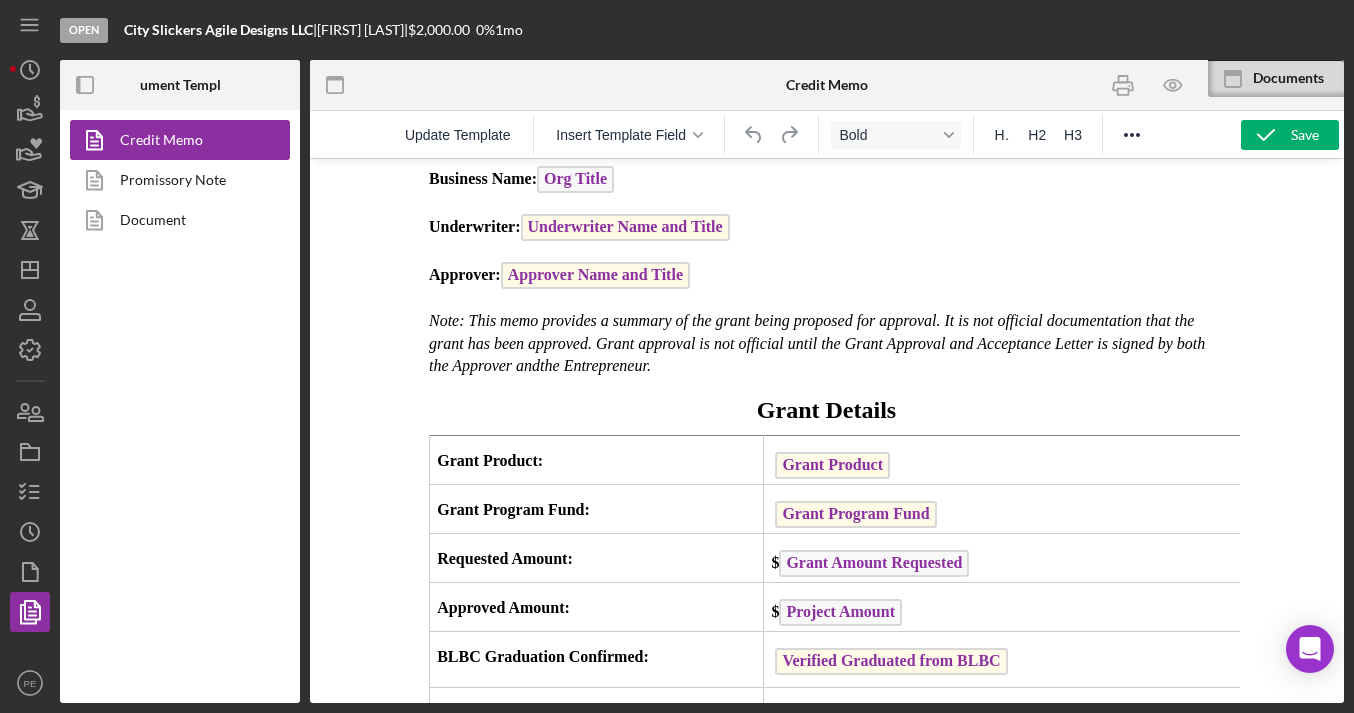 scroll, scrollTop: 120, scrollLeft: 0, axis: vertical 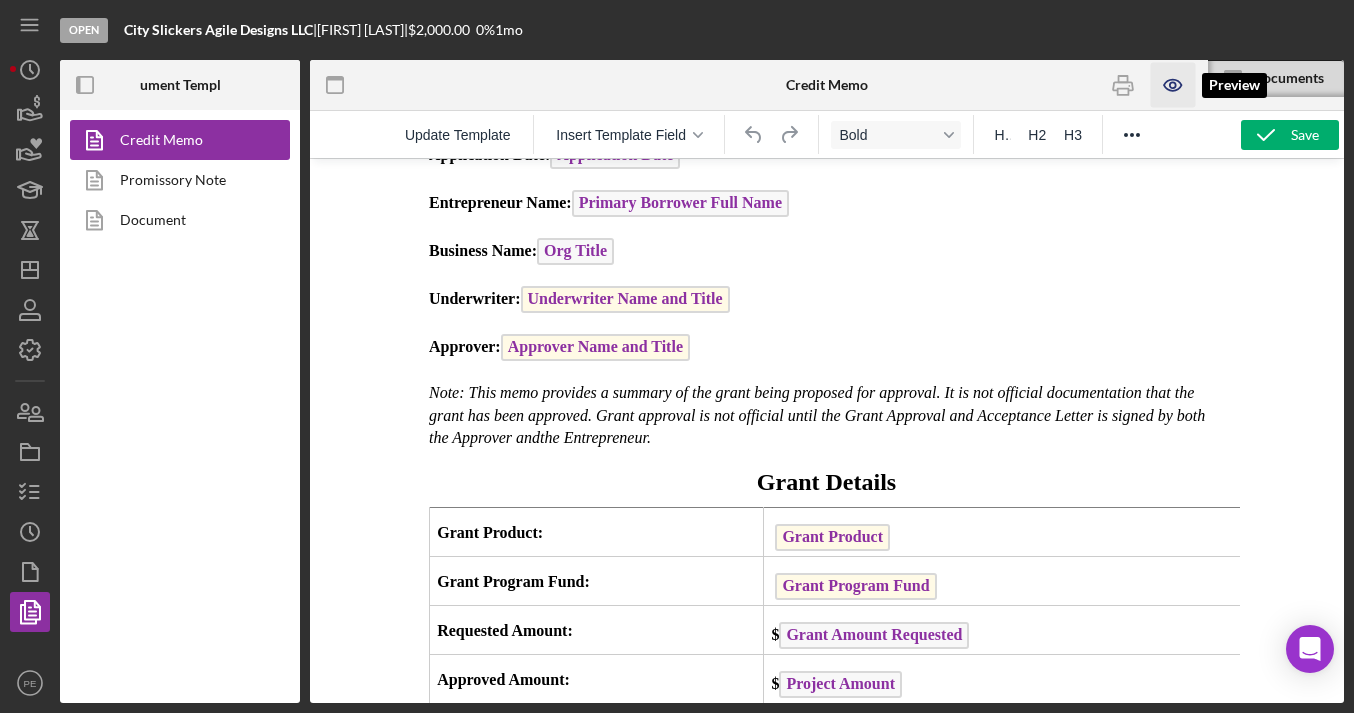 click 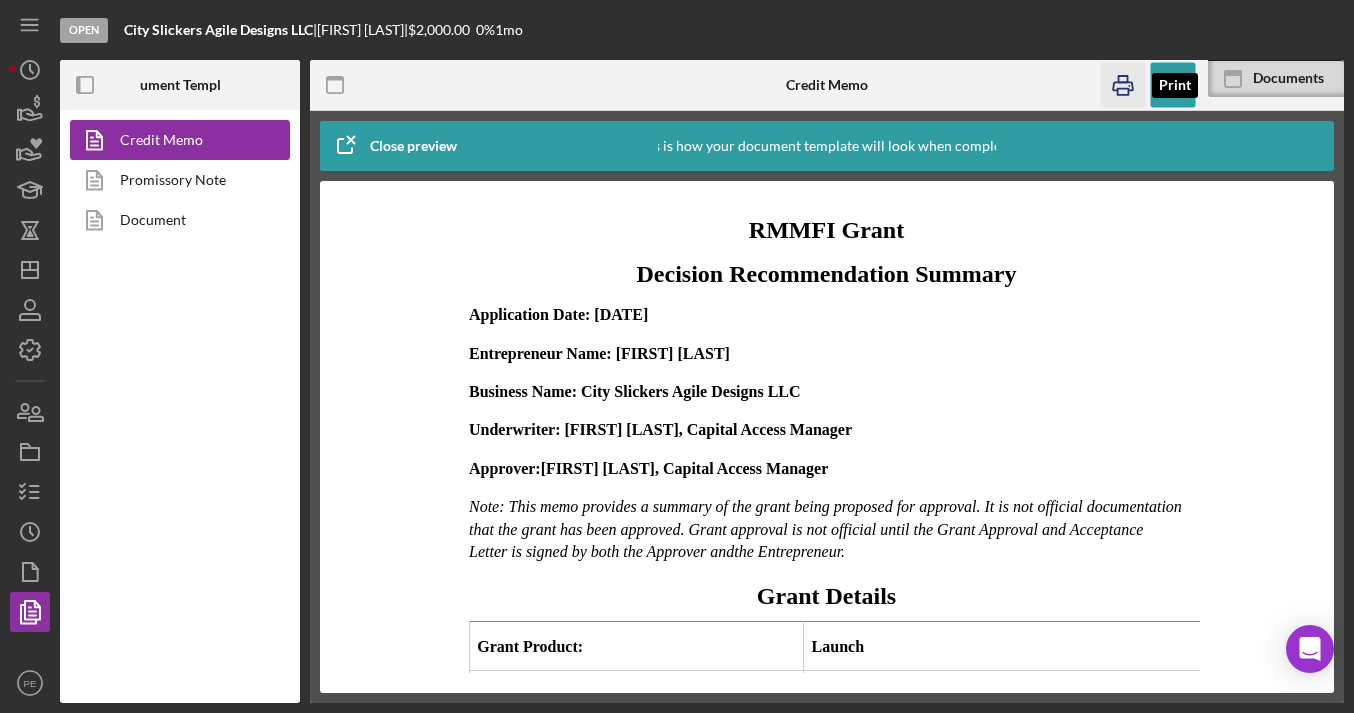 click 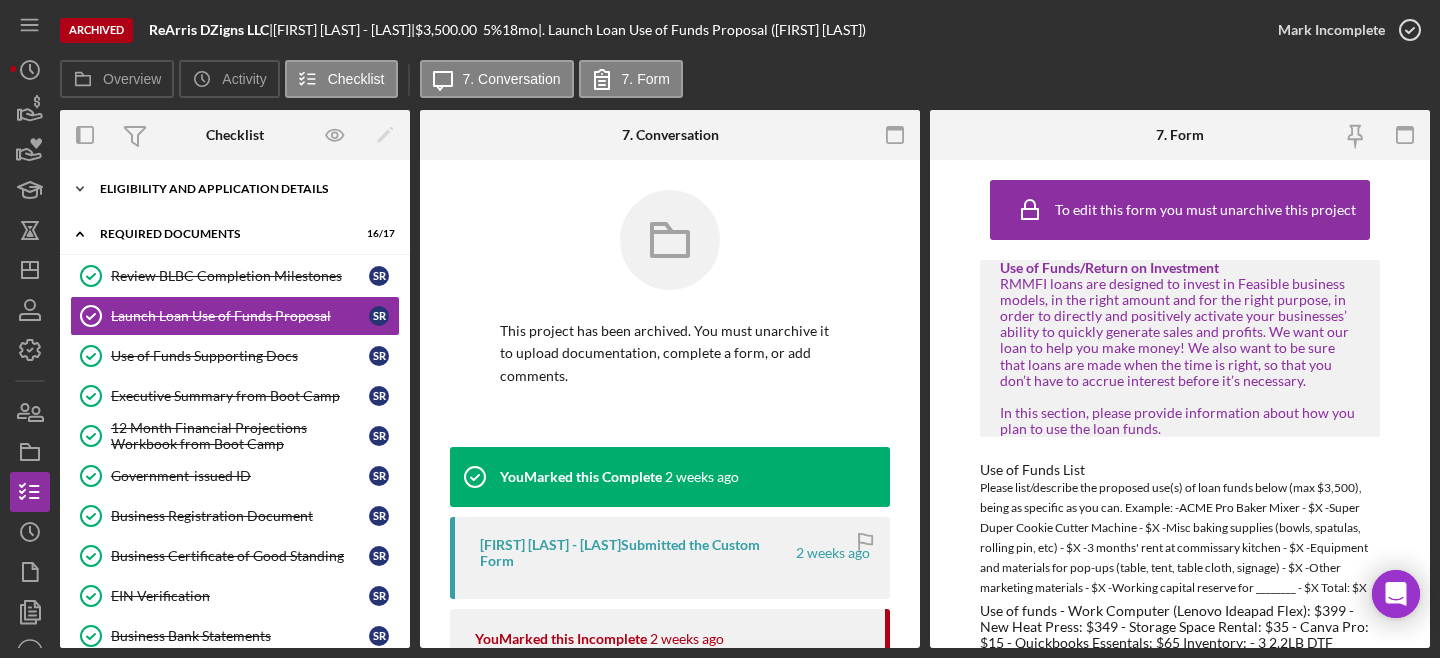 scroll, scrollTop: 0, scrollLeft: 0, axis: both 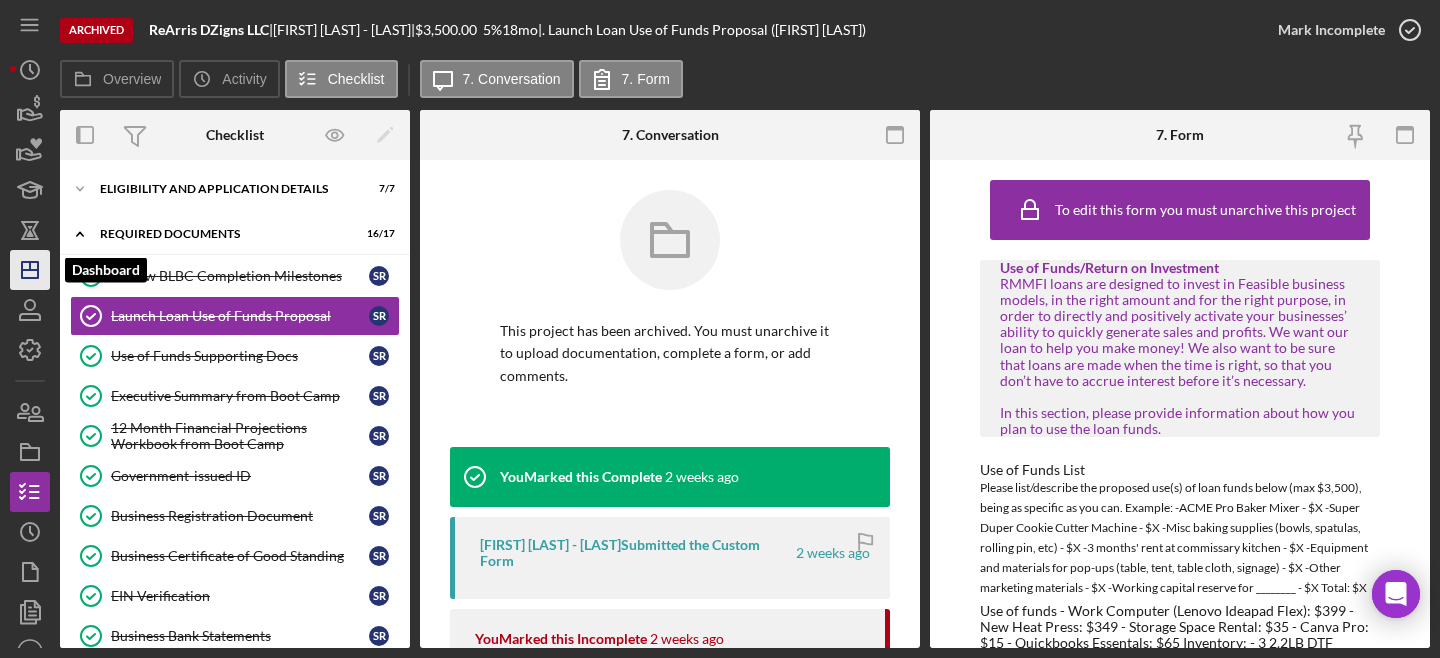 click on "Icon/Dashboard" 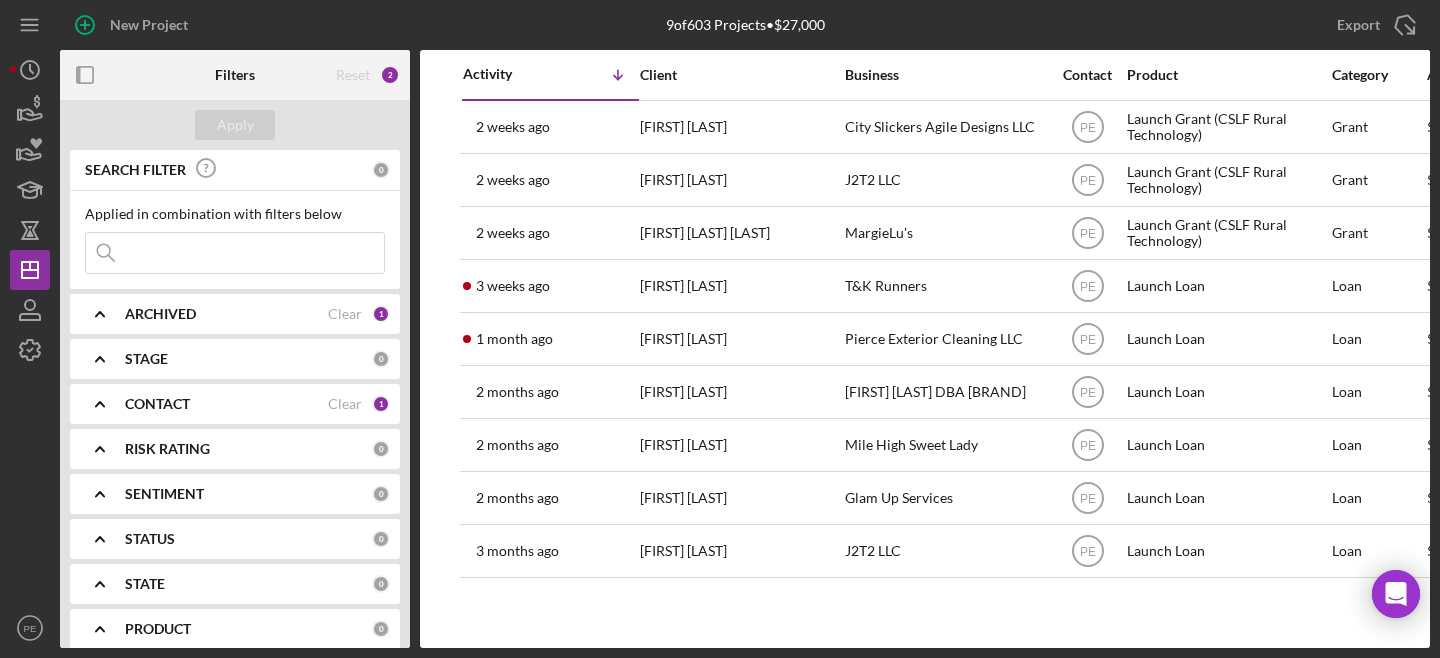 click on "Icon/Expander" 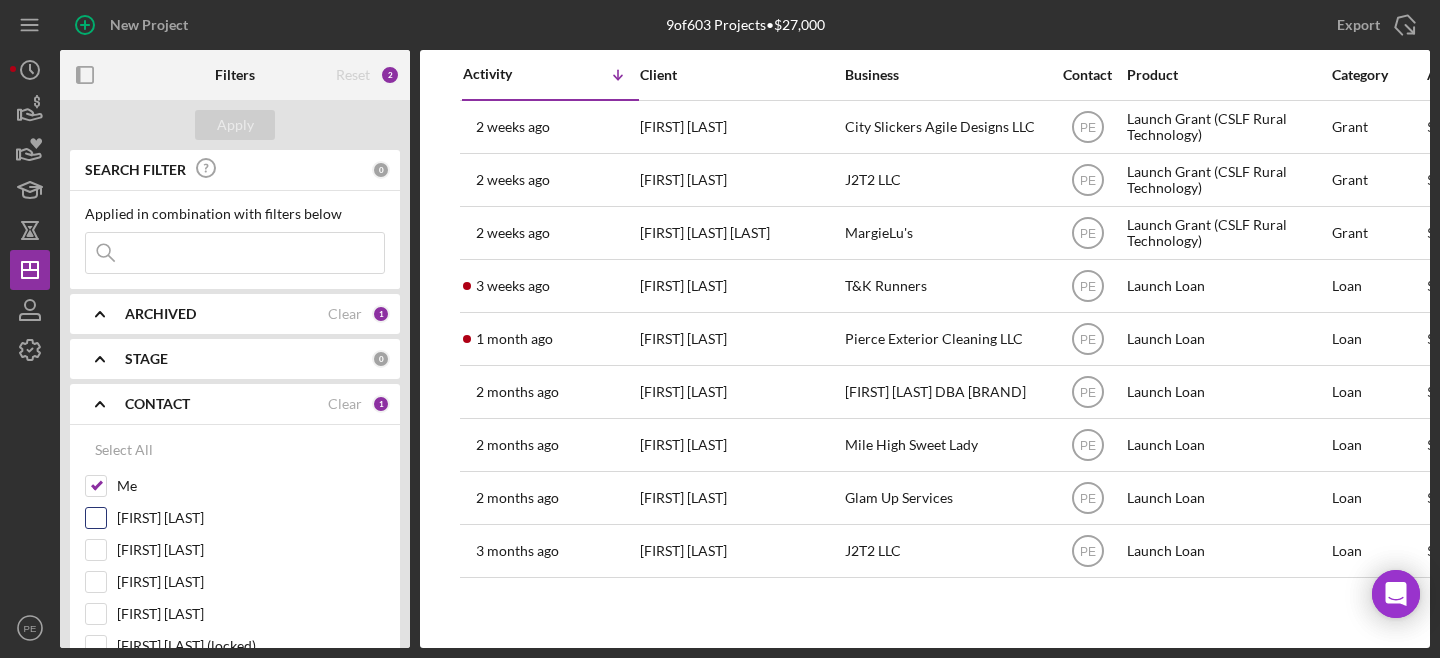 click at bounding box center [96, 518] 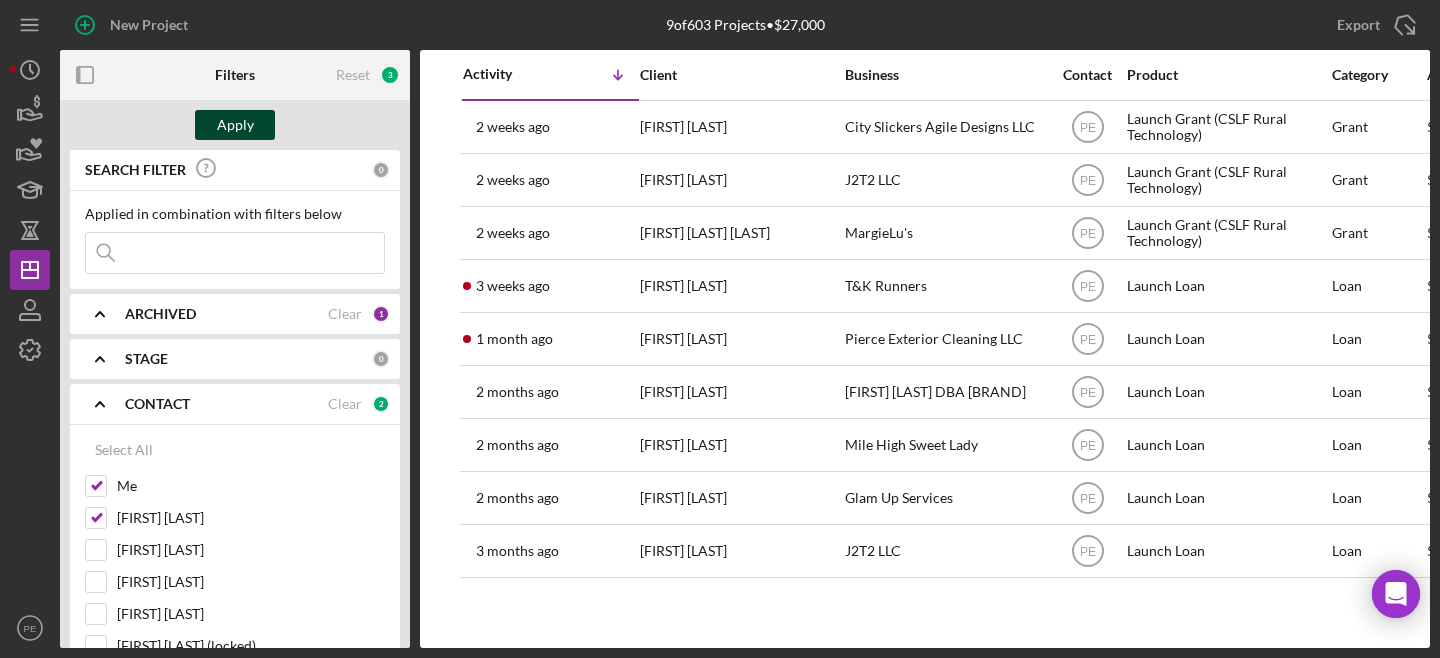 click on "Apply" at bounding box center (235, 125) 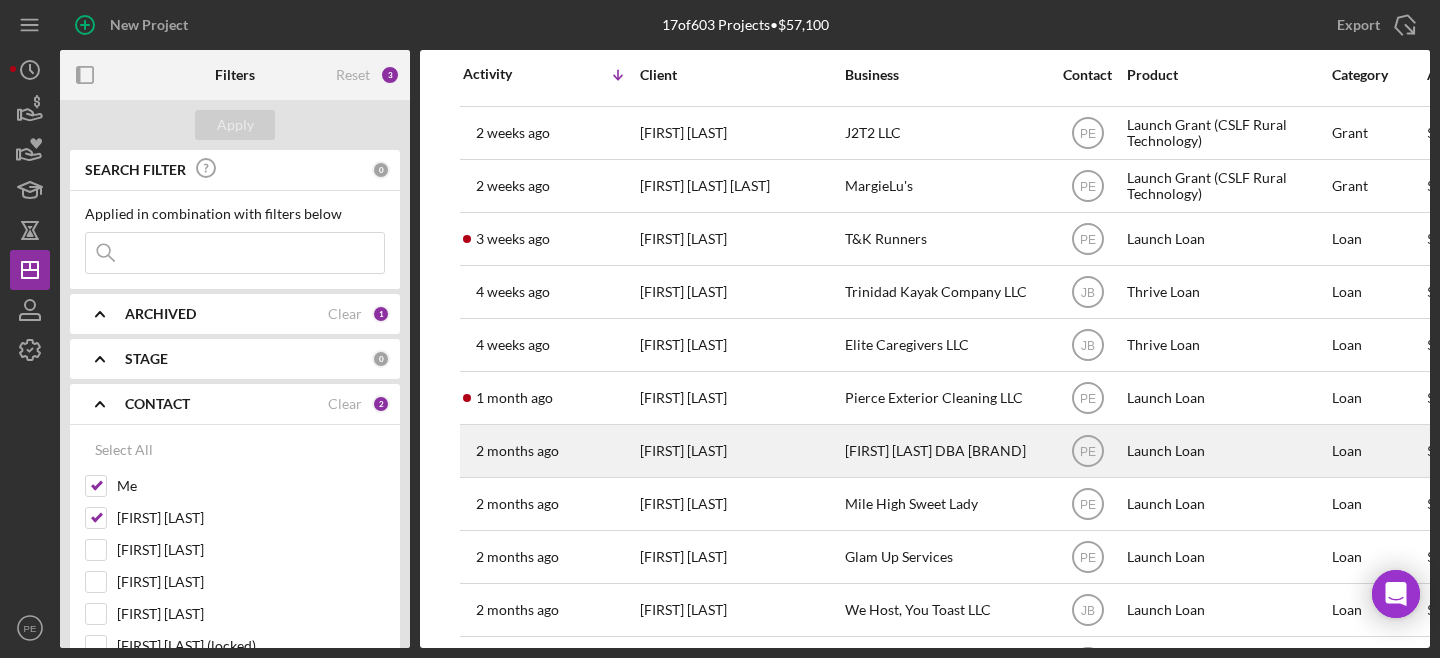 scroll, scrollTop: 374, scrollLeft: 0, axis: vertical 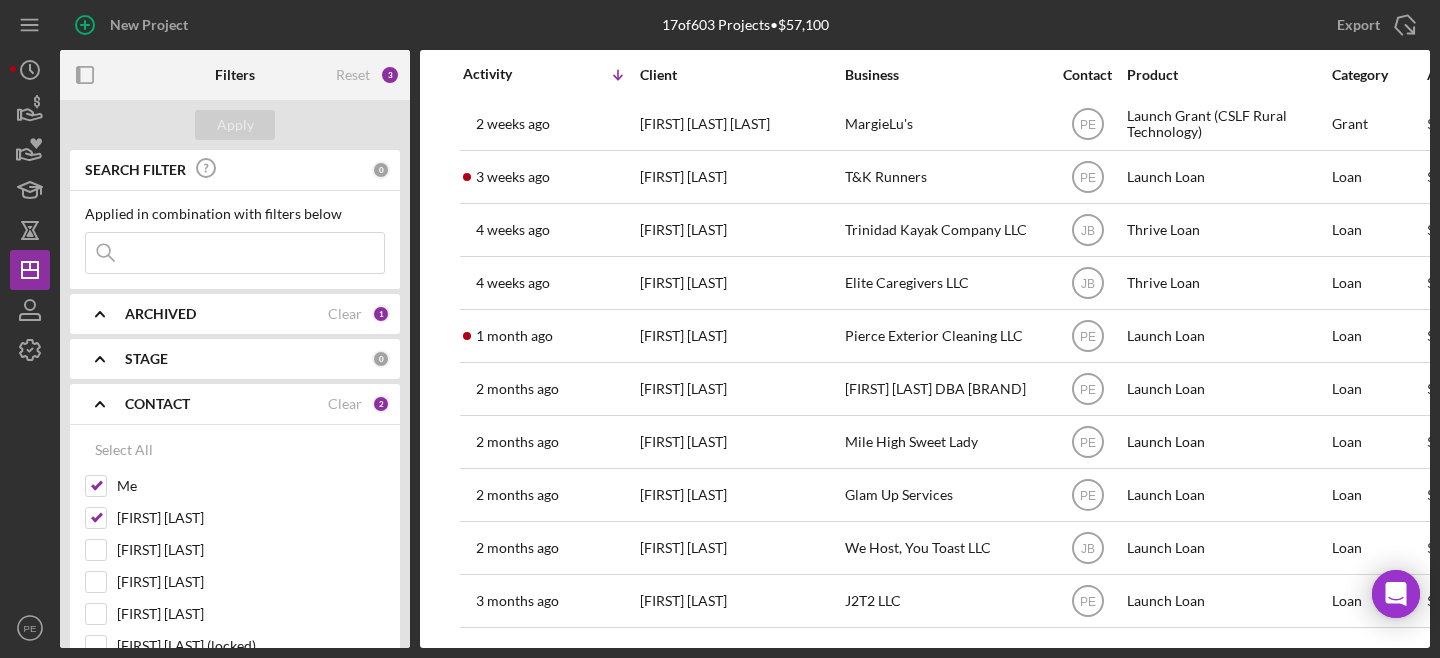 click at bounding box center [235, 253] 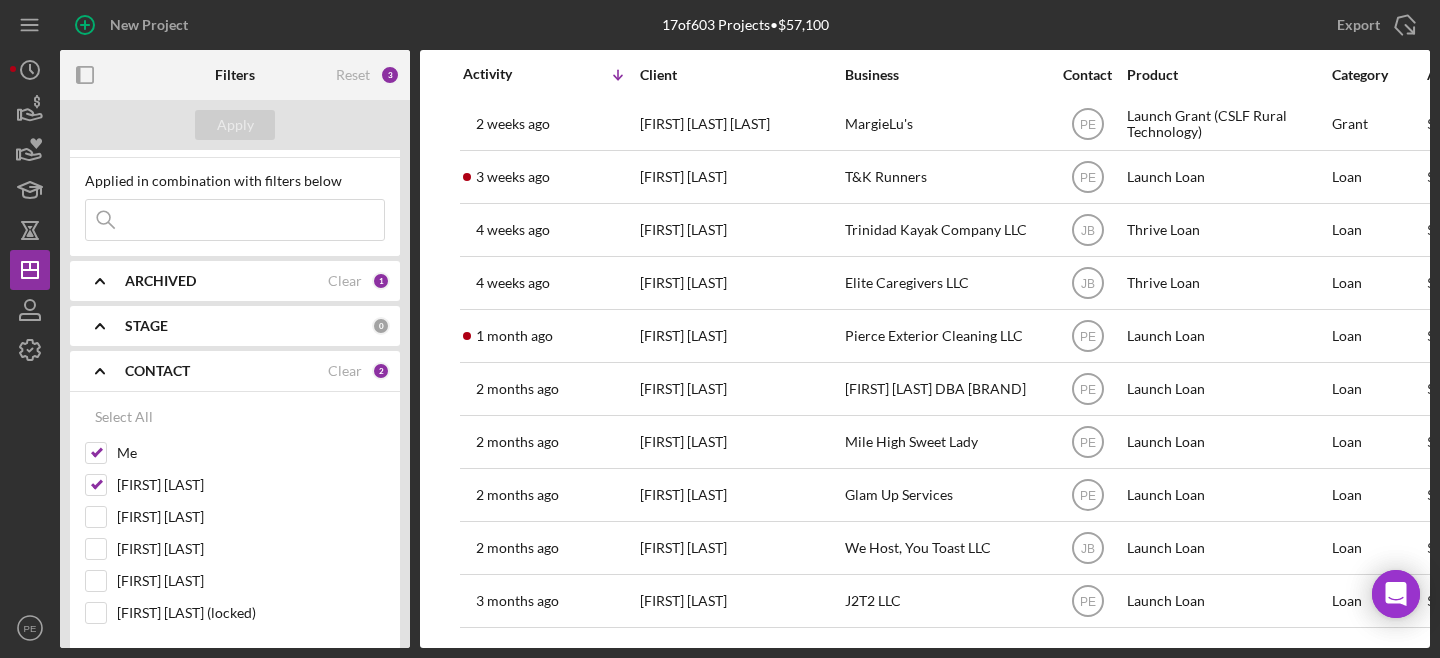 scroll, scrollTop: 34, scrollLeft: 0, axis: vertical 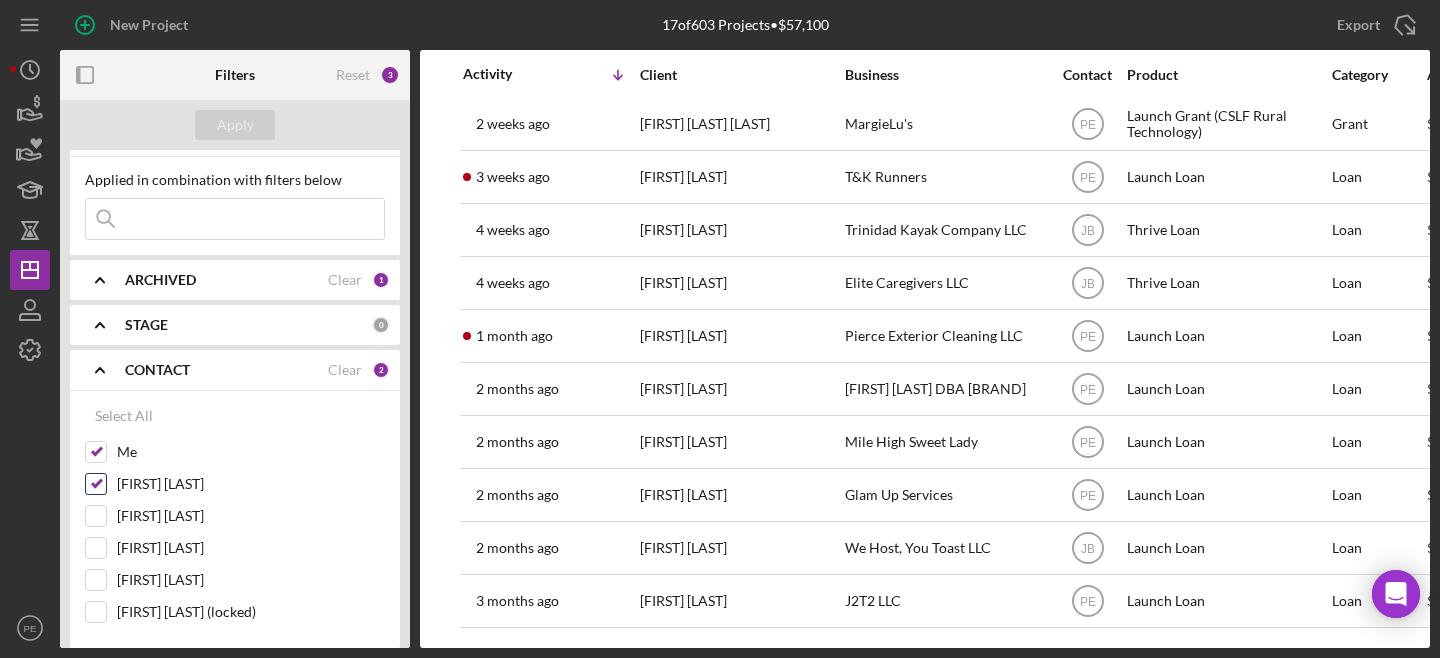 click on "[FIRST] [LAST]" at bounding box center [96, 484] 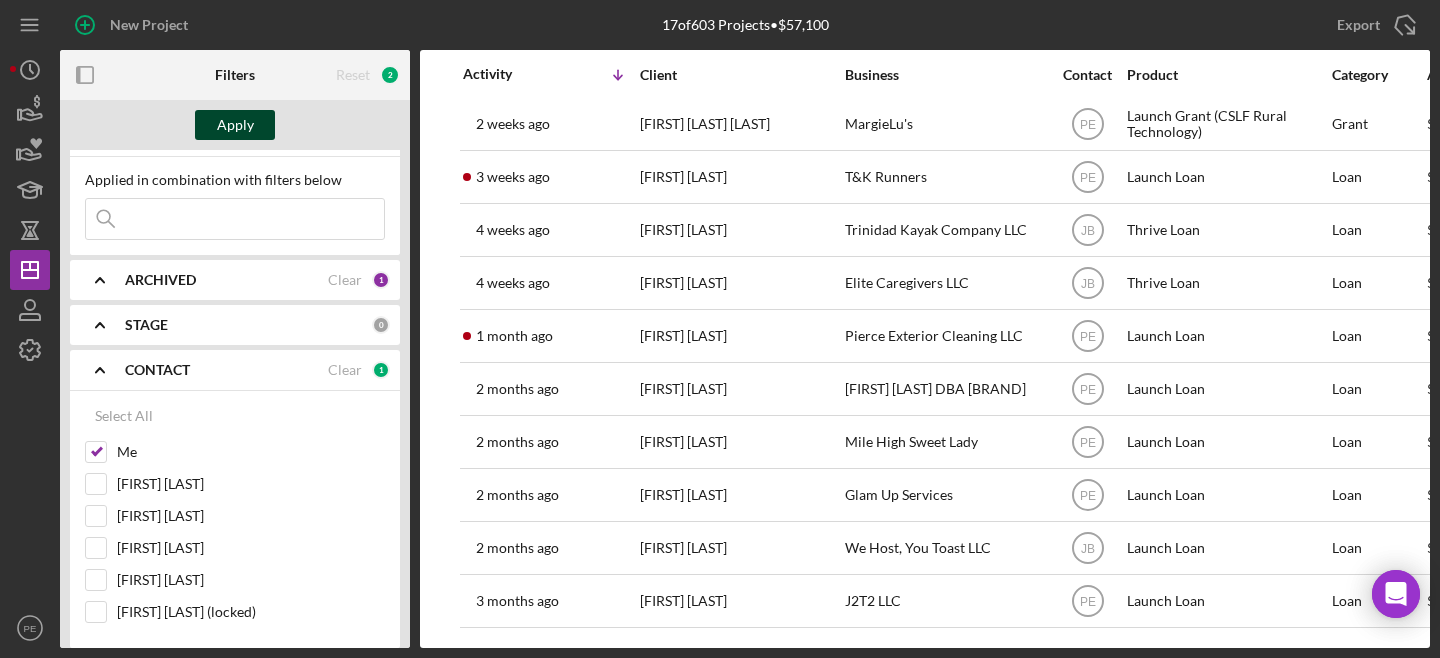 click on "Apply" at bounding box center [235, 125] 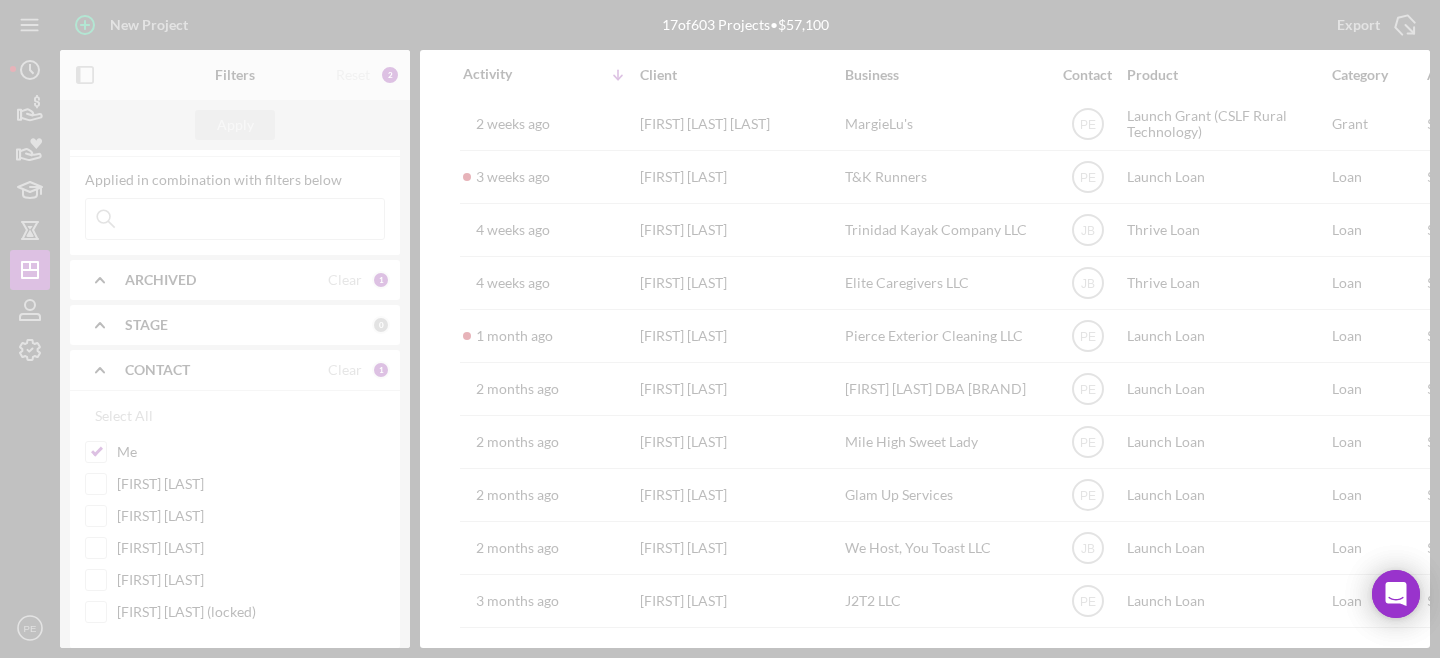 scroll, scrollTop: 0, scrollLeft: 0, axis: both 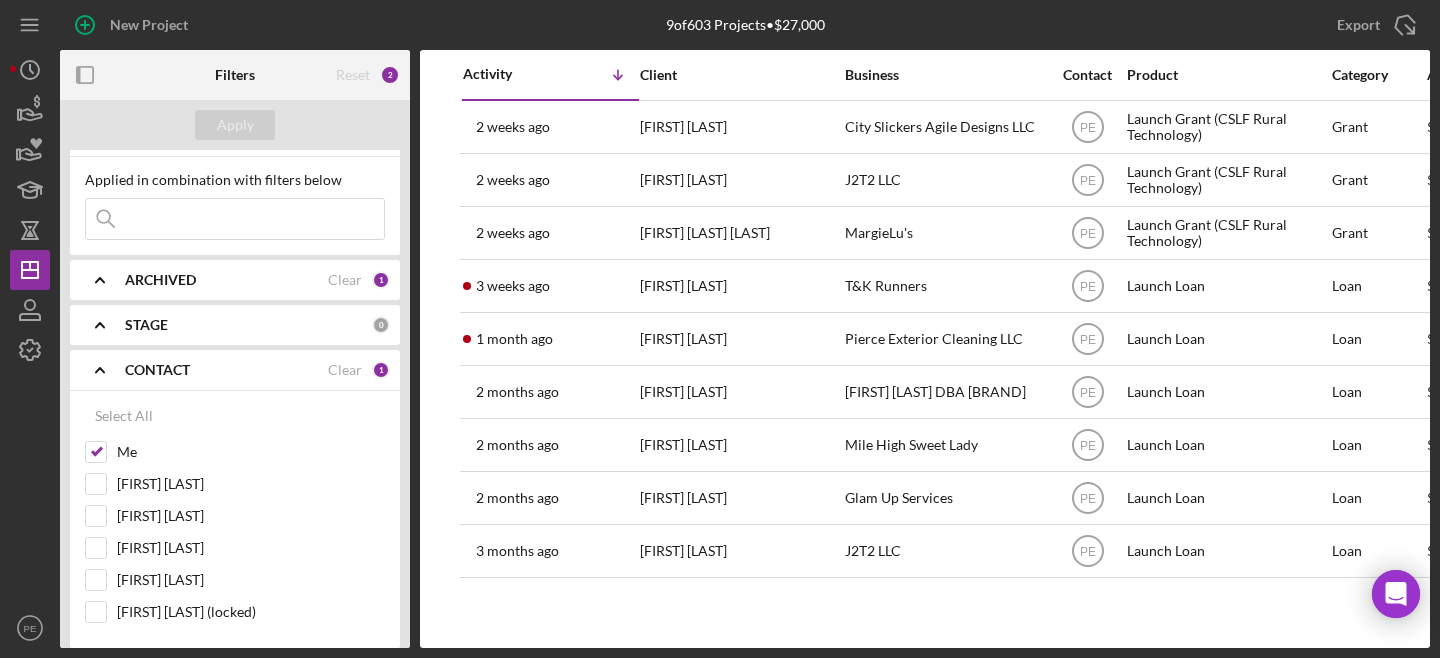 click at bounding box center [235, 219] 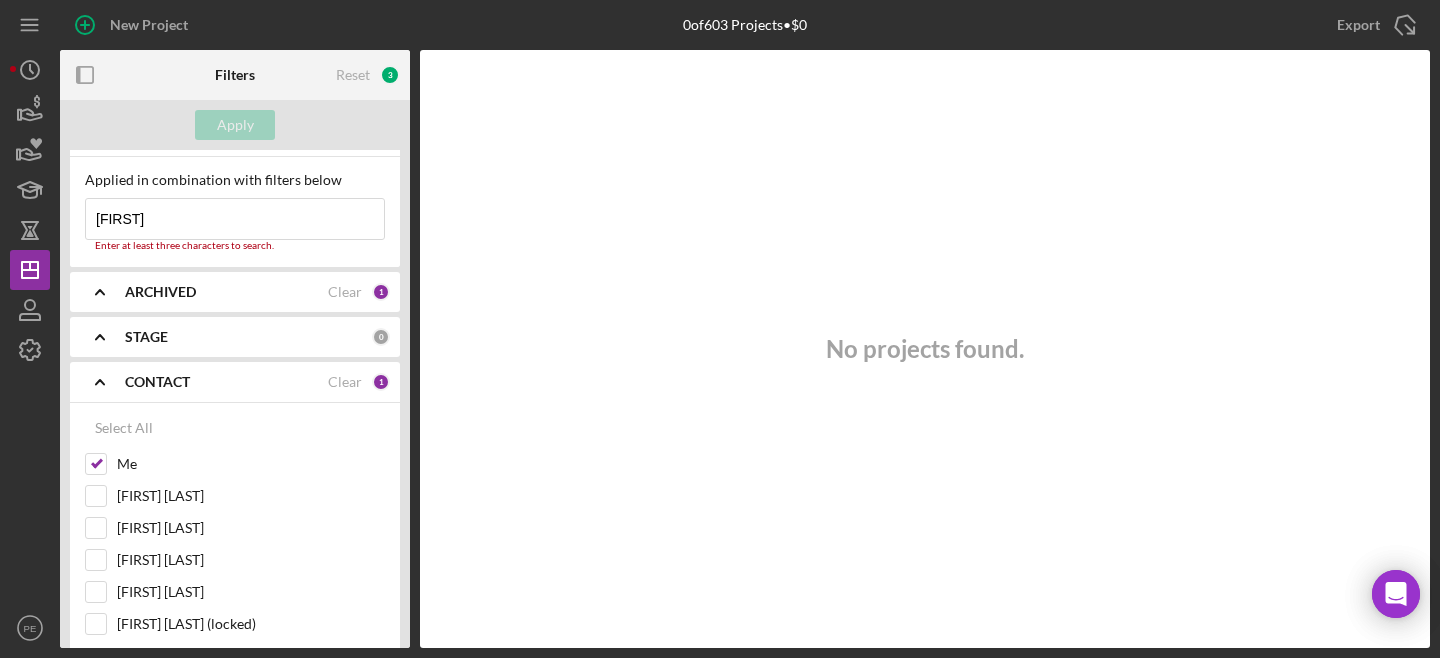 type on "M" 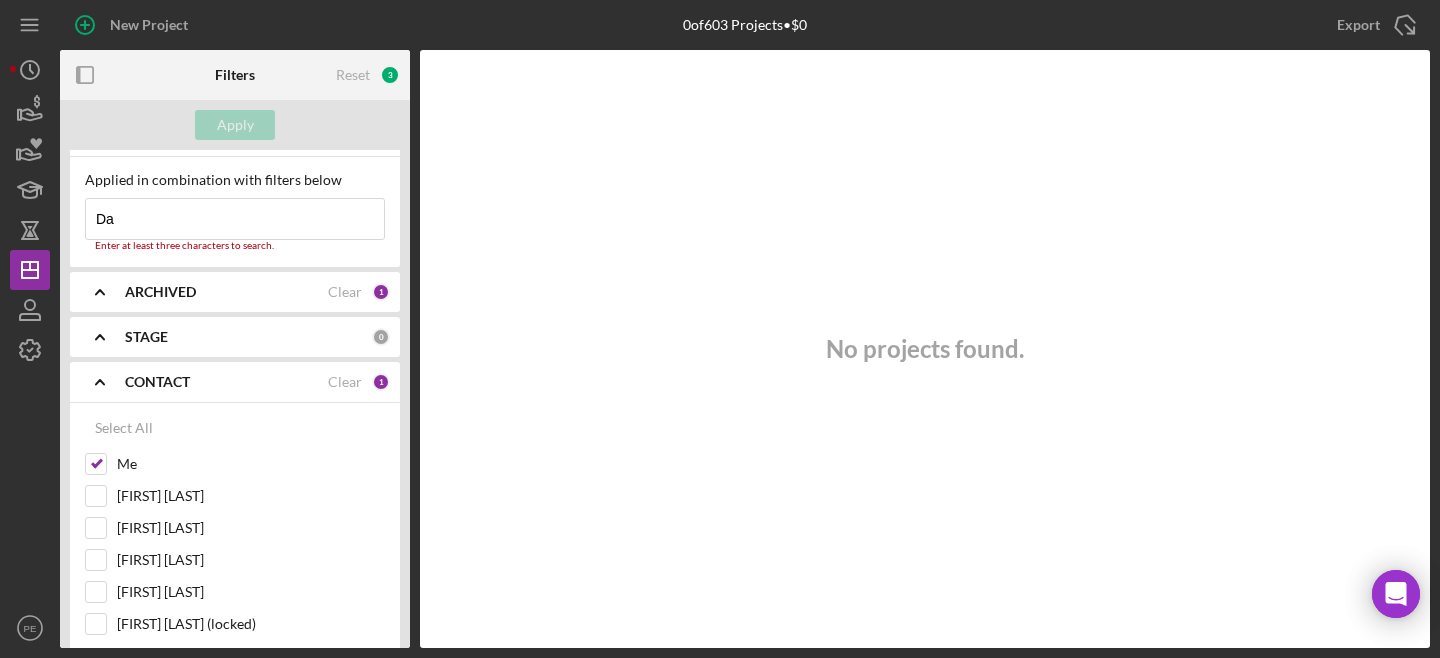 type on "D" 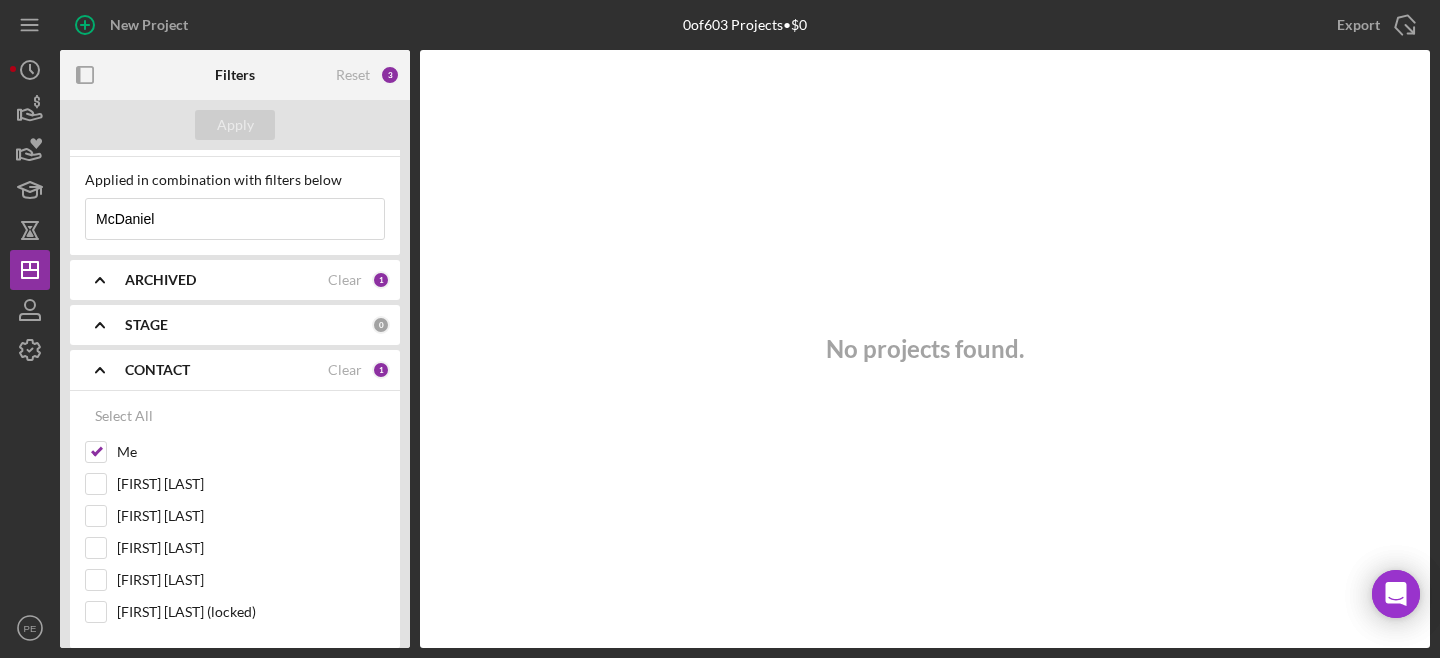 type on "McDaniel" 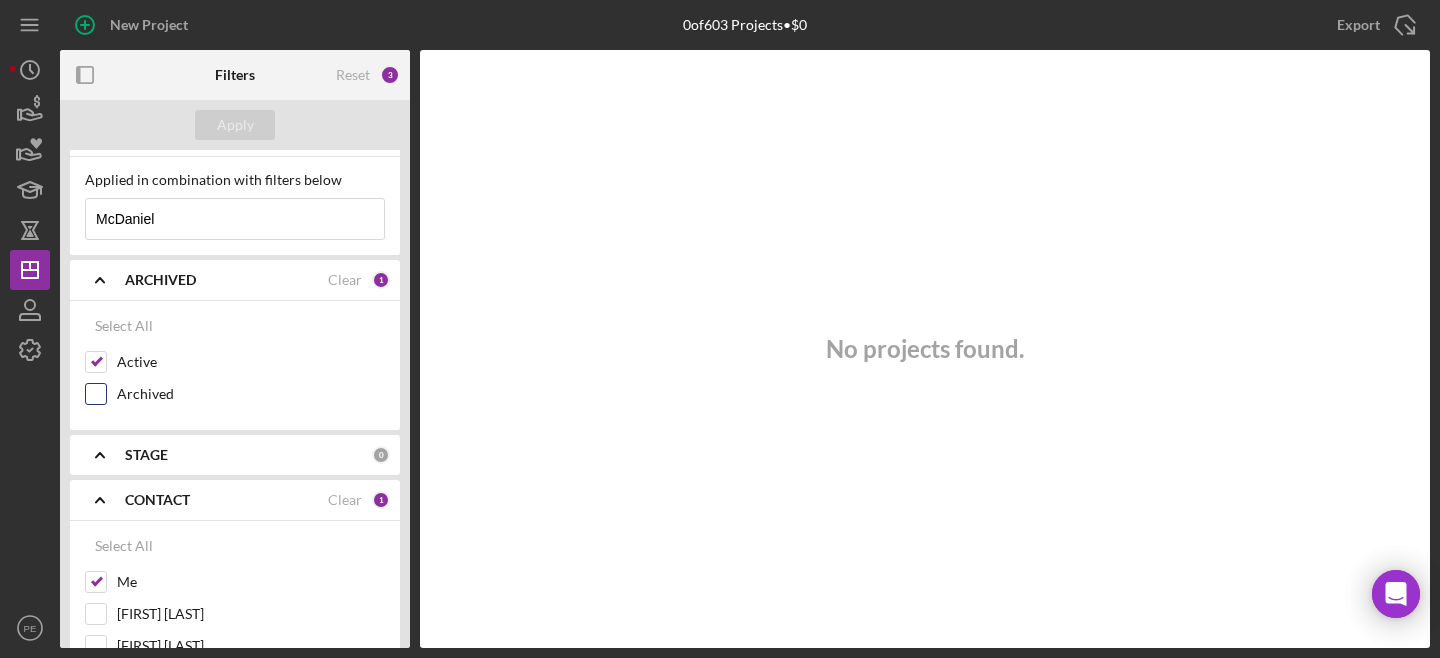 click on "Archived" at bounding box center [96, 394] 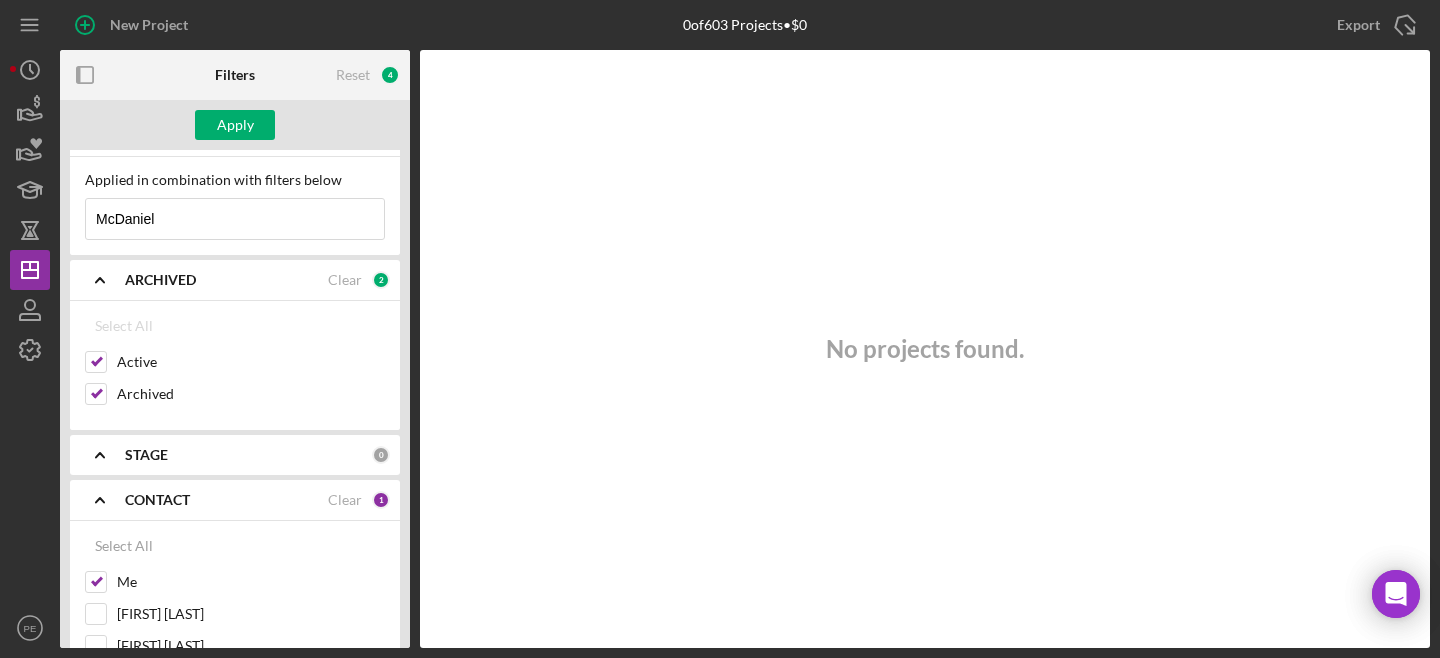 click on "McDaniel" at bounding box center [235, 219] 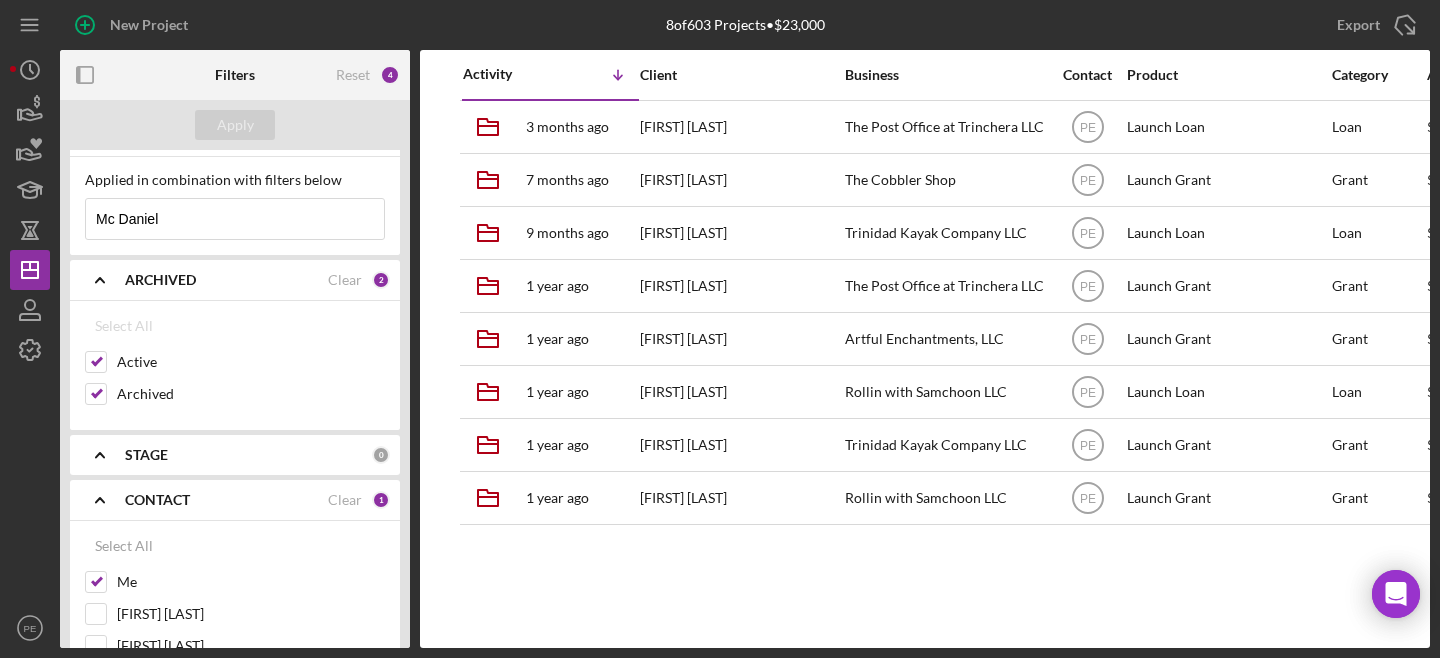 click on "Mc Daniel" at bounding box center (235, 219) 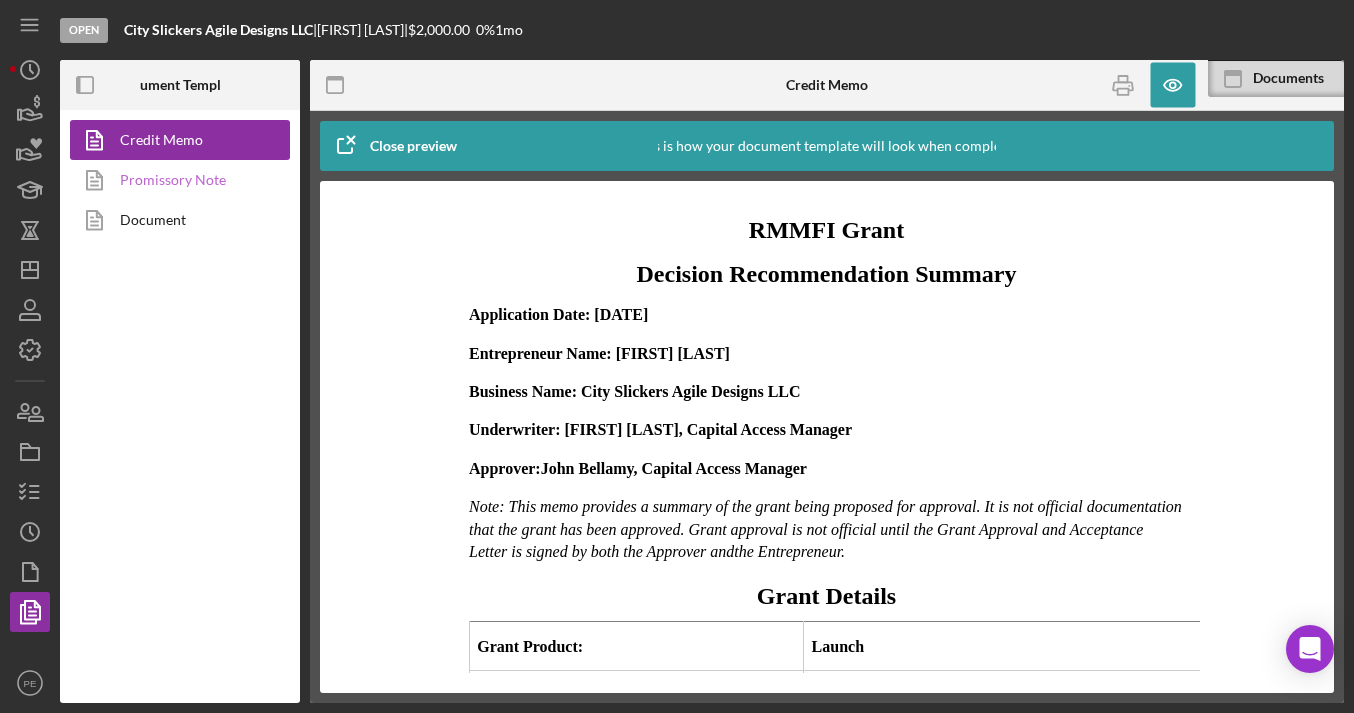 scroll, scrollTop: 0, scrollLeft: 0, axis: both 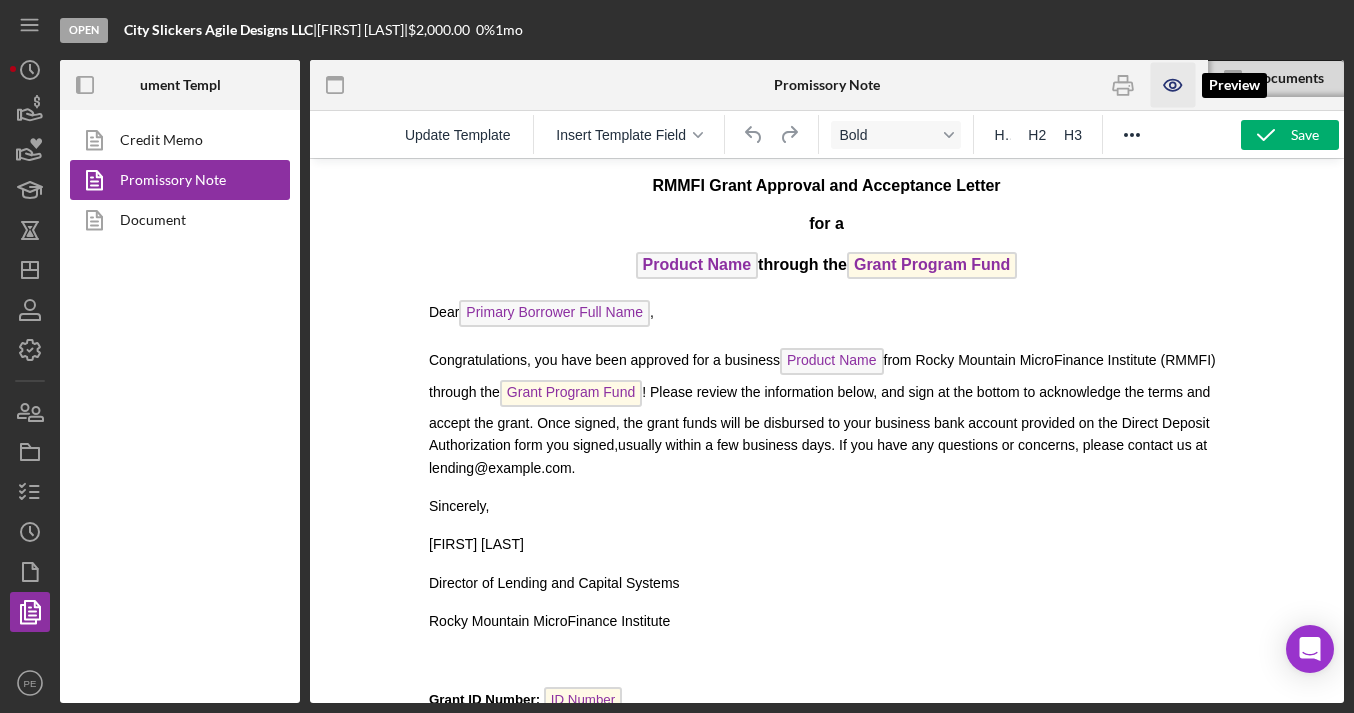 click 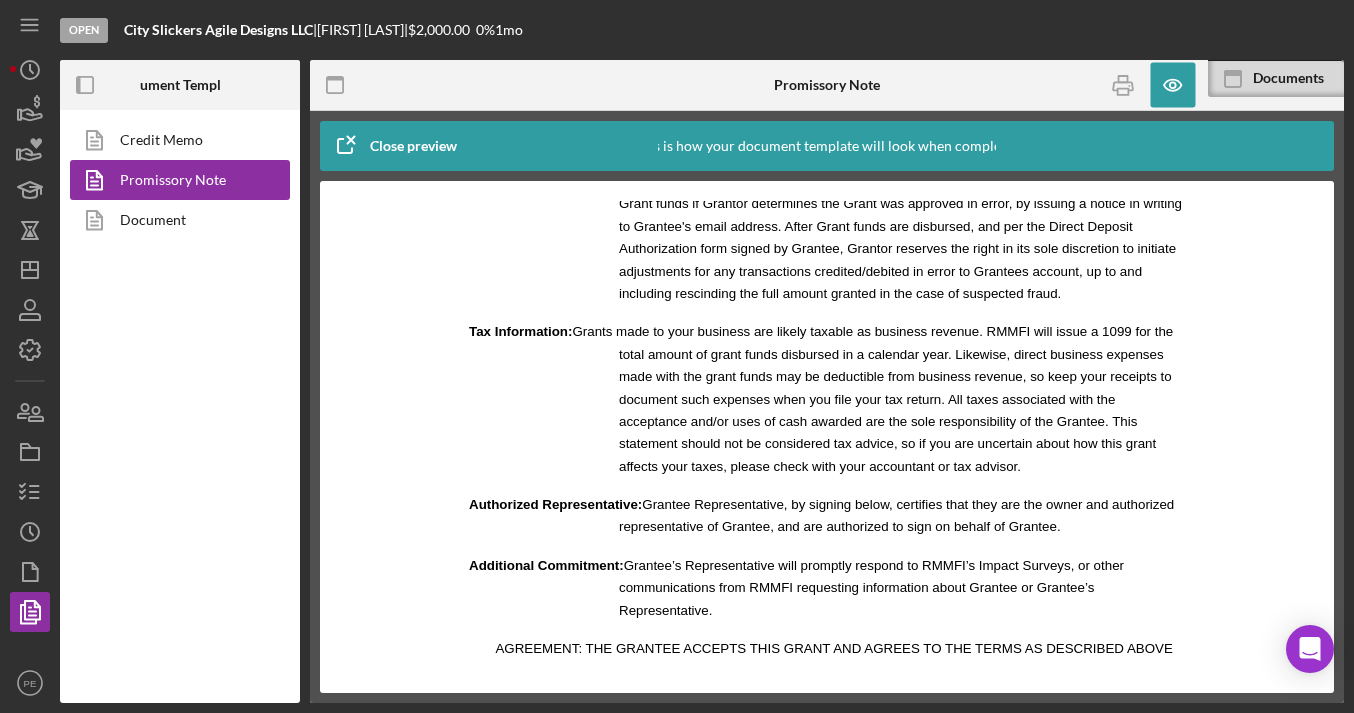 scroll, scrollTop: 1818, scrollLeft: 0, axis: vertical 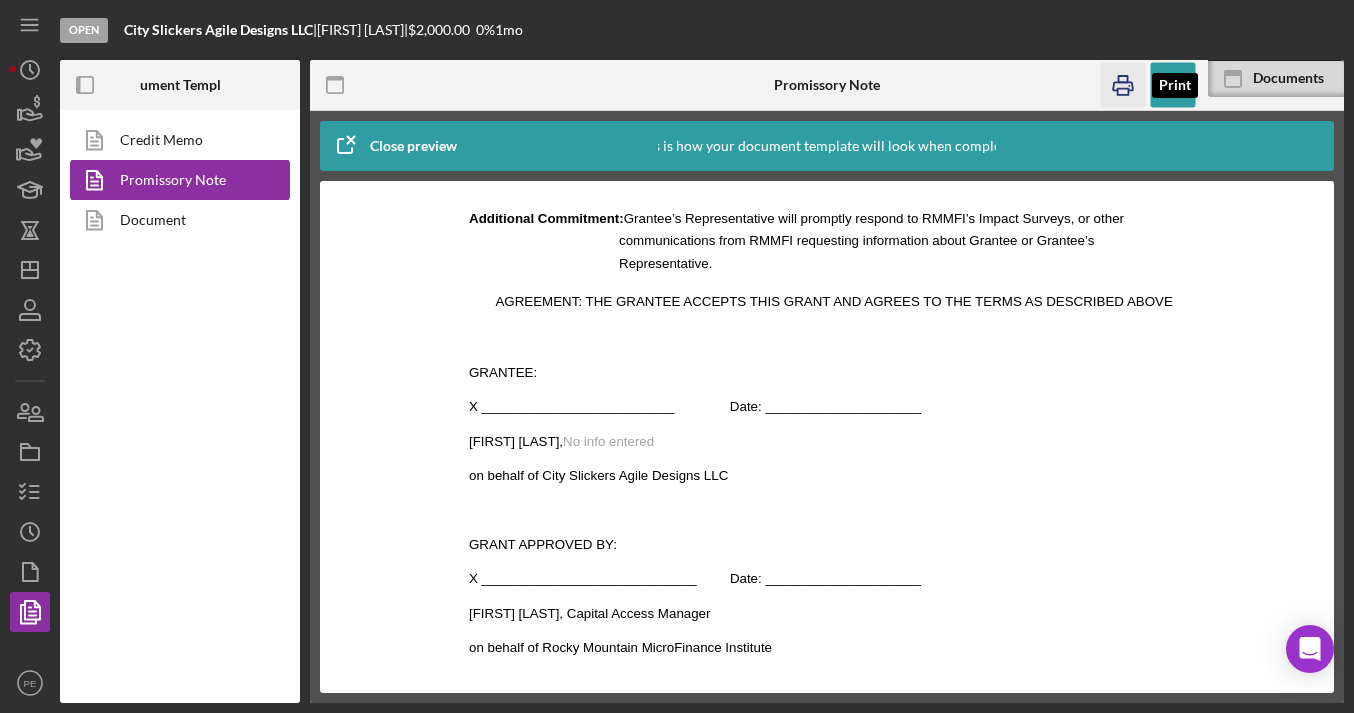 click 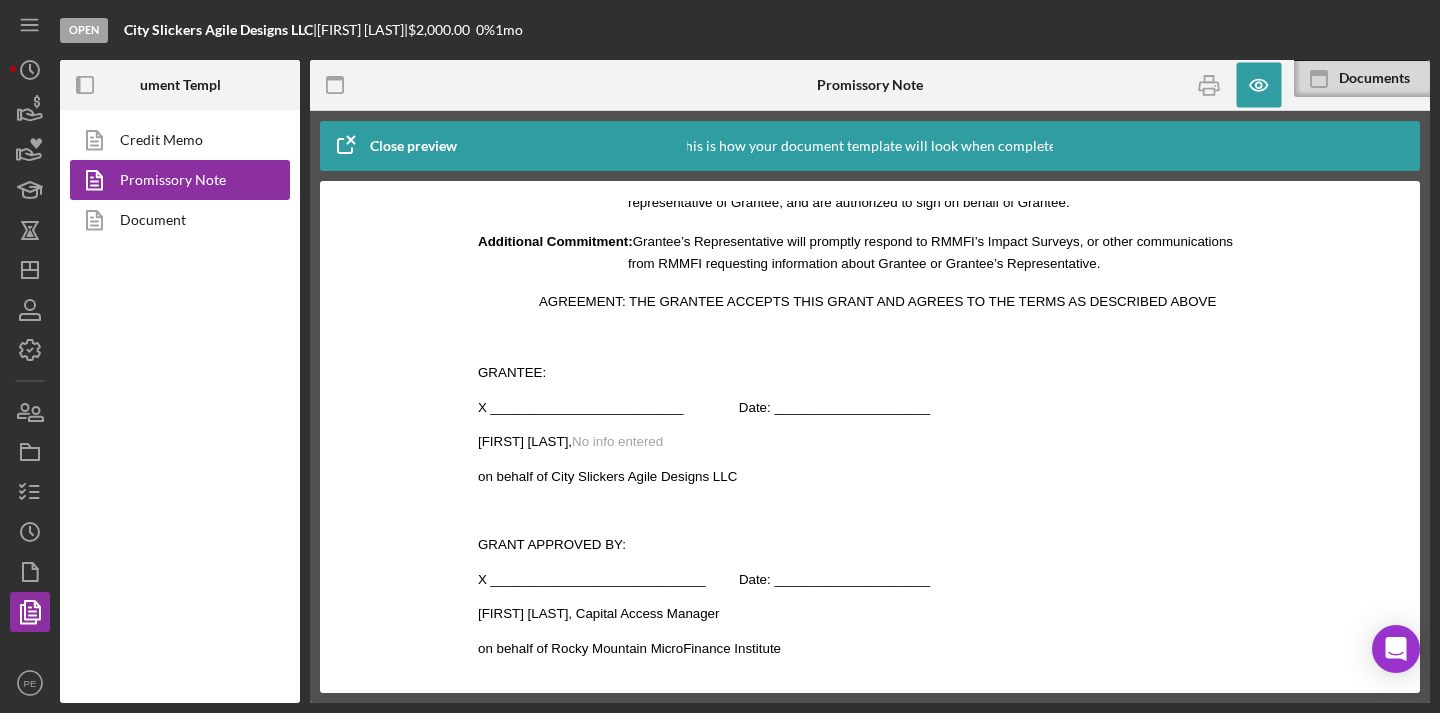 scroll, scrollTop: 1749, scrollLeft: 0, axis: vertical 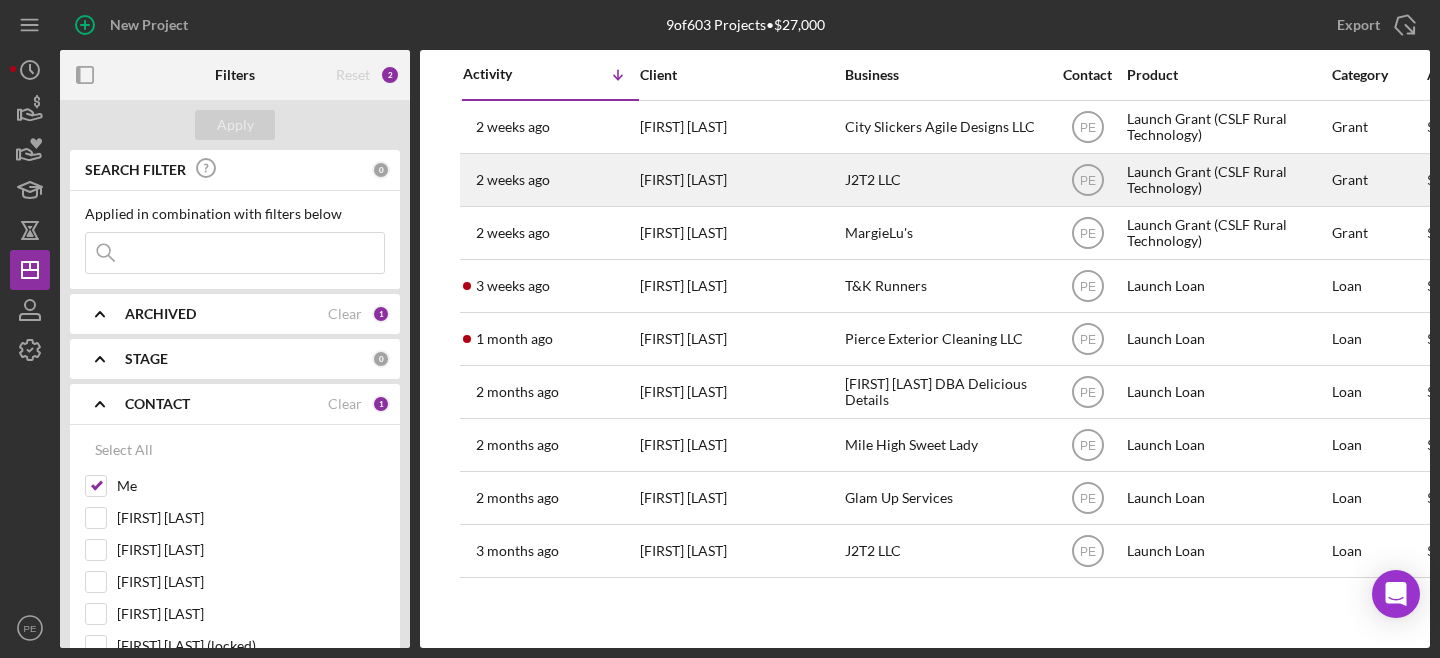 click on "2 weeks ago" at bounding box center (513, 180) 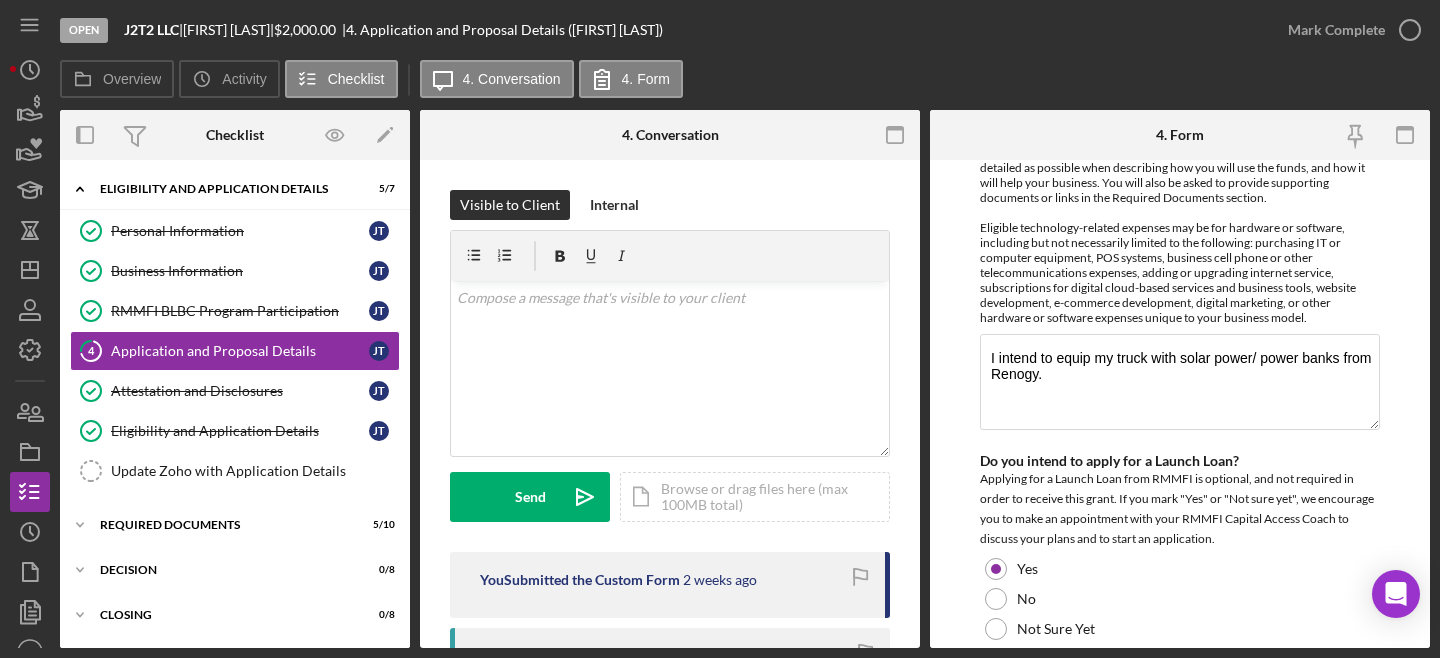 scroll, scrollTop: 1982, scrollLeft: 0, axis: vertical 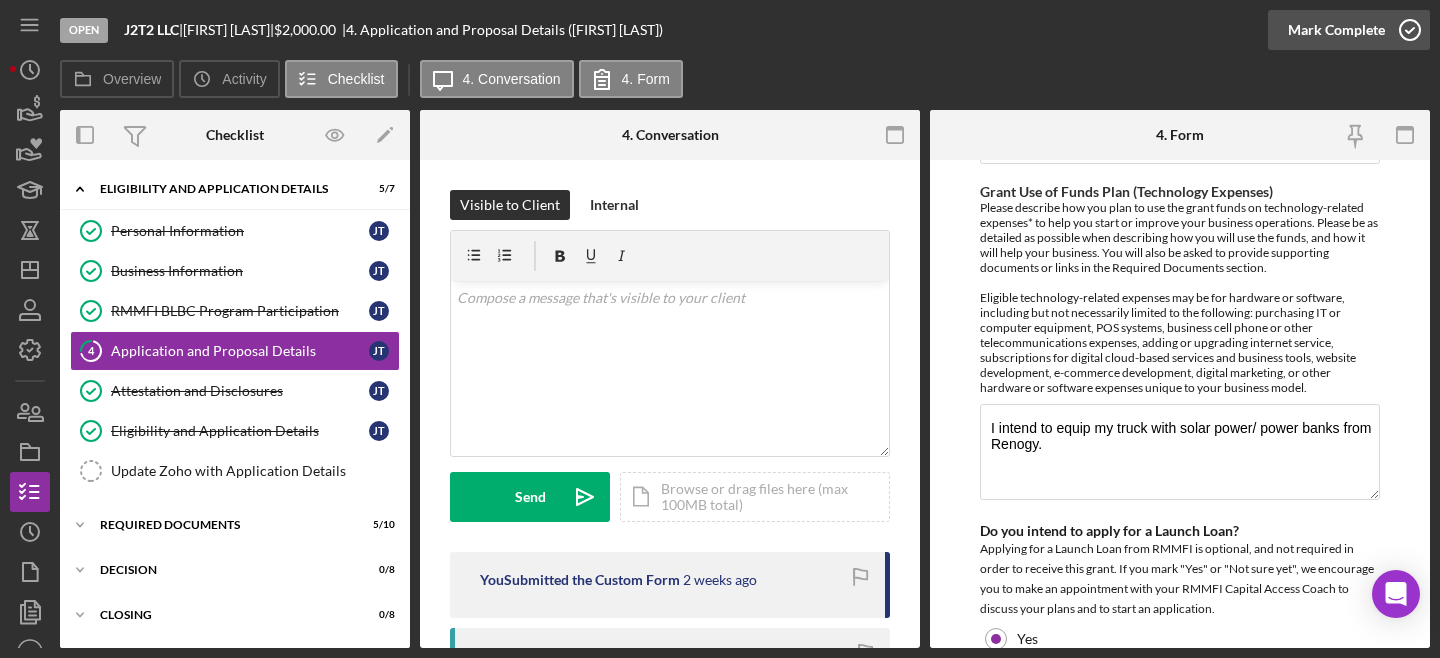 click on "Mark Complete" at bounding box center [1336, 30] 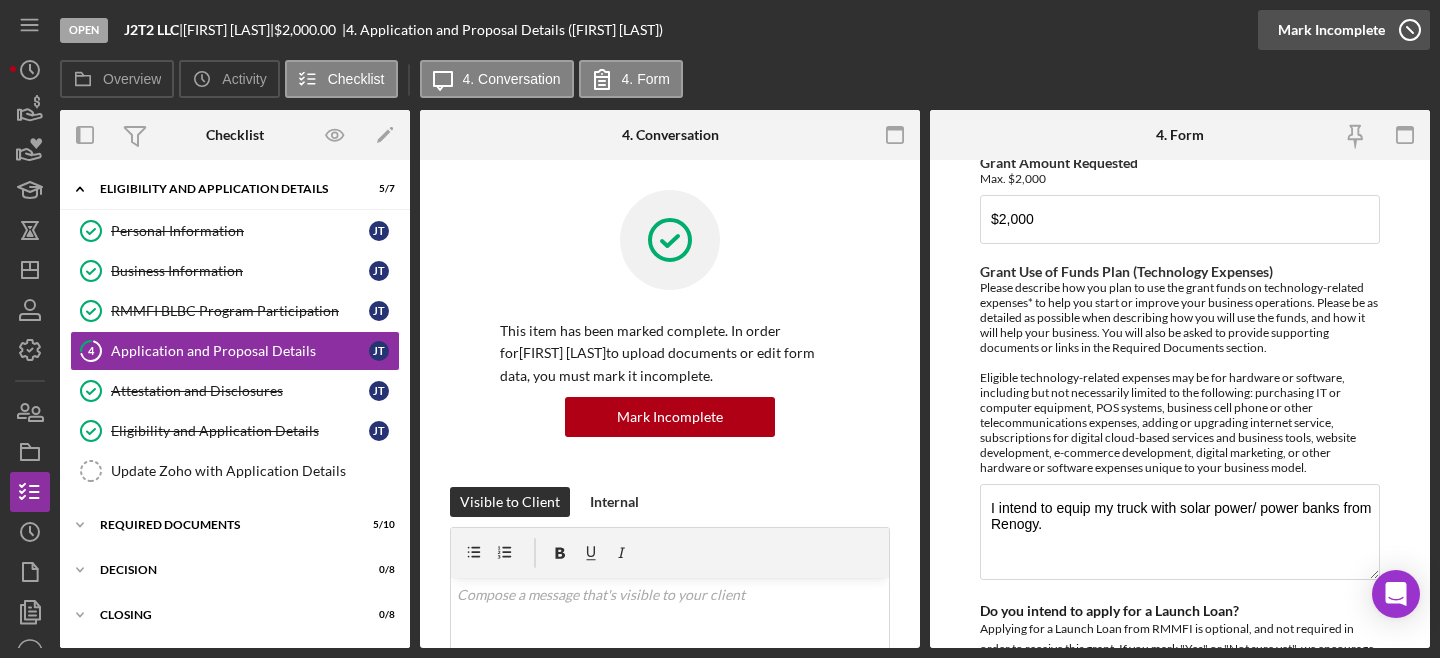scroll, scrollTop: 2062, scrollLeft: 0, axis: vertical 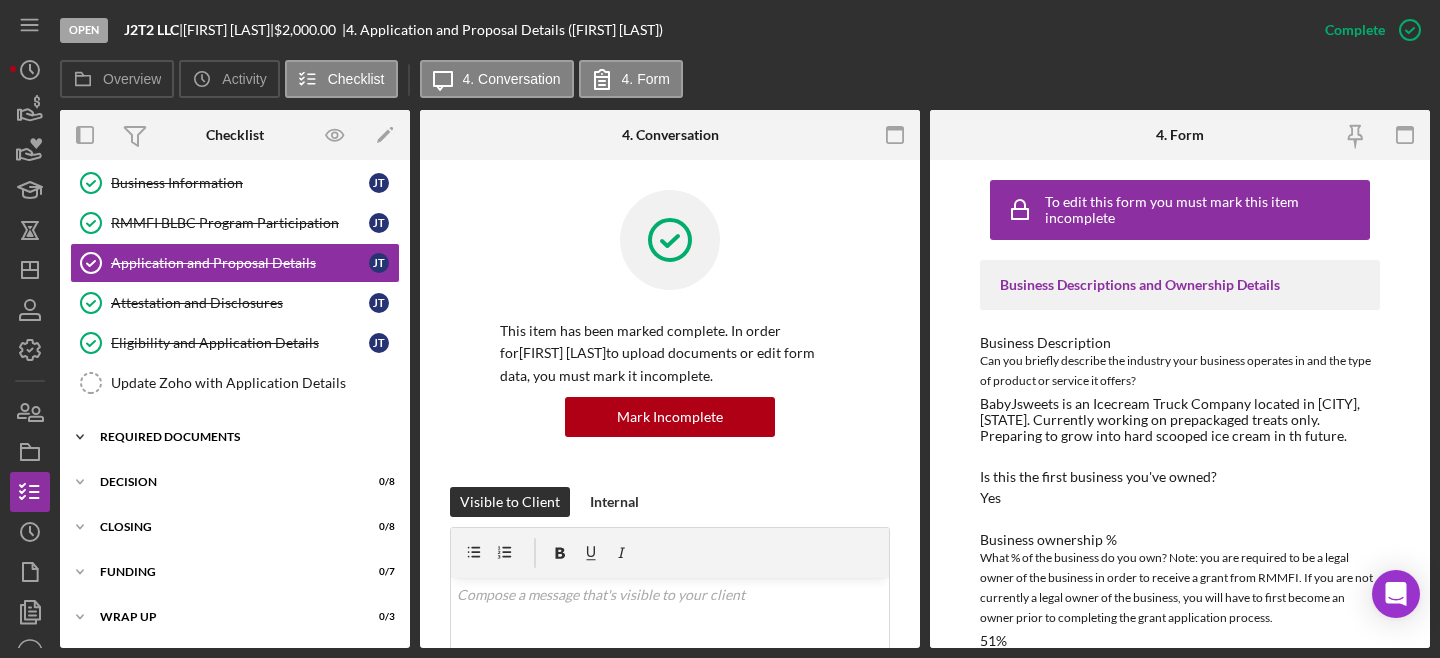 click on "Required Documents" at bounding box center (242, 437) 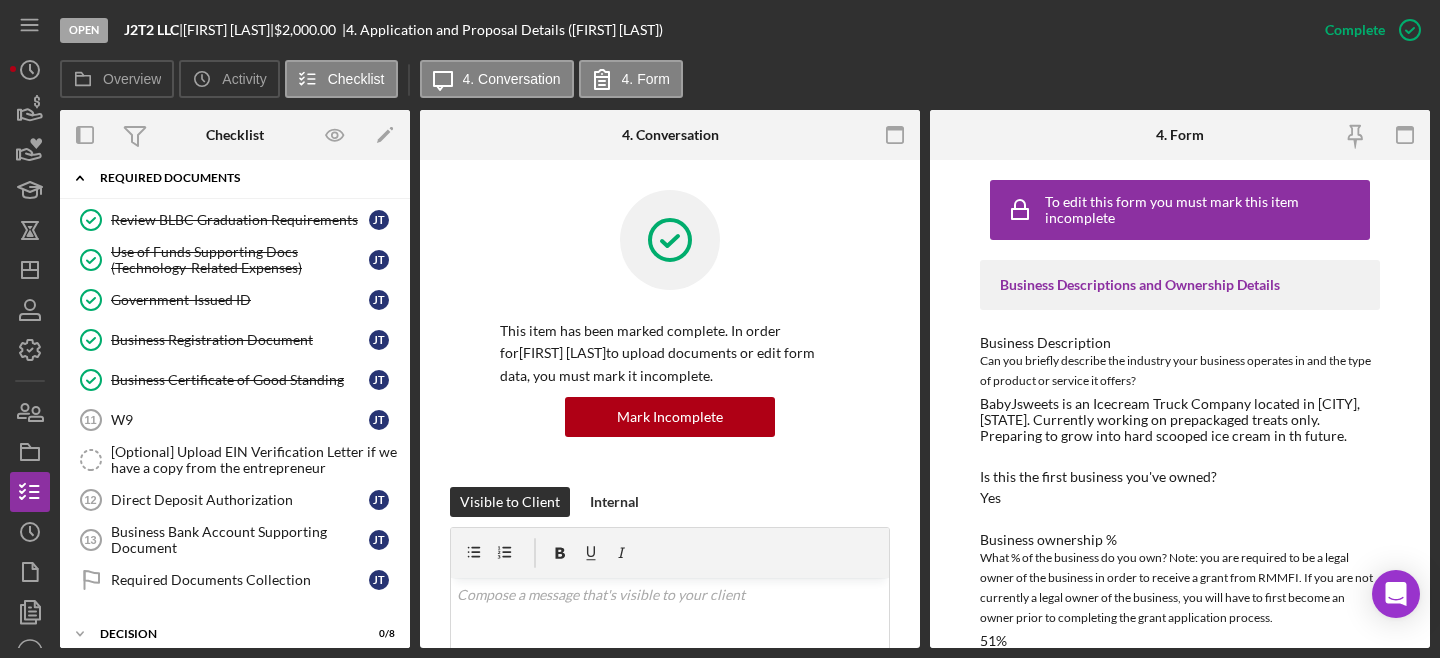 scroll, scrollTop: 499, scrollLeft: 0, axis: vertical 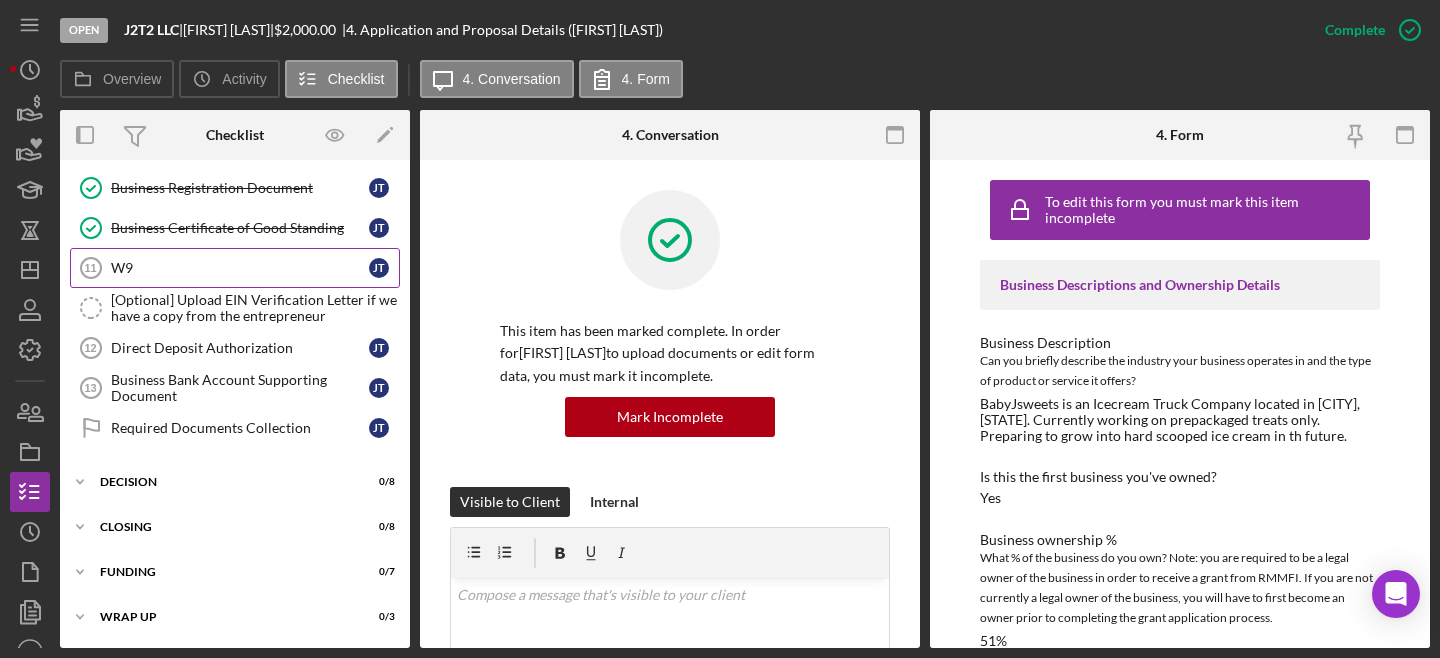 click on "W9" at bounding box center (240, 268) 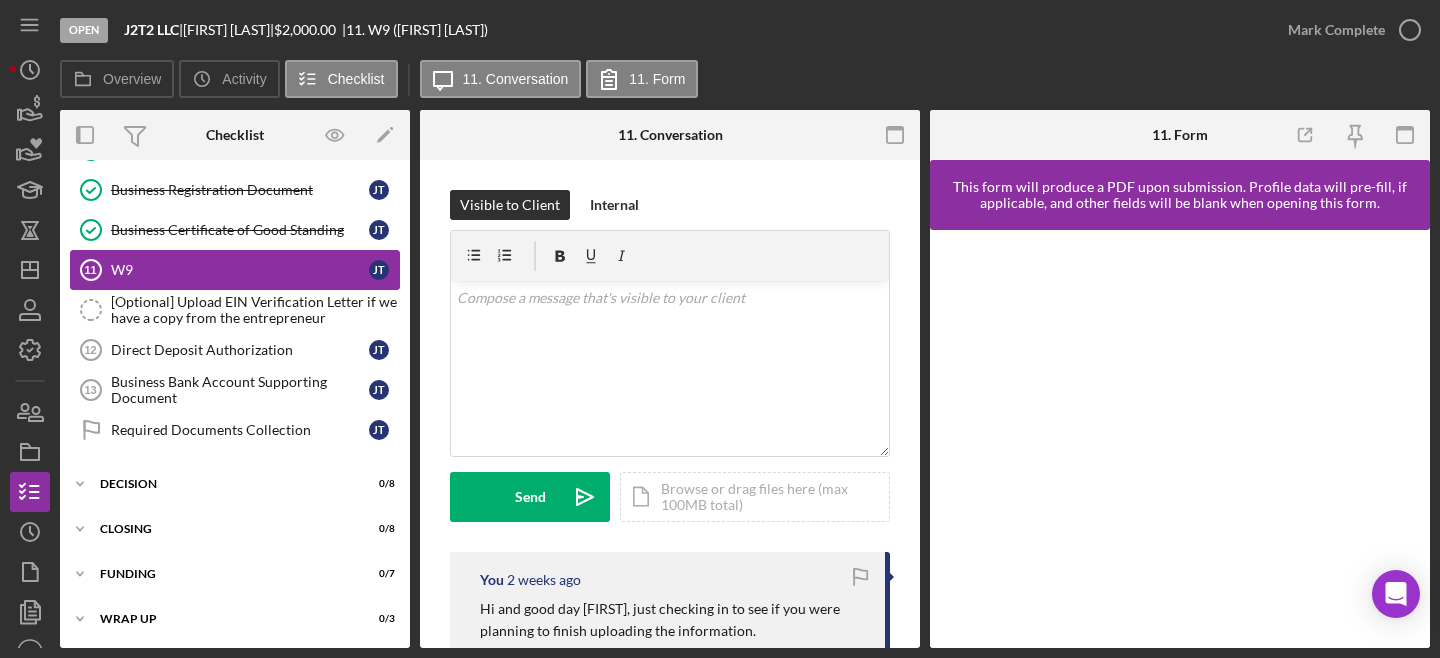 scroll, scrollTop: 499, scrollLeft: 0, axis: vertical 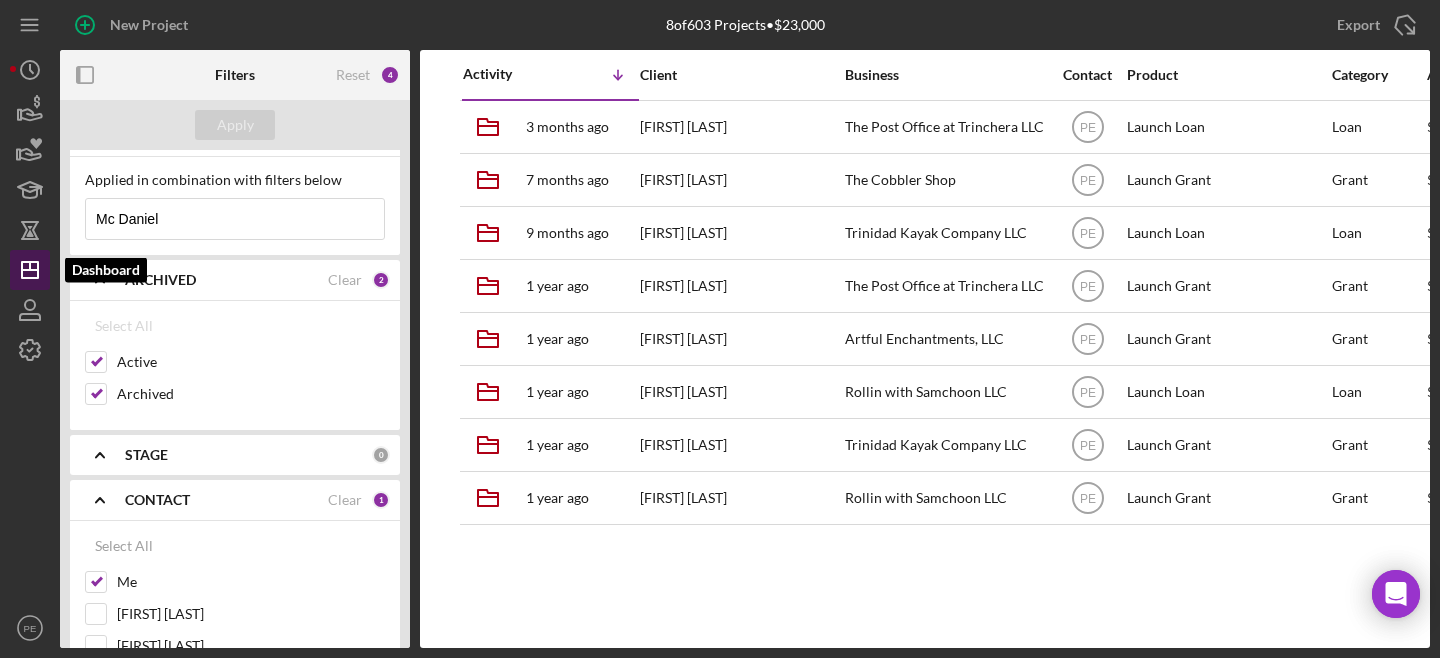 click on "Icon/Dashboard" 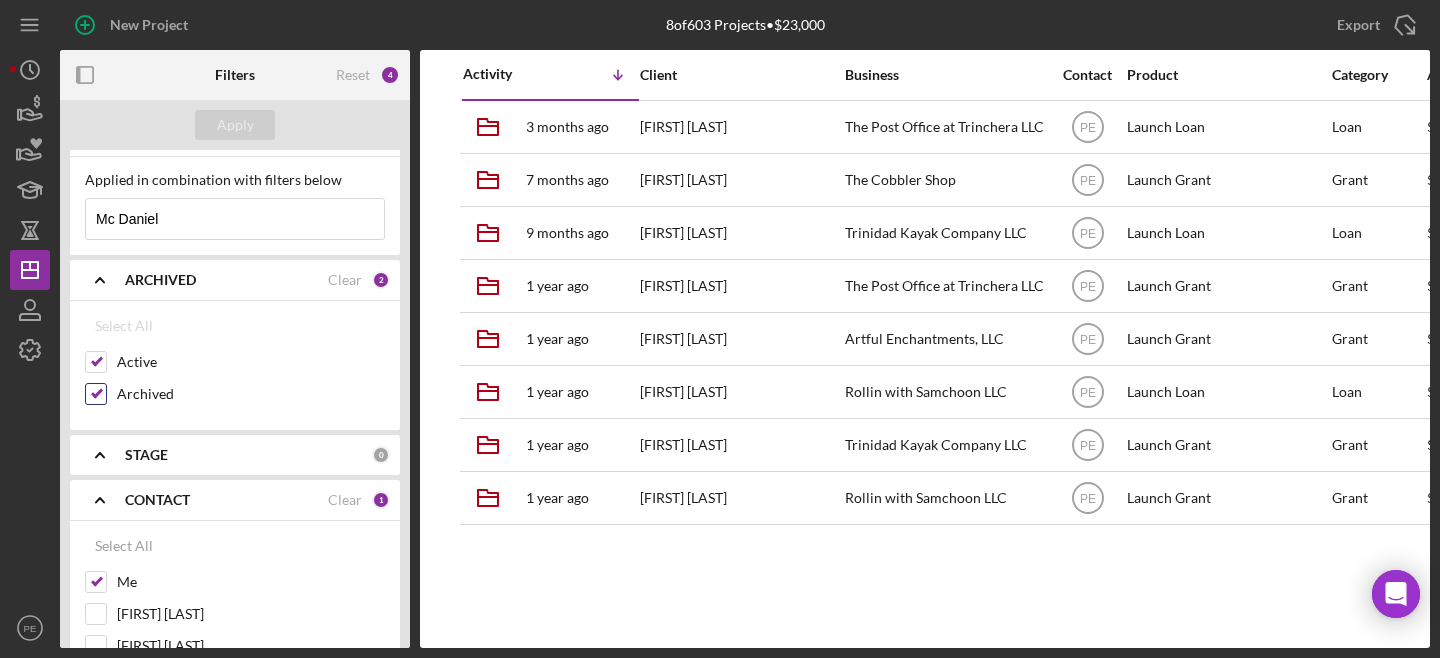 click on "Archived" at bounding box center (96, 394) 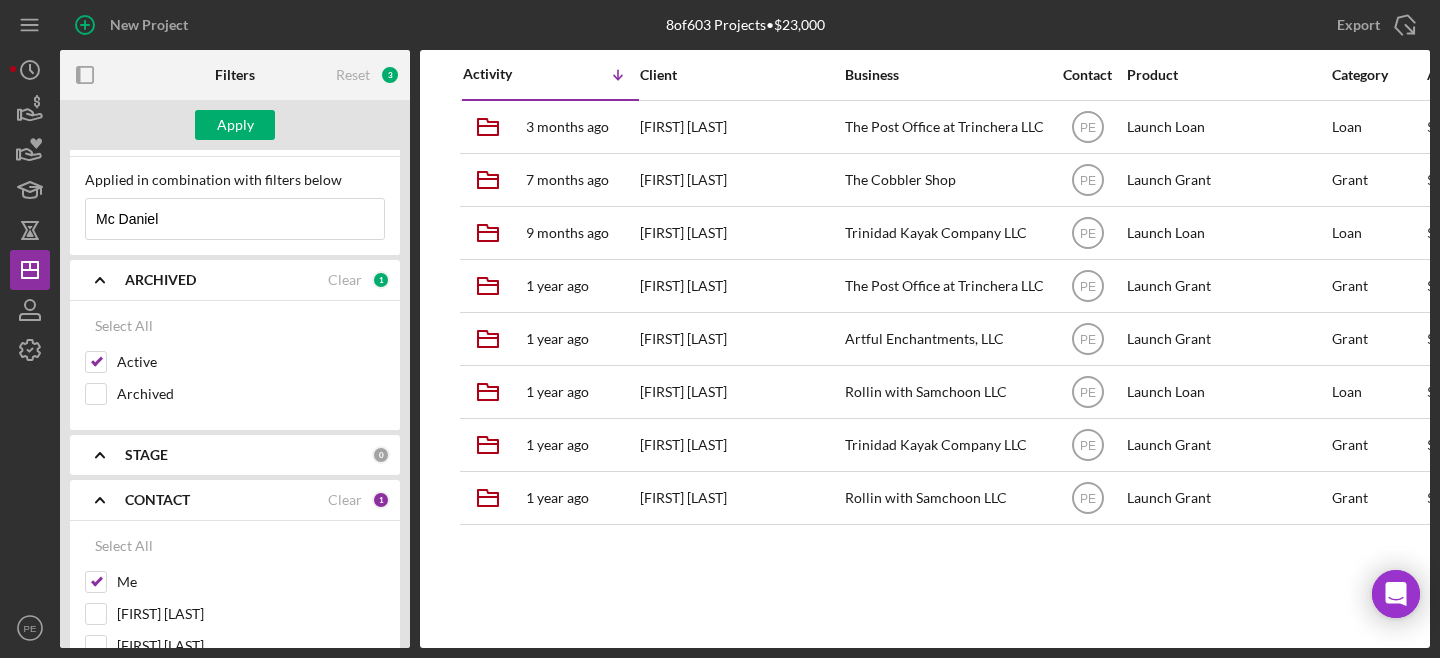 click on "Mc Daniel" at bounding box center (235, 219) 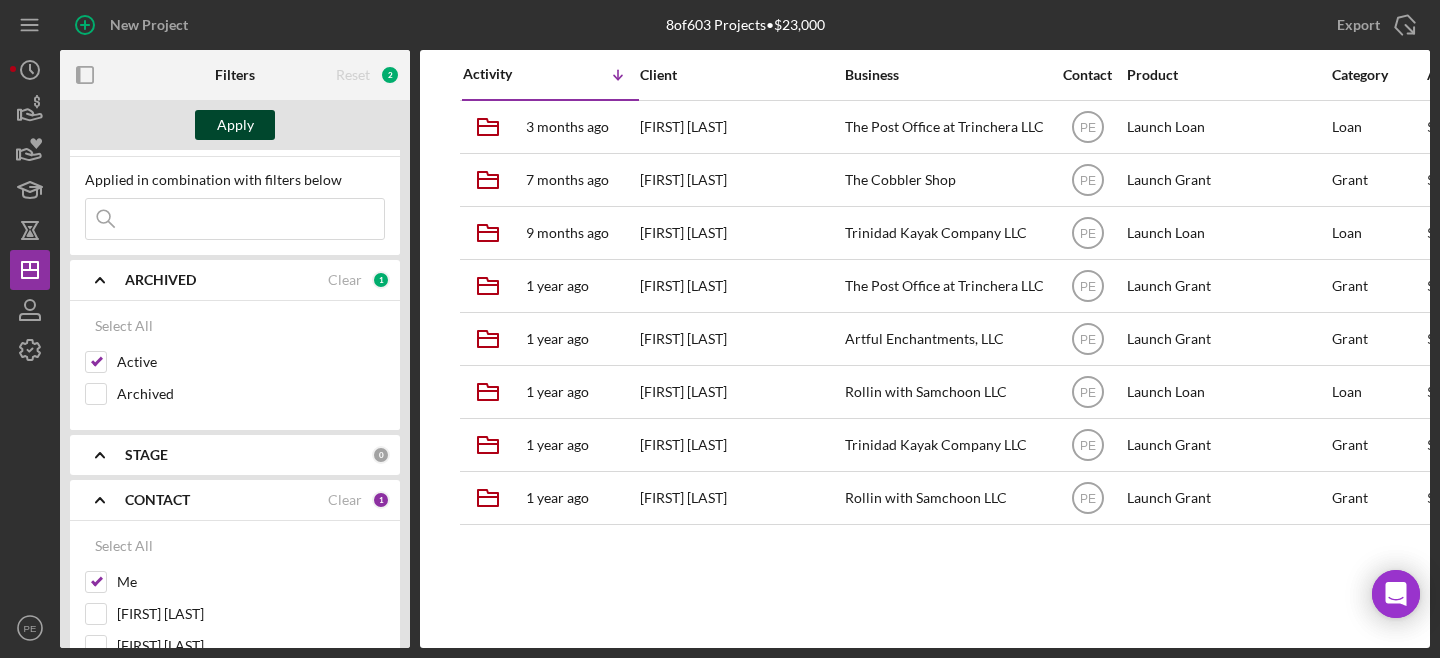 type 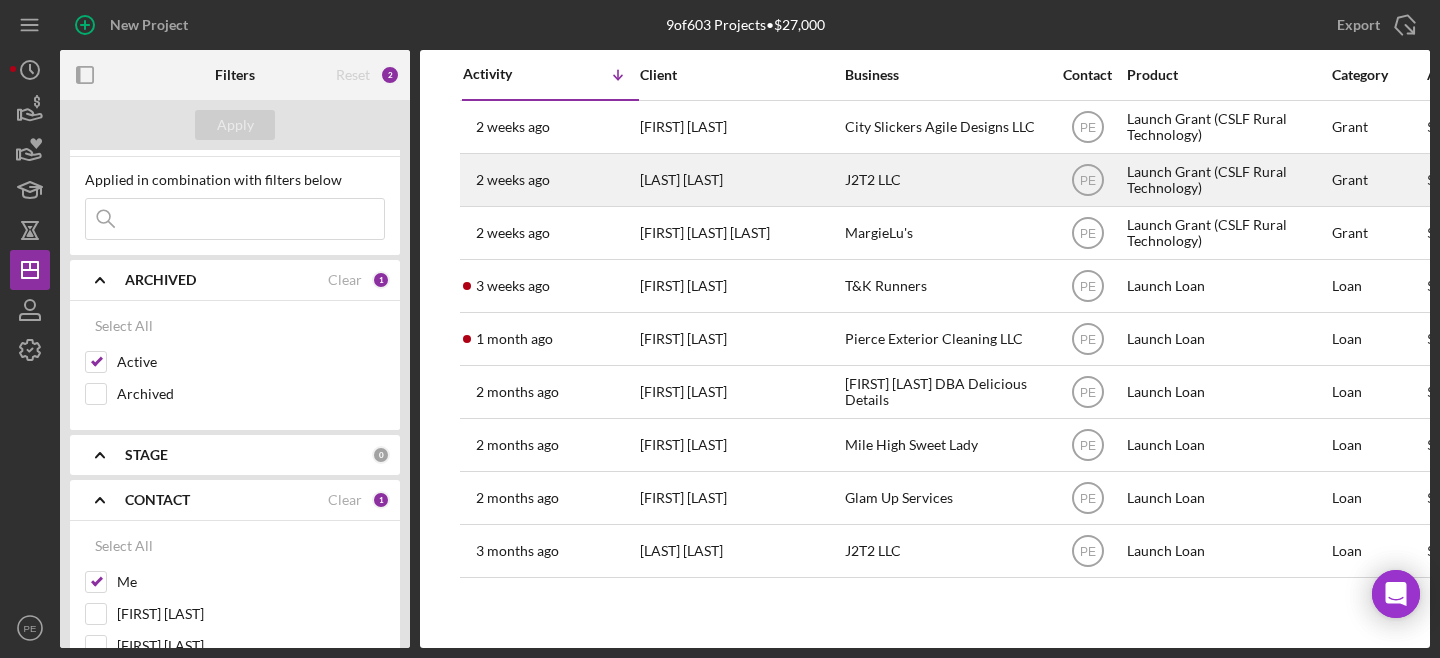 click on "[LAST] [LAST]" at bounding box center [740, 180] 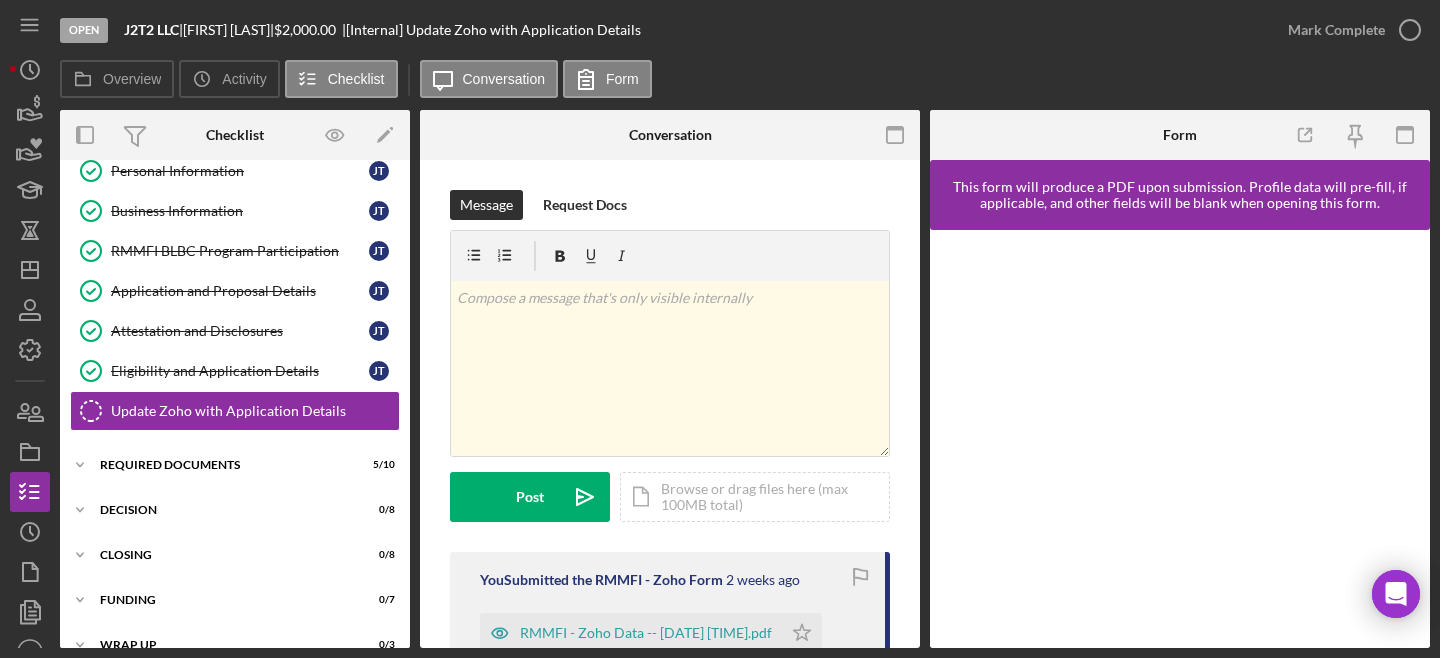 scroll, scrollTop: 67, scrollLeft: 0, axis: vertical 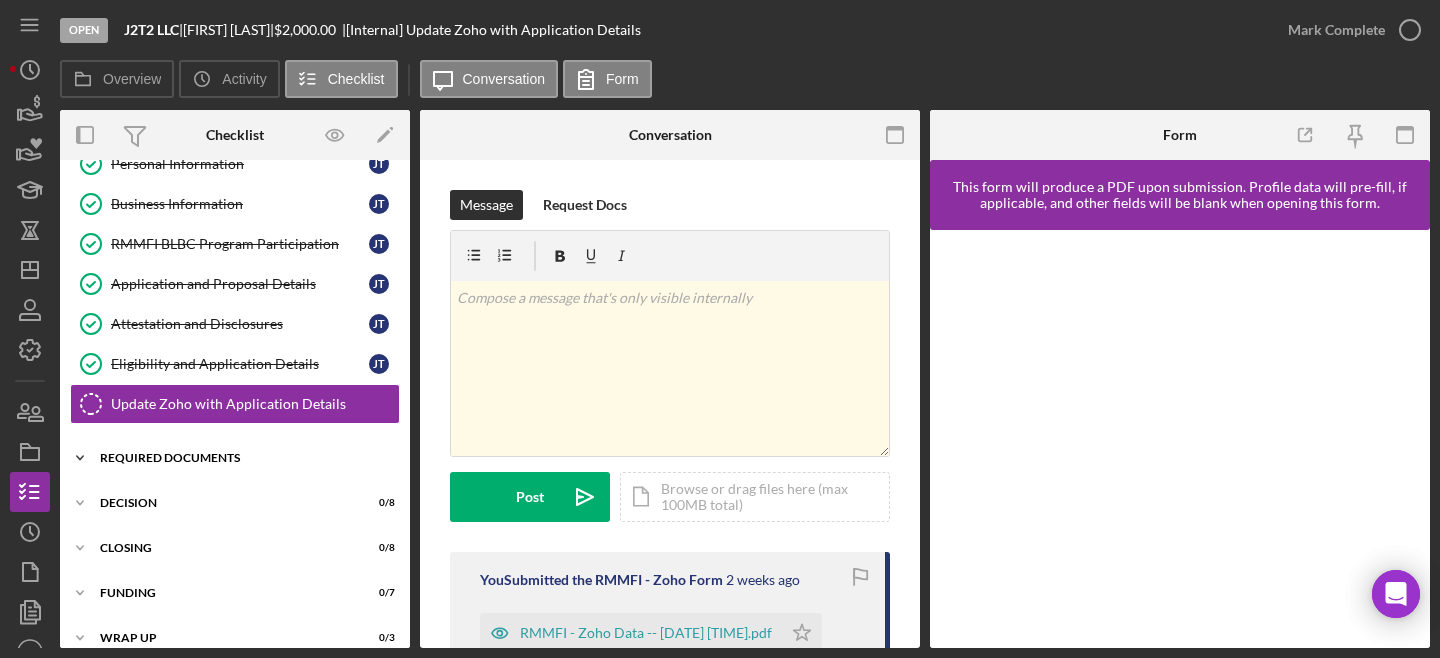 click on "Required Documents" at bounding box center (242, 458) 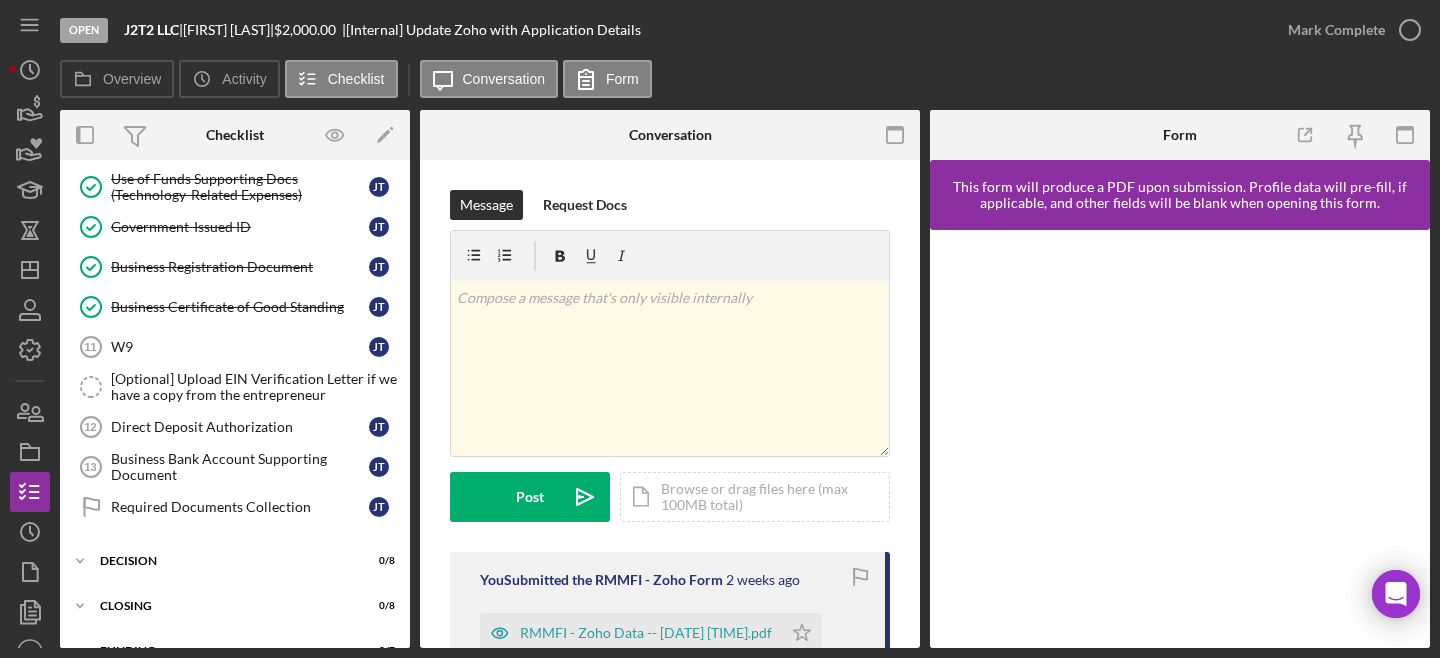 scroll, scrollTop: 427, scrollLeft: 0, axis: vertical 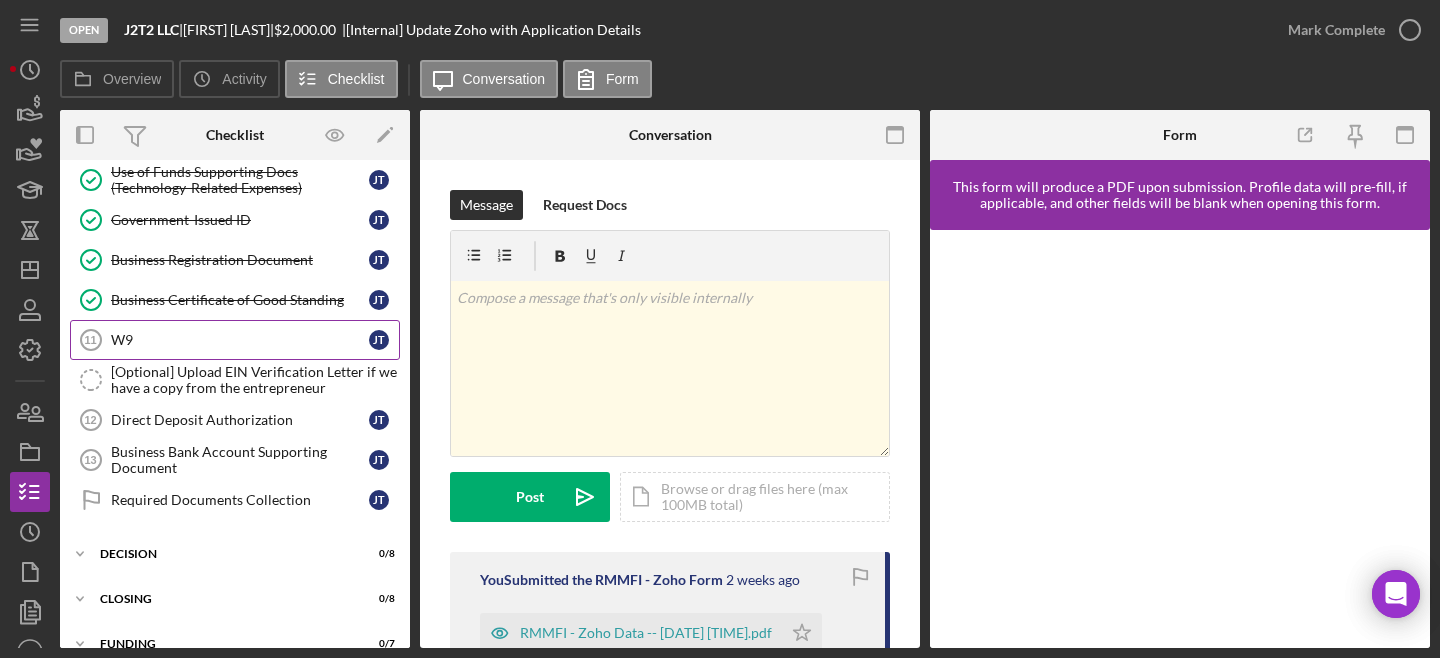click on "W9 11 W9 J T" at bounding box center (235, 340) 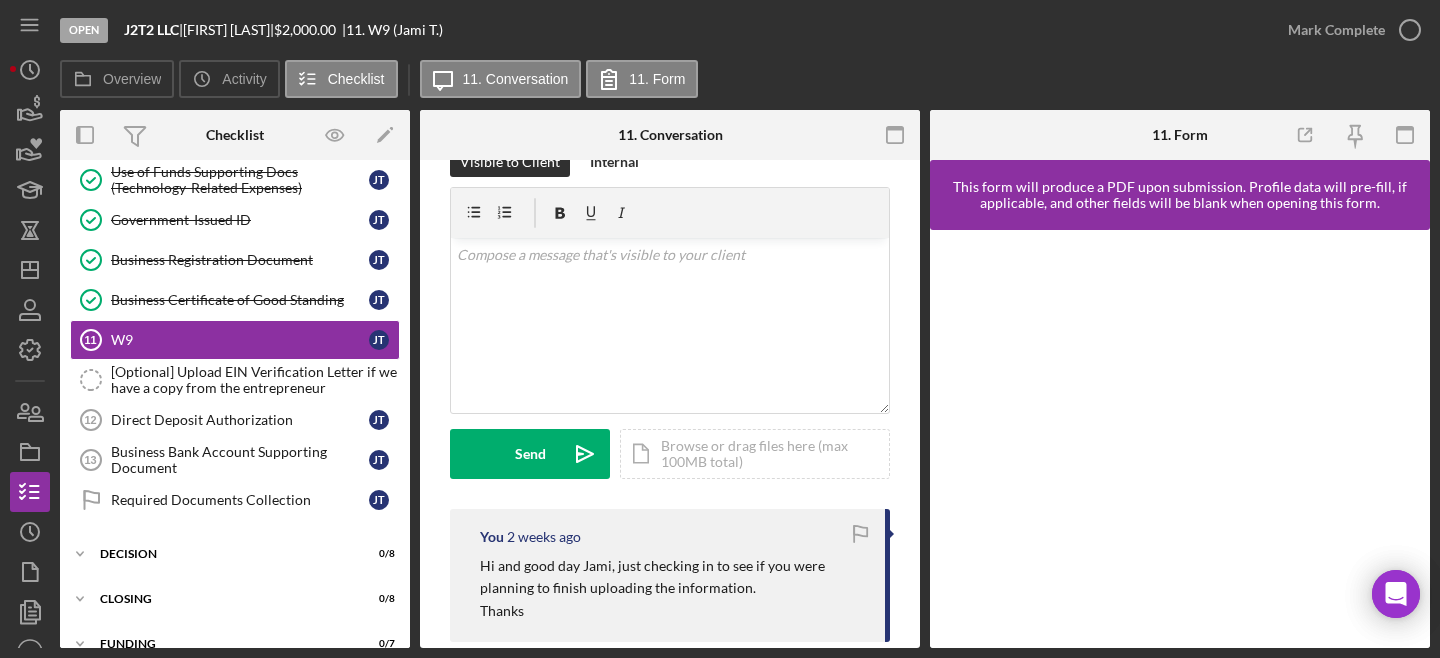scroll, scrollTop: 56, scrollLeft: 0, axis: vertical 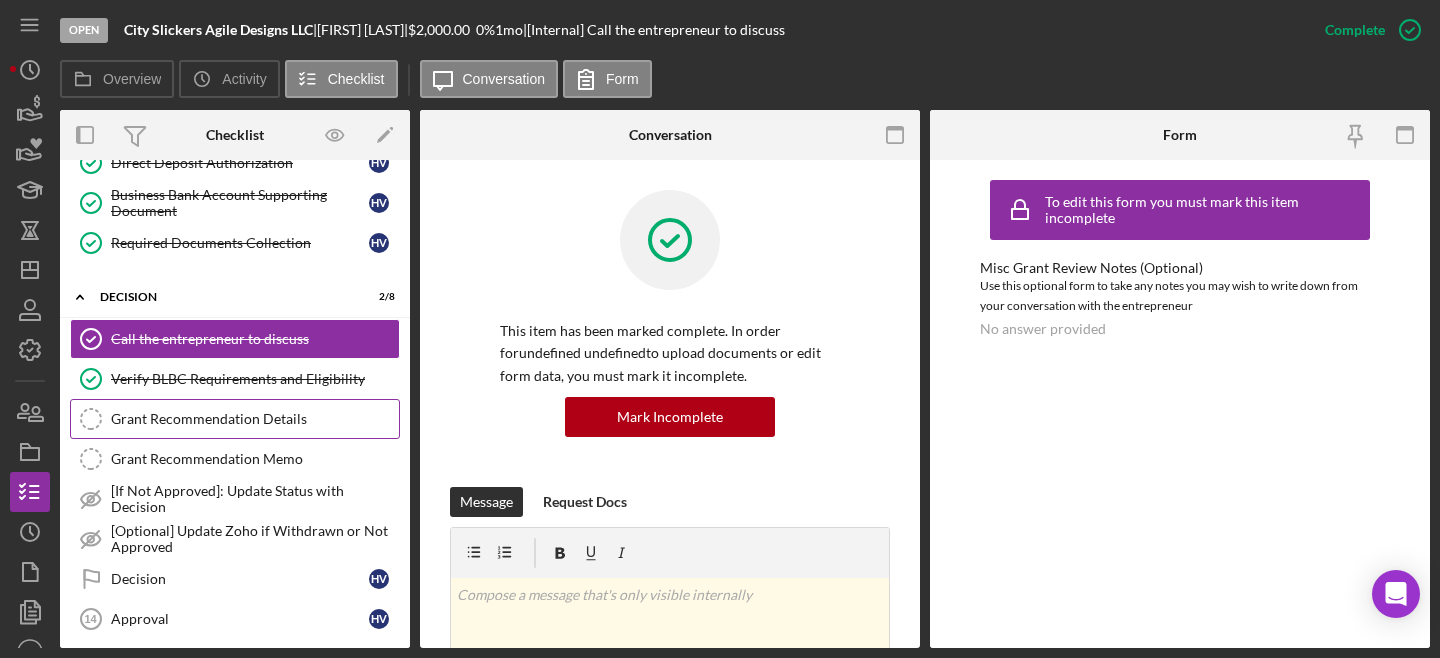 click on "Grant Recommendation Details Grant Recommendation Details" at bounding box center (235, 419) 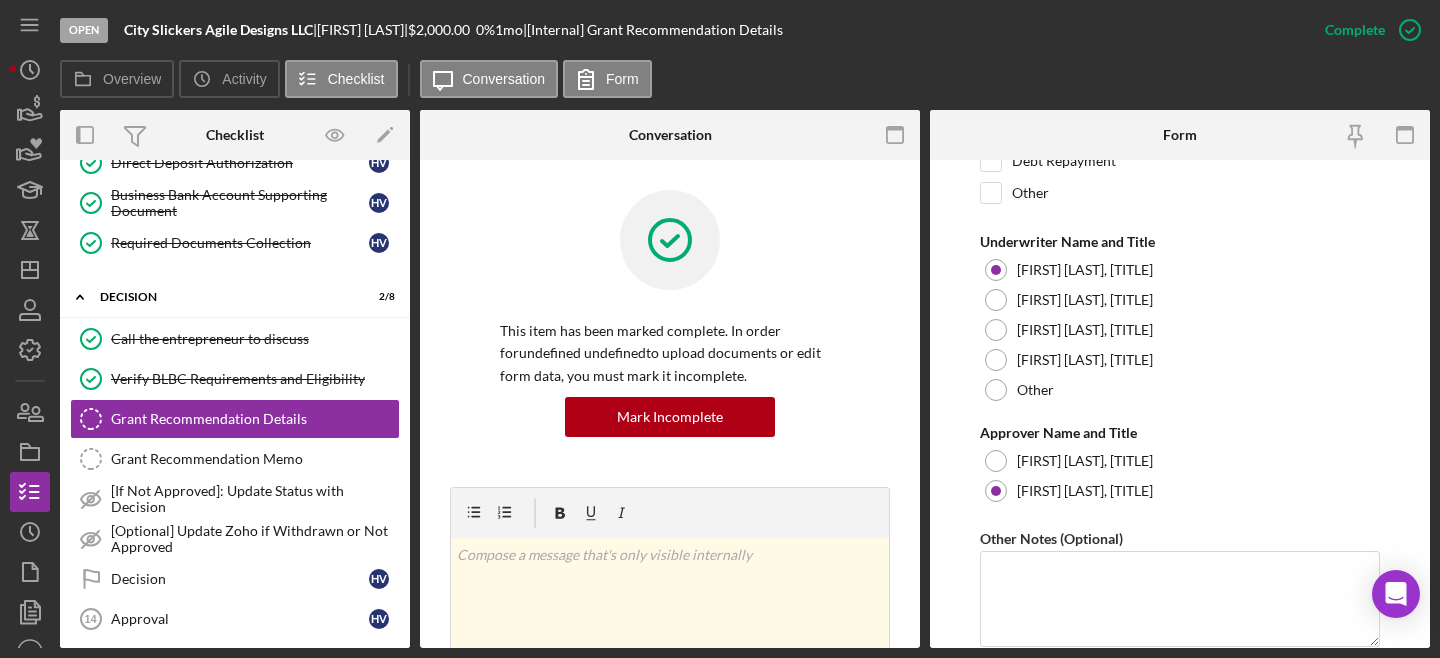 scroll, scrollTop: 1225, scrollLeft: 0, axis: vertical 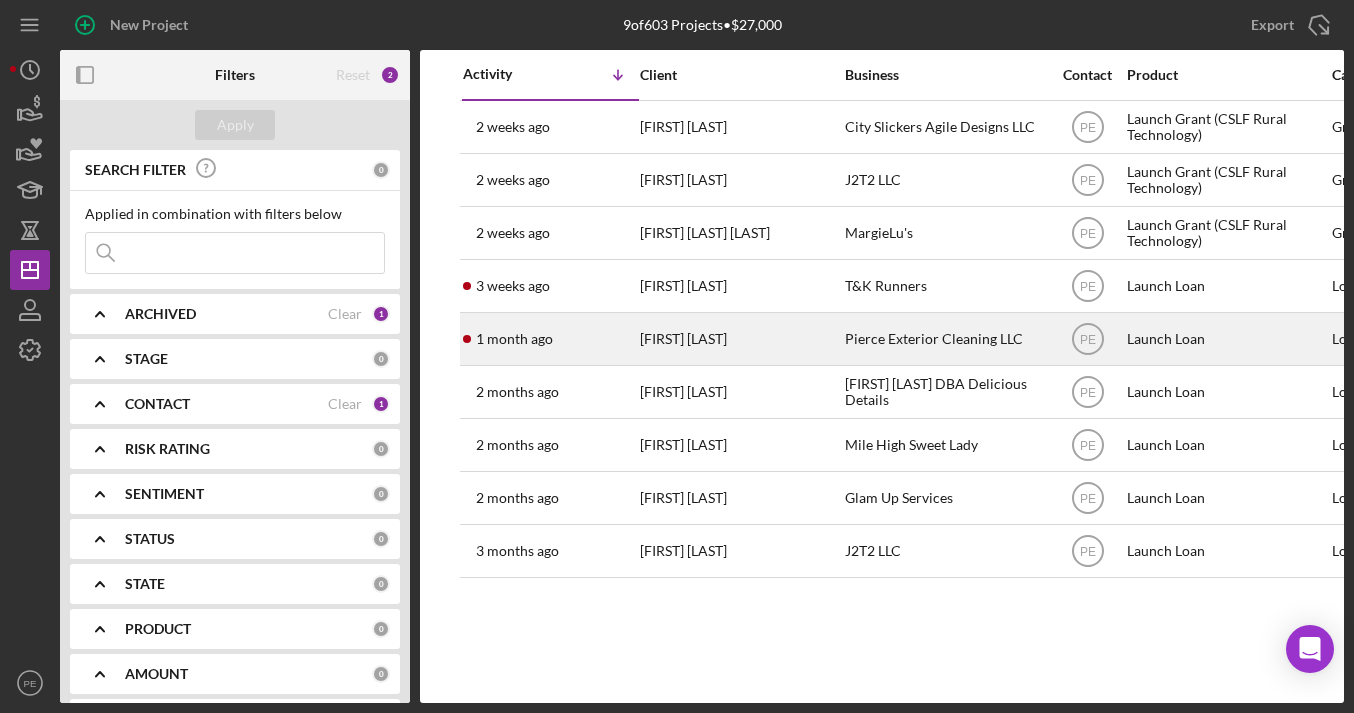 click on "[FIRST] [LAST]" at bounding box center [740, 339] 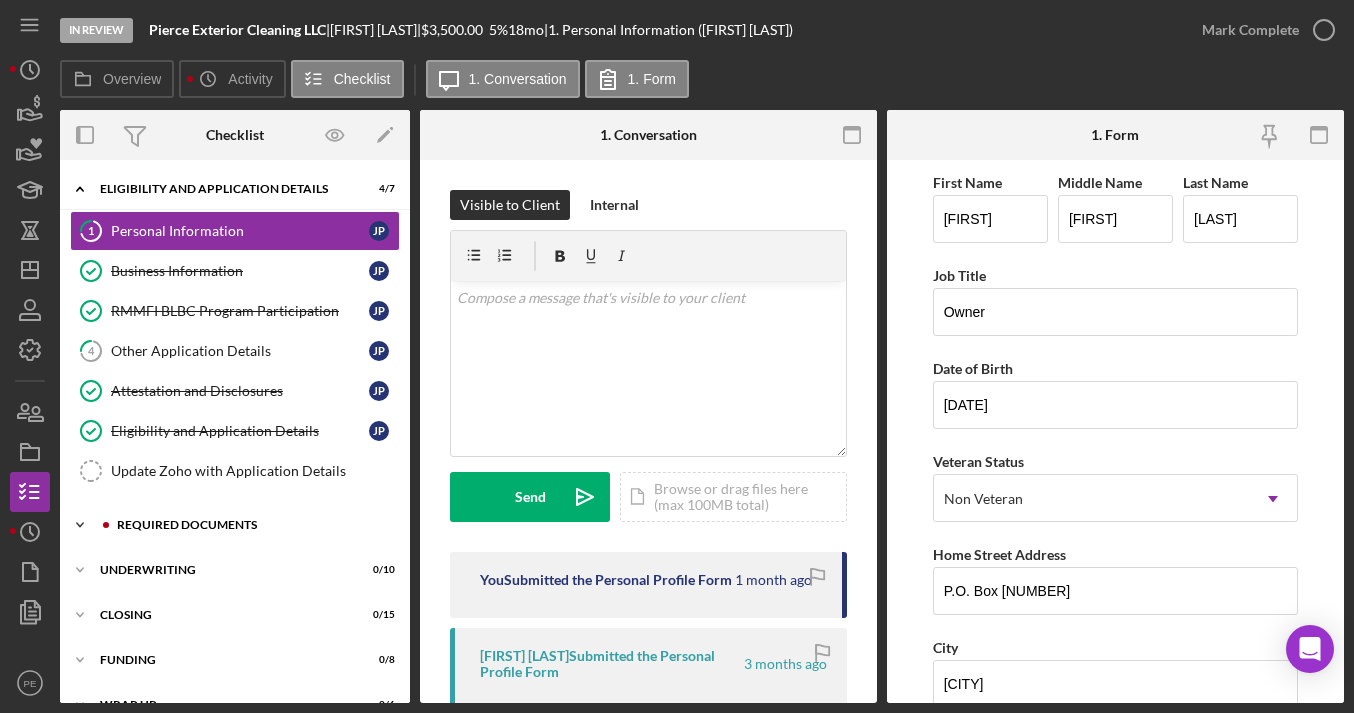 click on "Icon/Expander Required Documents 1 / 17" at bounding box center [235, 525] 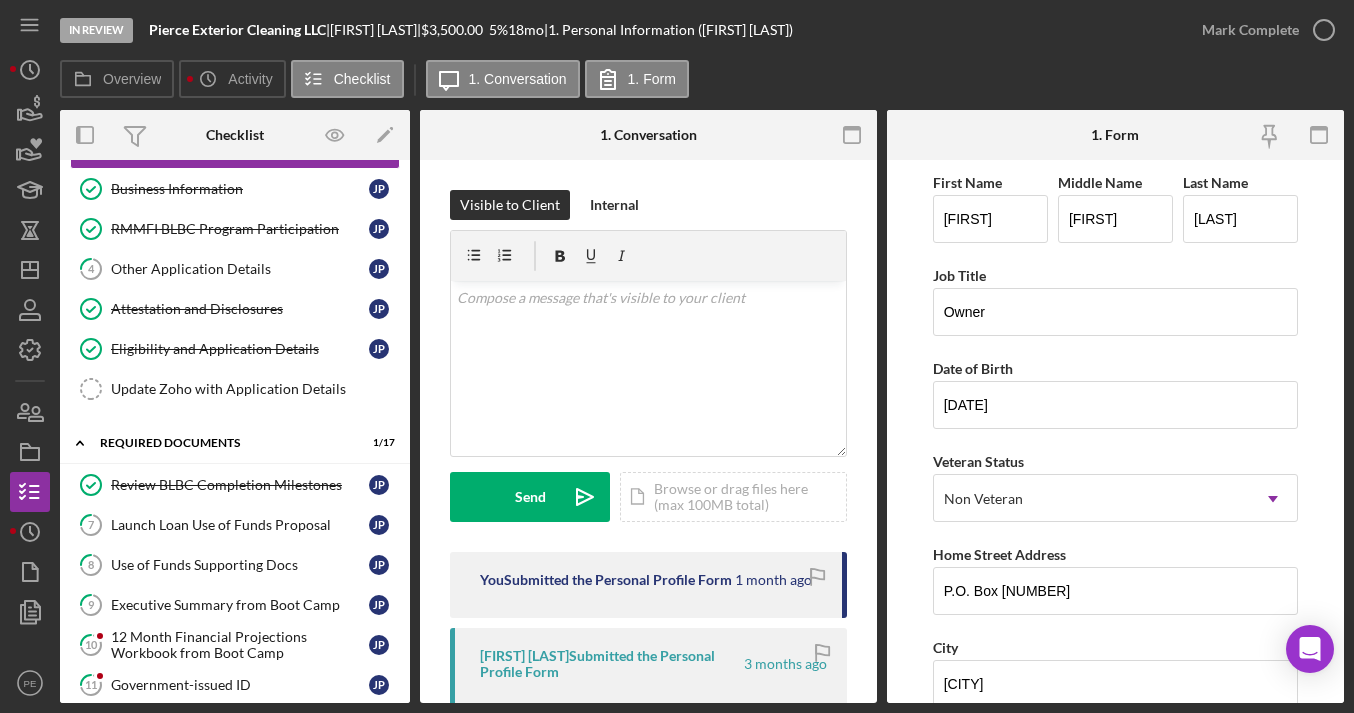 scroll, scrollTop: 87, scrollLeft: 0, axis: vertical 